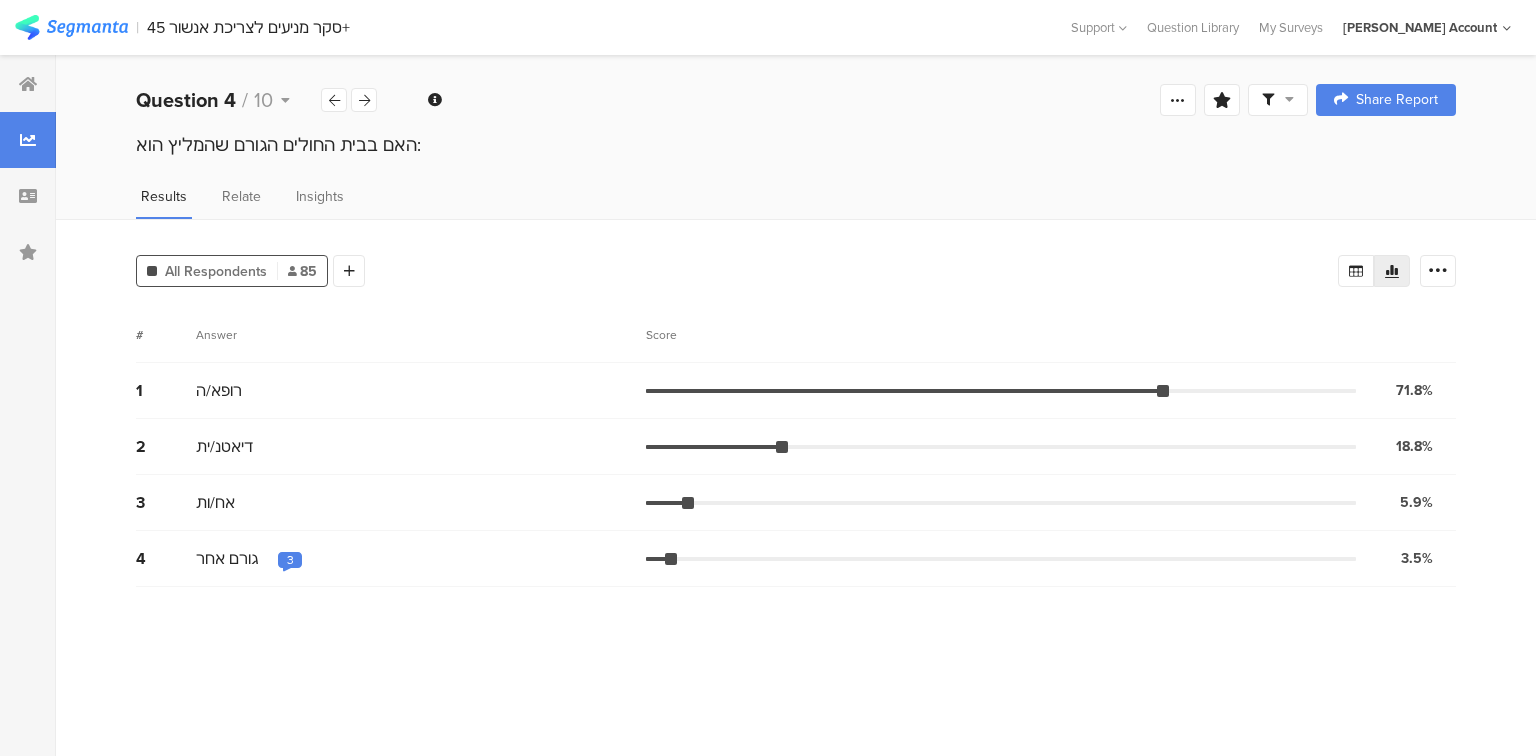 scroll, scrollTop: 0, scrollLeft: 0, axis: both 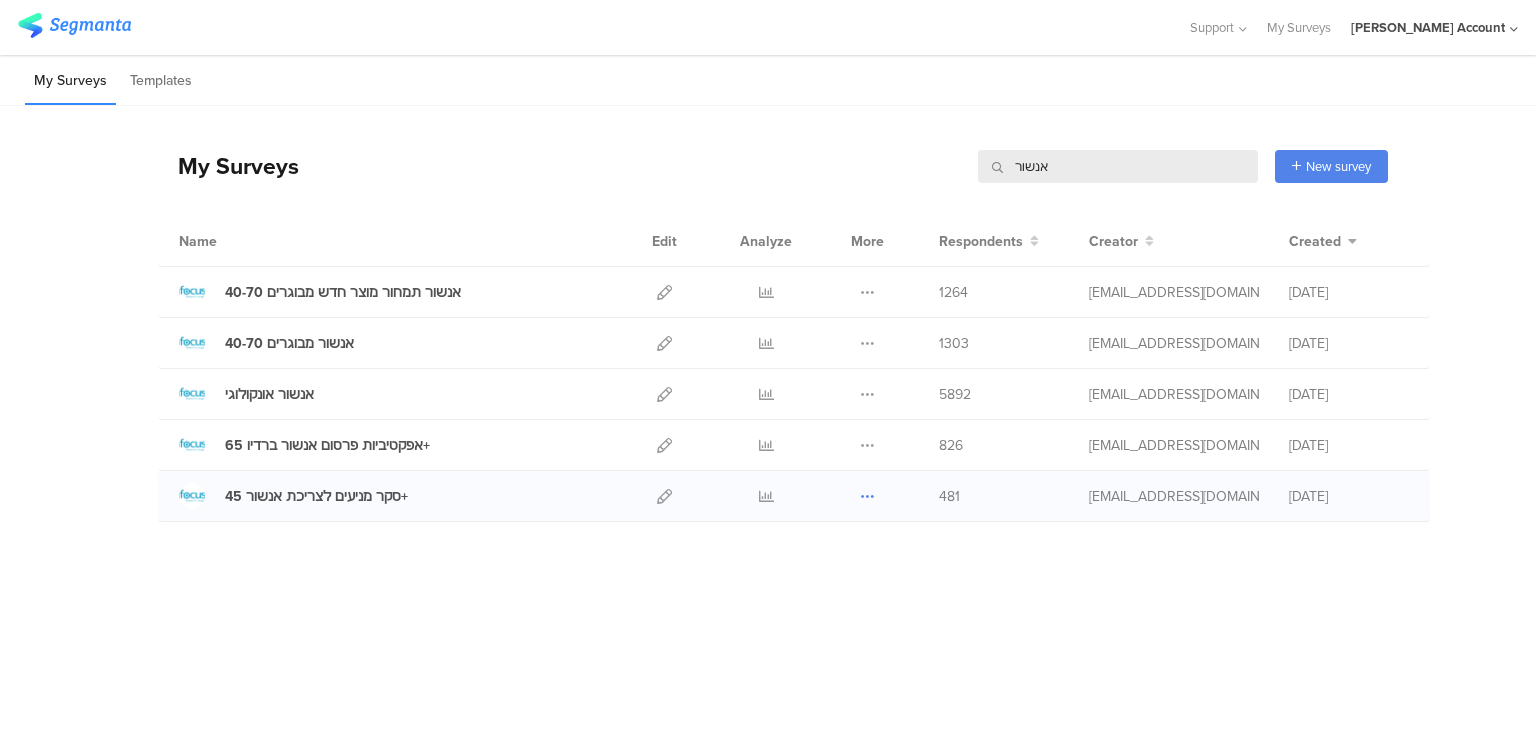 click at bounding box center [867, 496] 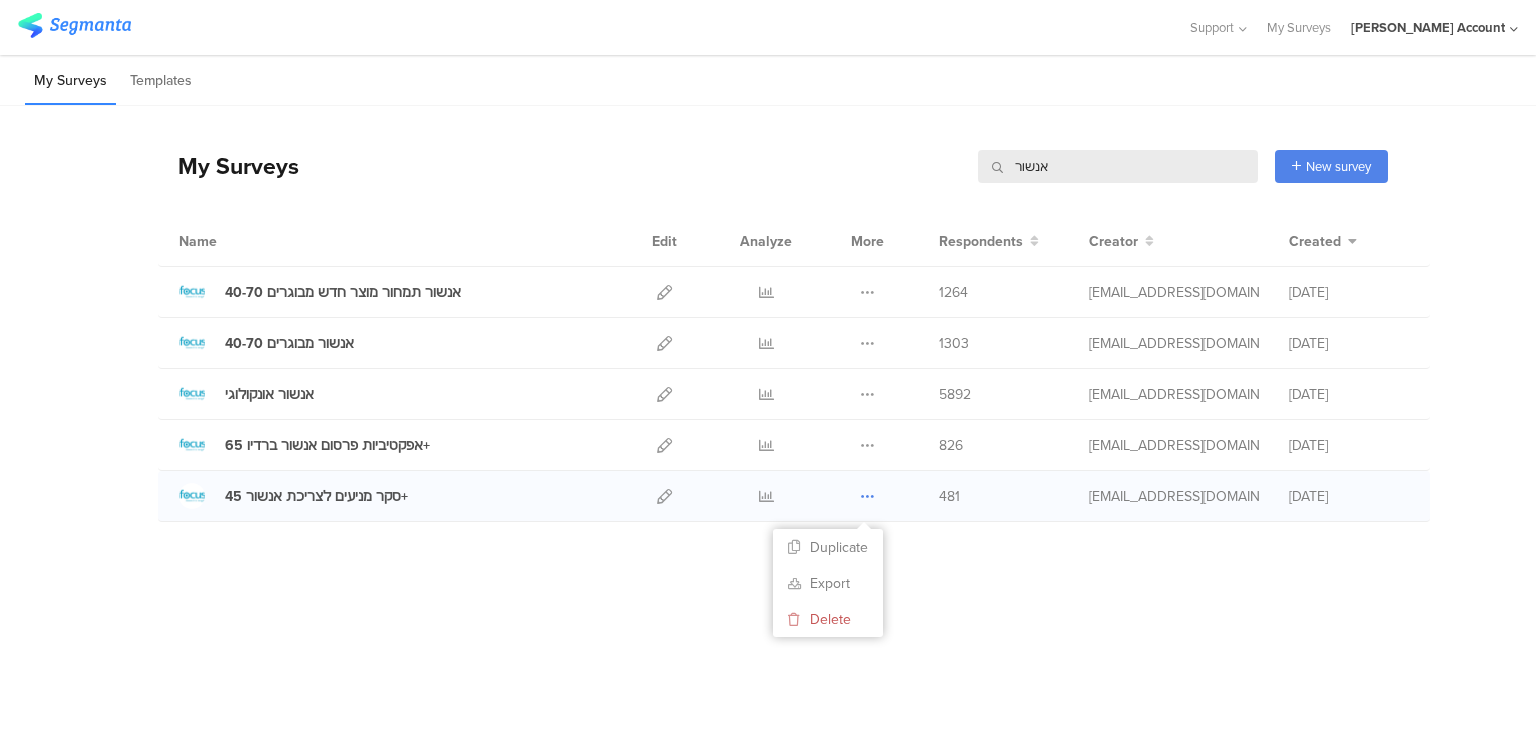 click at bounding box center (867, 496) 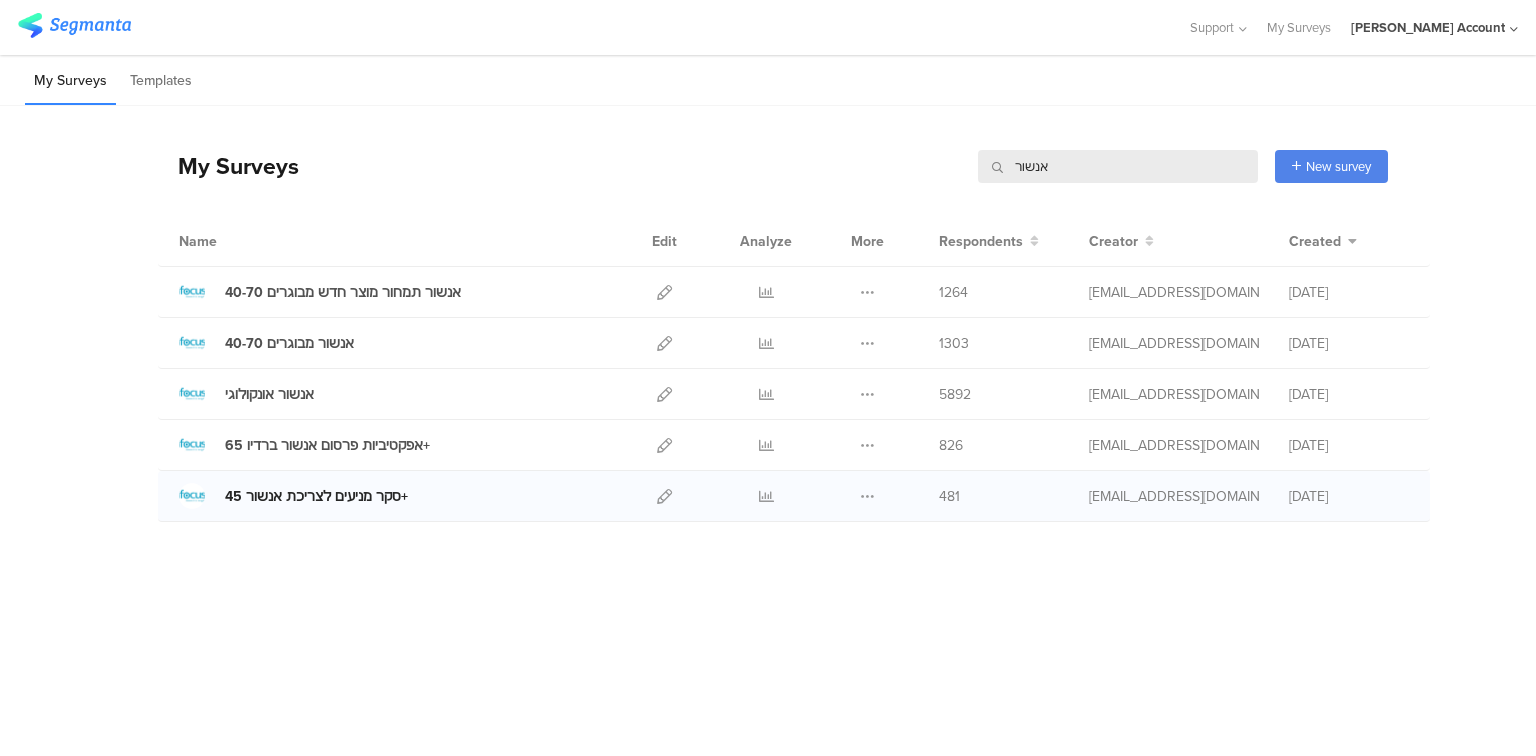 click on "סקר מניעים לצריכת אנשור 45+" at bounding box center (316, 496) 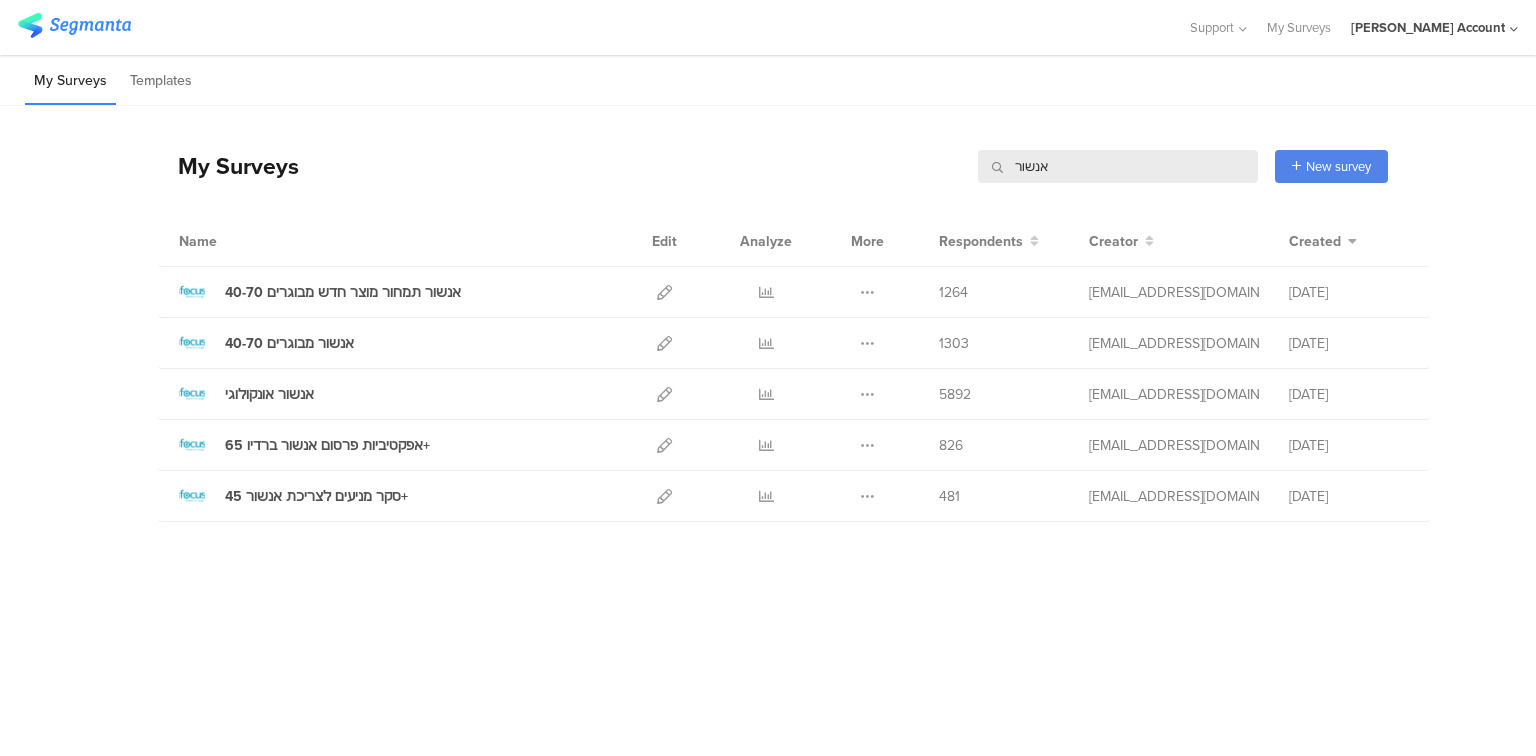 click on "אנשור" at bounding box center (1118, 166) 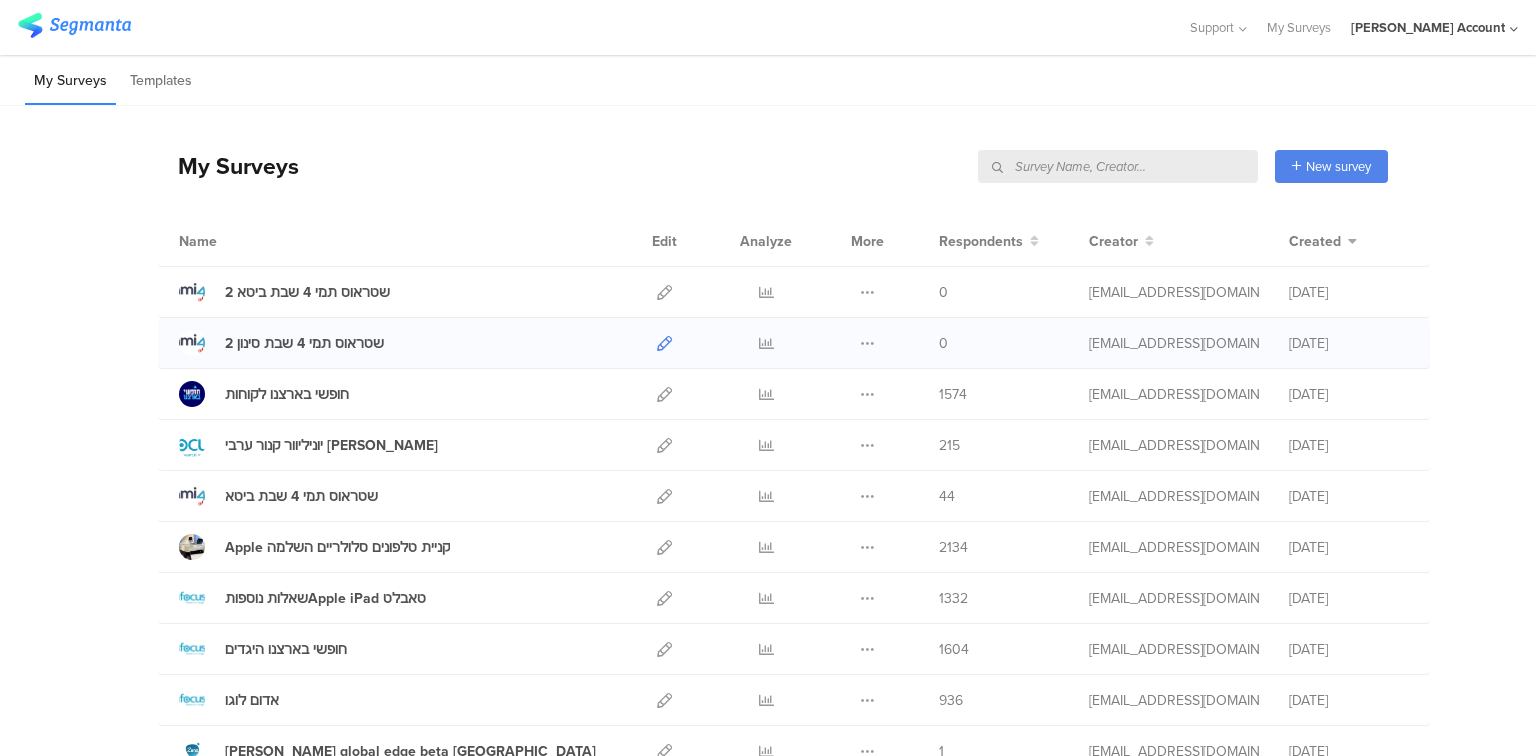 click at bounding box center (664, 343) 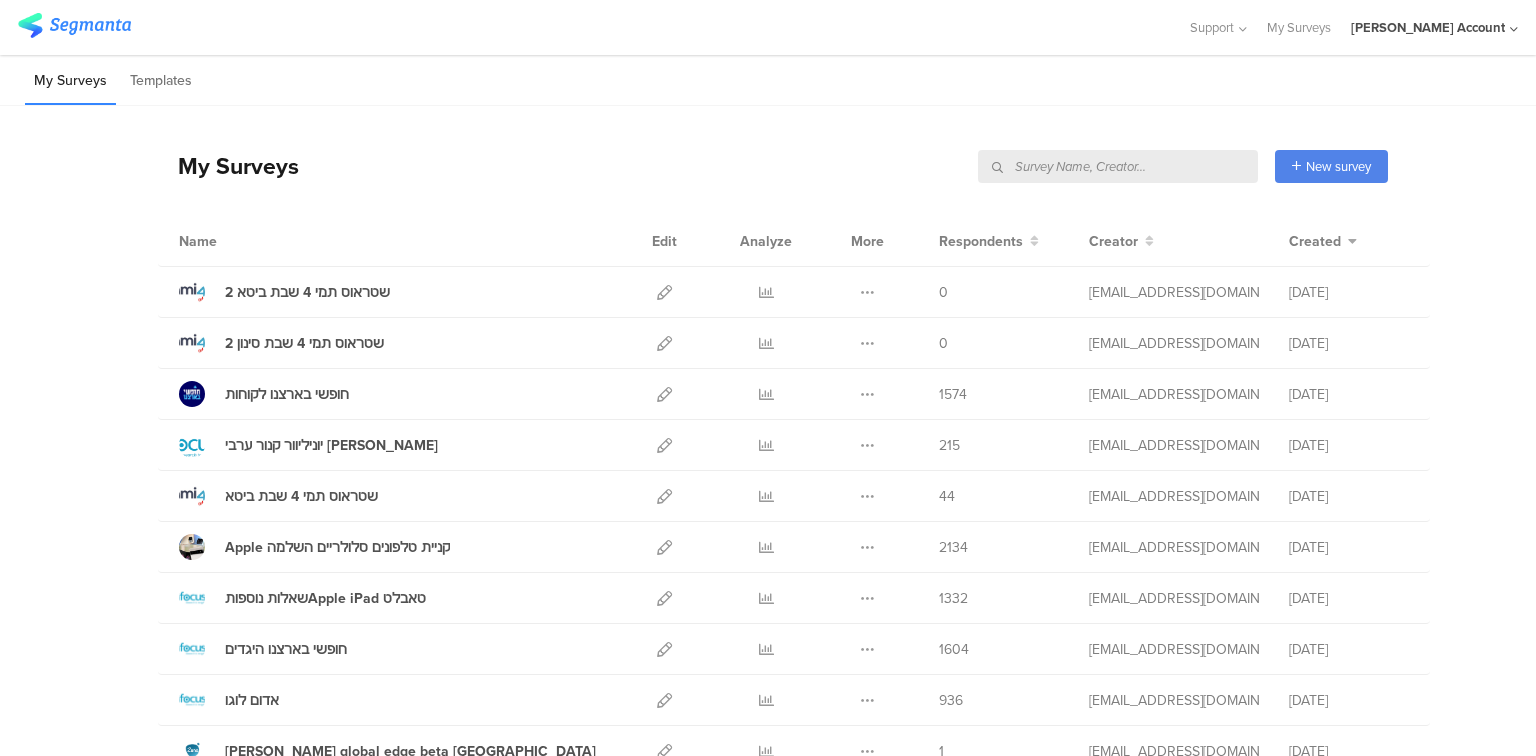 click at bounding box center (1118, 166) 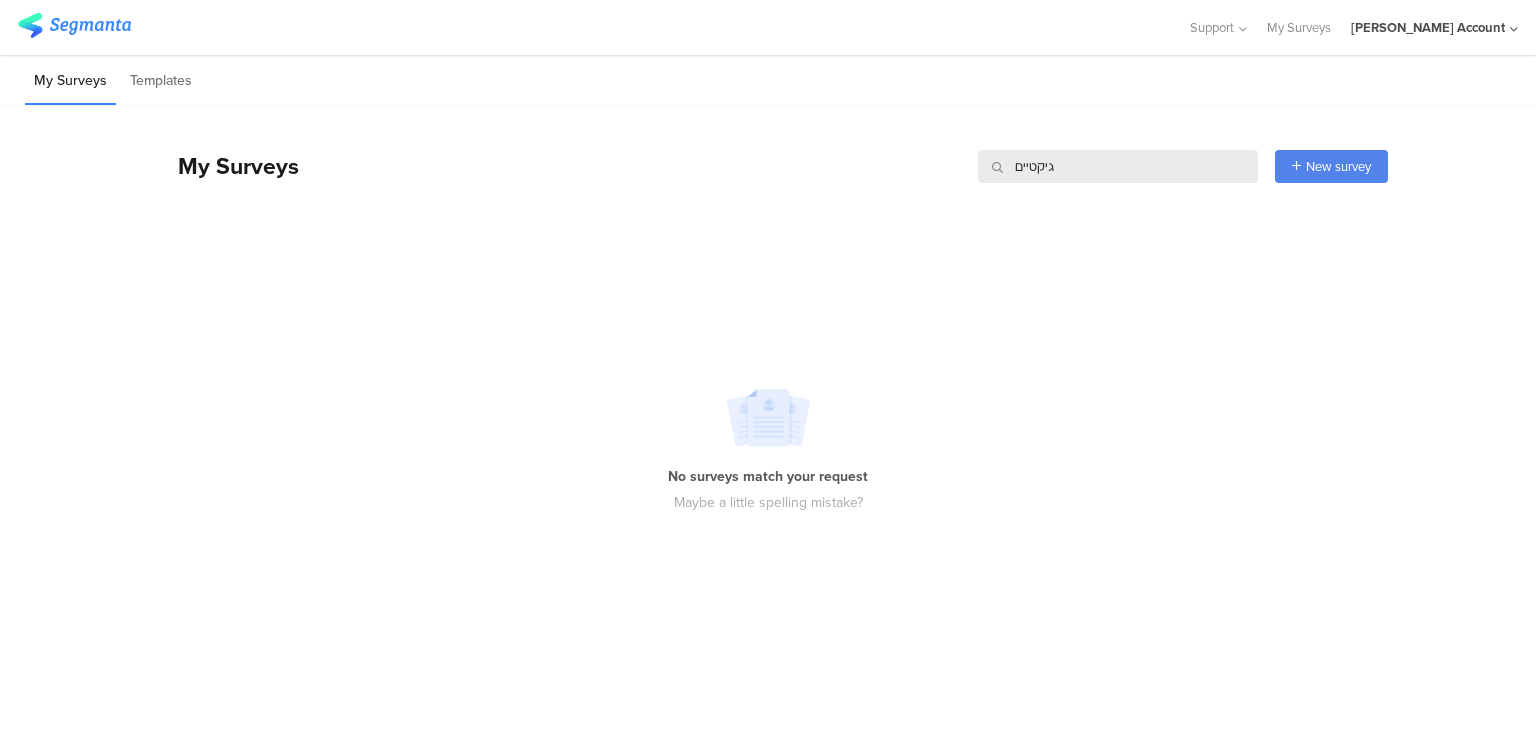 click on "גיקטיים" at bounding box center (1118, 166) 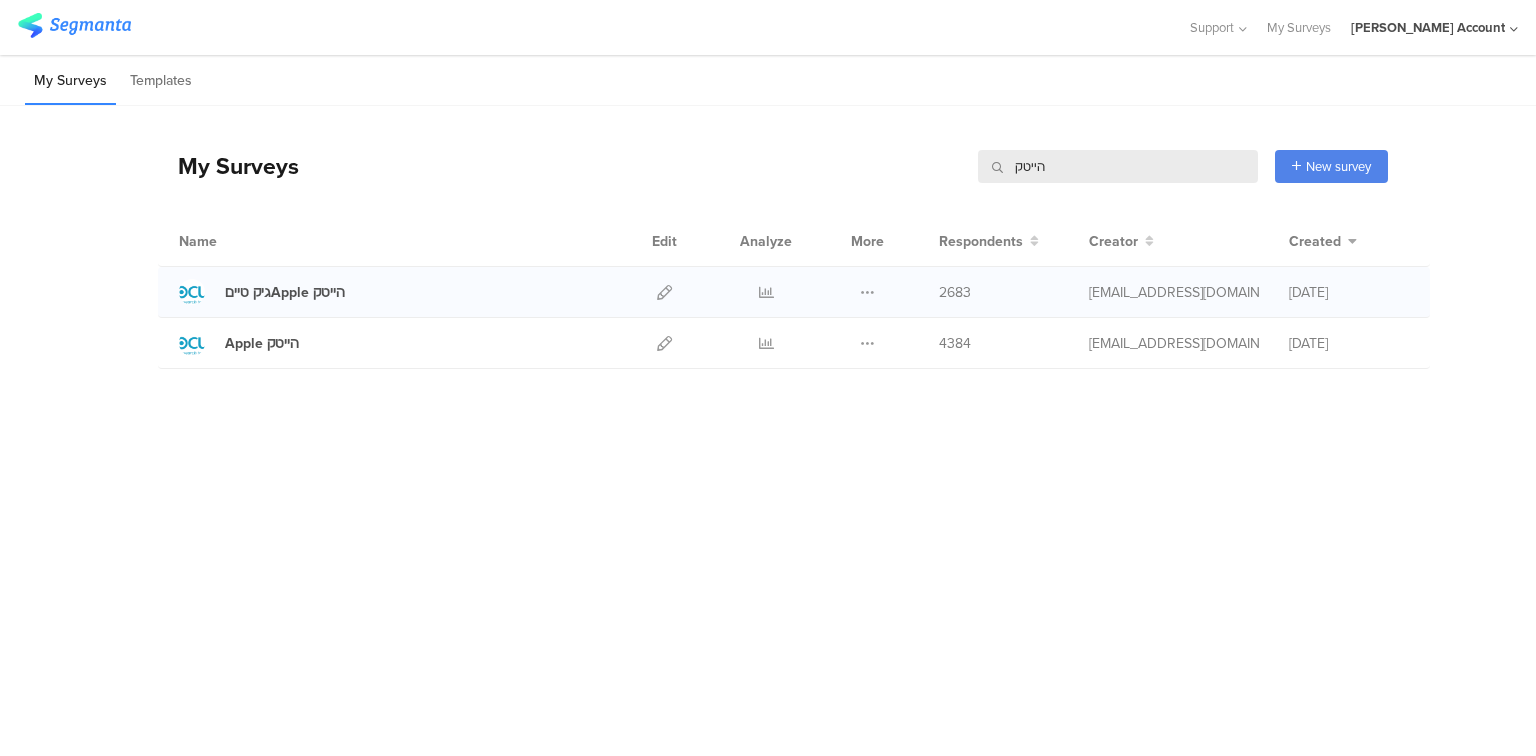 type on "הייטק" 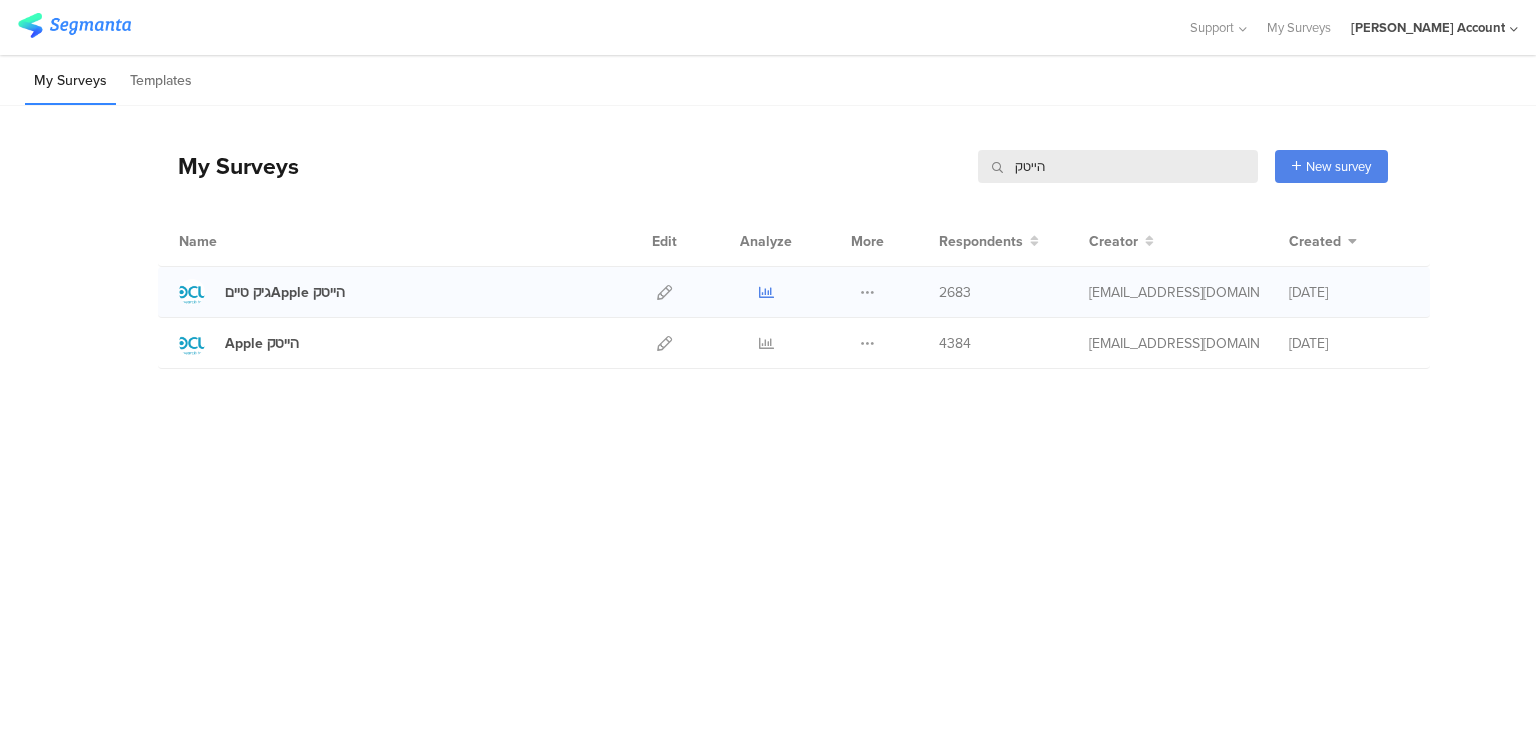click at bounding box center (766, 292) 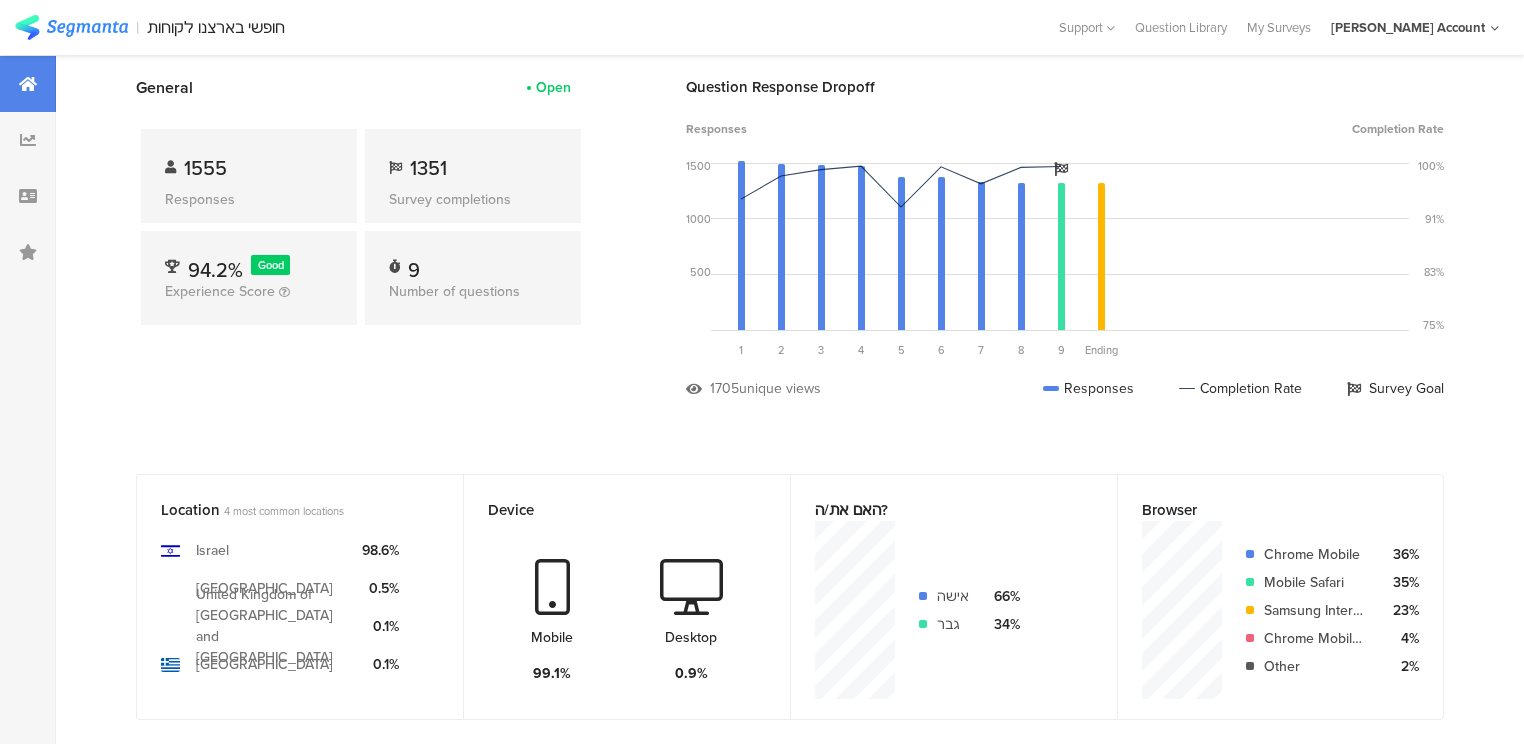 scroll, scrollTop: 0, scrollLeft: 0, axis: both 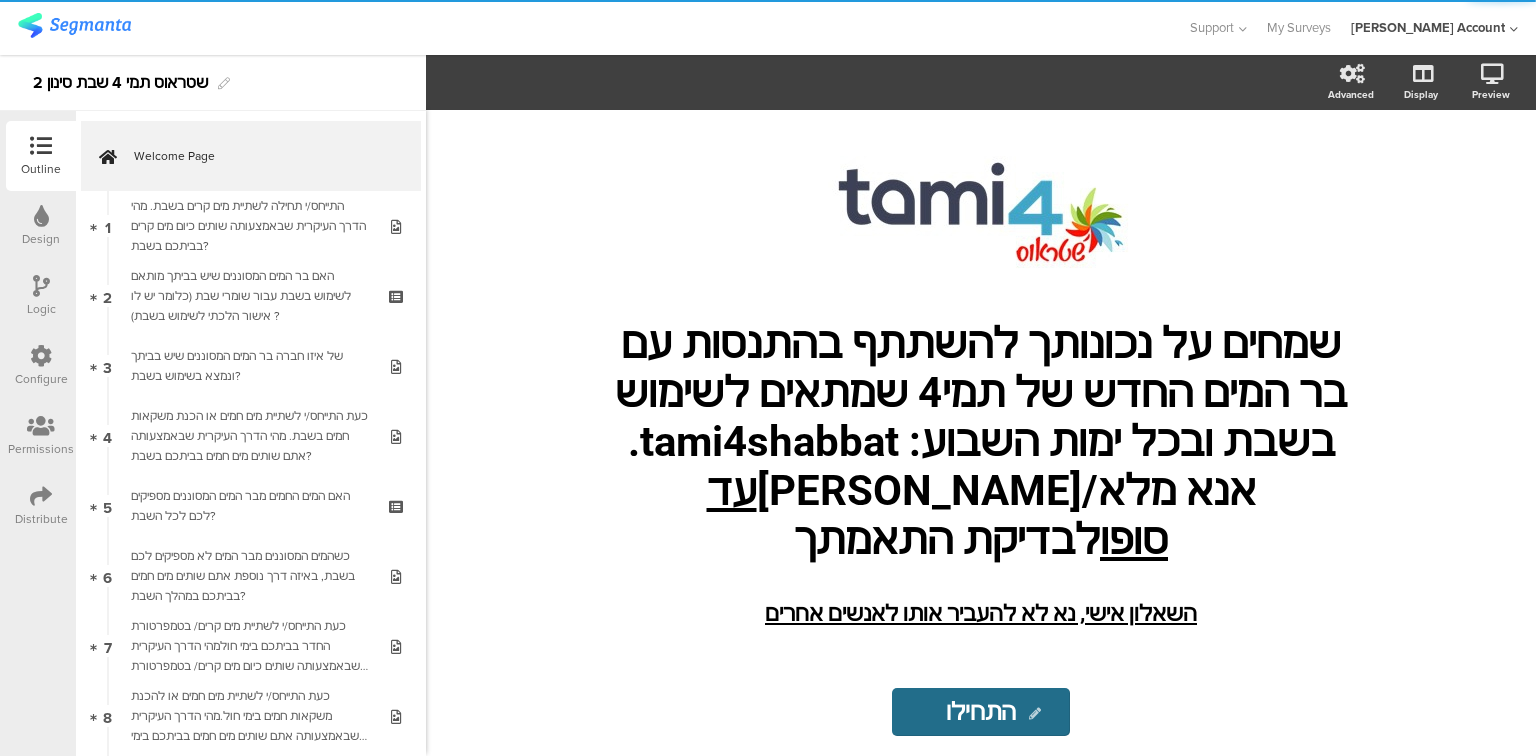 click on "Distribute" at bounding box center (41, 519) 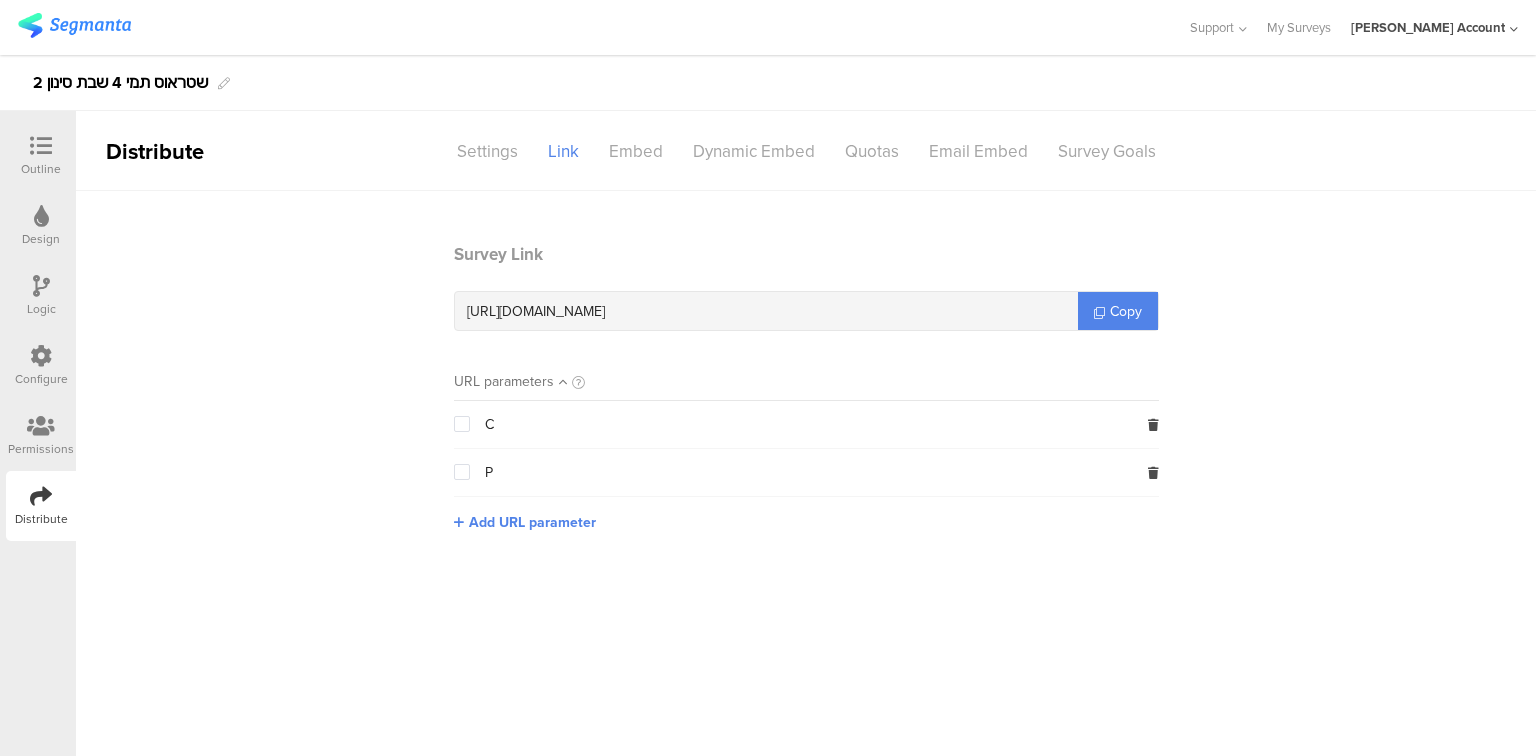 drag, startPoint x: 654, startPoint y: 310, endPoint x: 713, endPoint y: 306, distance: 59.135437 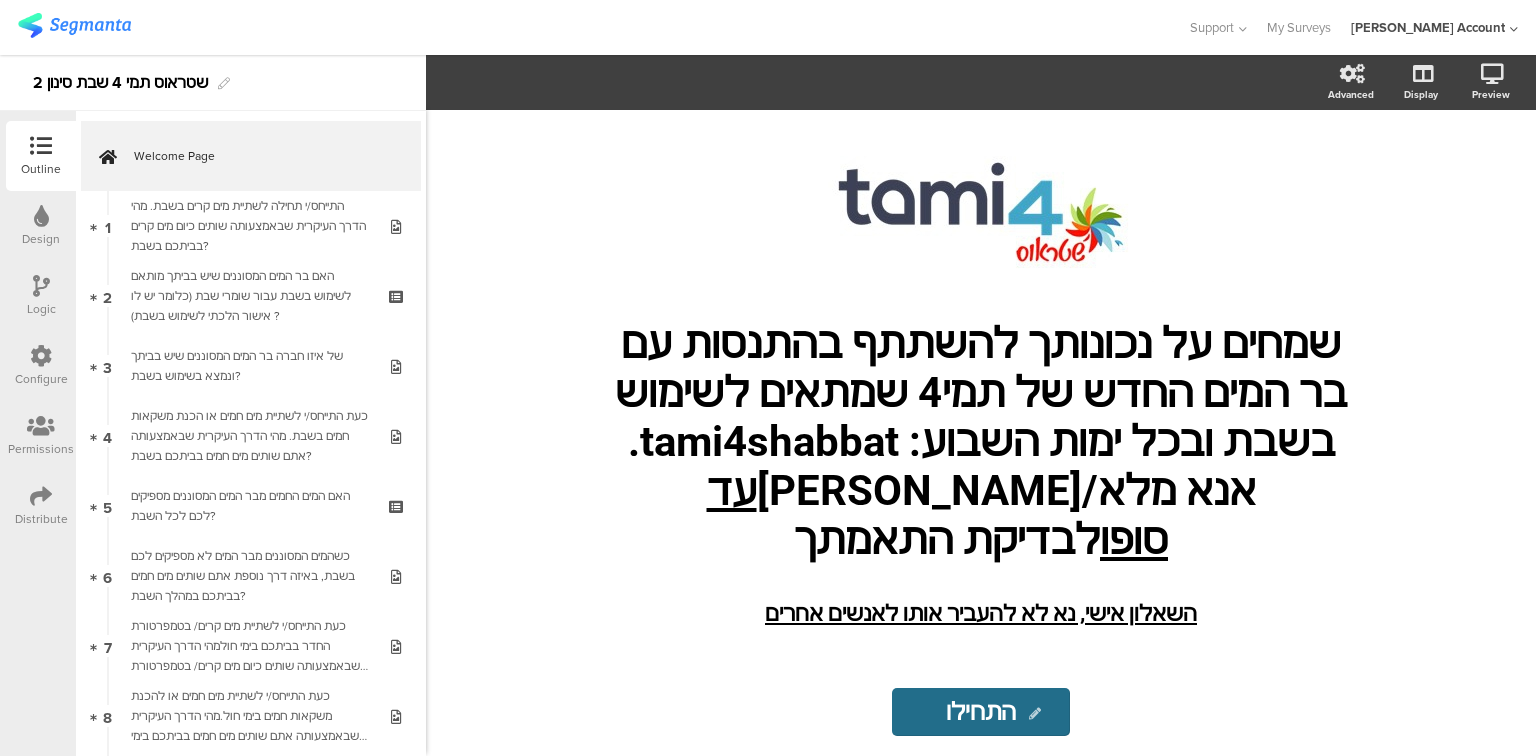 click at bounding box center (41, 286) 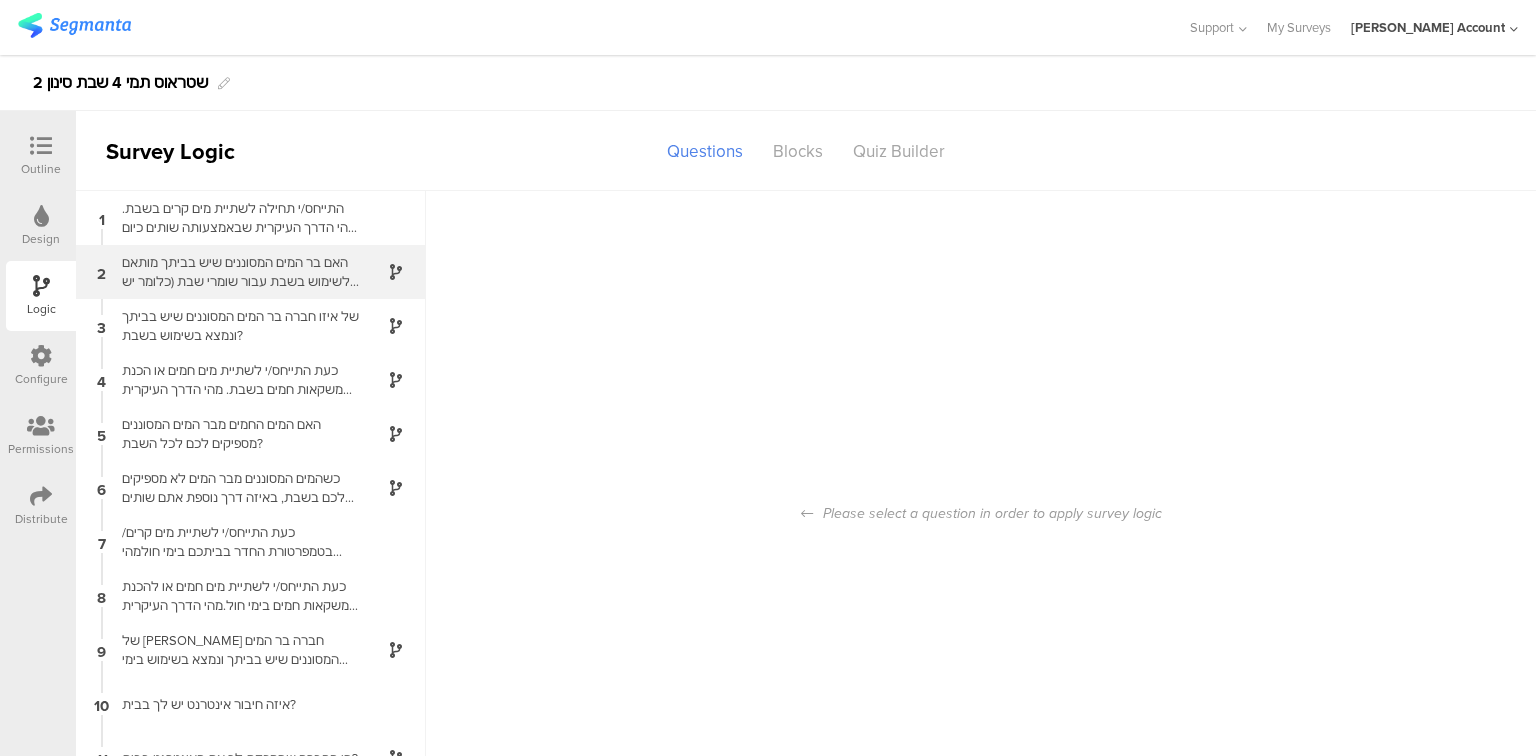 click on "האם בר המים המסוננים שיש בביתך מותאם לשימוש בשבת עבור שומרי שבת (כלומר יש לו אישור הלכתי לשימוש בשבת) ?" at bounding box center (235, 272) 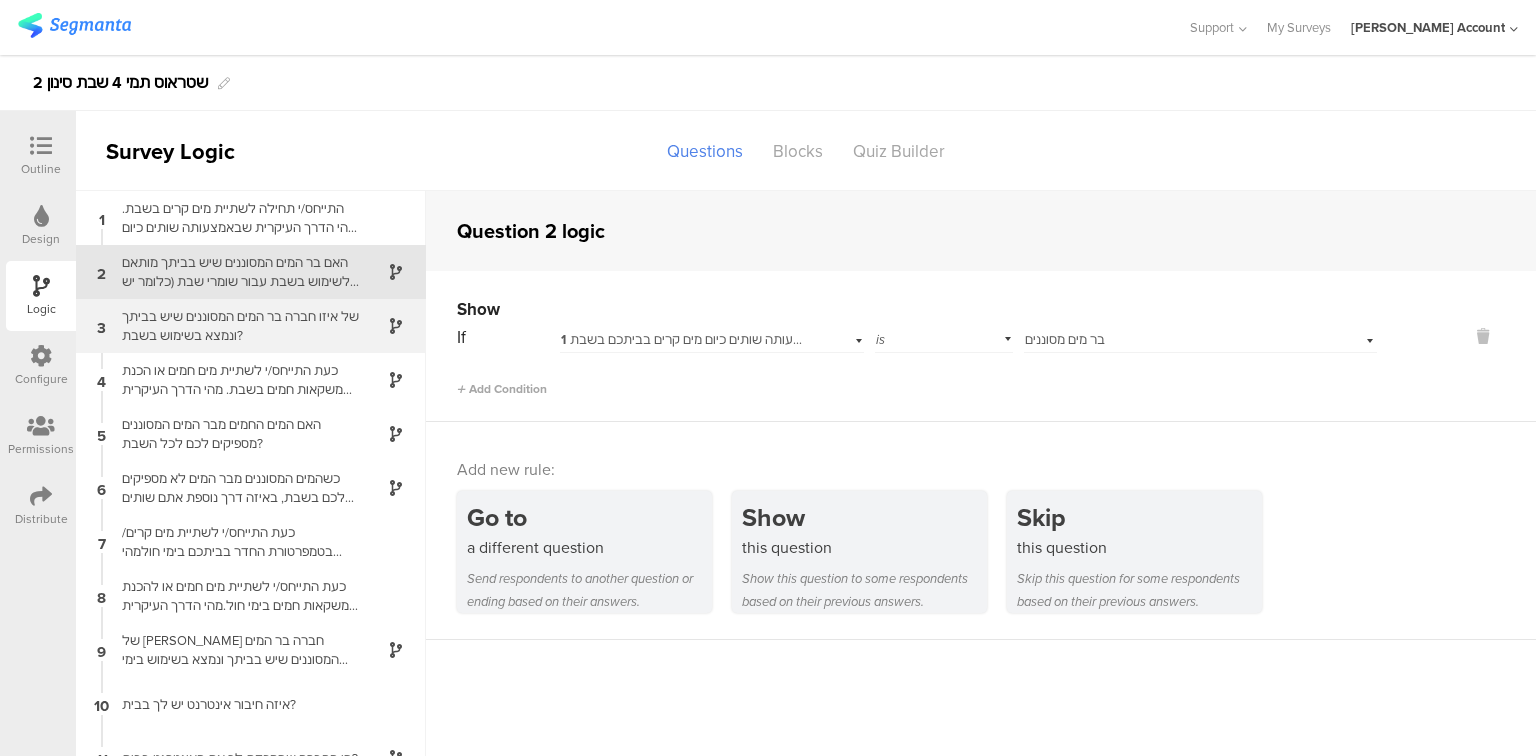 click on "של איזו חברה בר המים המסוננים שיש בביתך ונמצא בשימוש בשבת?" at bounding box center (235, 326) 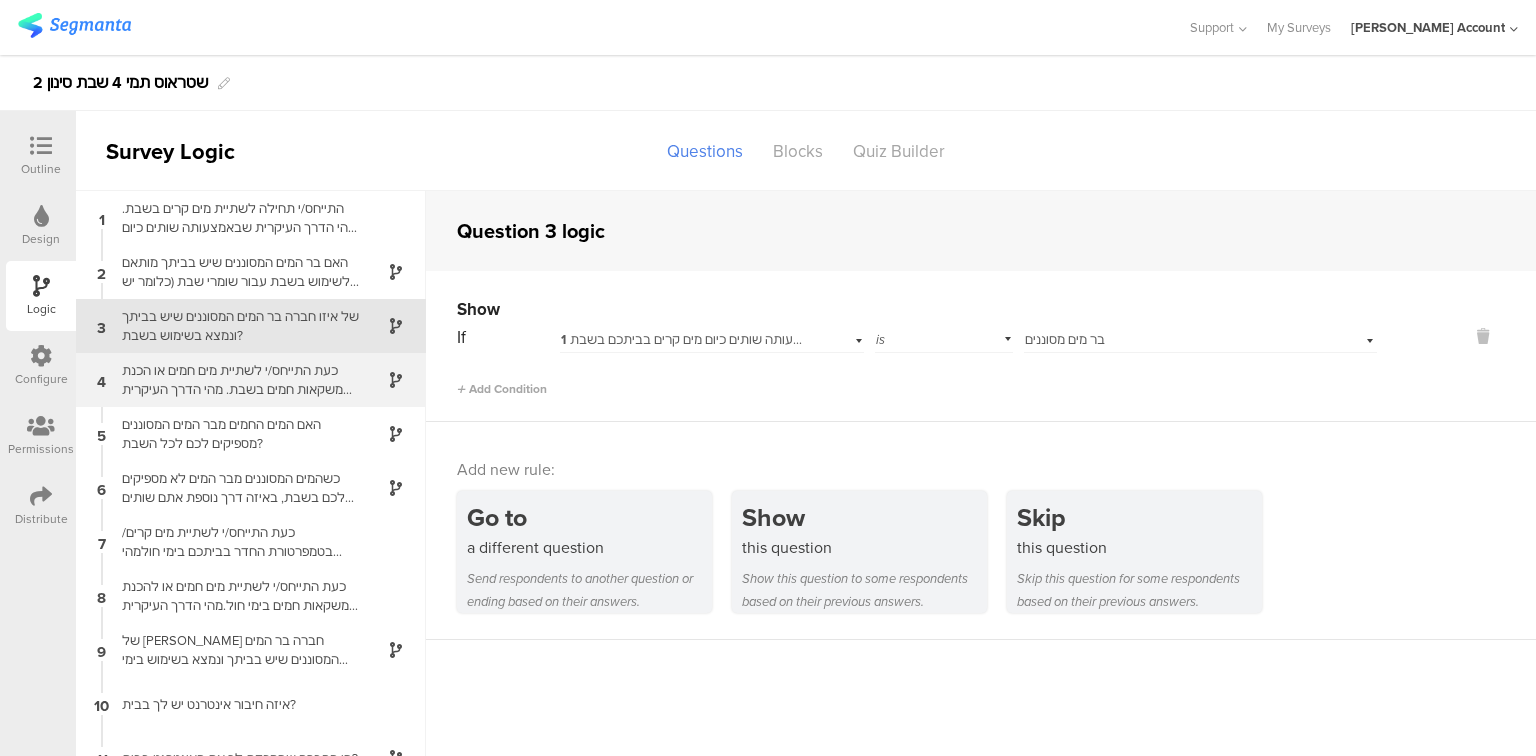 click on "כעת התייחס/י לשתיית מים חמים או הכנת משקאות חמים בשבת. מהי הדרך העיקרית שבאמצעותה אתם שותים מים חמים בביתכם בשבת?" at bounding box center (235, 380) 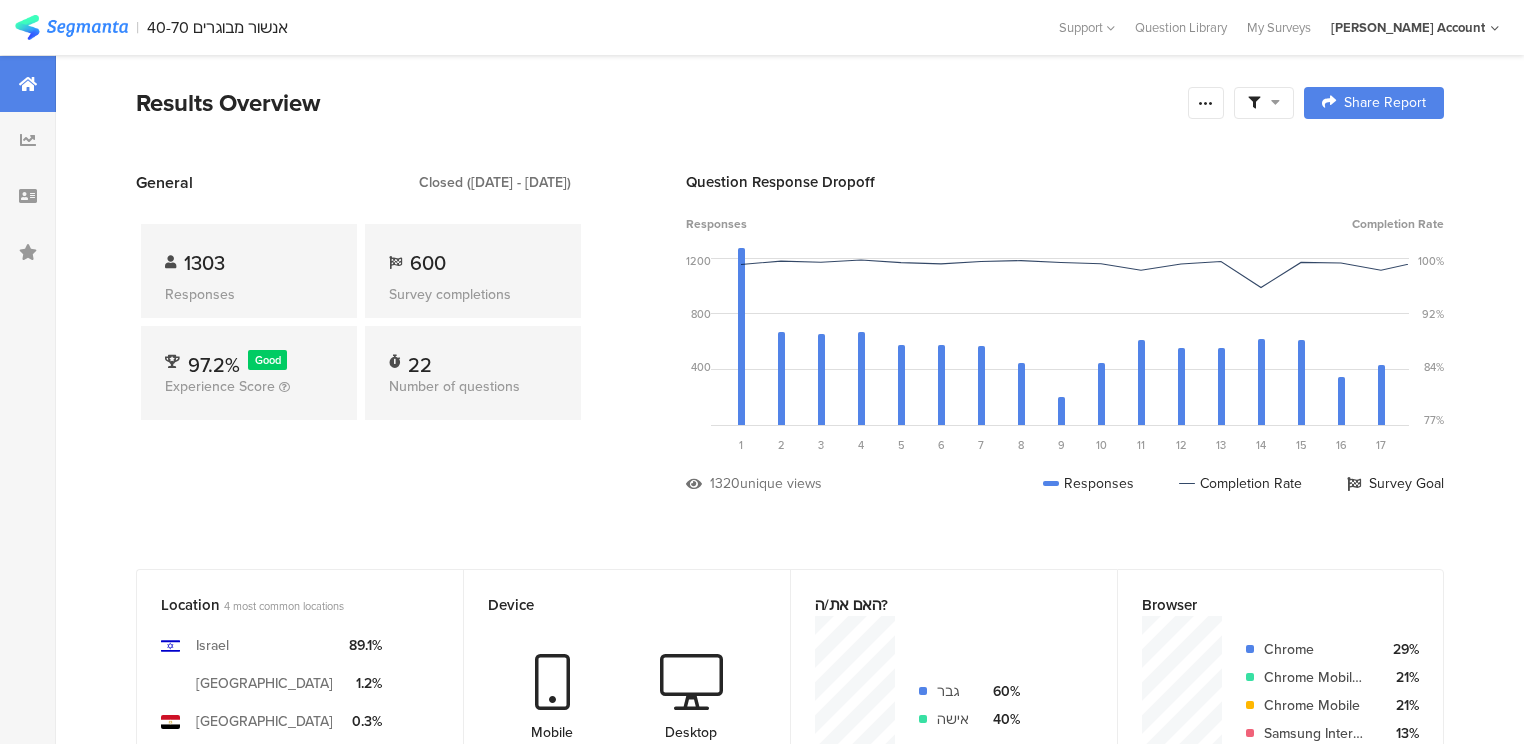scroll, scrollTop: 3805, scrollLeft: 0, axis: vertical 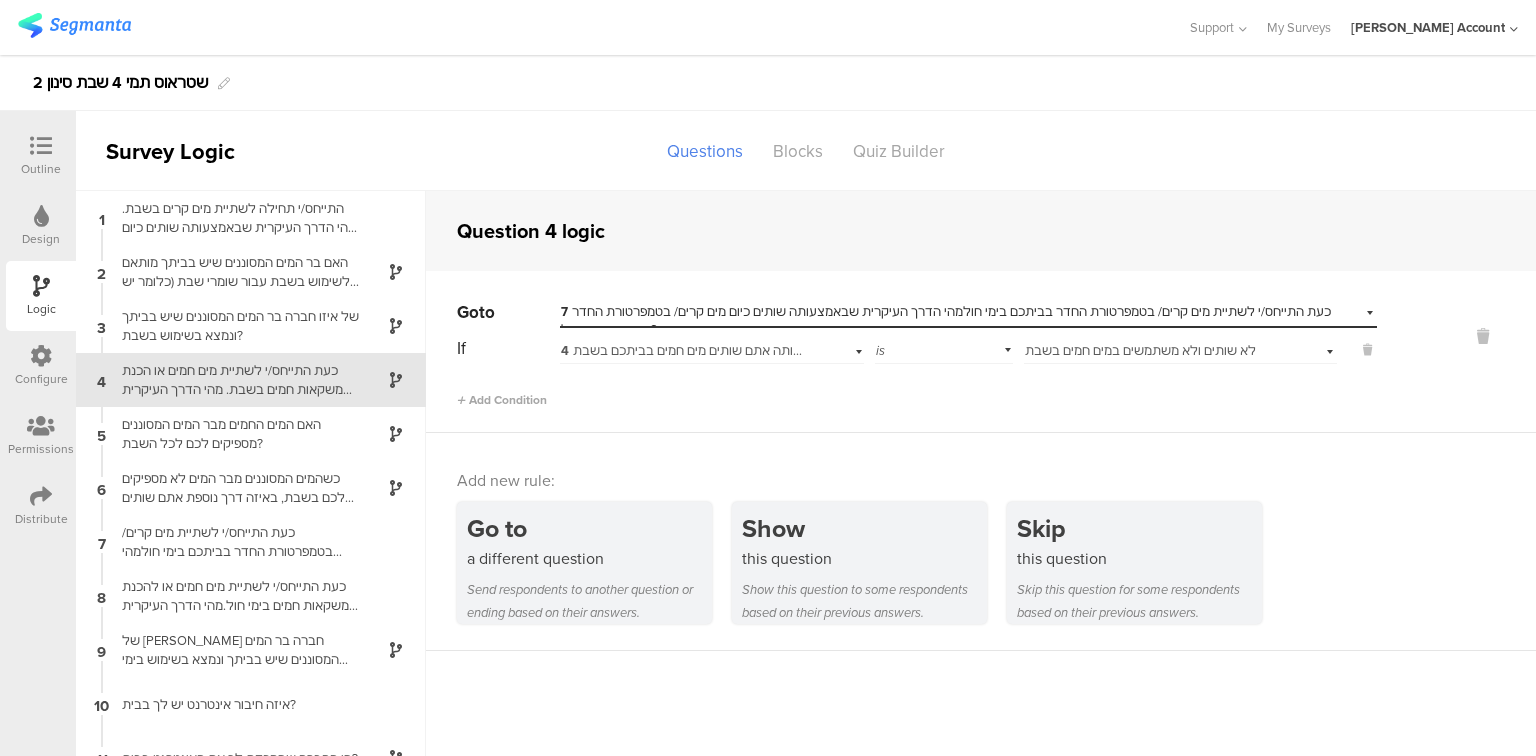 click at bounding box center [41, 147] 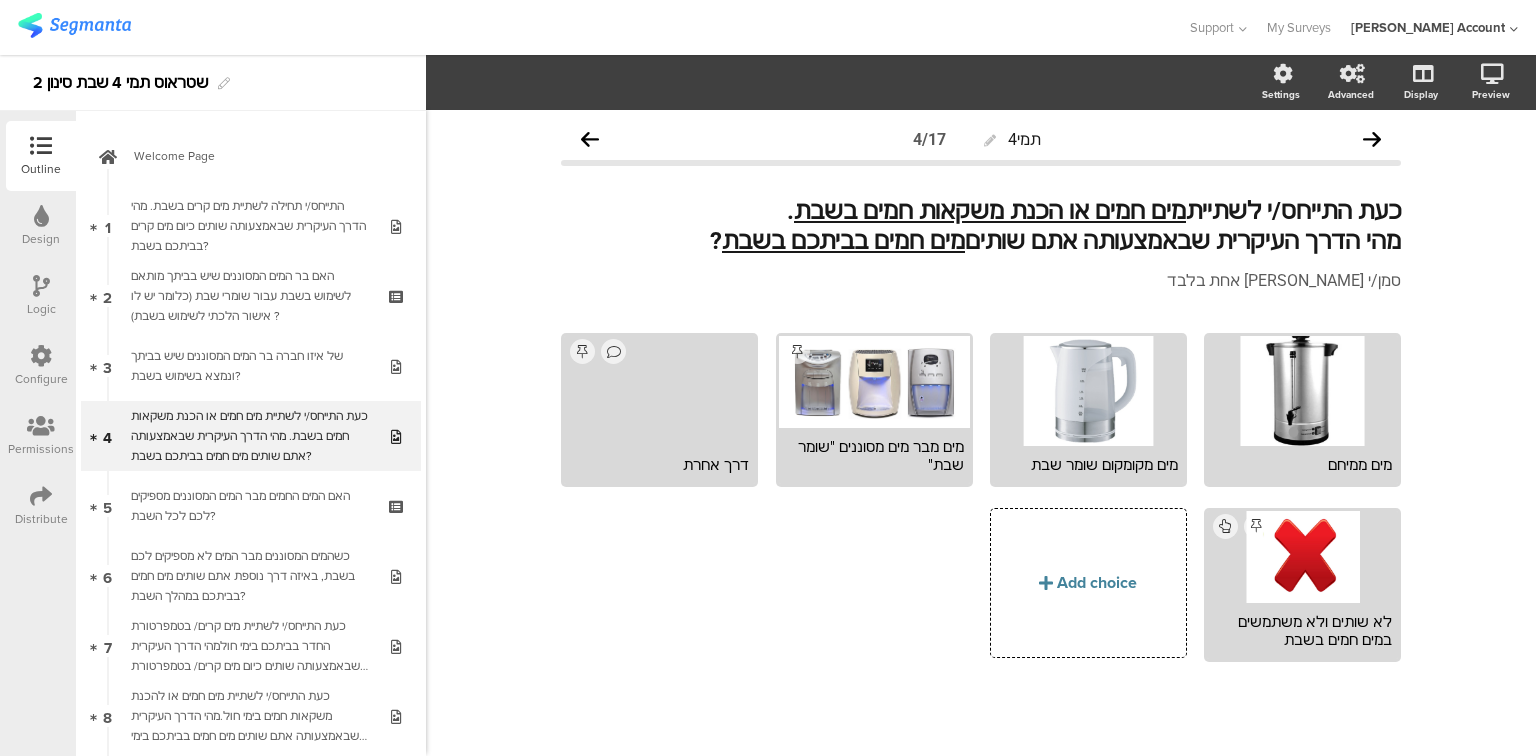 scroll, scrollTop: 2, scrollLeft: 0, axis: vertical 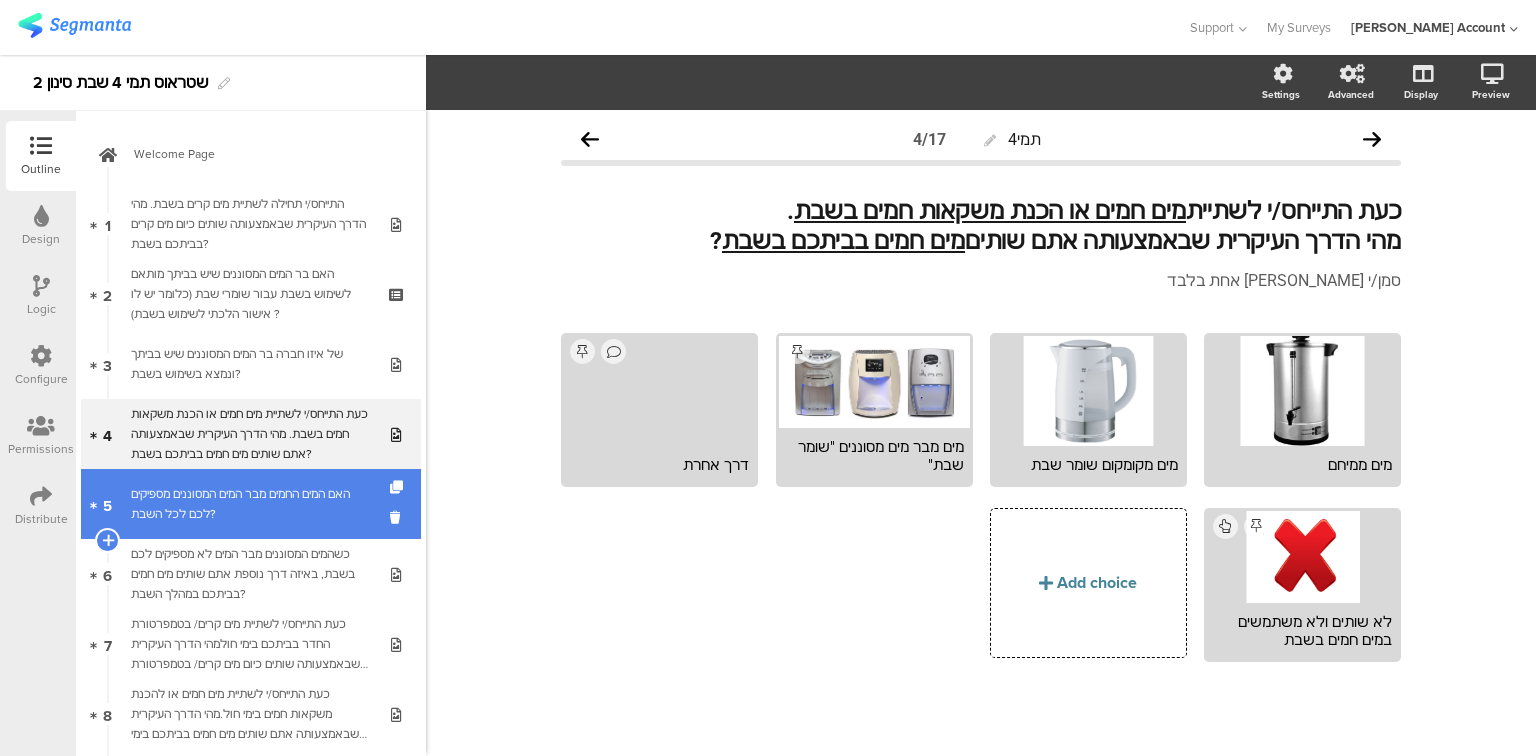 click on "האם המים החמים מבר המים המסוננים מספיקים לכם לכל השבת?" at bounding box center (250, 504) 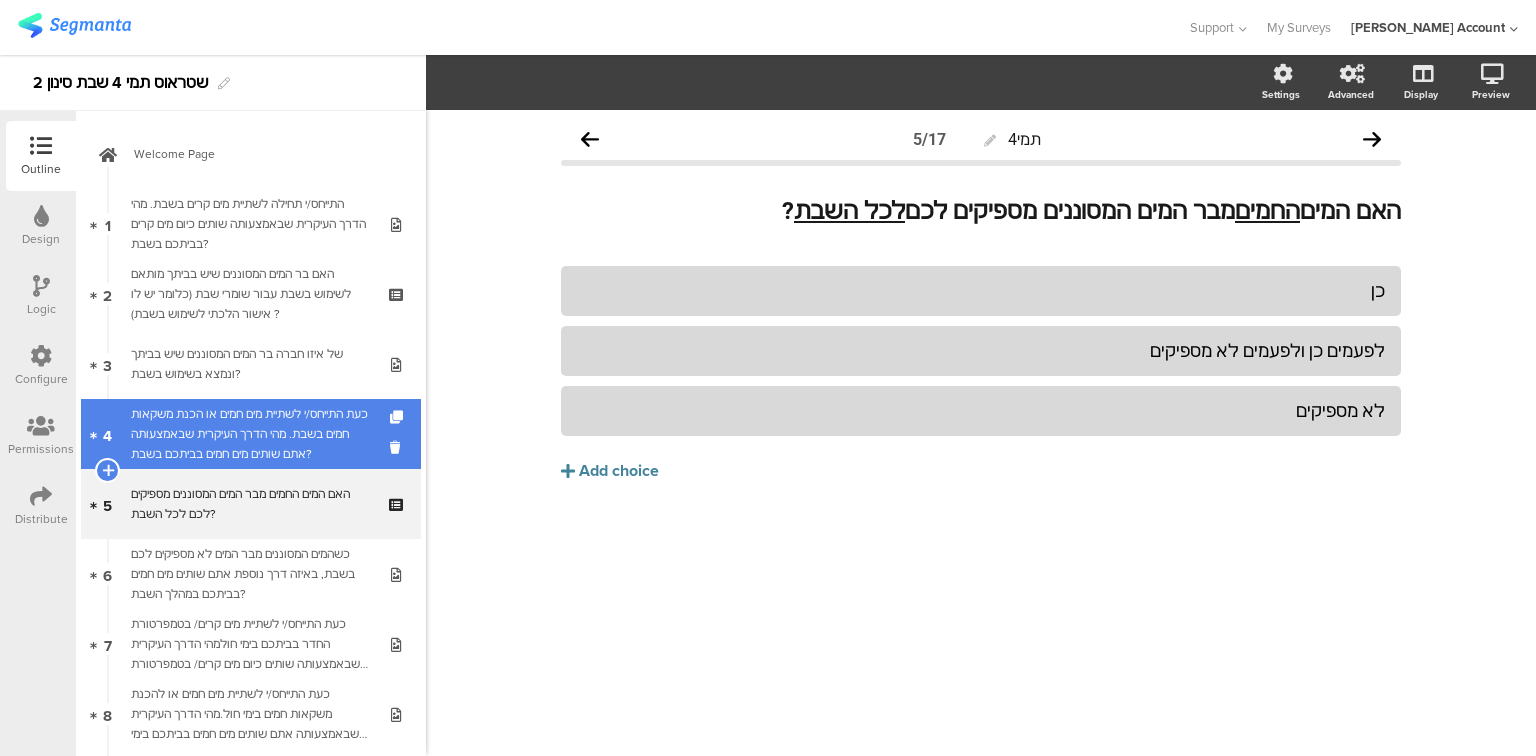 click on "כעת התייחס/י לשתיית מים חמים או הכנת משקאות חמים בשבת. מהי הדרך העיקרית שבאמצעותה אתם שותים מים חמים בביתכם בשבת?" at bounding box center (250, 434) 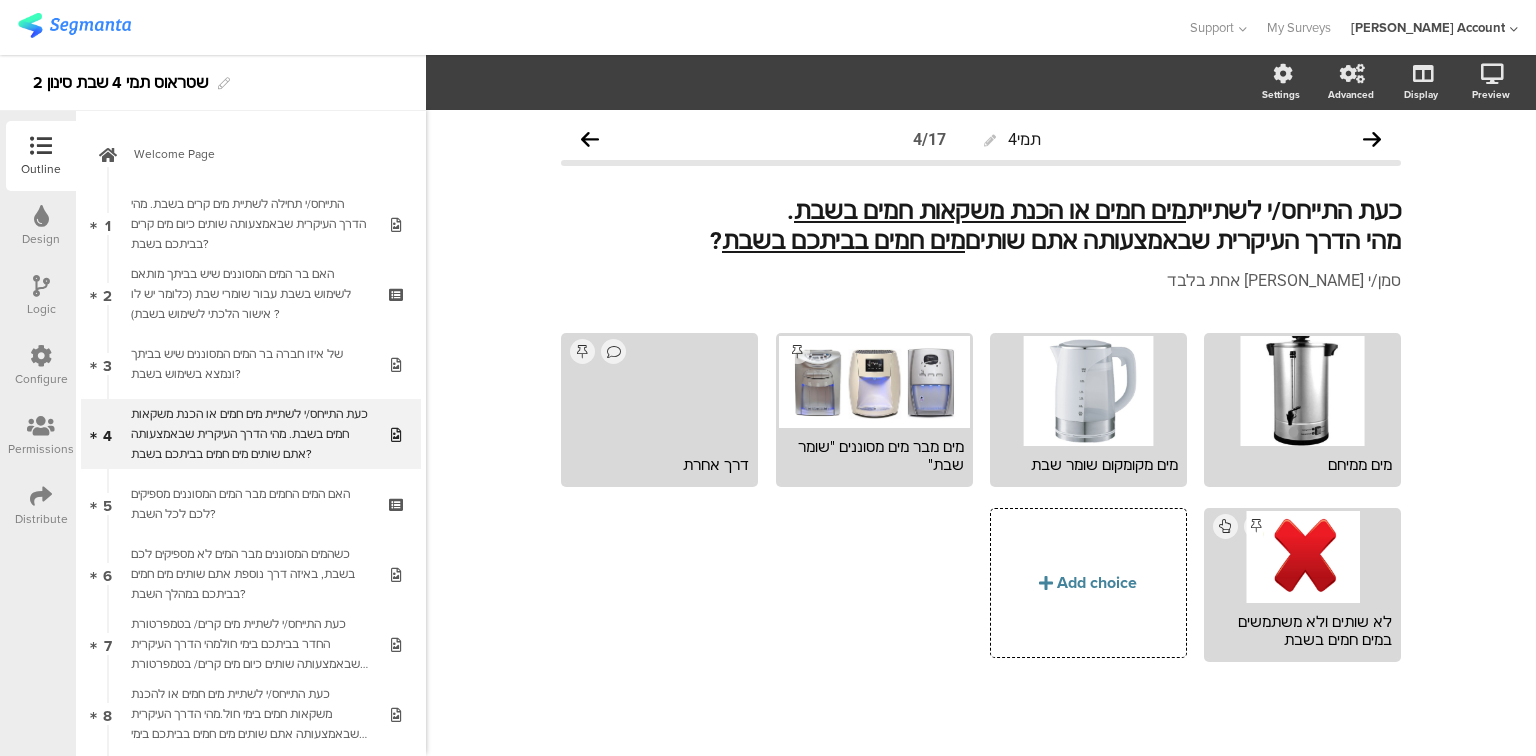 click at bounding box center (41, 286) 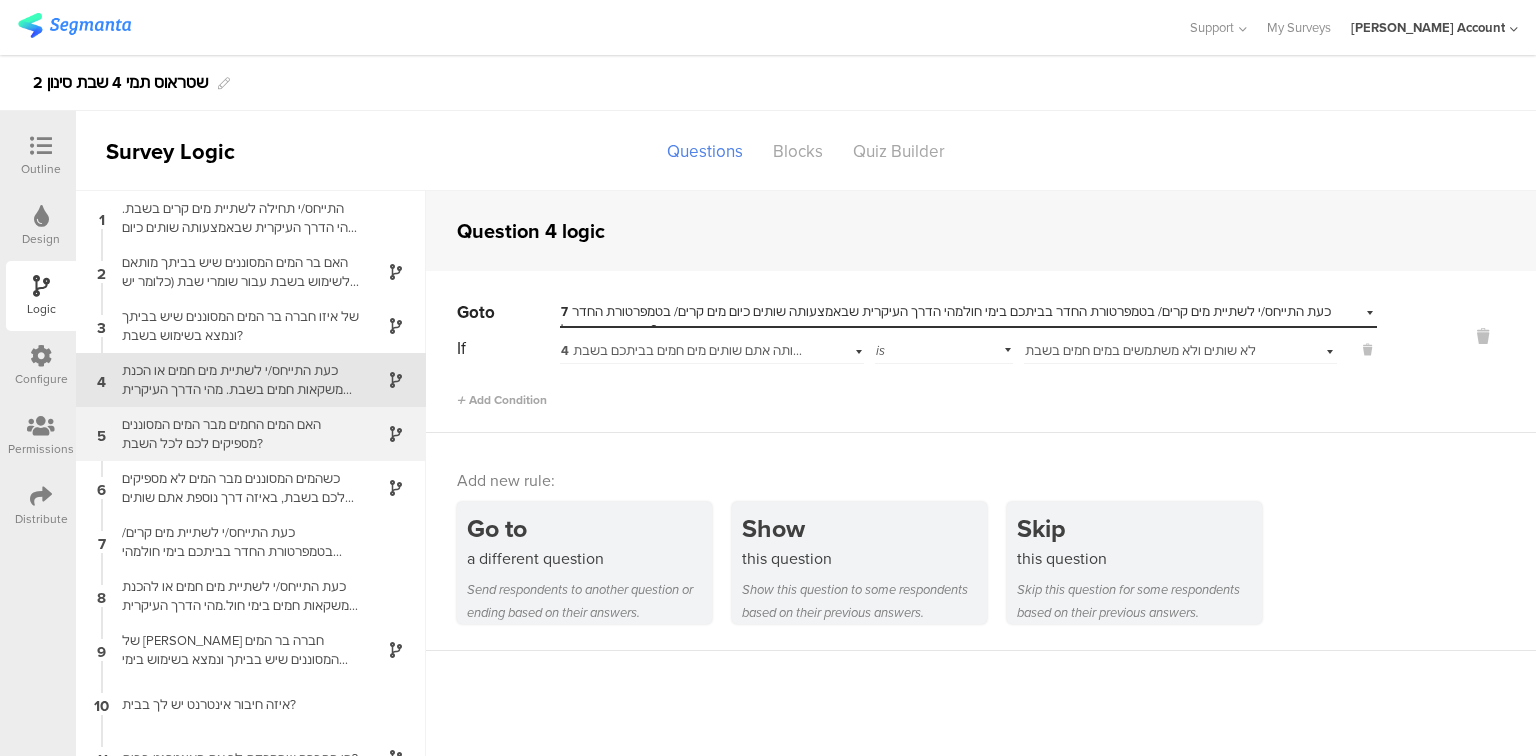 click on "האם המים החמים מבר המים המסוננים מספיקים לכם לכל השבת?" at bounding box center (235, 434) 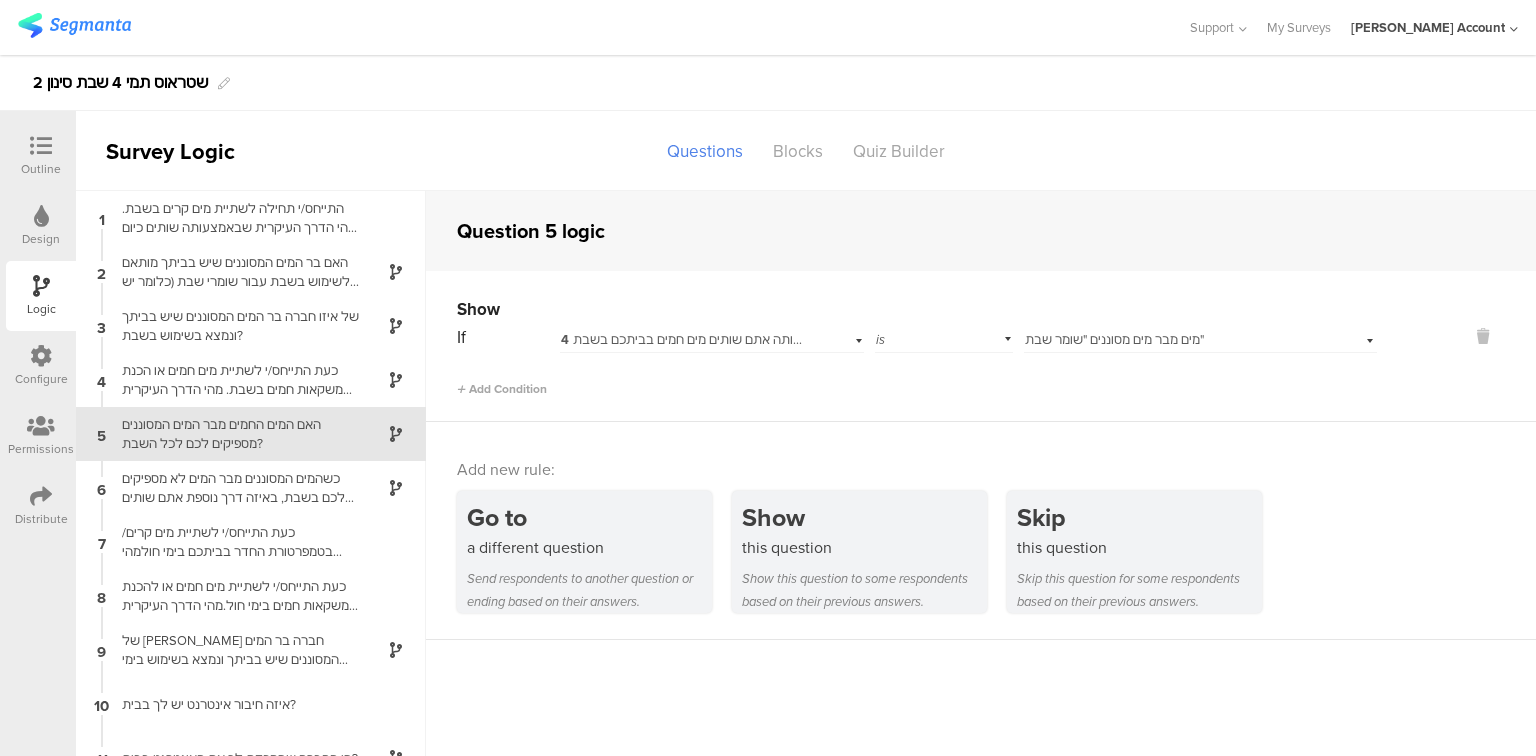 scroll, scrollTop: 0, scrollLeft: 0, axis: both 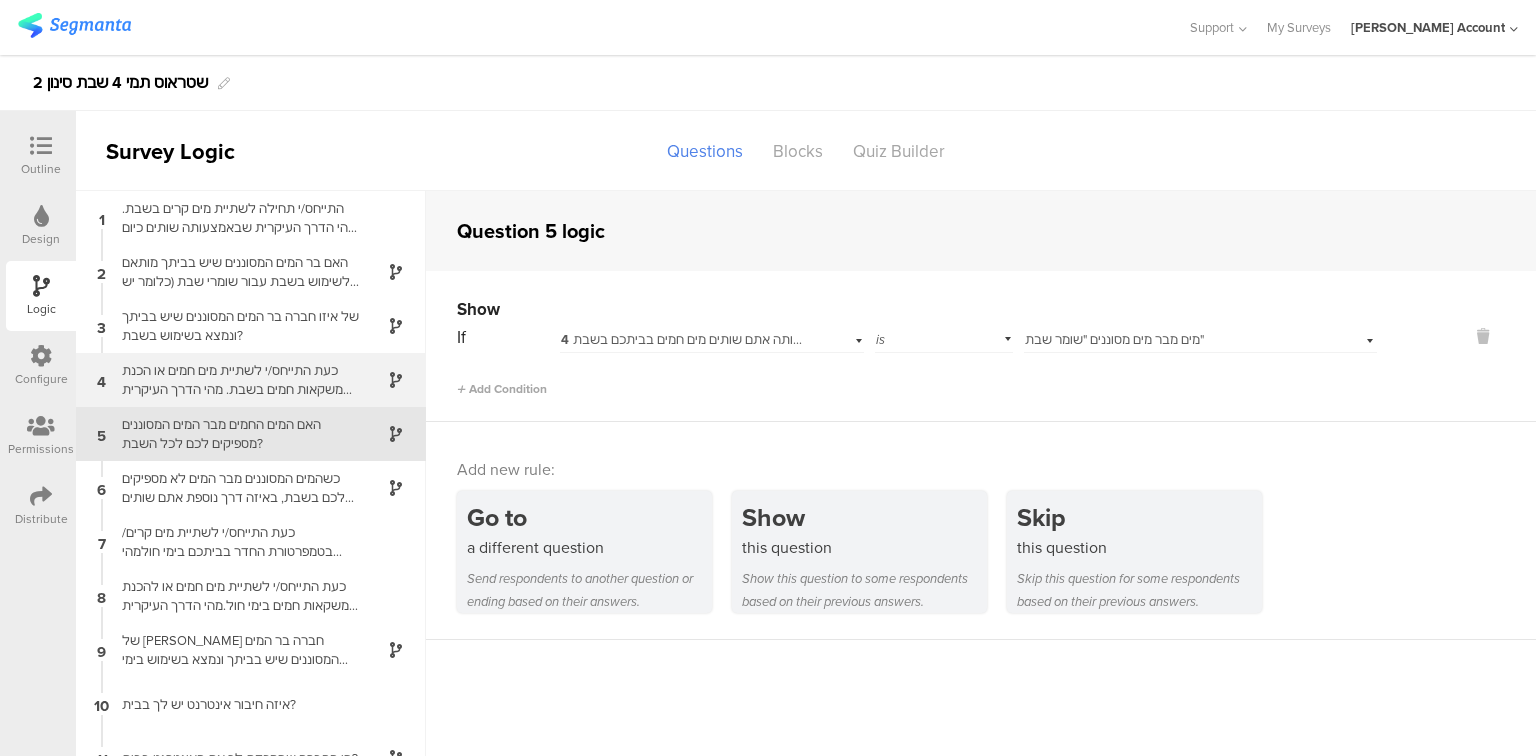 click on "כעת התייחס/י לשתיית מים חמים או הכנת משקאות חמים בשבת. מהי הדרך העיקרית שבאמצעותה אתם שותים מים חמים בביתכם בשבת?" at bounding box center [235, 380] 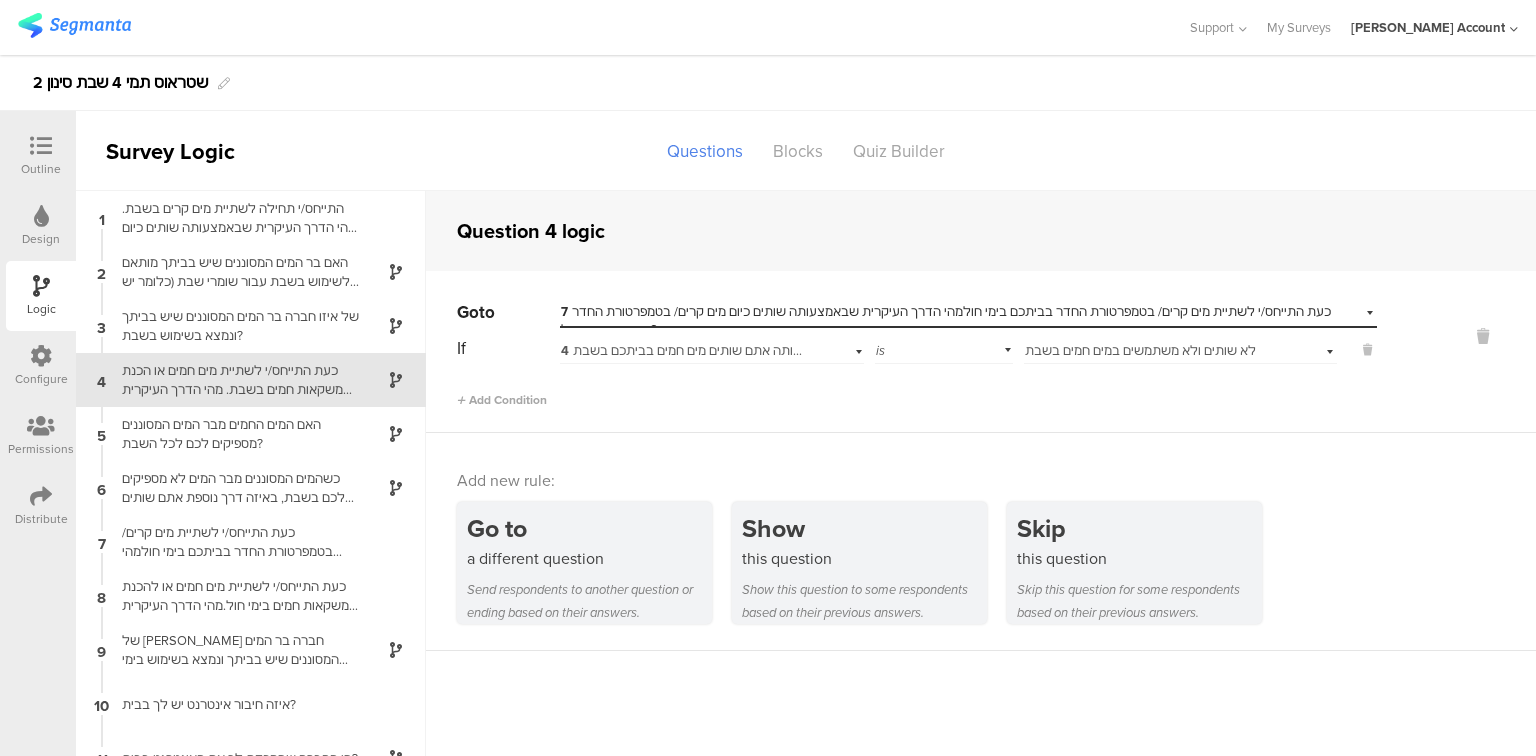 scroll, scrollTop: 0, scrollLeft: 0, axis: both 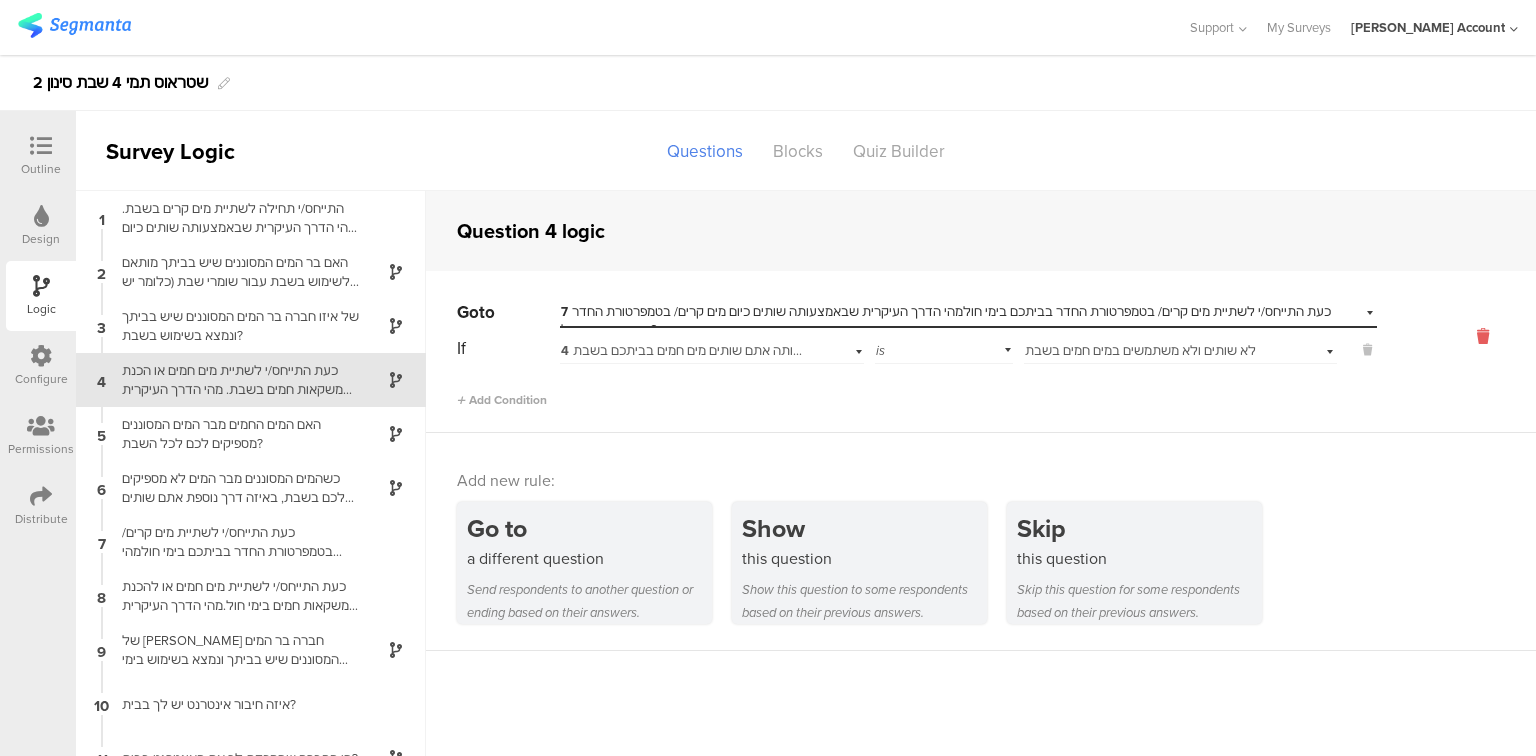 click at bounding box center [1483, 336] 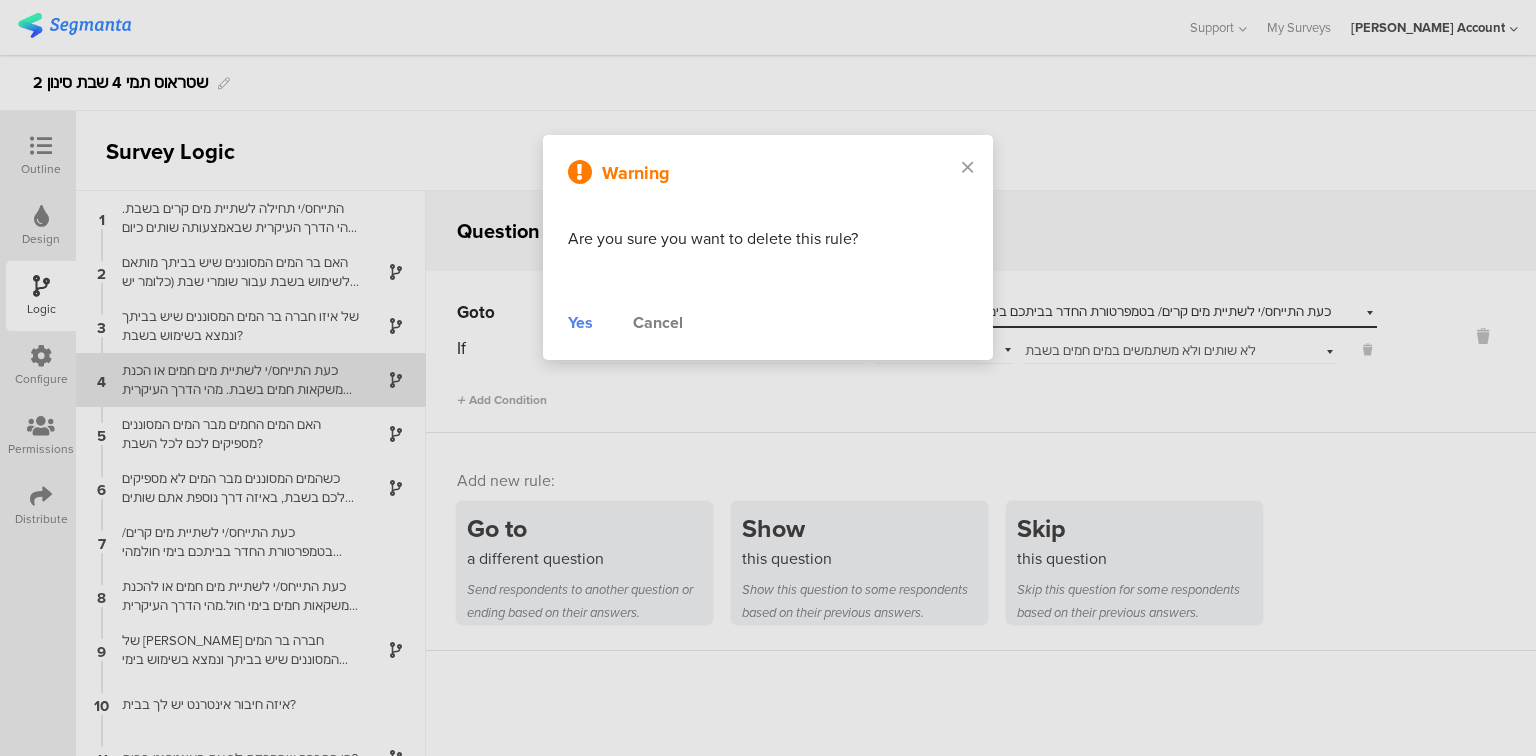 click on "Yes" at bounding box center (580, 323) 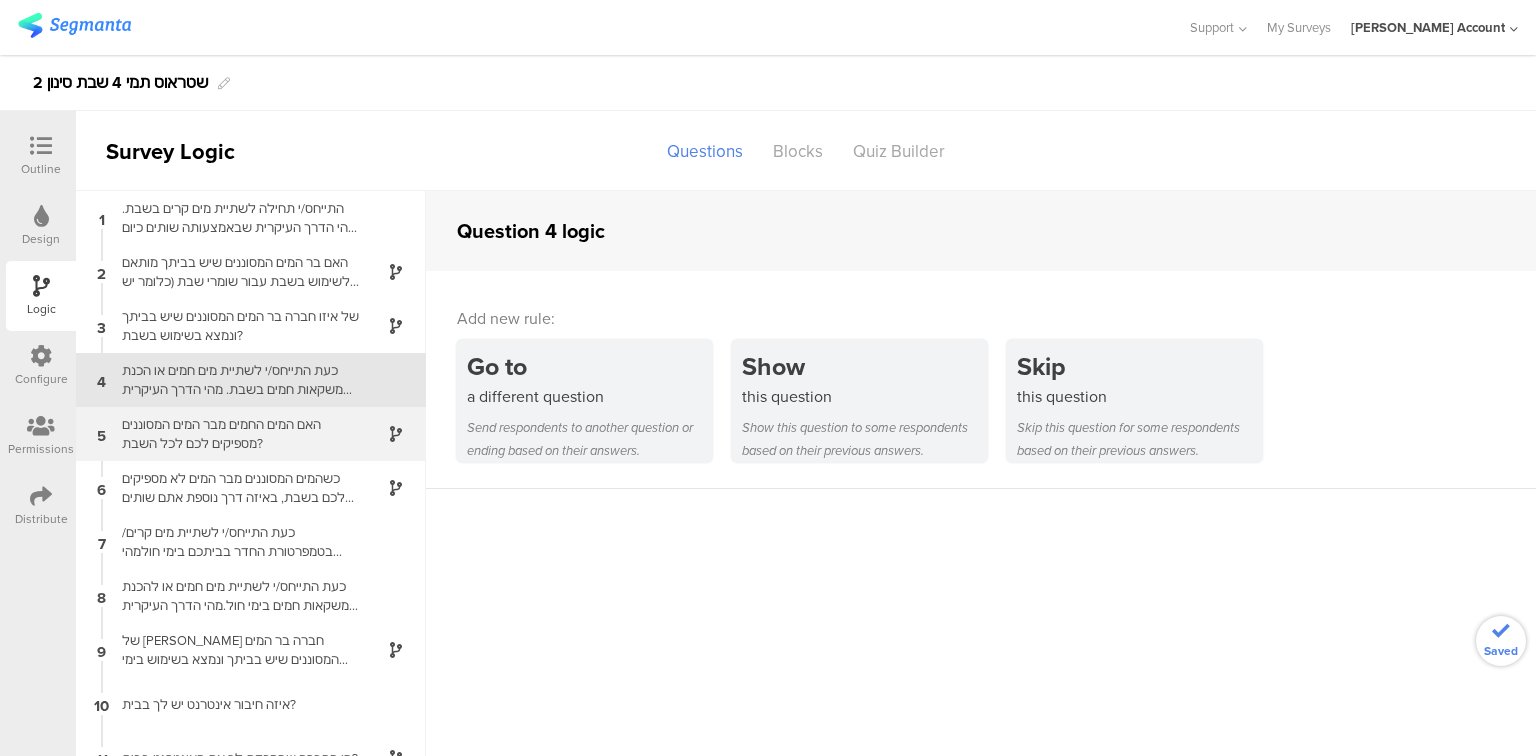 click on "האם המים החמים מבר המים המסוננים מספיקים לכם לכל השבת?" at bounding box center (235, 434) 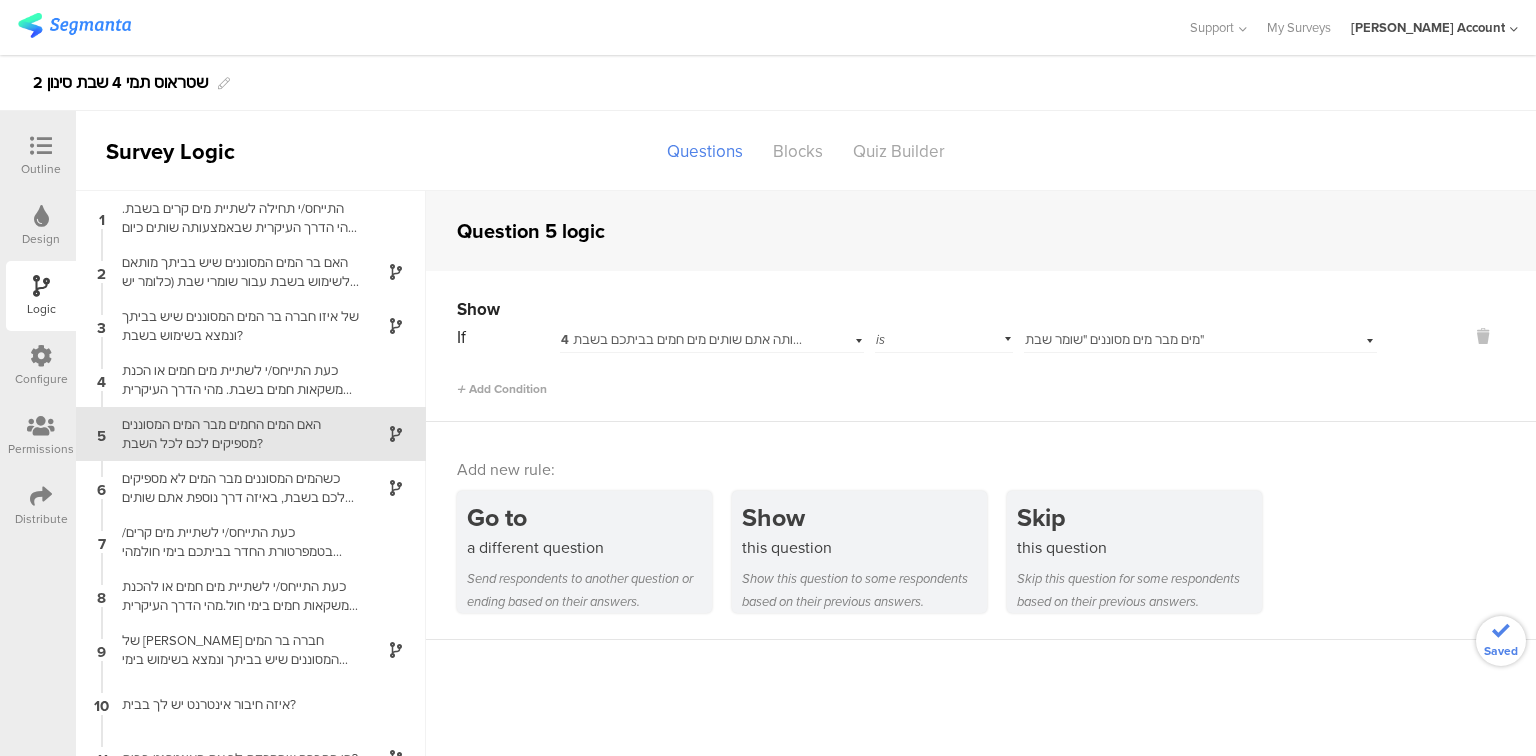 scroll, scrollTop: 0, scrollLeft: 0, axis: both 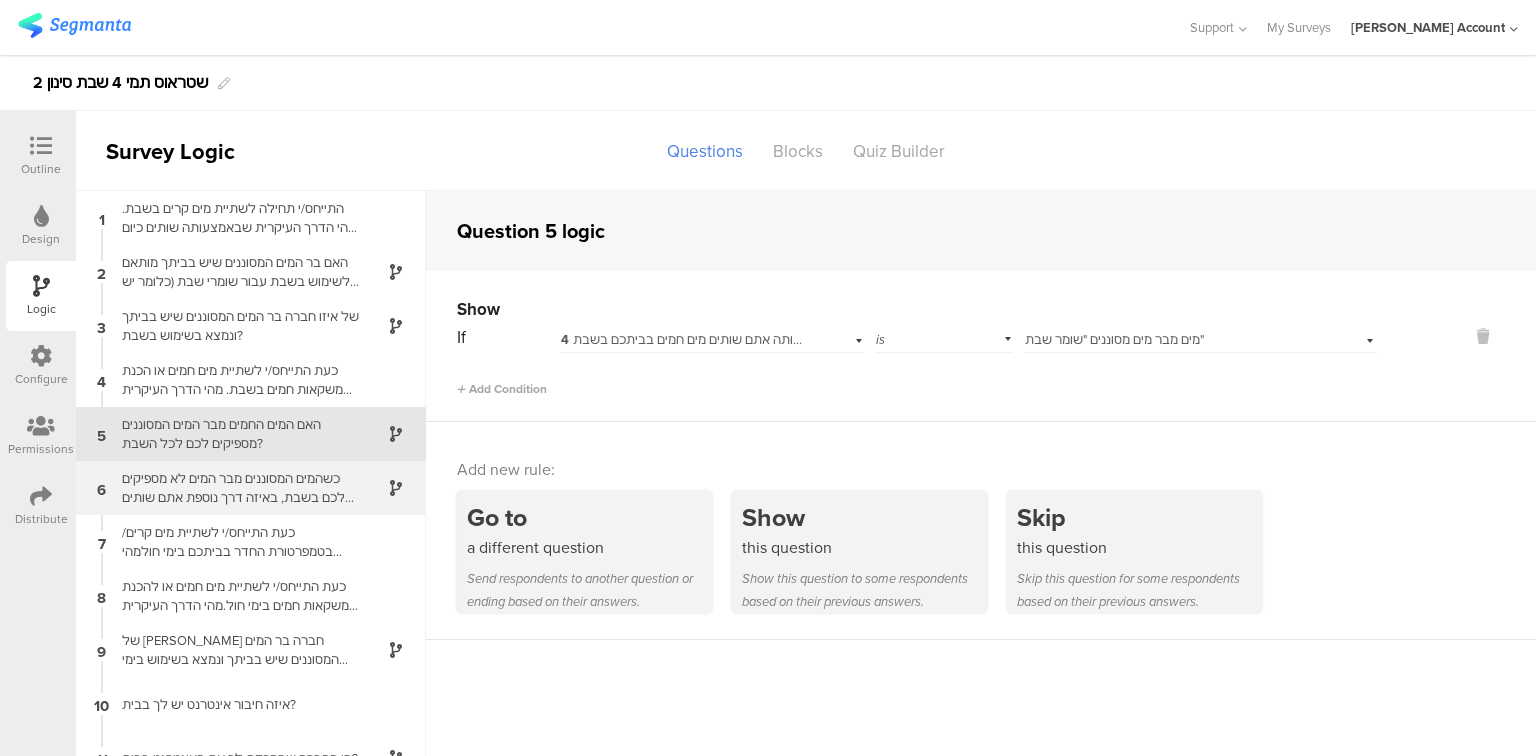 click on "כשהמים המסוננים מבר המים לא מספיקים לכם בשבת, באיזה דרך נוספת אתם שותים מים חמים בביתכם במהלך השבת?" at bounding box center (235, 488) 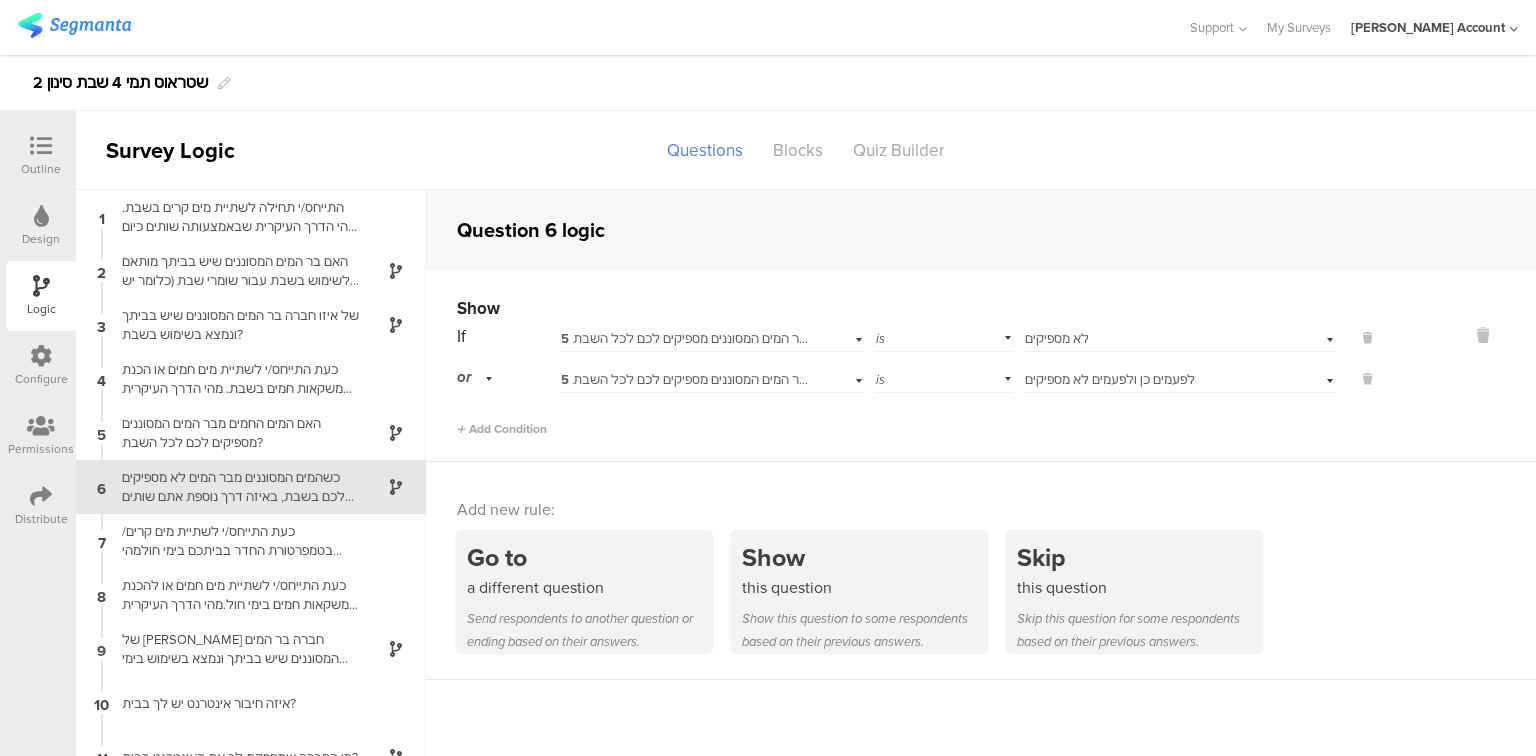 scroll, scrollTop: 54, scrollLeft: 0, axis: vertical 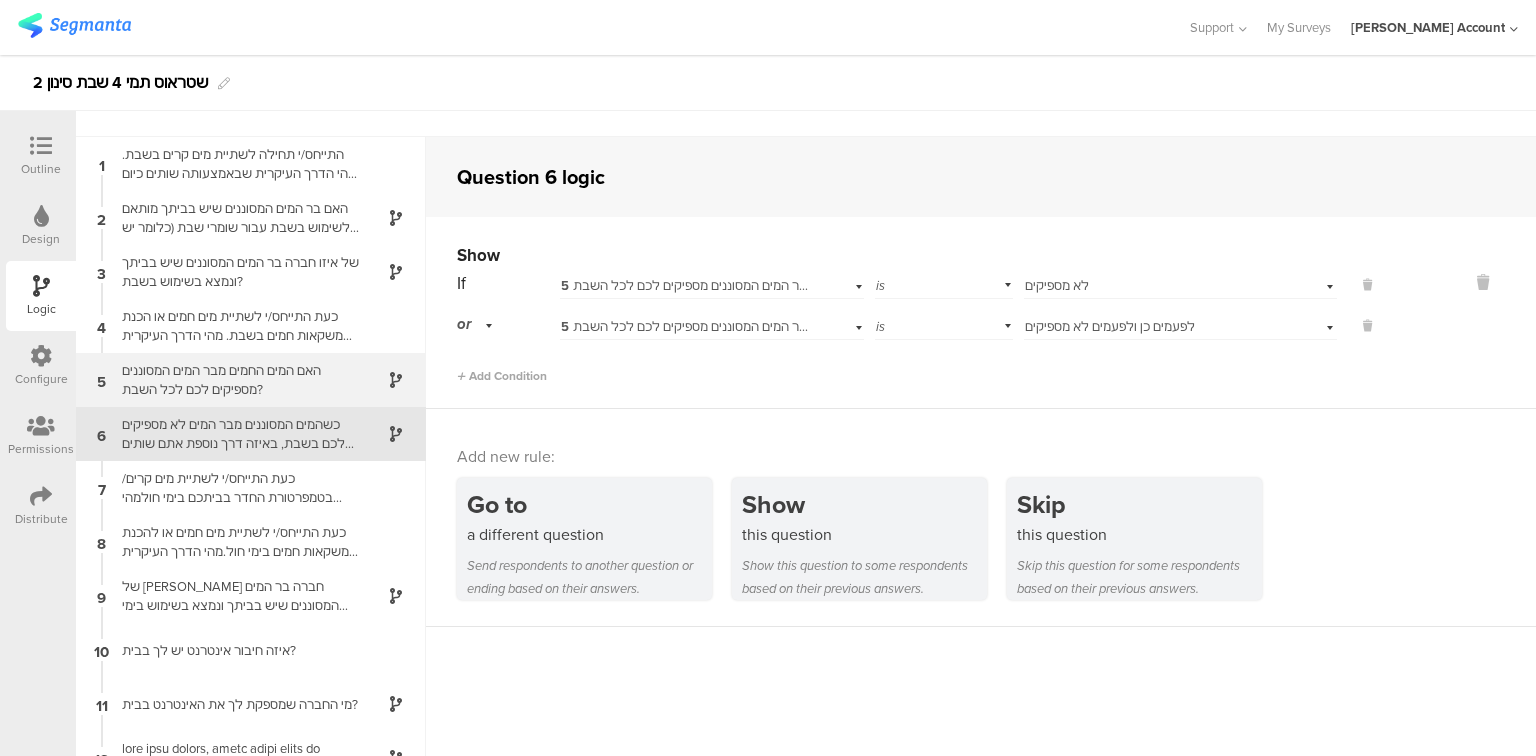 click on "האם המים החמים מבר המים המסוננים מספיקים לכם לכל השבת?" at bounding box center (235, 380) 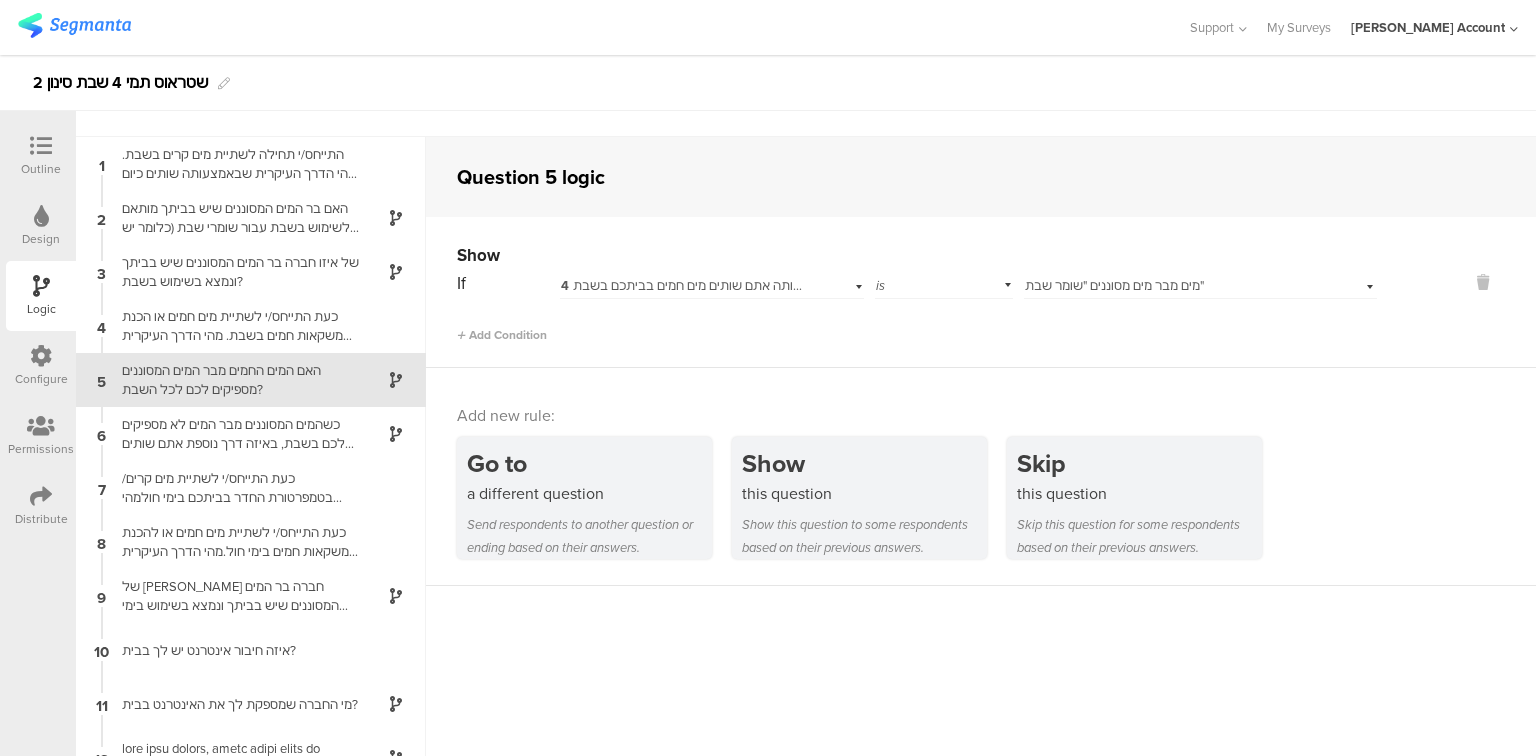 scroll, scrollTop: 0, scrollLeft: 0, axis: both 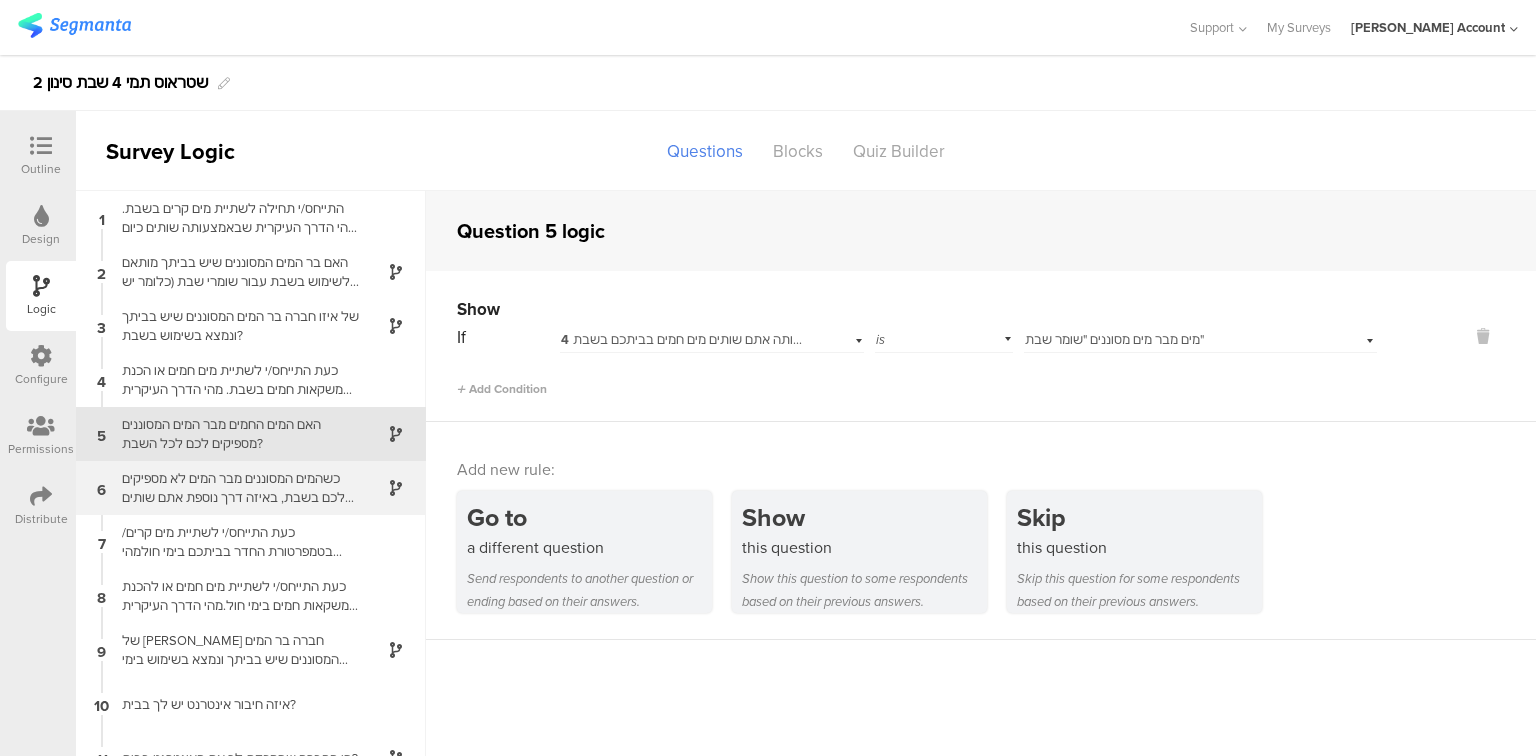click on "כשהמים המסוננים מבר המים לא מספיקים לכם בשבת, באיזה דרך נוספת אתם שותים מים חמים בביתכם במהלך השבת?" at bounding box center [235, 488] 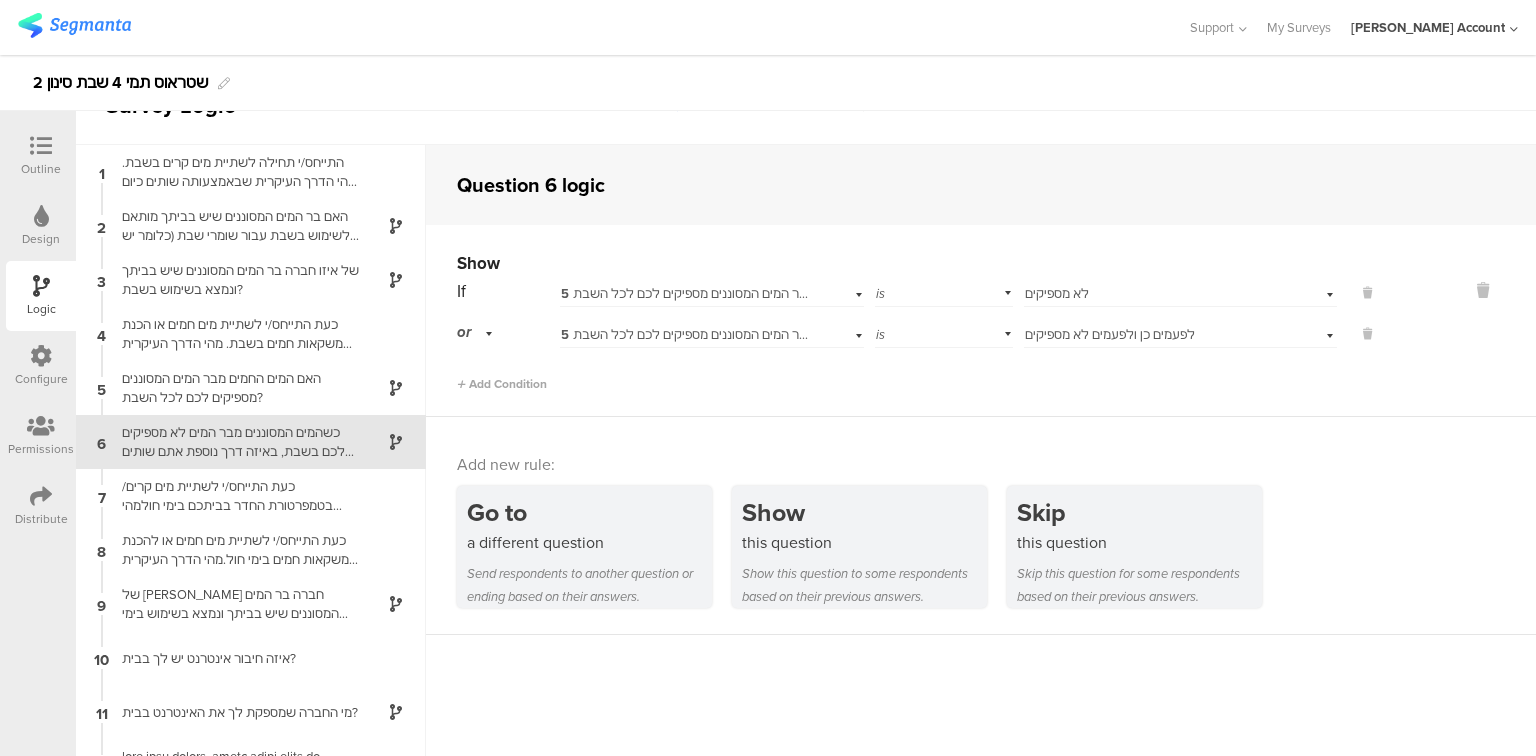 scroll, scrollTop: 54, scrollLeft: 0, axis: vertical 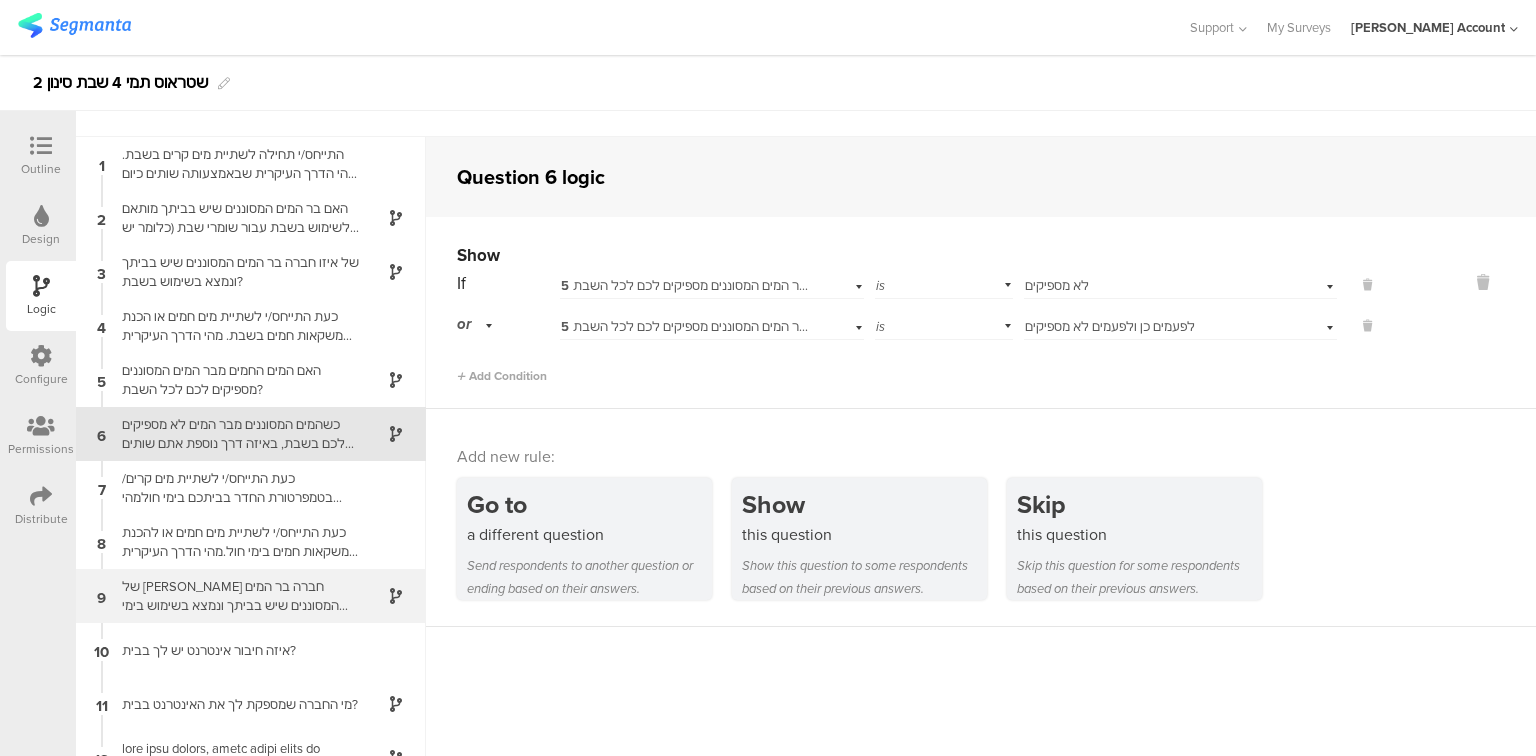 click on "של איזו חברה בר המים המסוננים שיש בביתך ונמצא בשימוש בימי חול?" at bounding box center [235, 596] 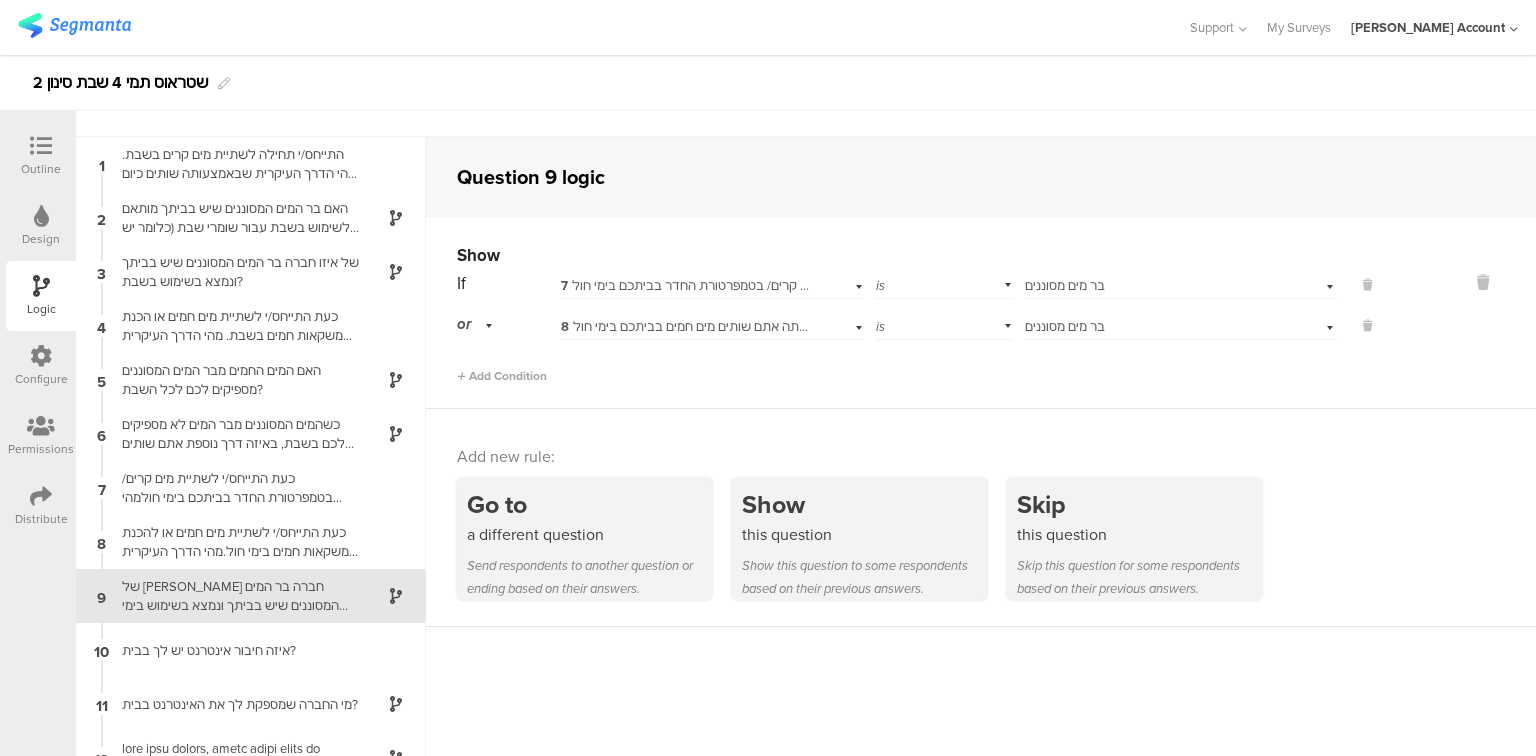 scroll, scrollTop: 80, scrollLeft: 0, axis: vertical 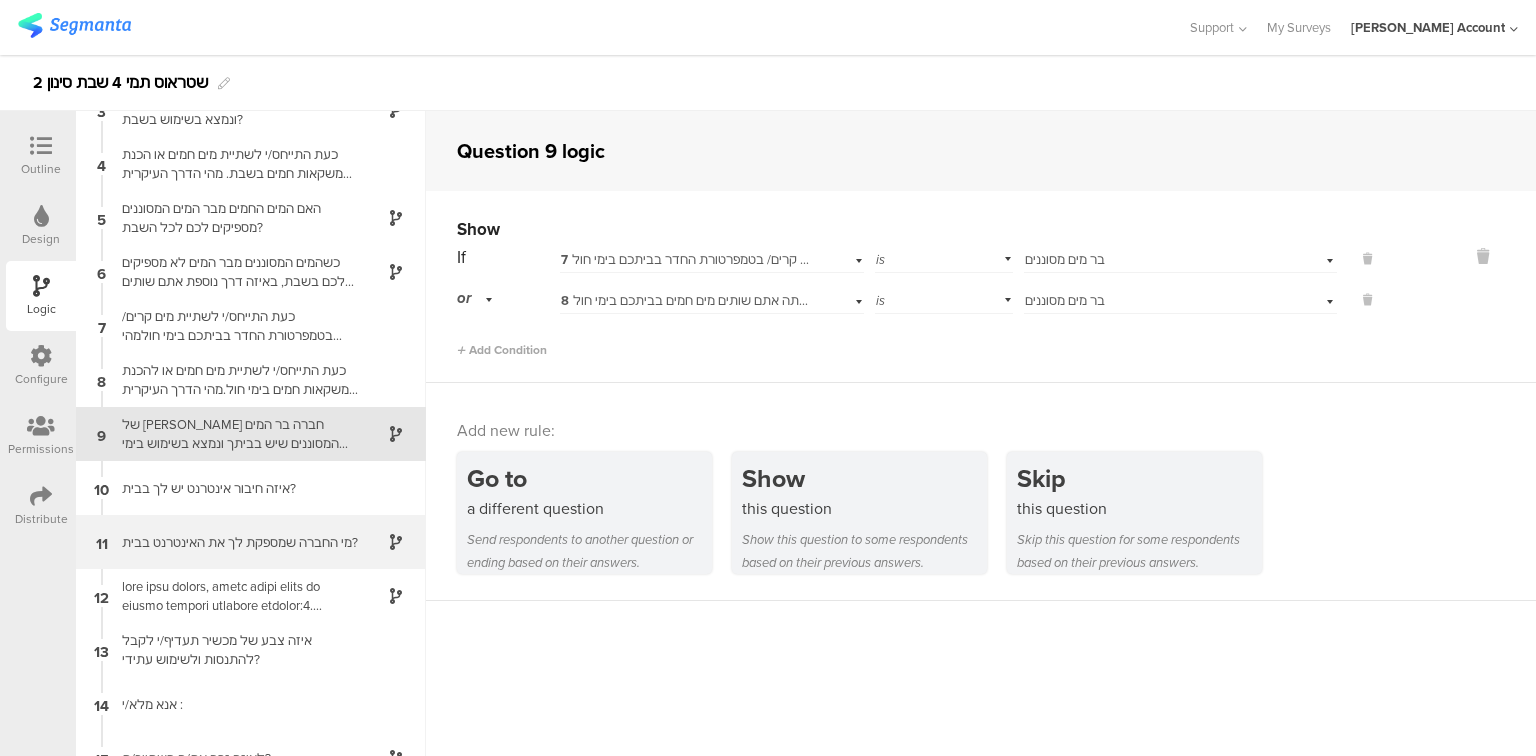 click on "מי החברה שמספקת לך את האינטרנט בבית?" at bounding box center [235, 542] 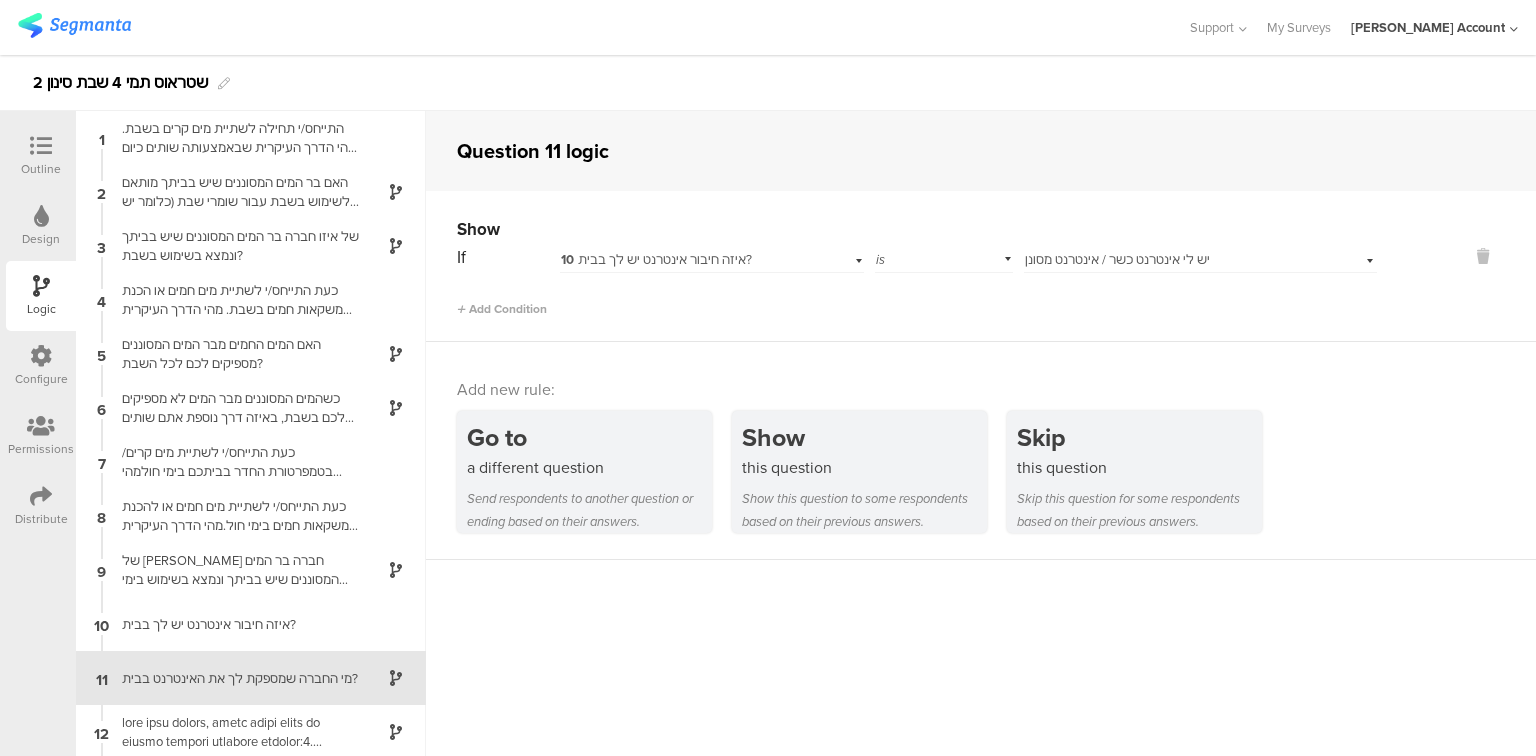 scroll, scrollTop: 244, scrollLeft: 0, axis: vertical 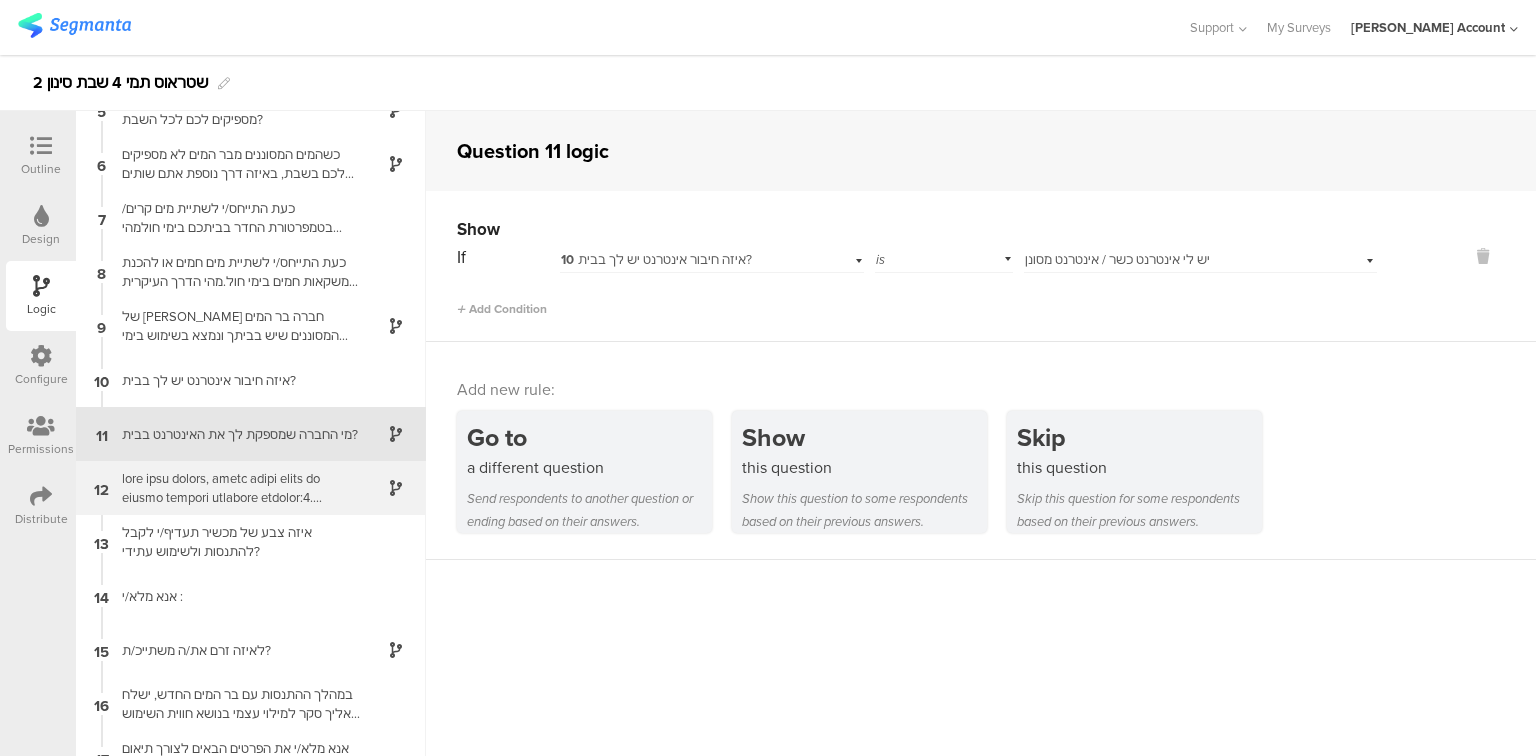 click at bounding box center [235, 488] 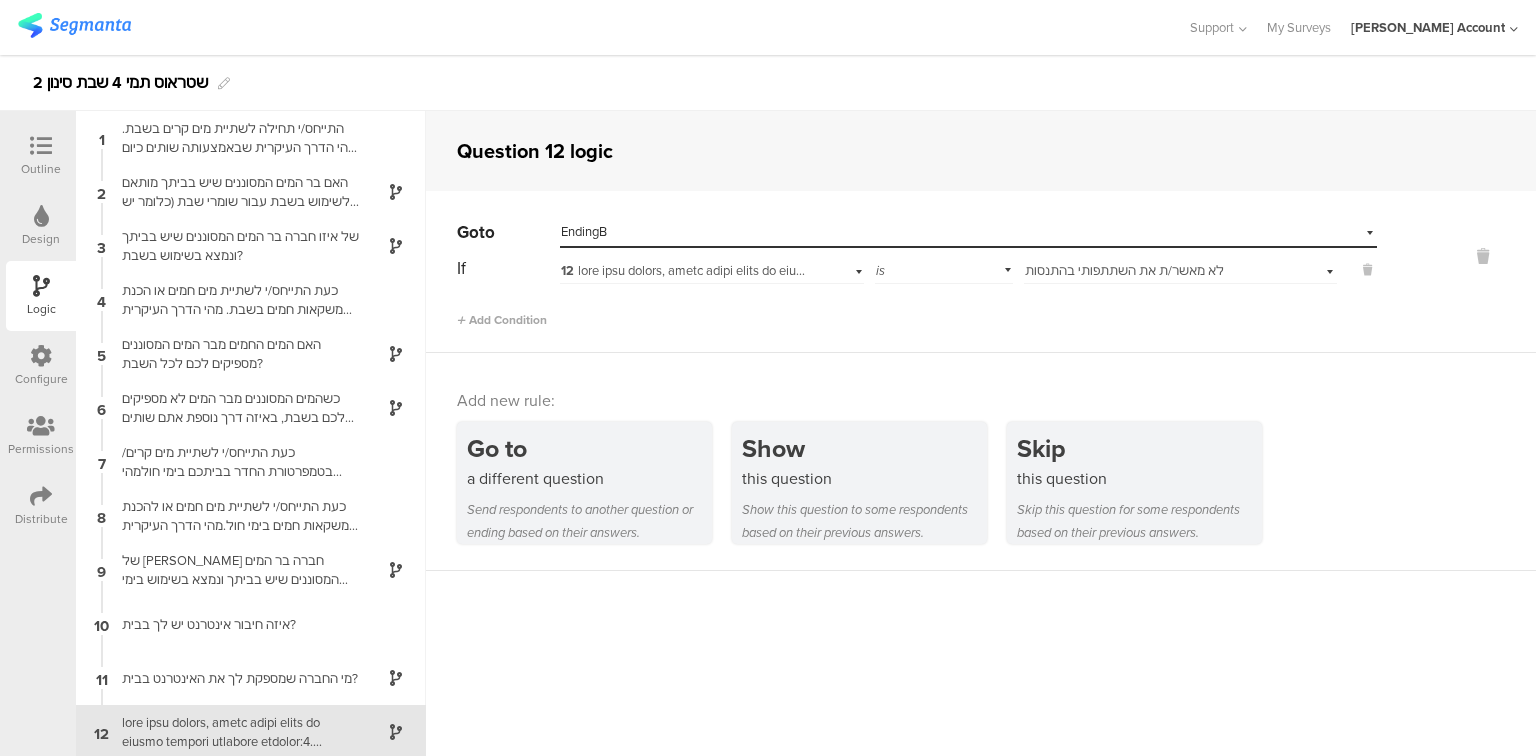 scroll, scrollTop: 273, scrollLeft: 0, axis: vertical 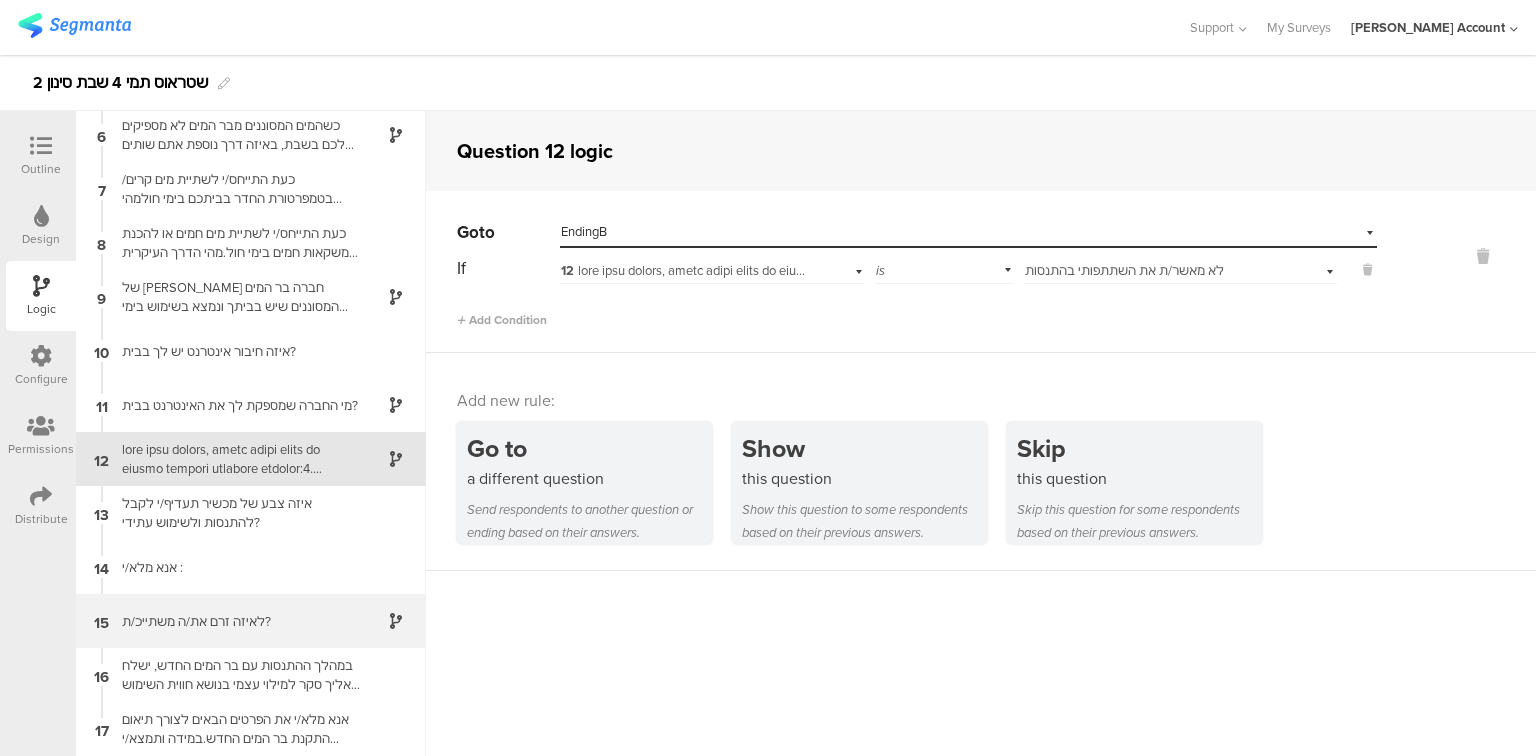 click on "לאיזה זרם את/ה משתייכ/ת?" at bounding box center [235, 621] 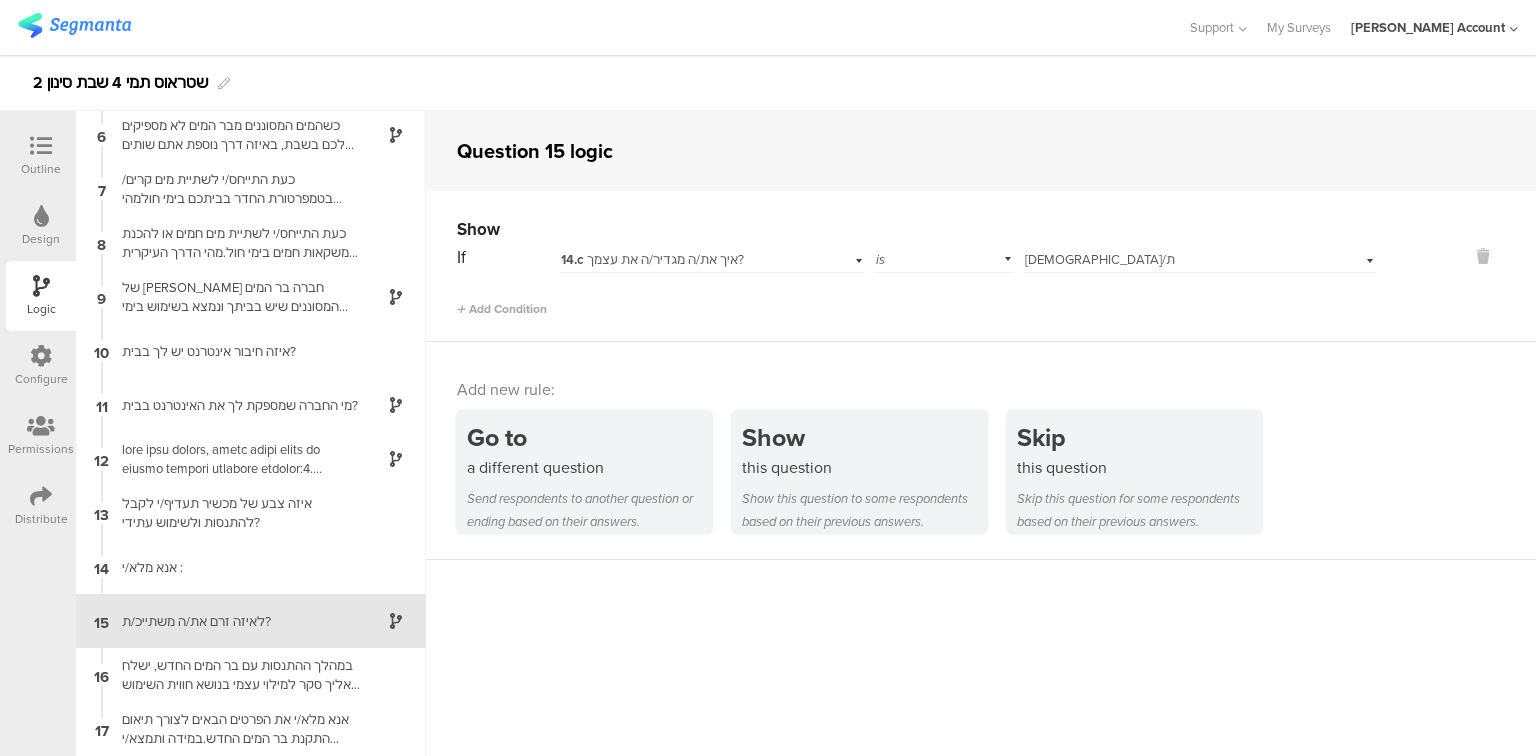 scroll, scrollTop: 272, scrollLeft: 0, axis: vertical 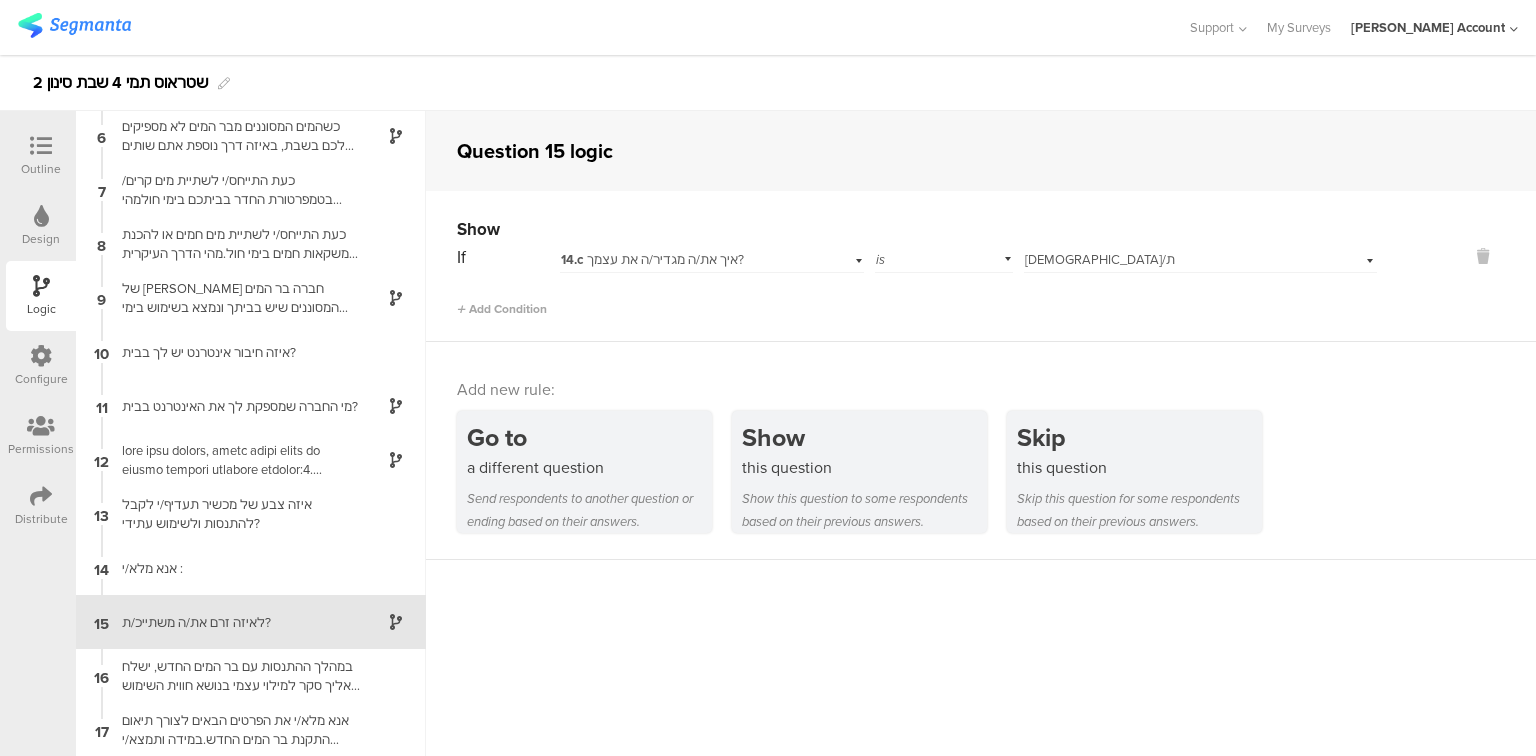 click at bounding box center (41, 146) 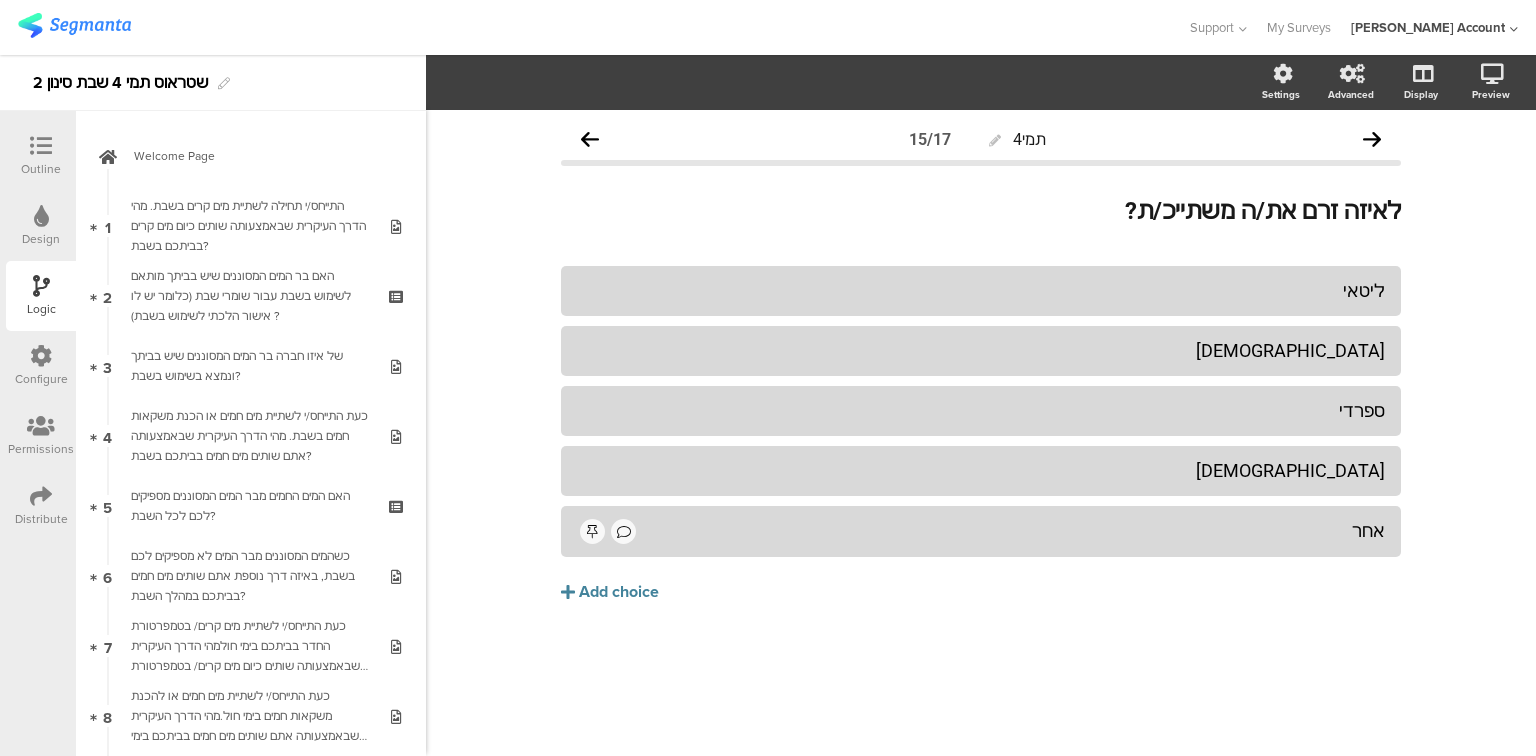 scroll, scrollTop: 0, scrollLeft: 0, axis: both 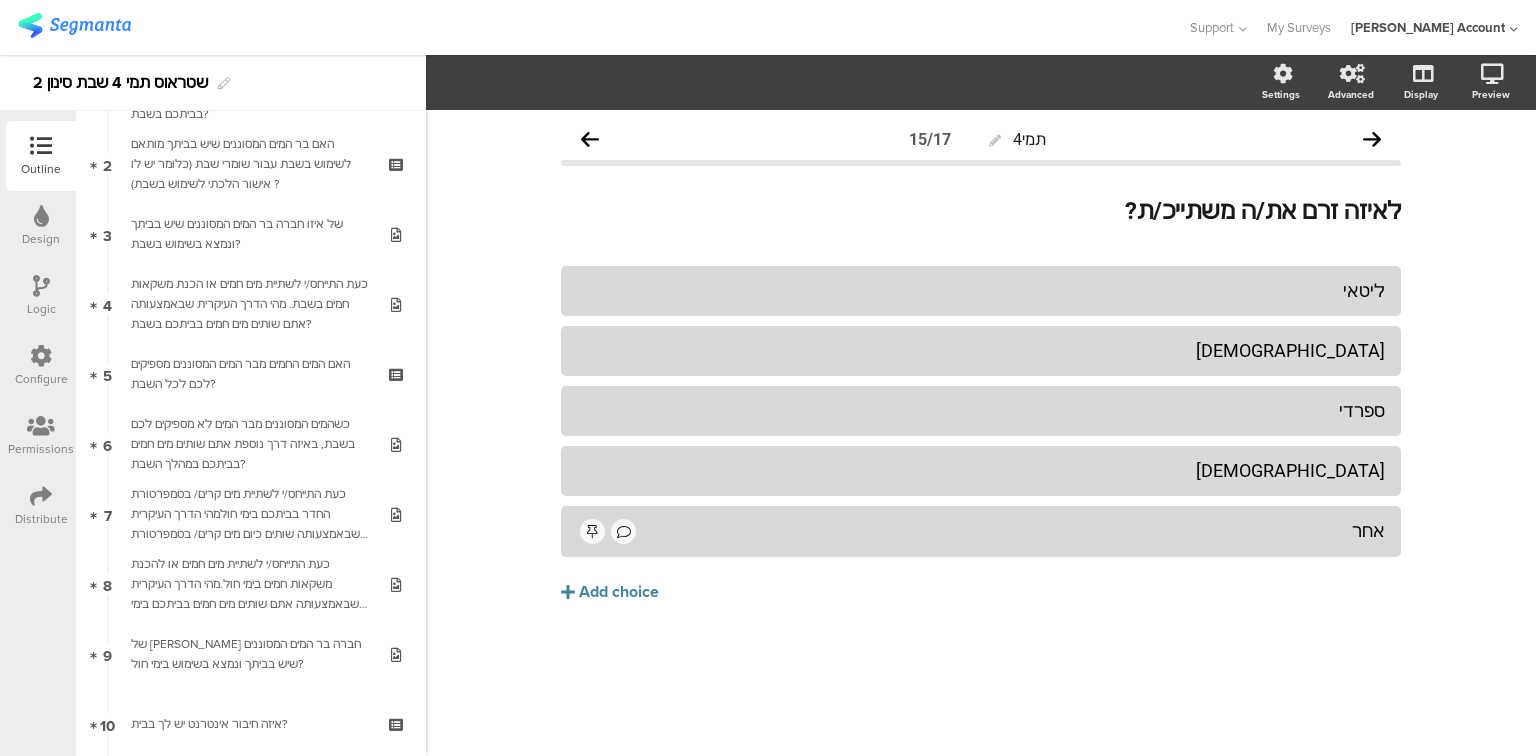 click on "Logic" at bounding box center (41, 296) 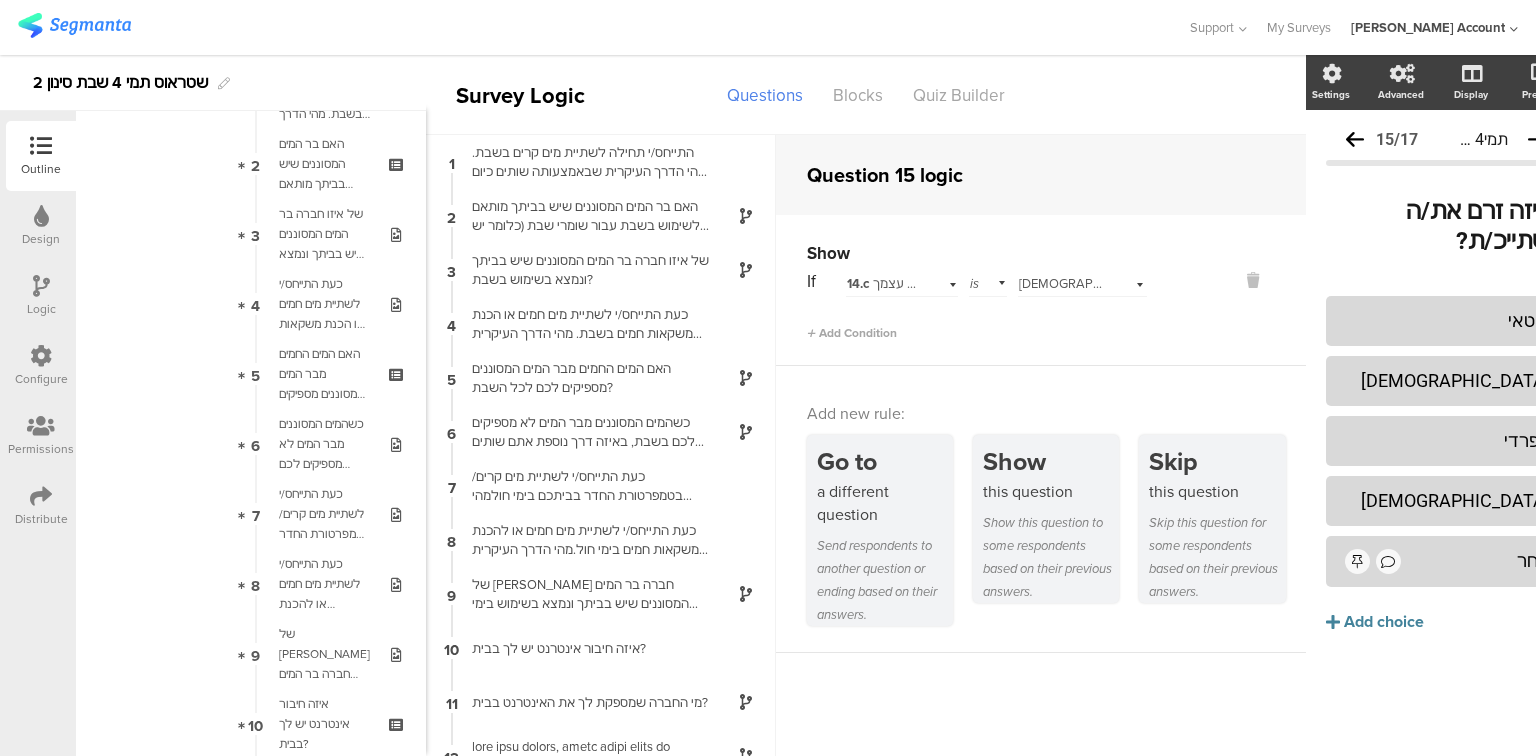 scroll, scrollTop: 64, scrollLeft: 0, axis: vertical 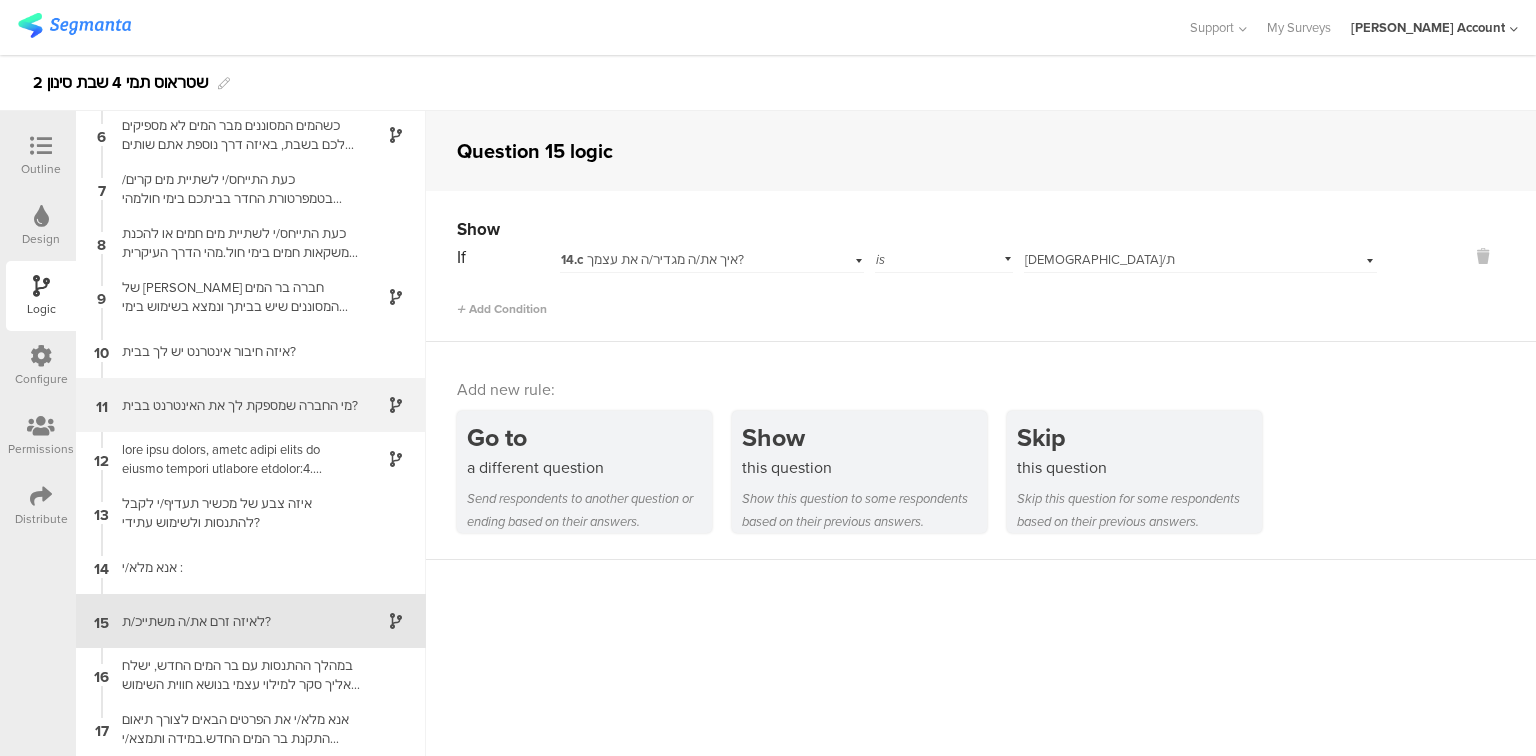 click on "מי החברה שמספקת לך את האינטרנט בבית?" at bounding box center [235, 405] 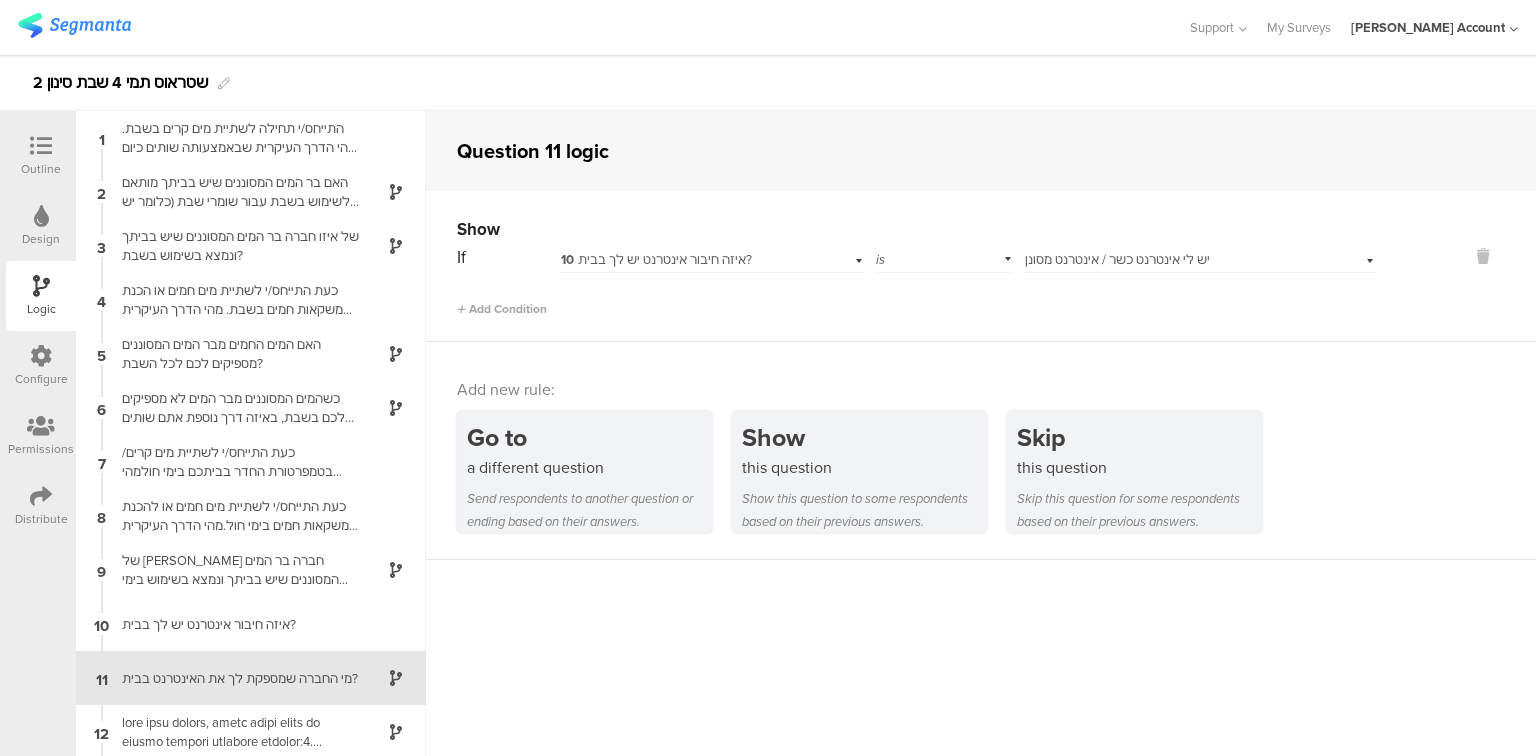 scroll, scrollTop: 244, scrollLeft: 0, axis: vertical 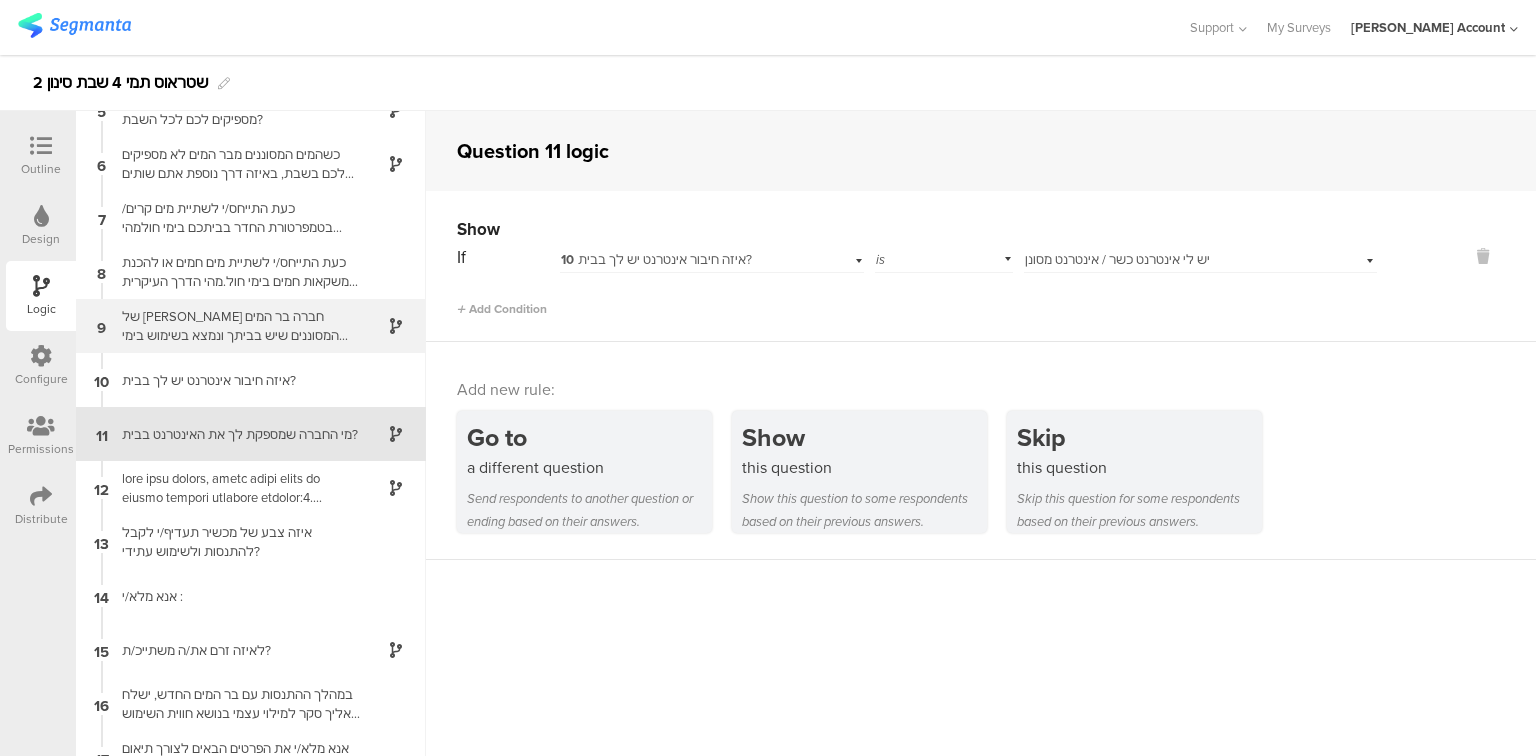 click on "של איזו חברה בר המים המסוננים שיש בביתך ונמצא בשימוש בימי חול?" at bounding box center (235, 326) 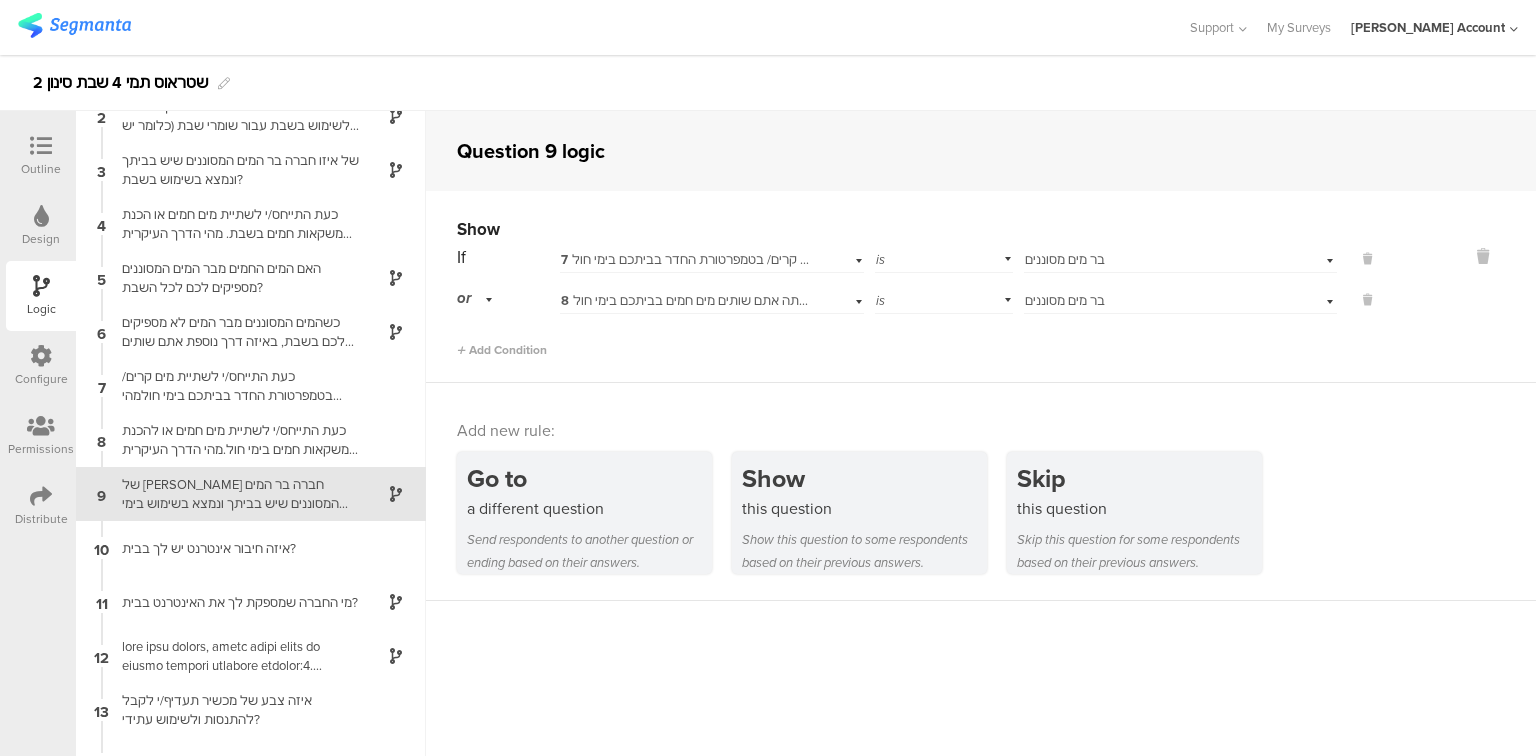scroll, scrollTop: 136, scrollLeft: 0, axis: vertical 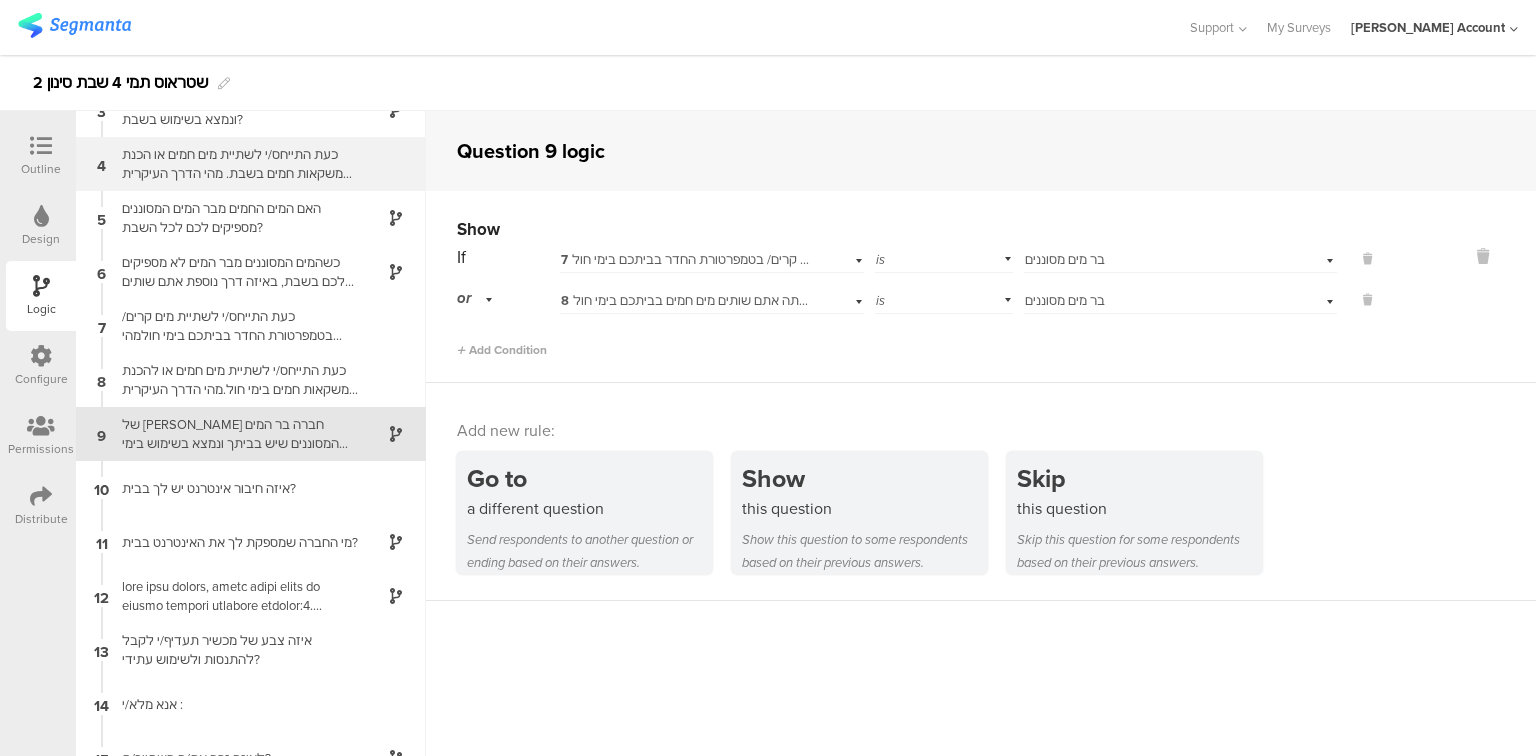 click on "כעת התייחס/י לשתיית מים חמים או הכנת משקאות חמים בשבת. מהי הדרך העיקרית שבאמצעותה אתם שותים מים חמים בביתכם בשבת?" at bounding box center [235, 164] 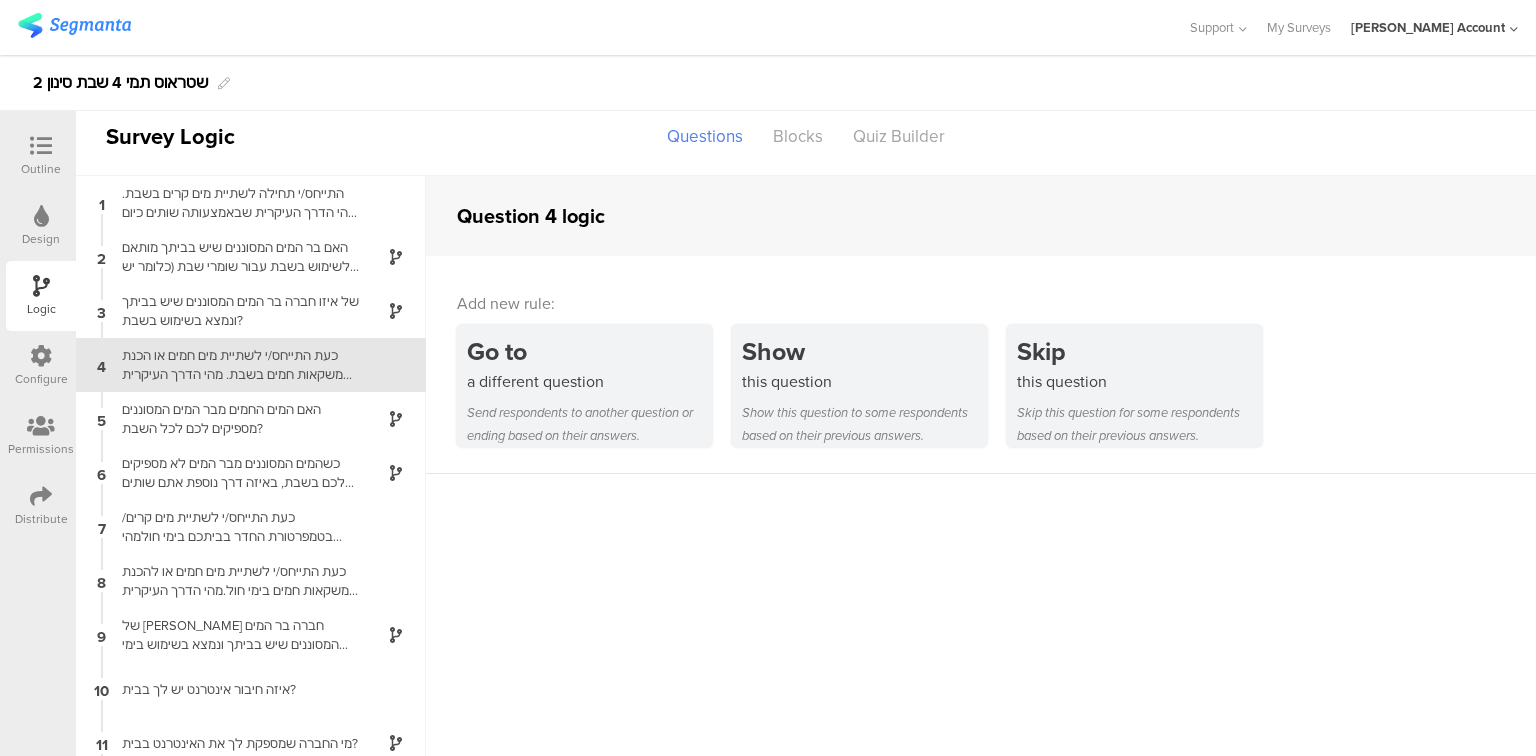 scroll, scrollTop: 0, scrollLeft: 0, axis: both 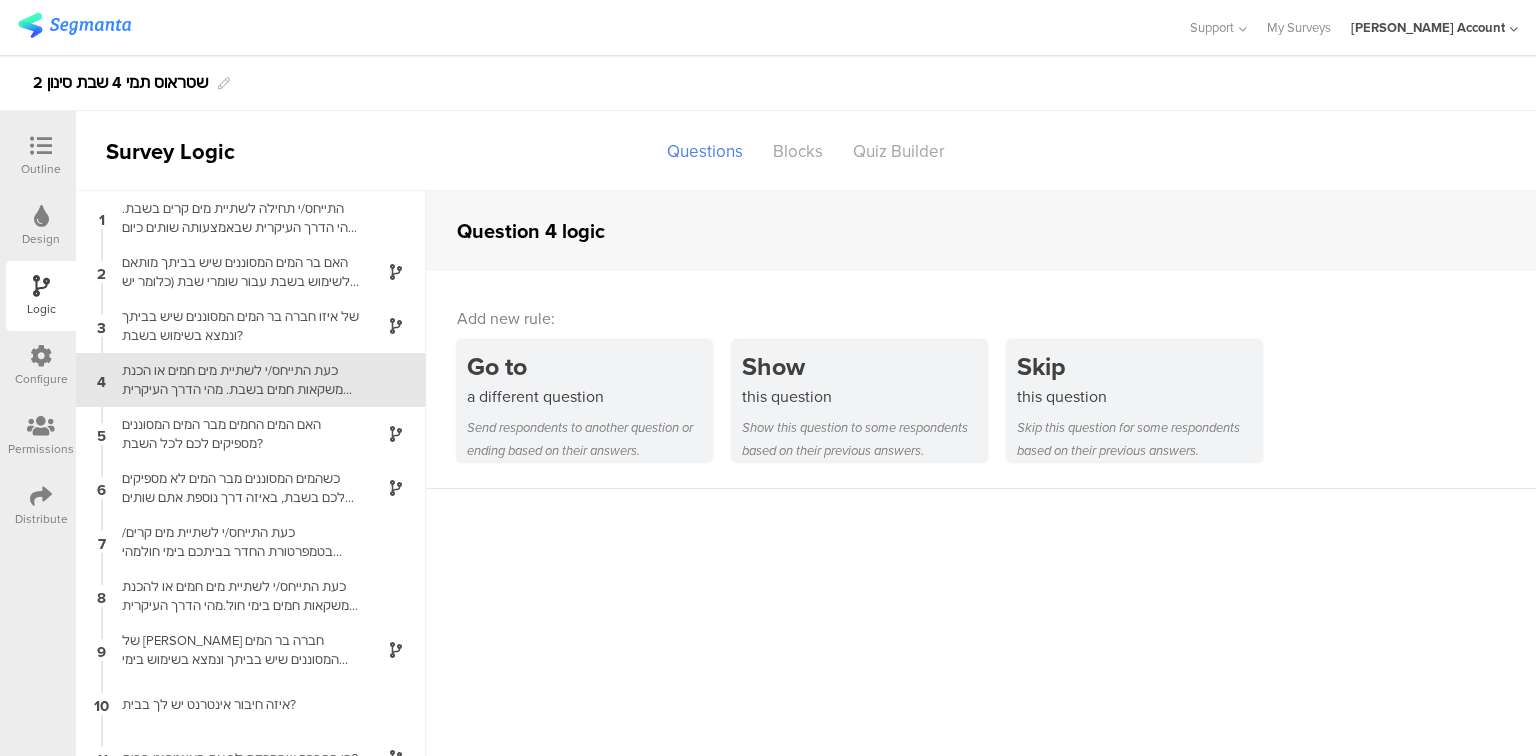 click at bounding box center (41, 146) 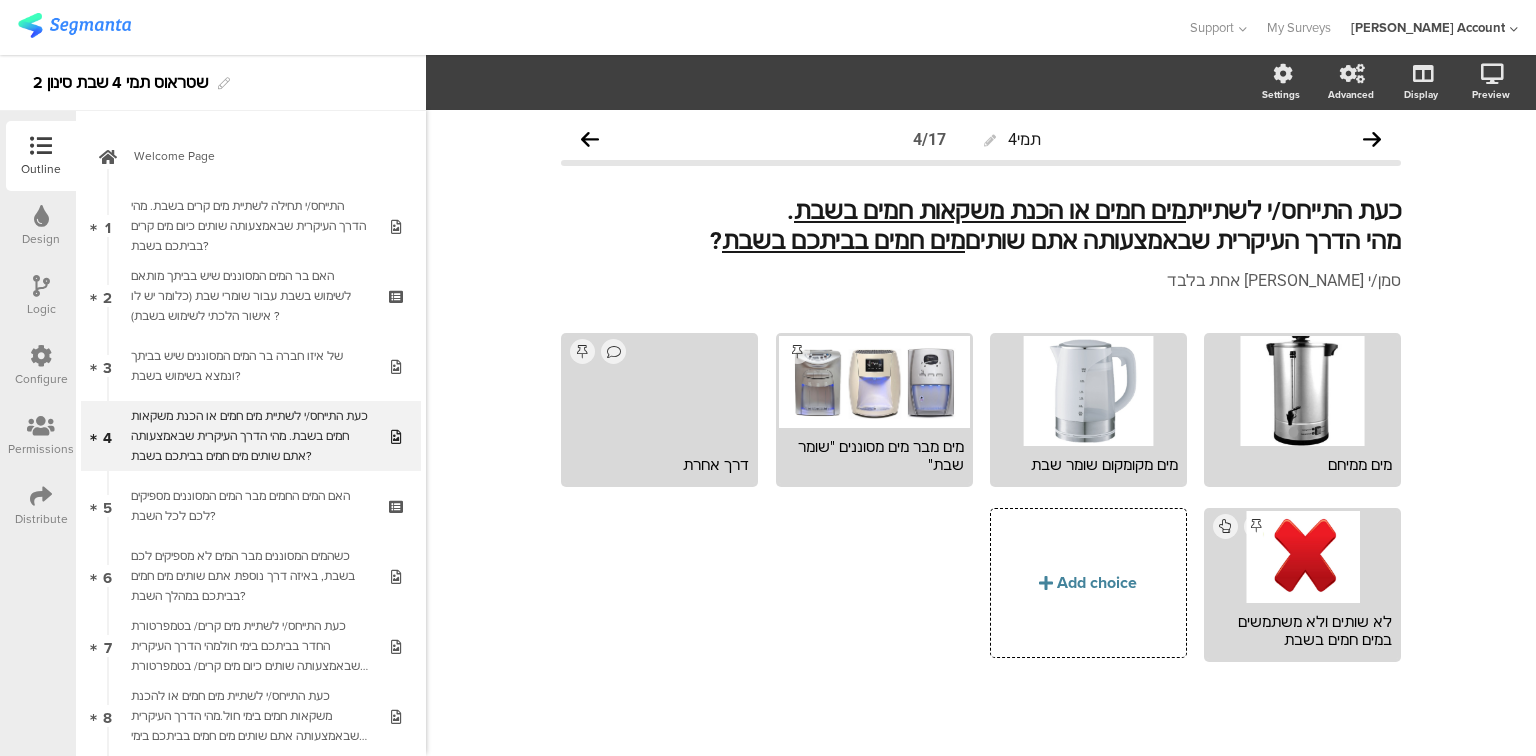 scroll, scrollTop: 2, scrollLeft: 0, axis: vertical 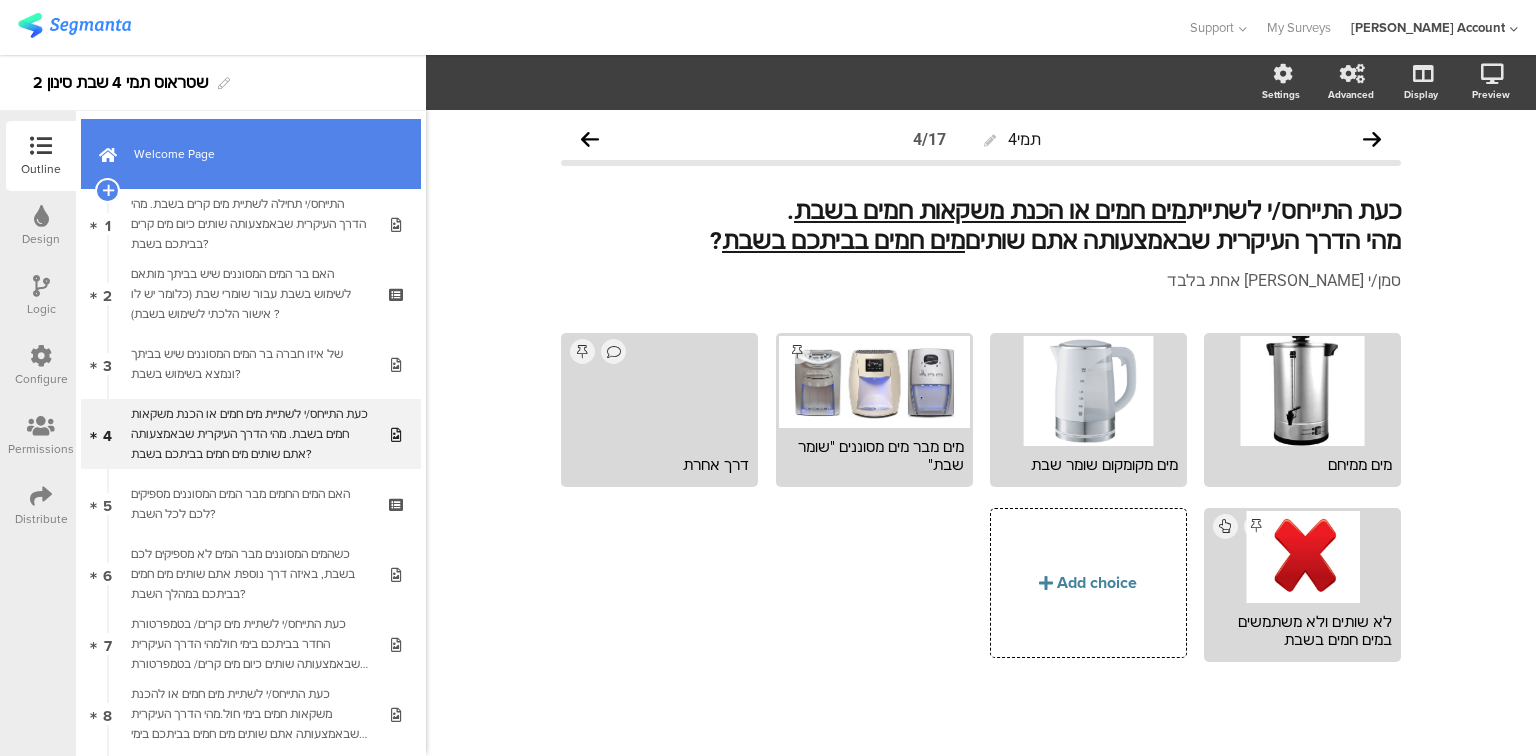 click on "Welcome Page" at bounding box center [251, 154] 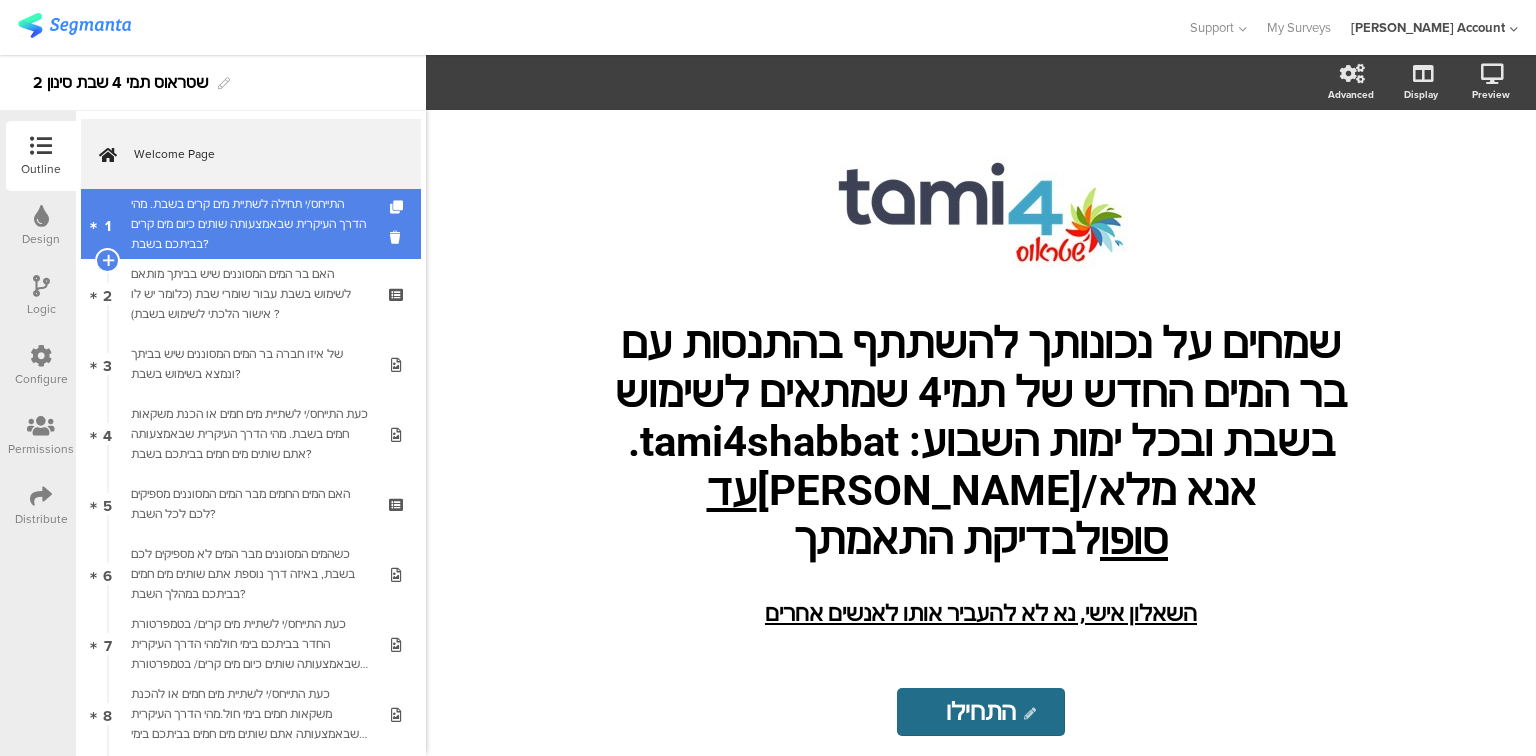 click on "התייחס/י תחילה לשתיית מים קרים בשבת. מהי הדרך העיקרית שבאמצעותה שותים כיום מים קרים בביתכם בשבת?" at bounding box center [250, 224] 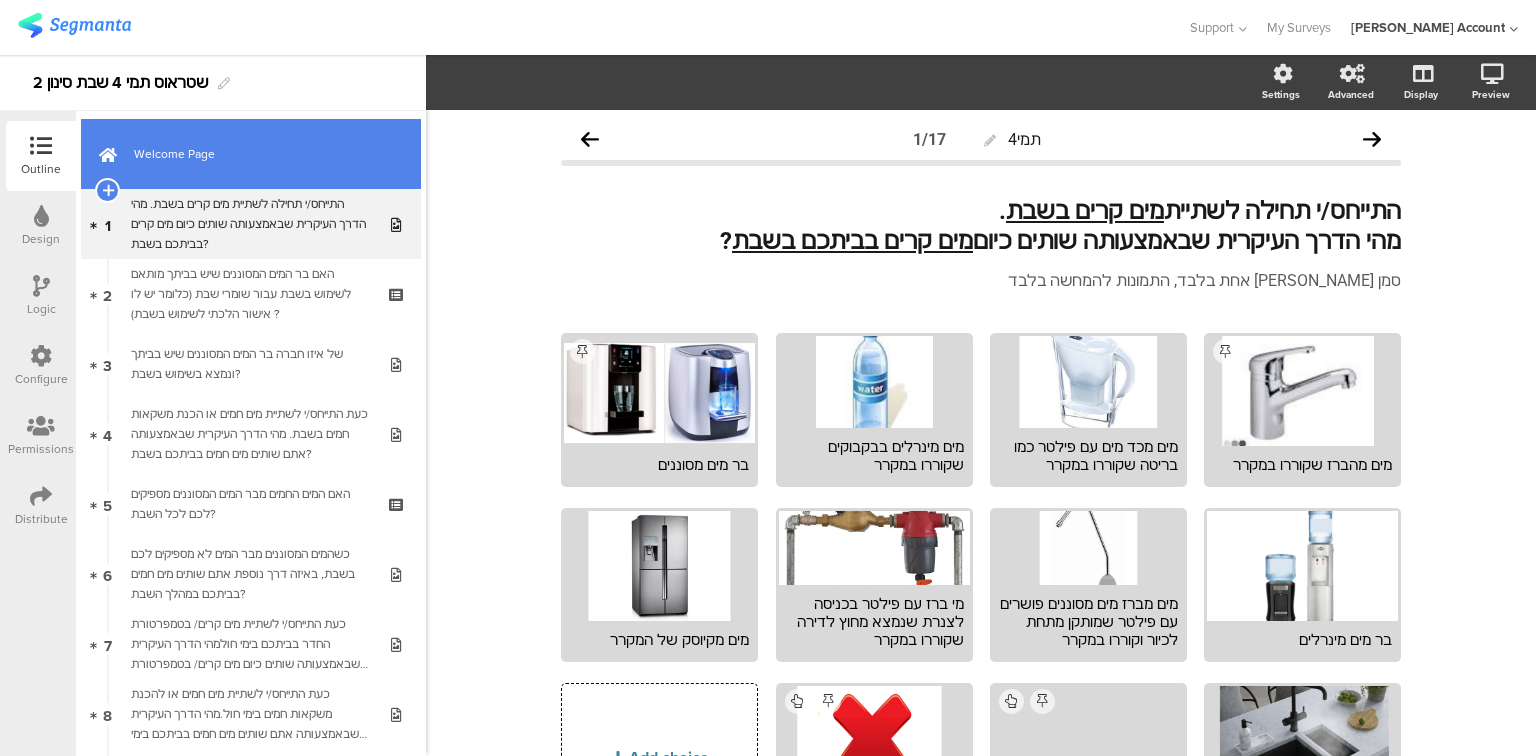 click on "Welcome Page" at bounding box center (251, 154) 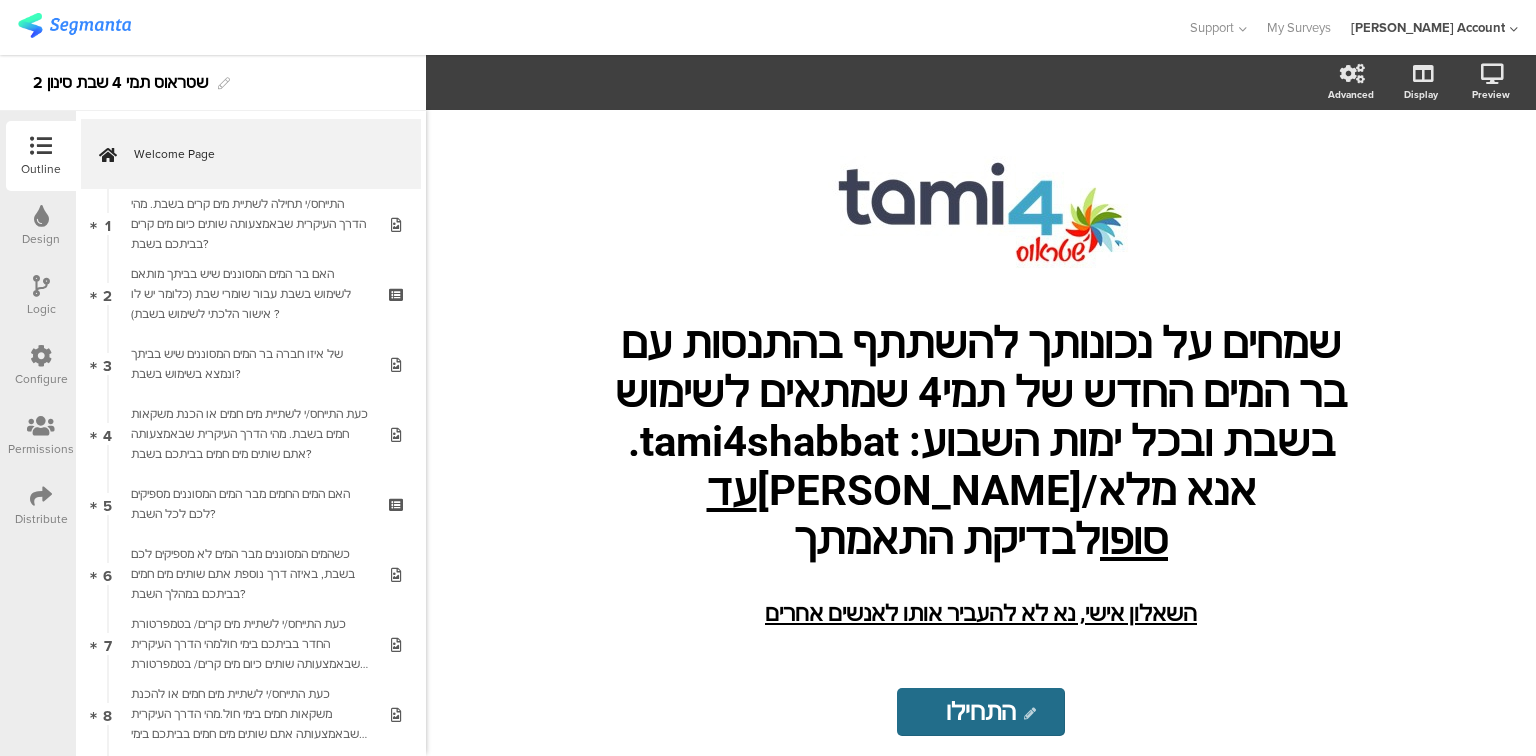 click on "Distribute" at bounding box center (41, 519) 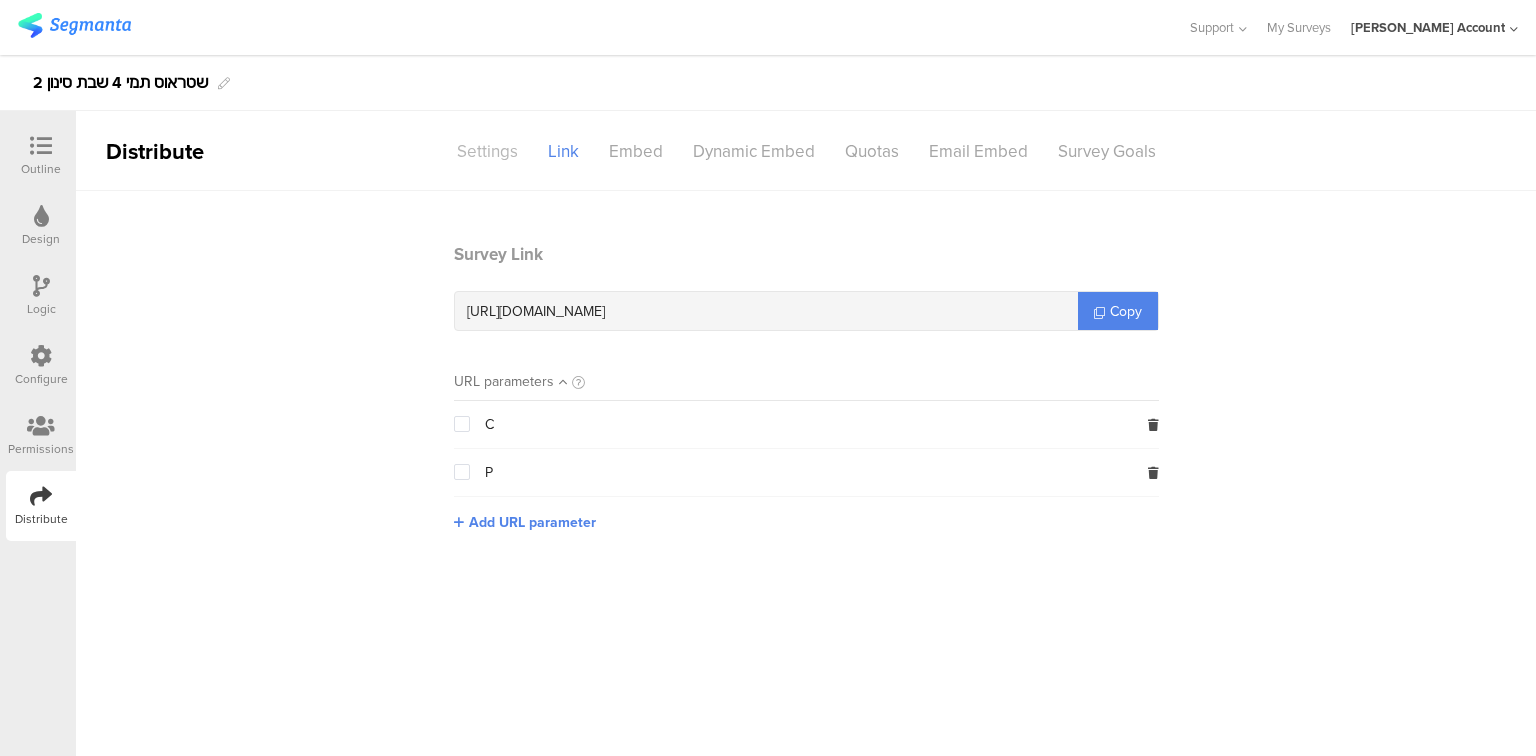 click on "Settings" at bounding box center (487, 151) 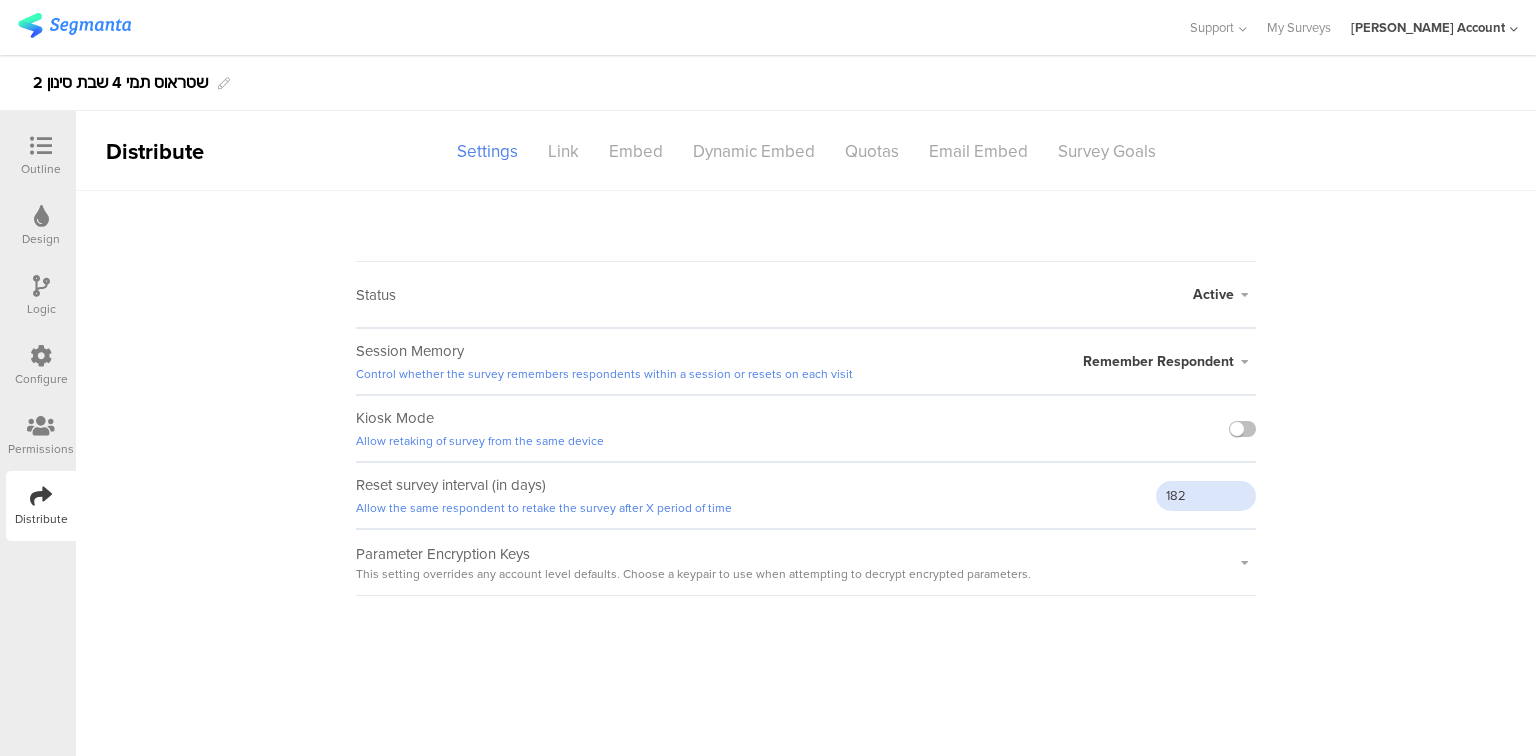 drag, startPoint x: 1184, startPoint y: 496, endPoint x: 1144, endPoint y: 496, distance: 40 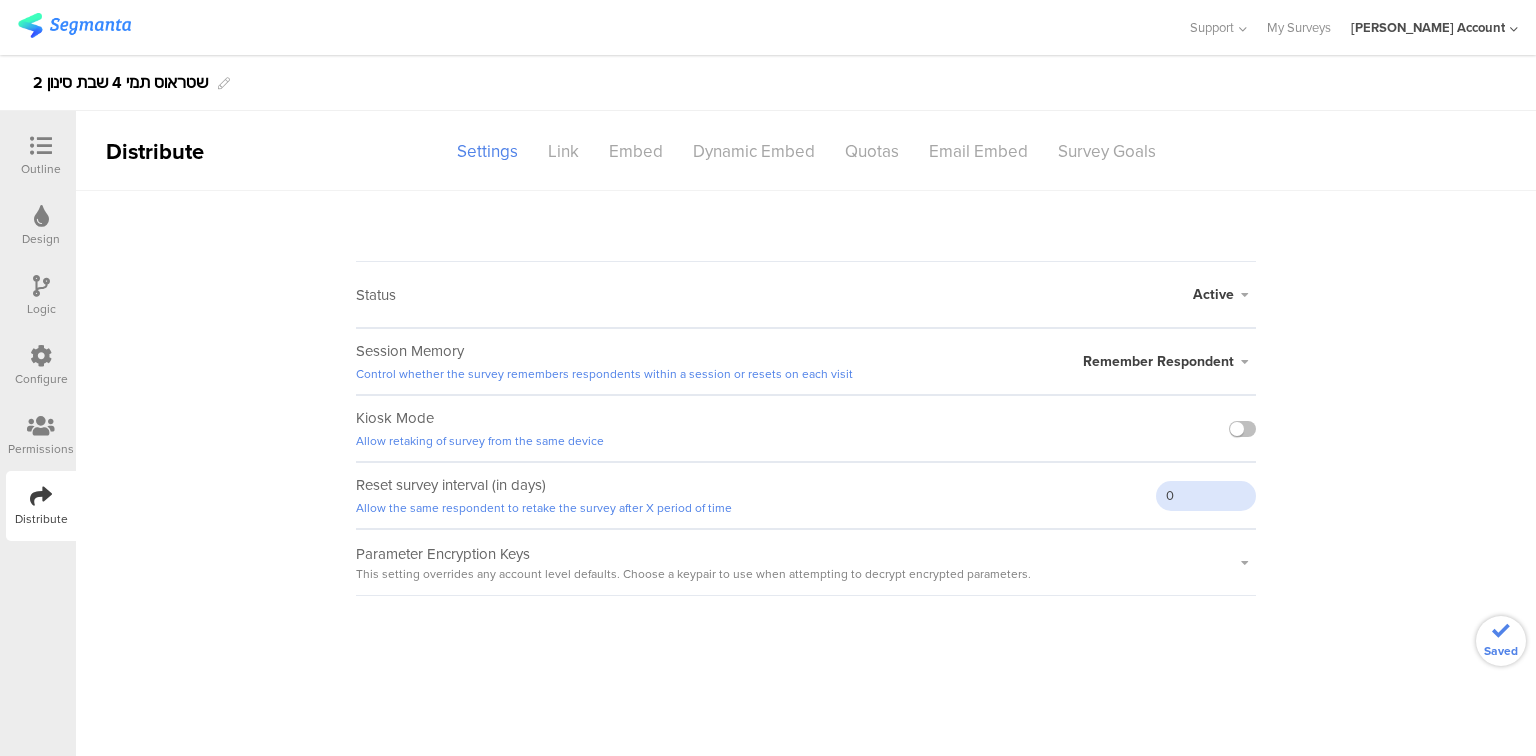 type on "0" 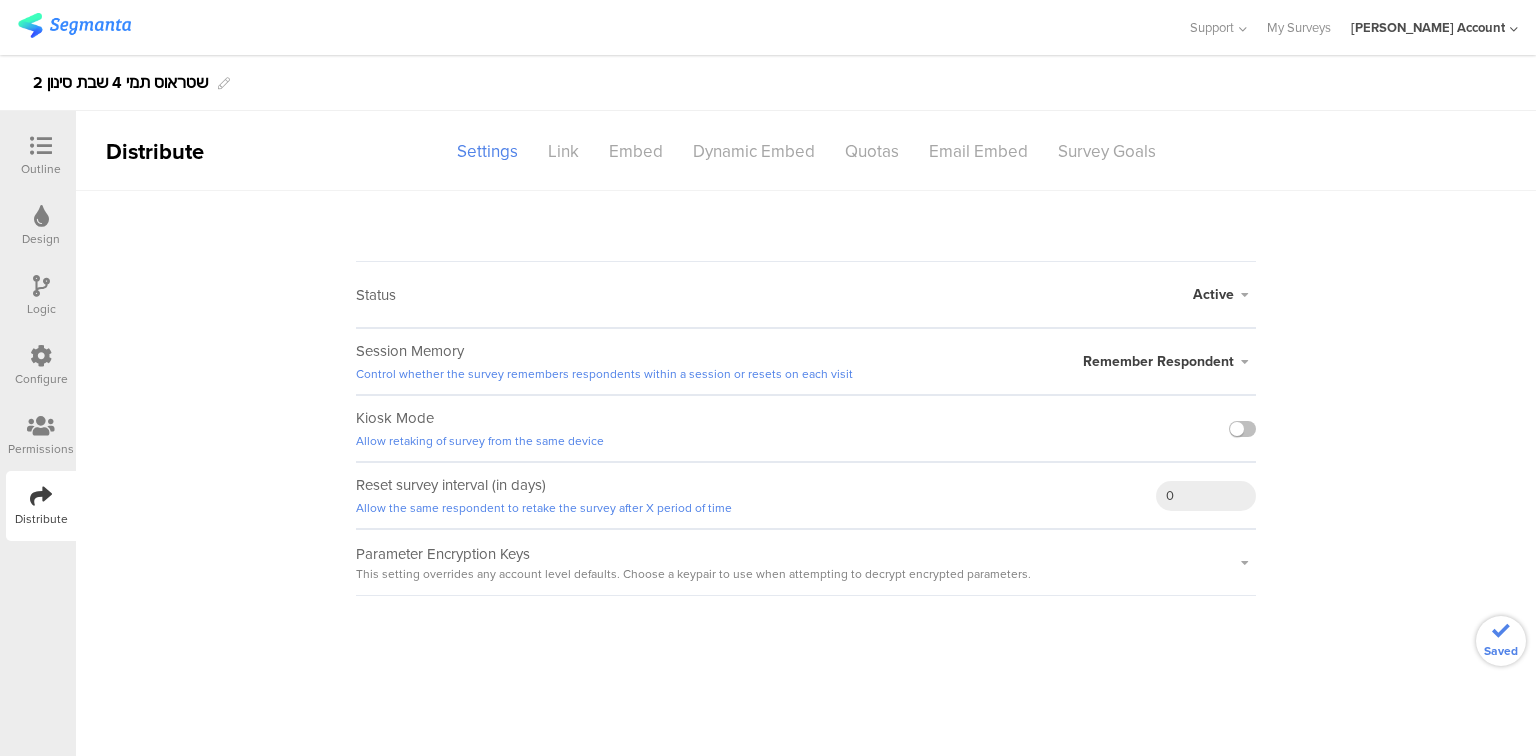click on "Status
Active
Active
Closed
Schedule
Start Date:     End Date:     Save   Cancel
Session Memory Control whether the survey remembers respondents within a session or resets on each visit
Remember Respondent
Remember Respondent" at bounding box center [806, 393] 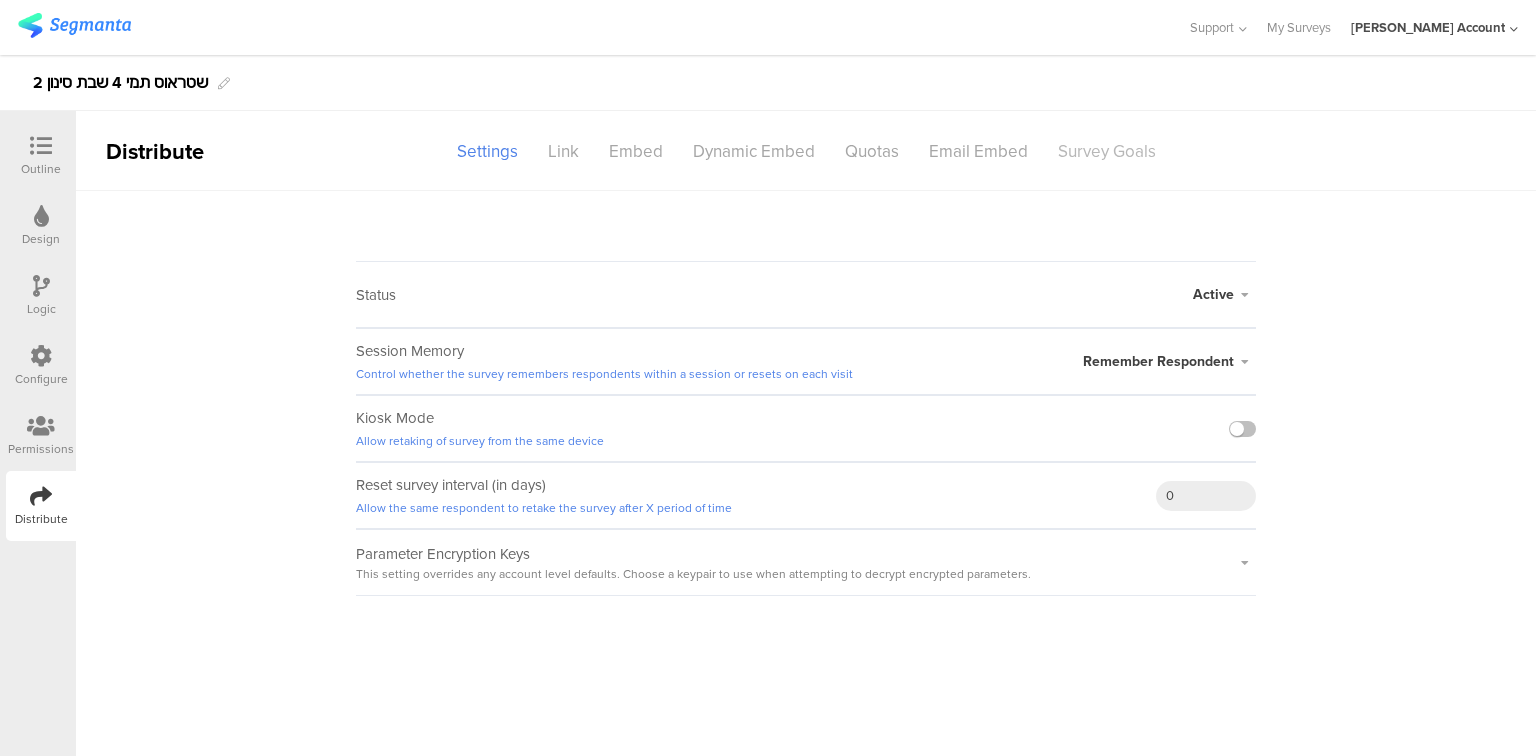click on "Survey Goals" at bounding box center [1107, 151] 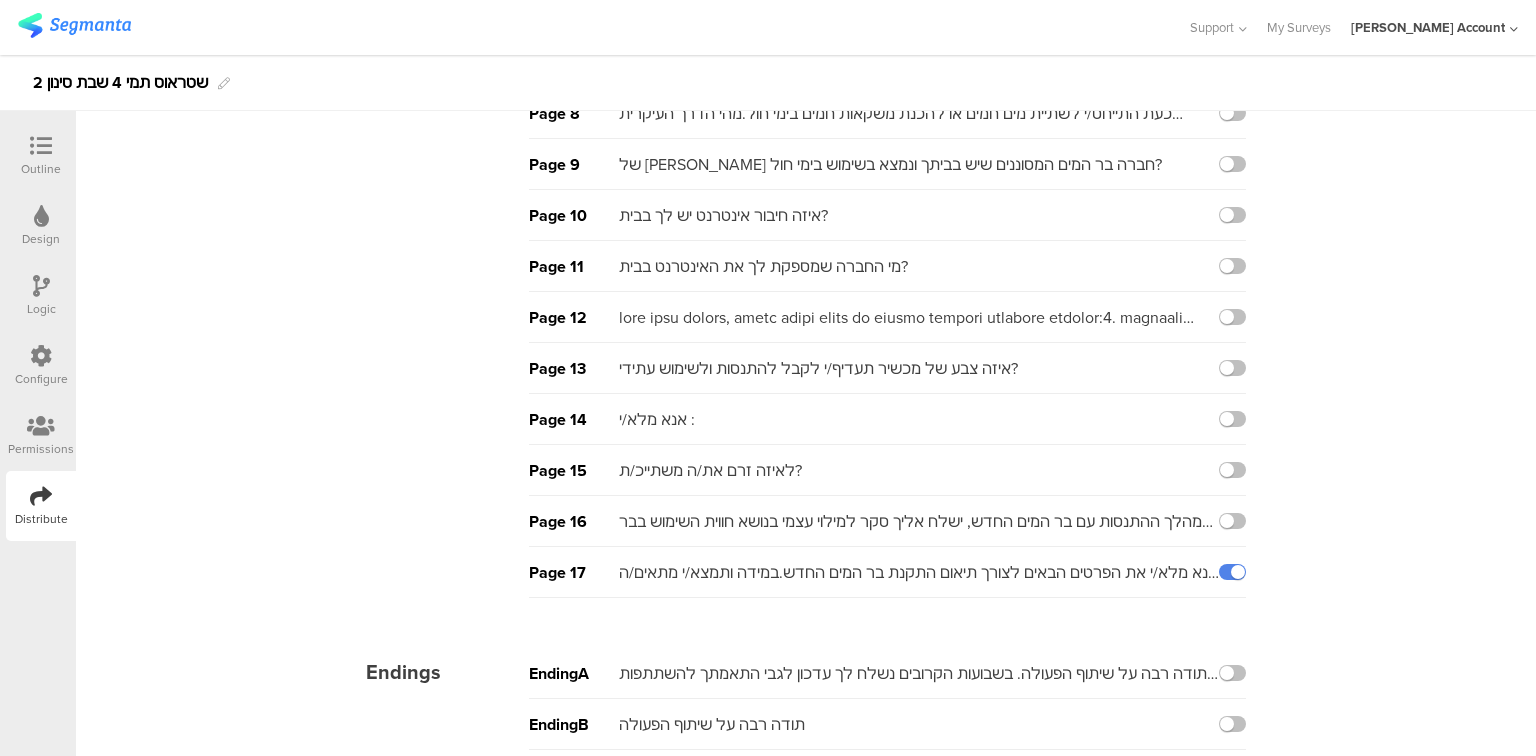 scroll, scrollTop: 0, scrollLeft: 0, axis: both 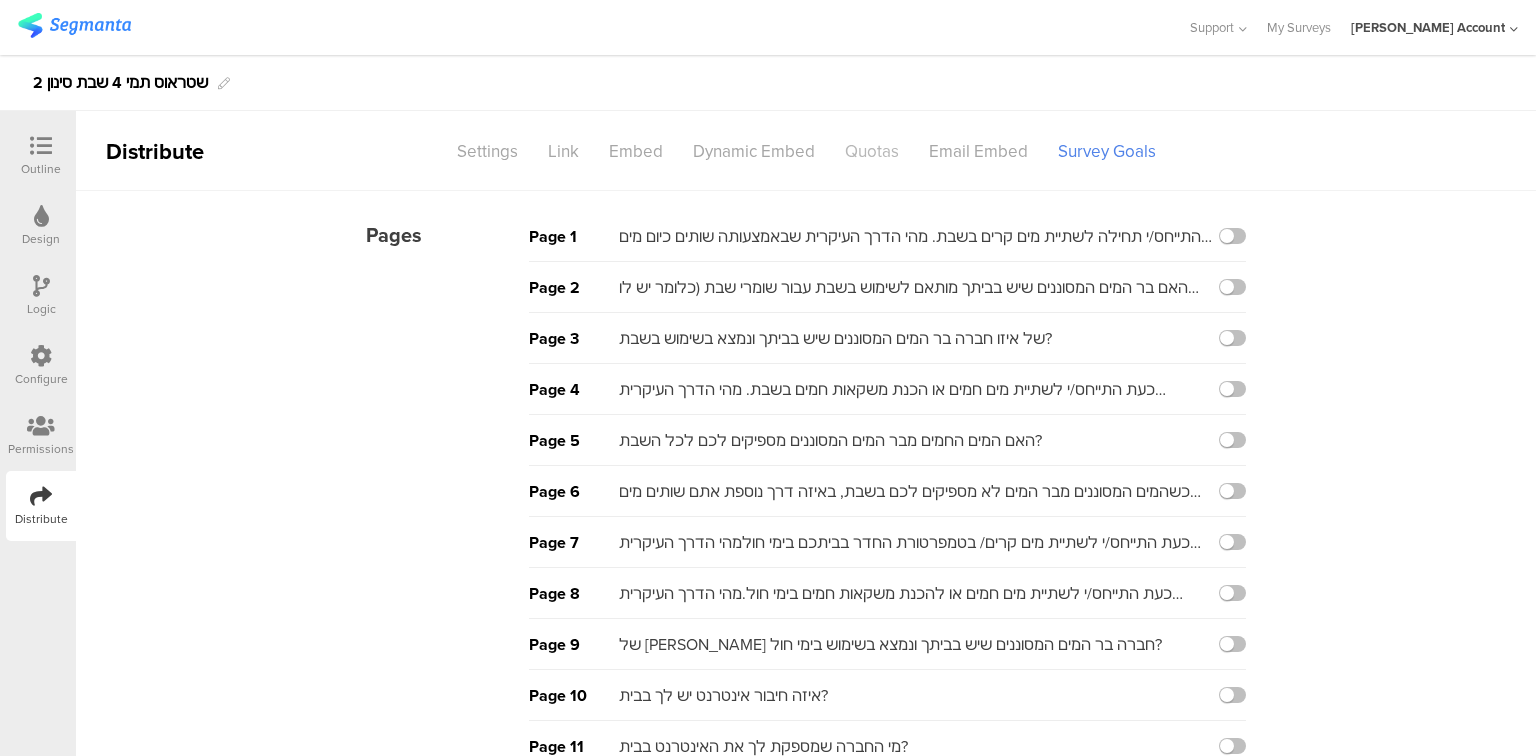 click on "Quotas" at bounding box center [872, 151] 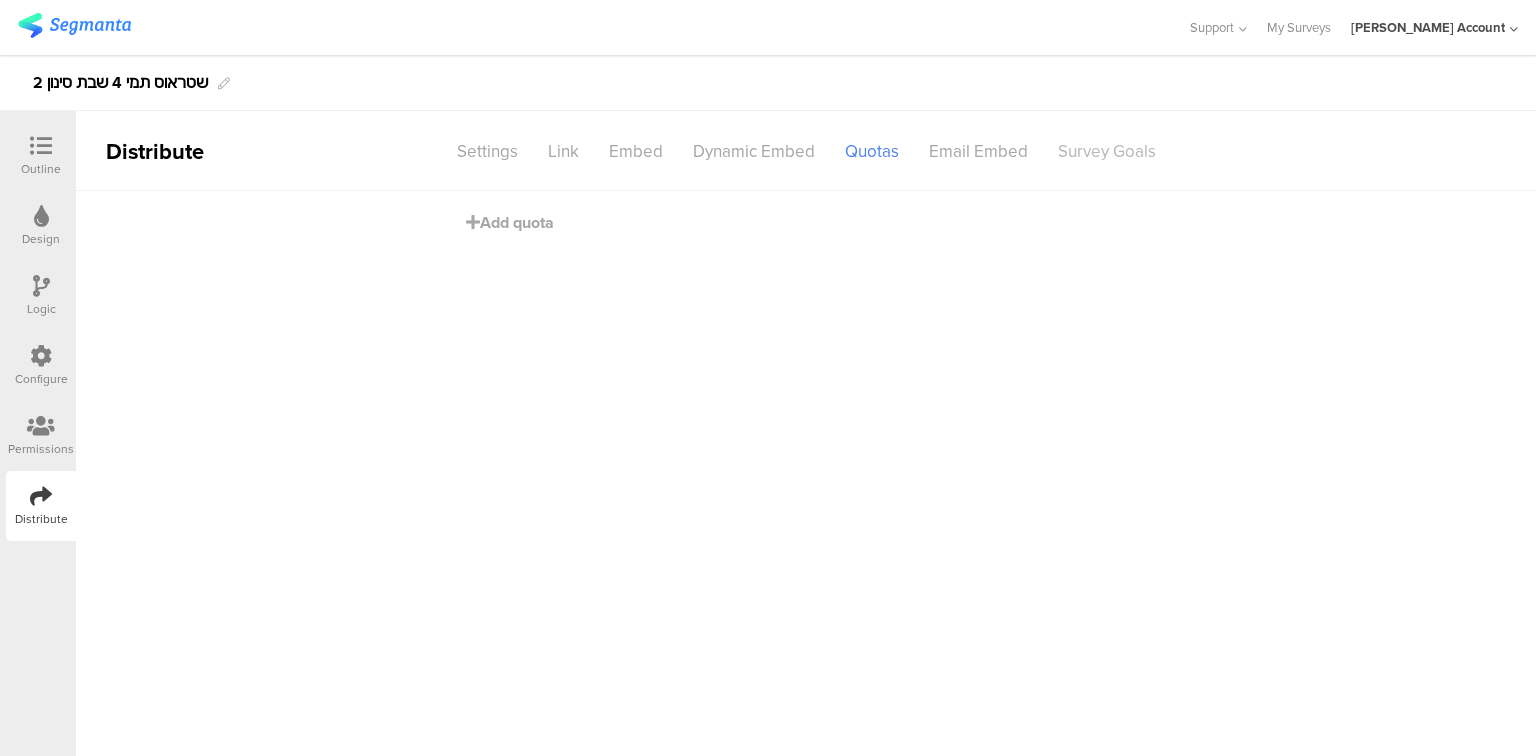 click on "Survey Goals" at bounding box center [1107, 151] 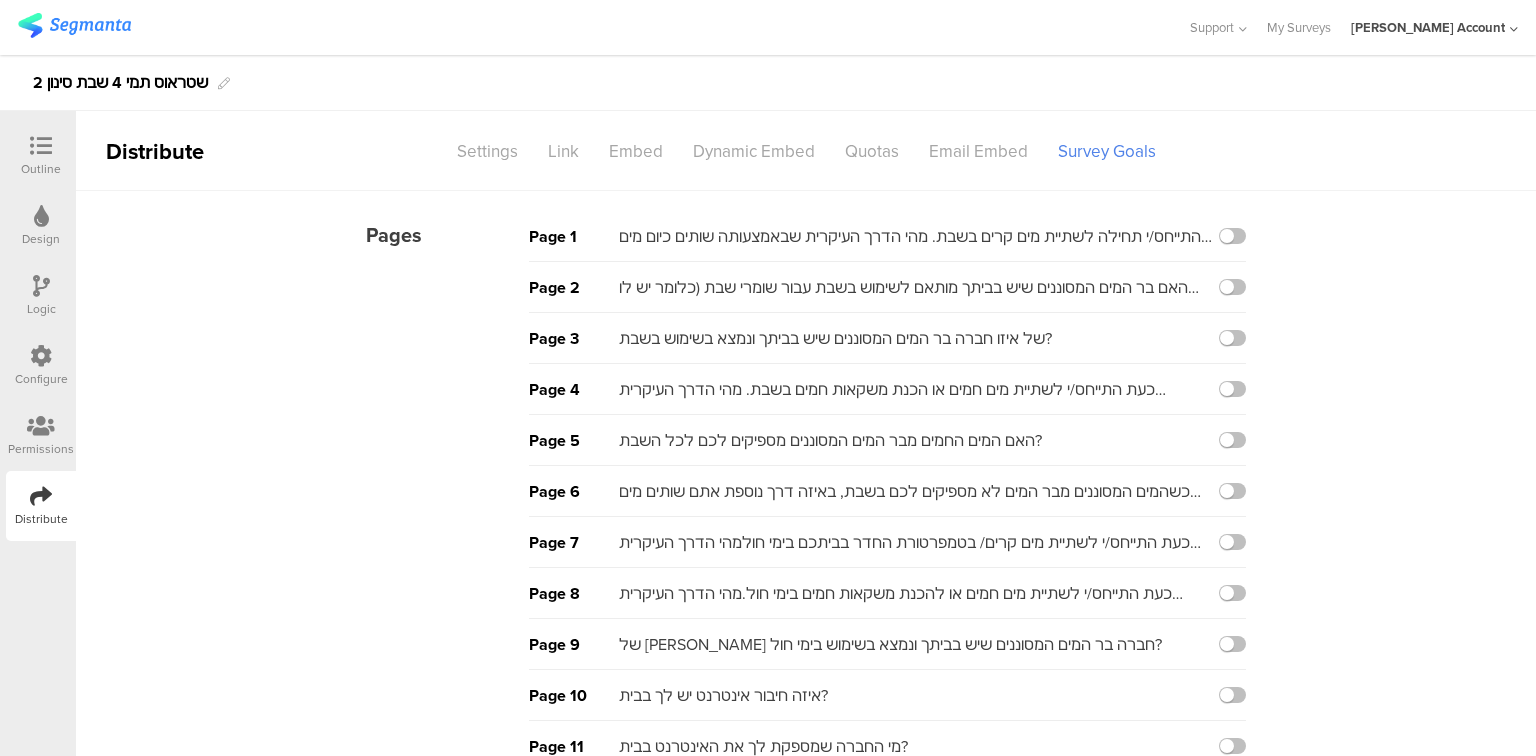 click at bounding box center [41, 147] 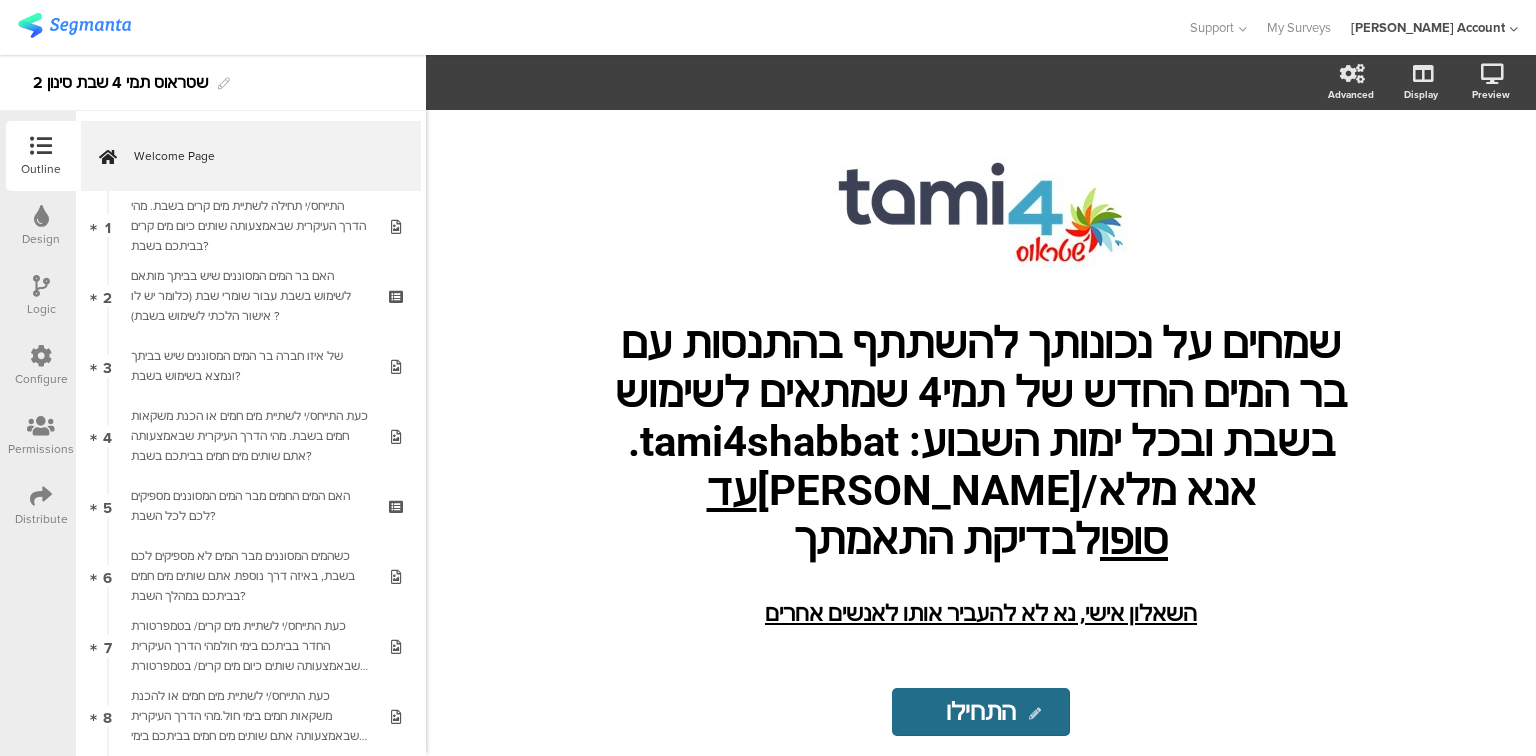 click at bounding box center [41, 217] 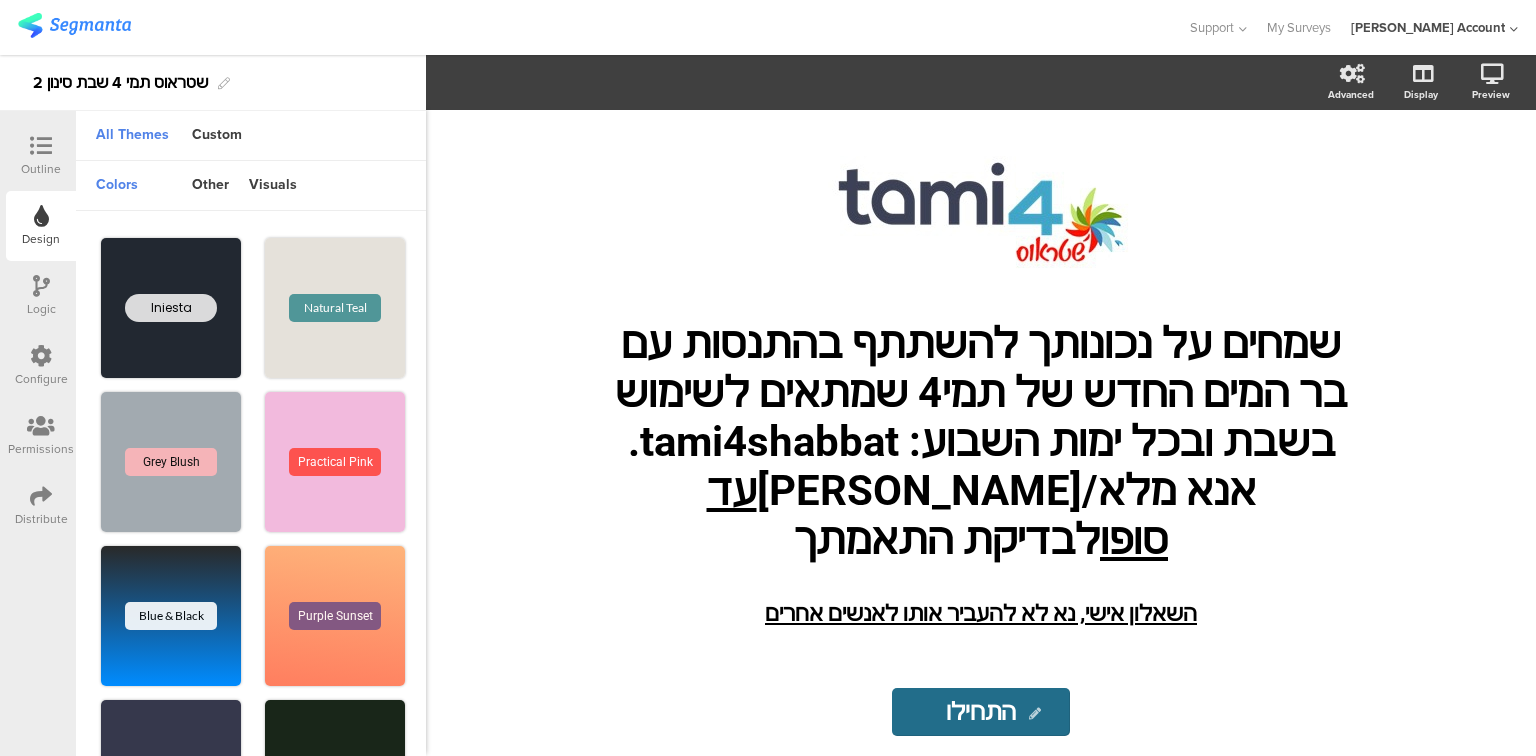 click on "Logic" at bounding box center [41, 309] 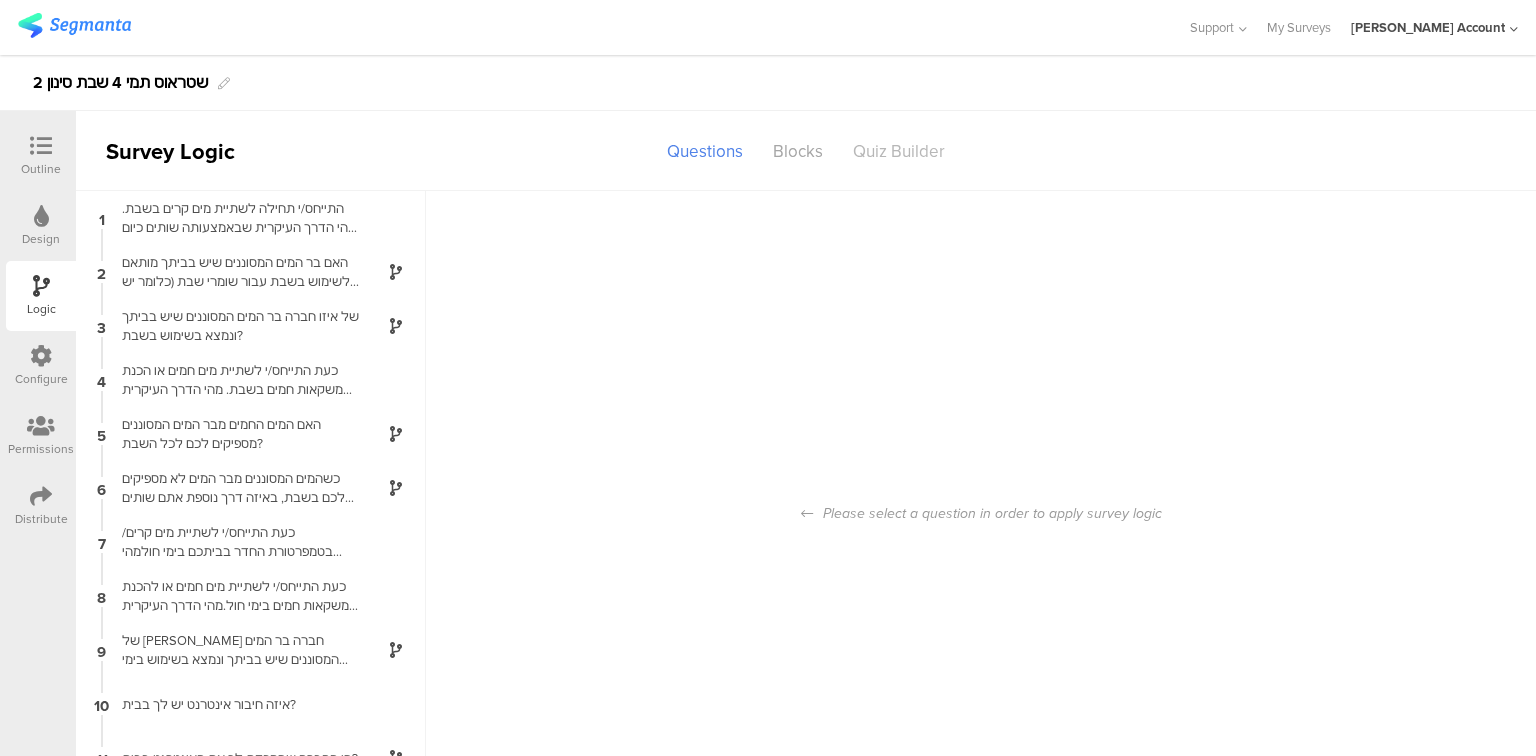 click on "Quiz Builder" at bounding box center (899, 151) 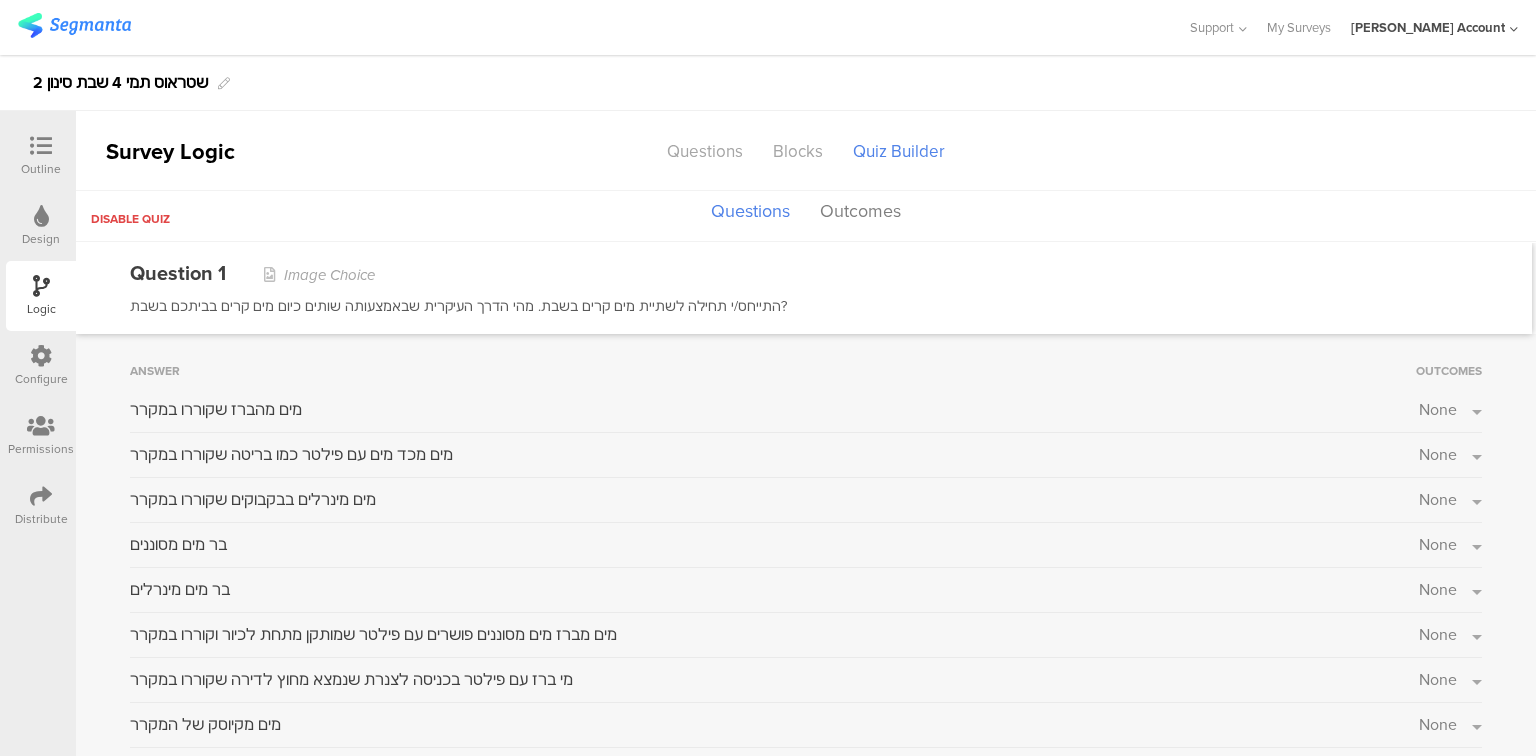 click on "Disable quiz" at bounding box center (130, 219) 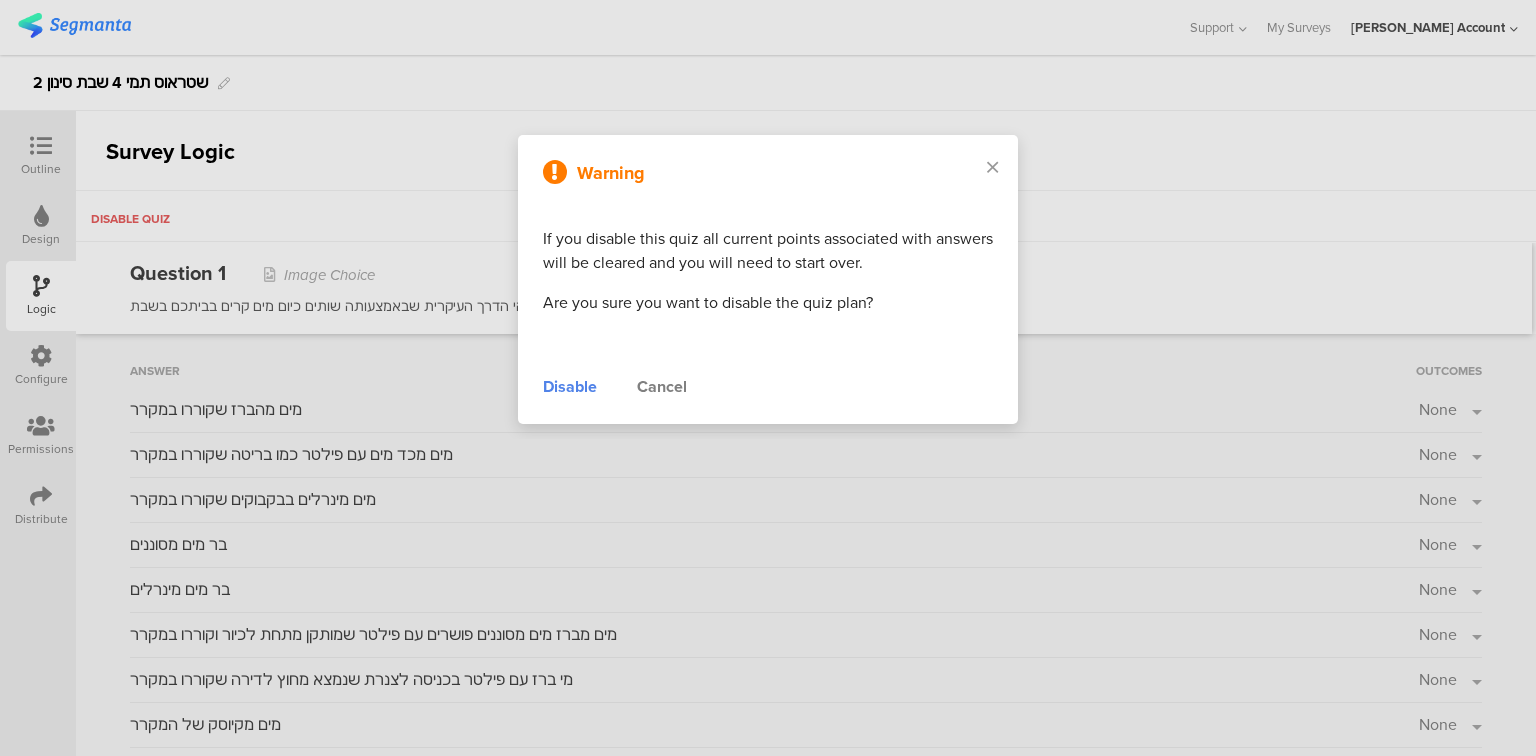 click on "Disable" at bounding box center [570, 387] 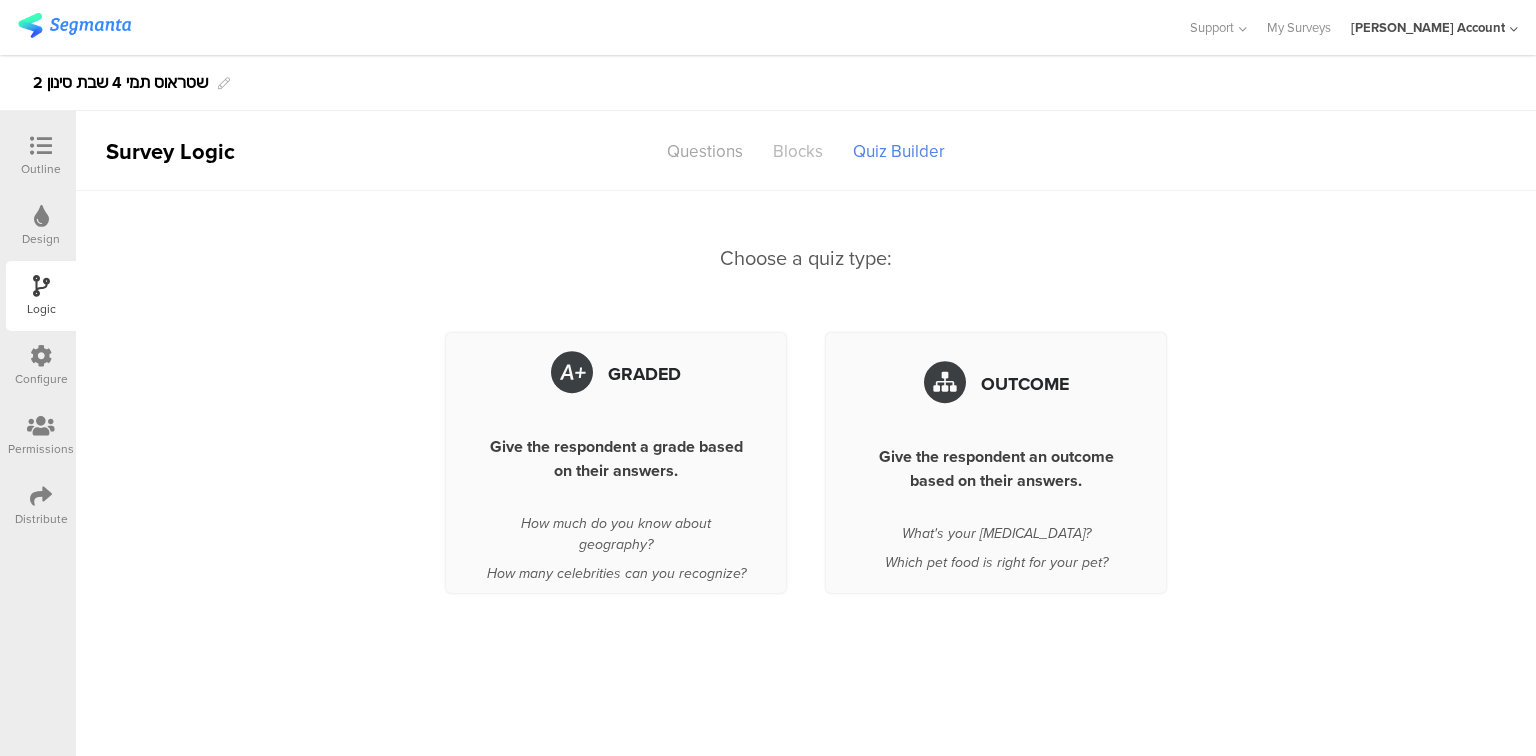 click on "Blocks" at bounding box center (798, 151) 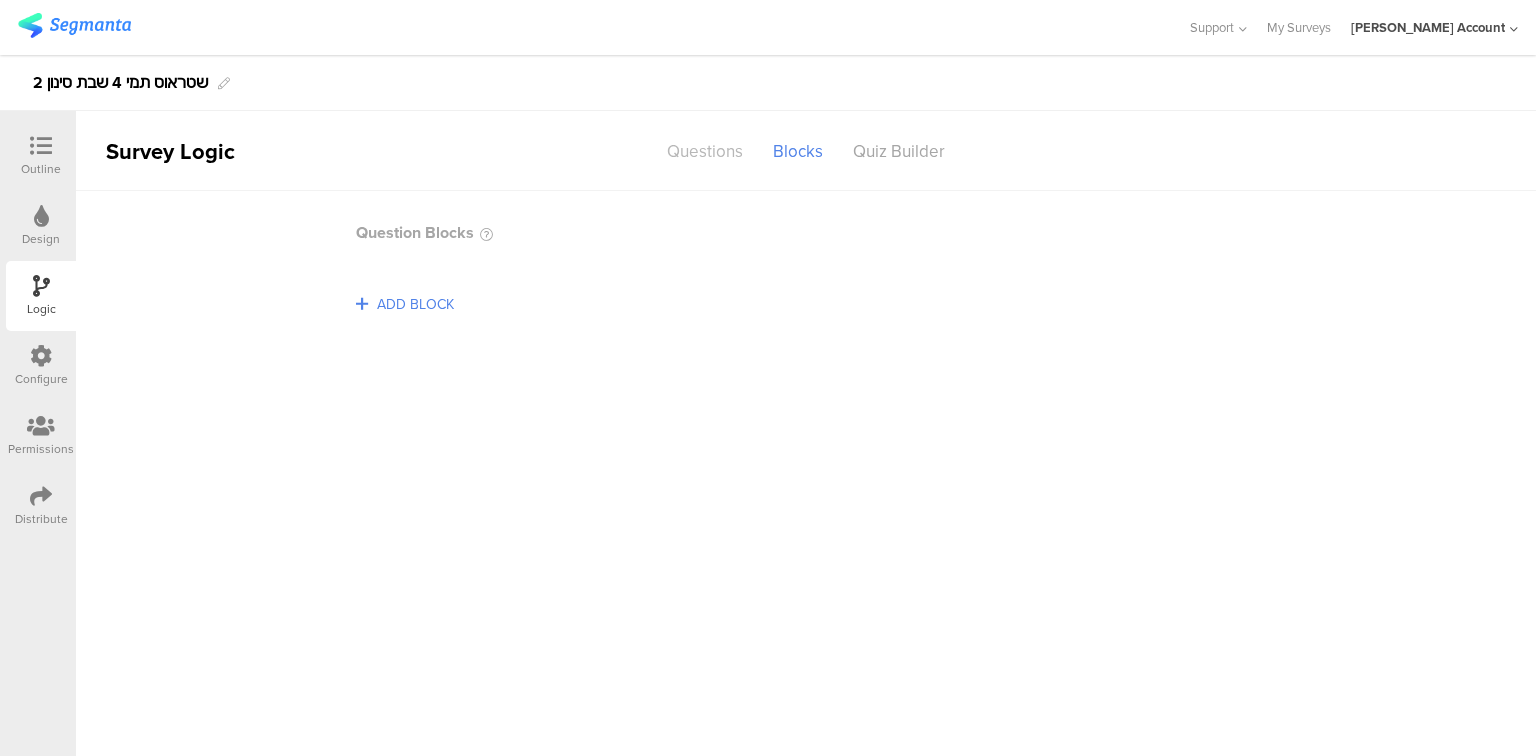 click on "Questions" at bounding box center [705, 151] 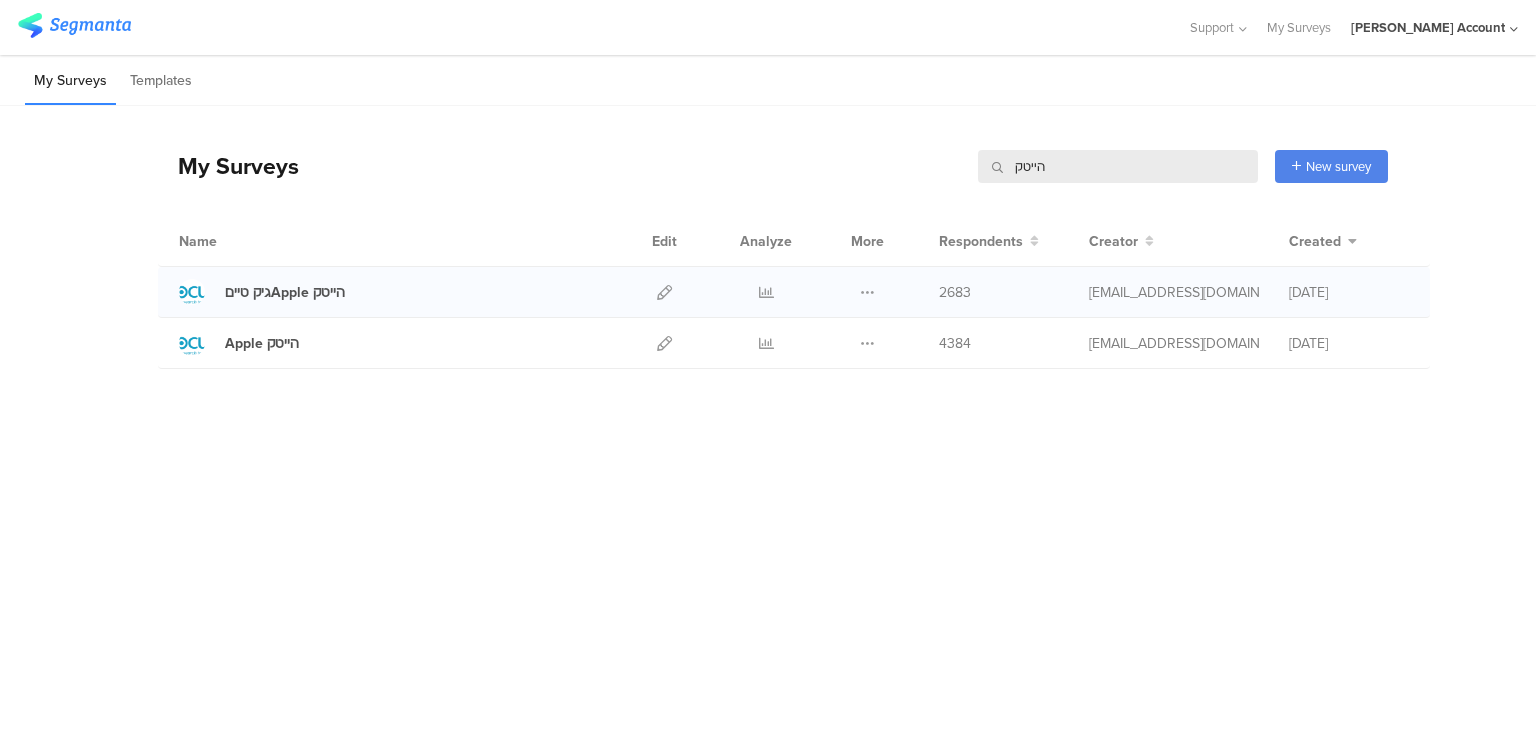 scroll, scrollTop: 0, scrollLeft: 0, axis: both 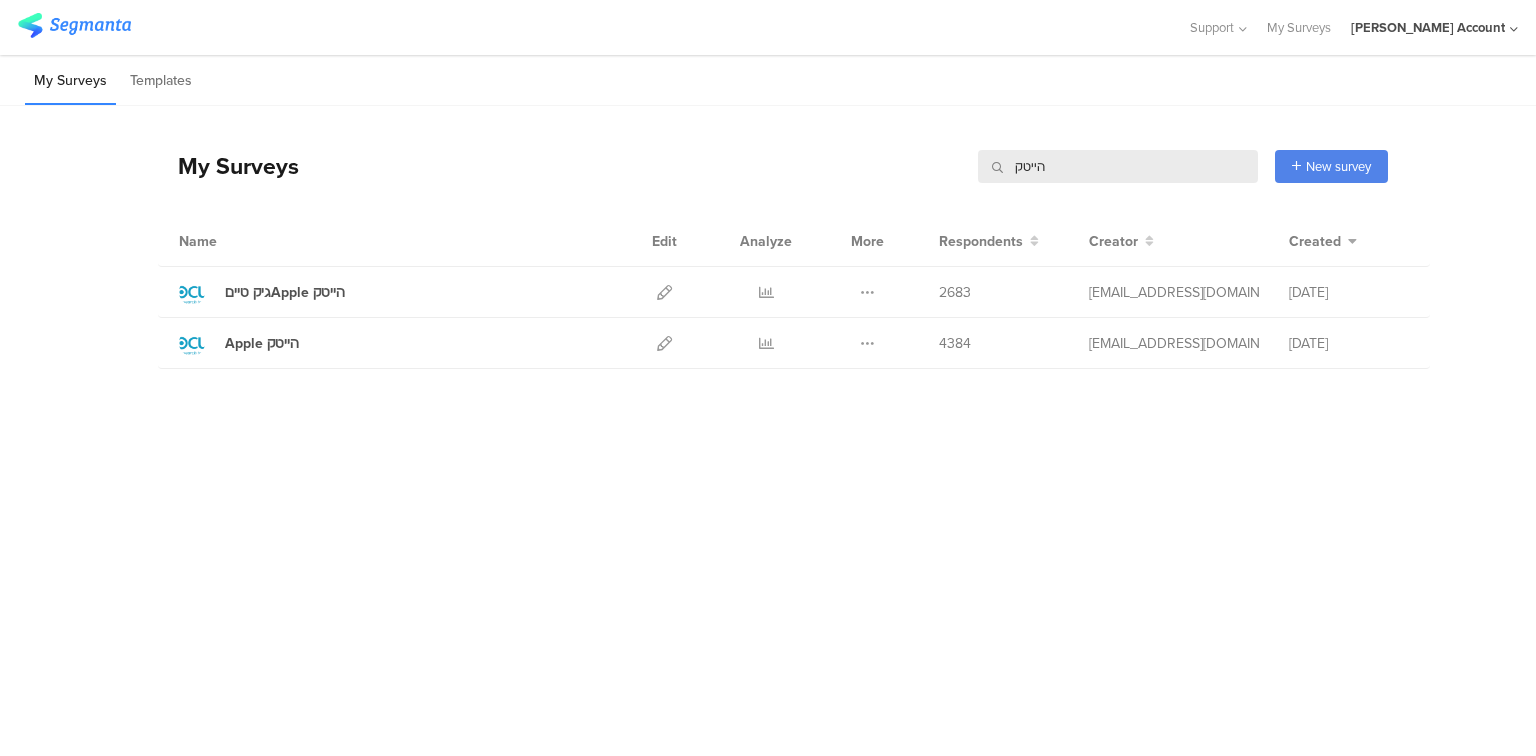 click on "הייטק" at bounding box center [1118, 166] 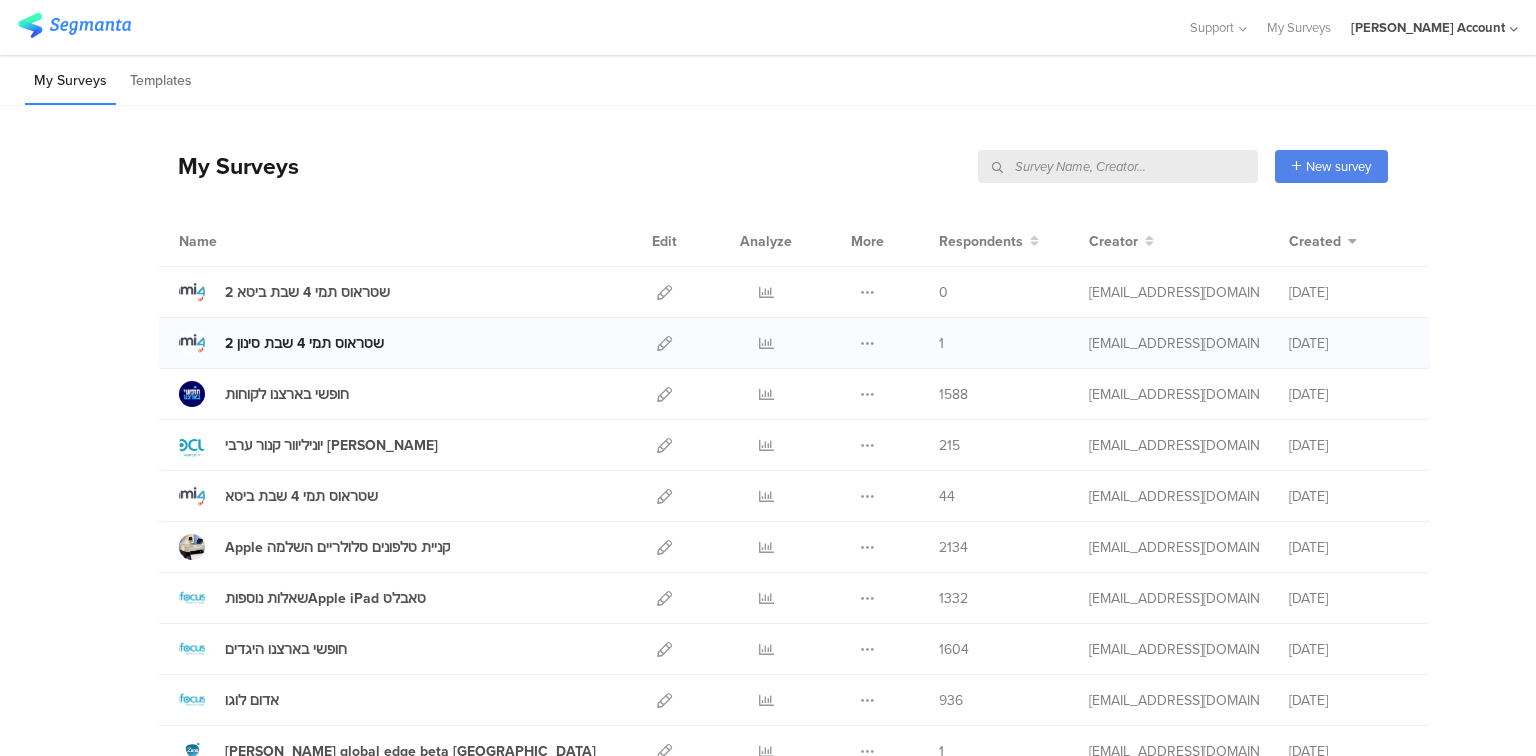 click on "2 שטראוס תמי 4 שבת סינון" at bounding box center (304, 343) 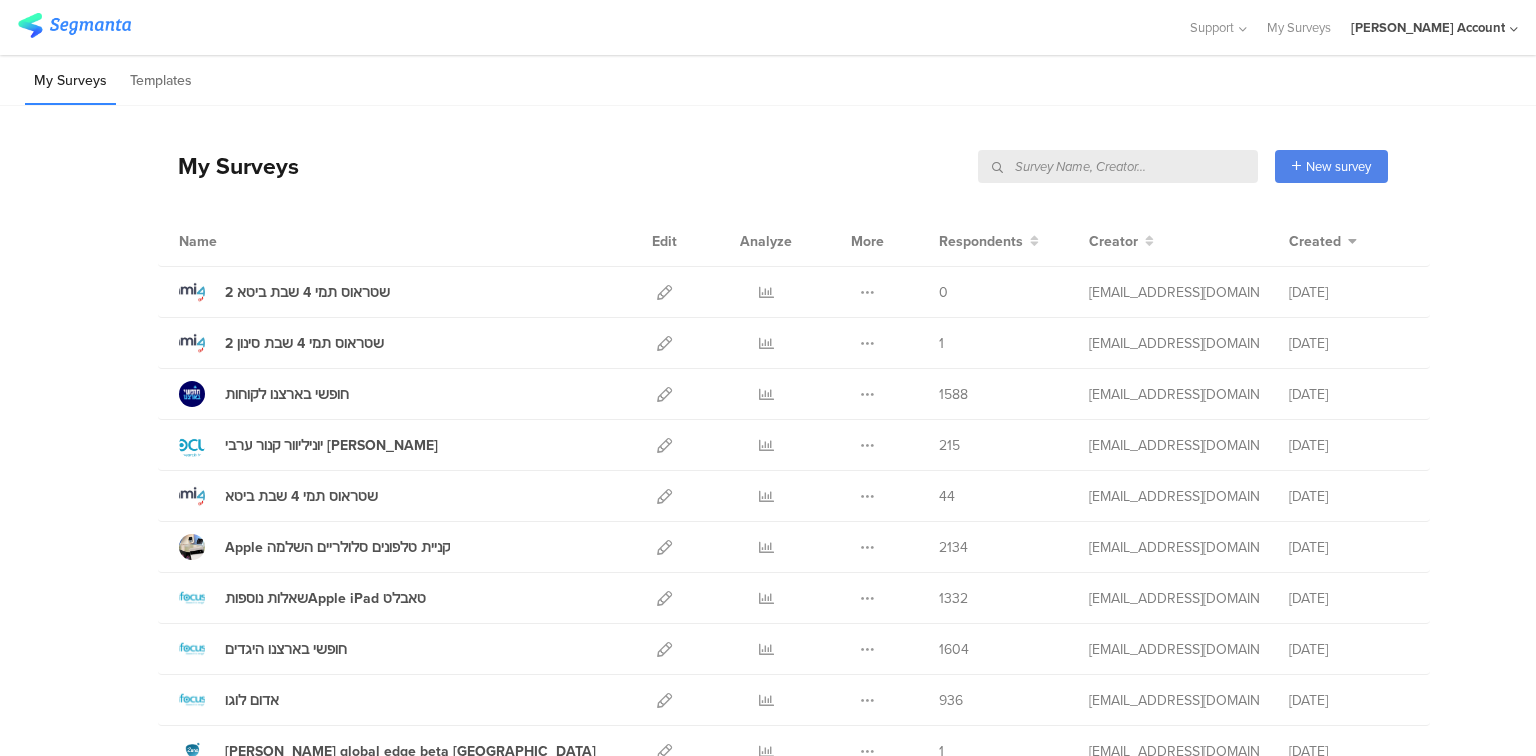 click at bounding box center [1118, 166] 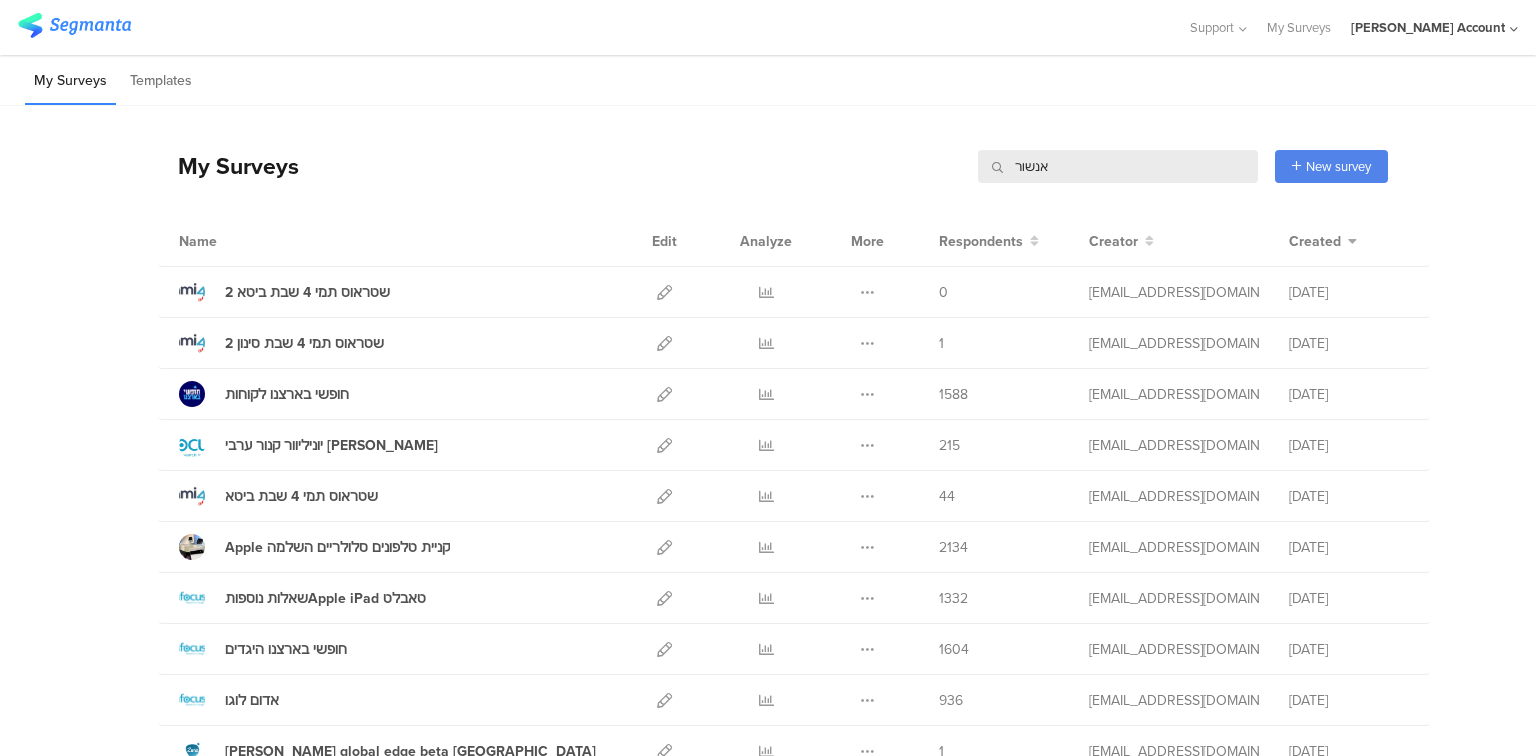 type on "אנשור" 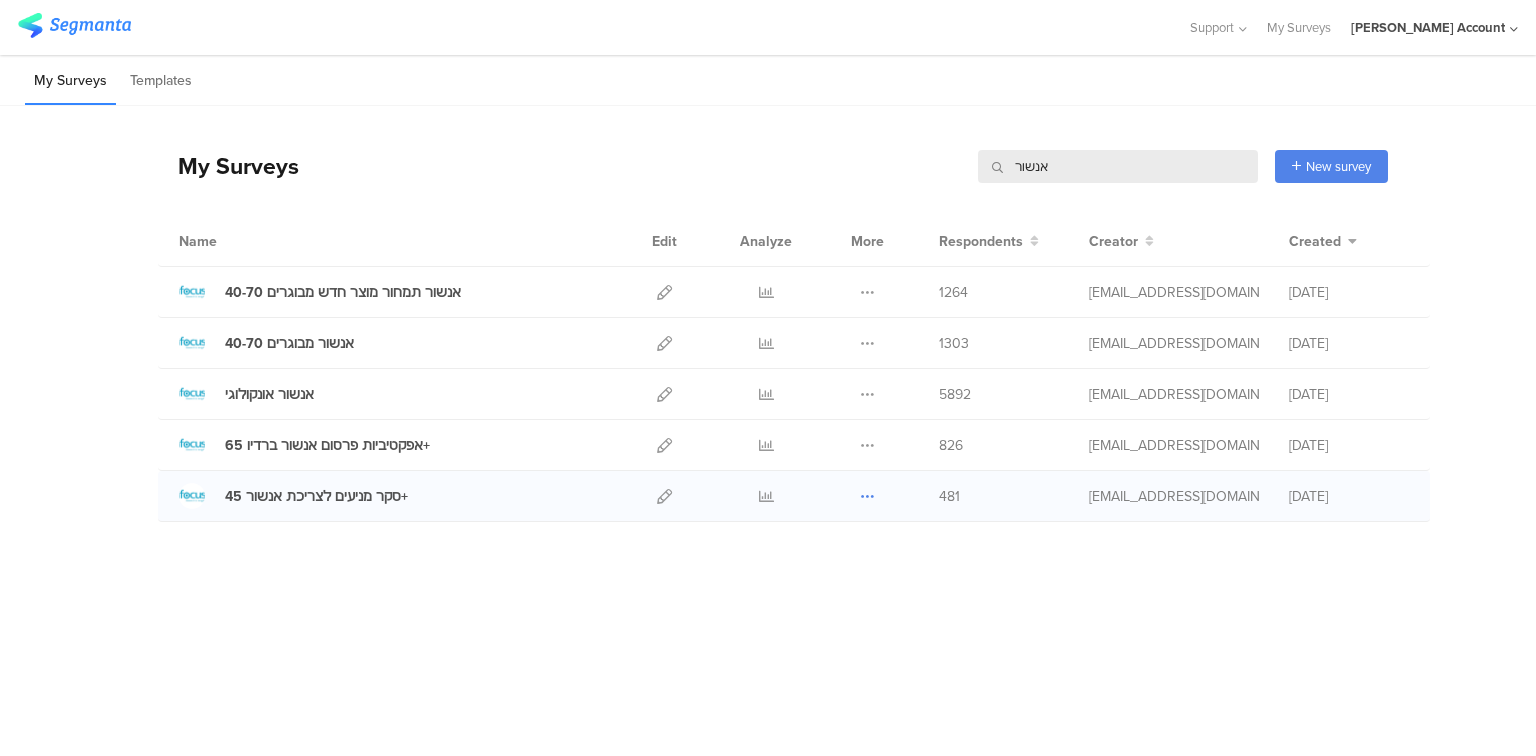 click at bounding box center [867, 496] 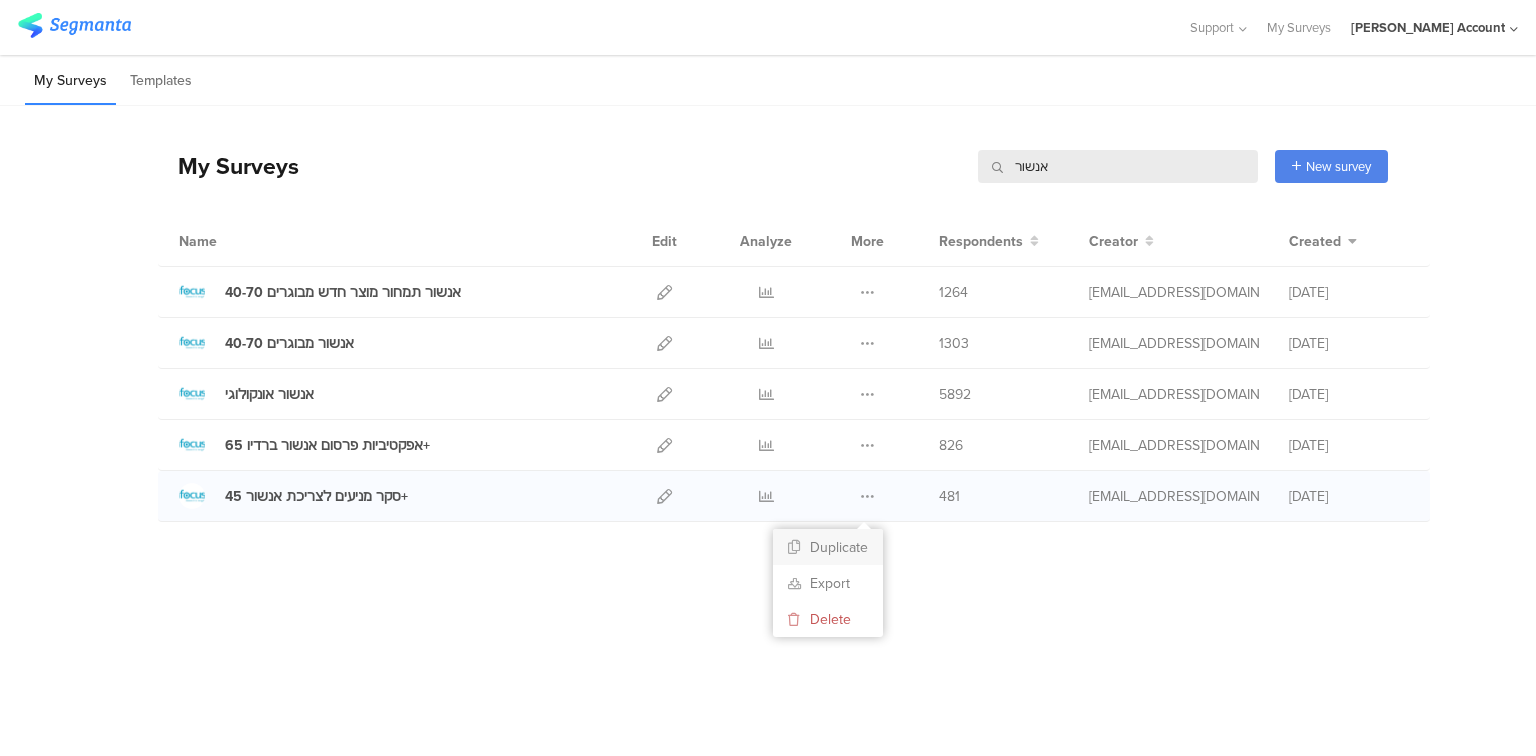click on "Duplicate" at bounding box center [828, 547] 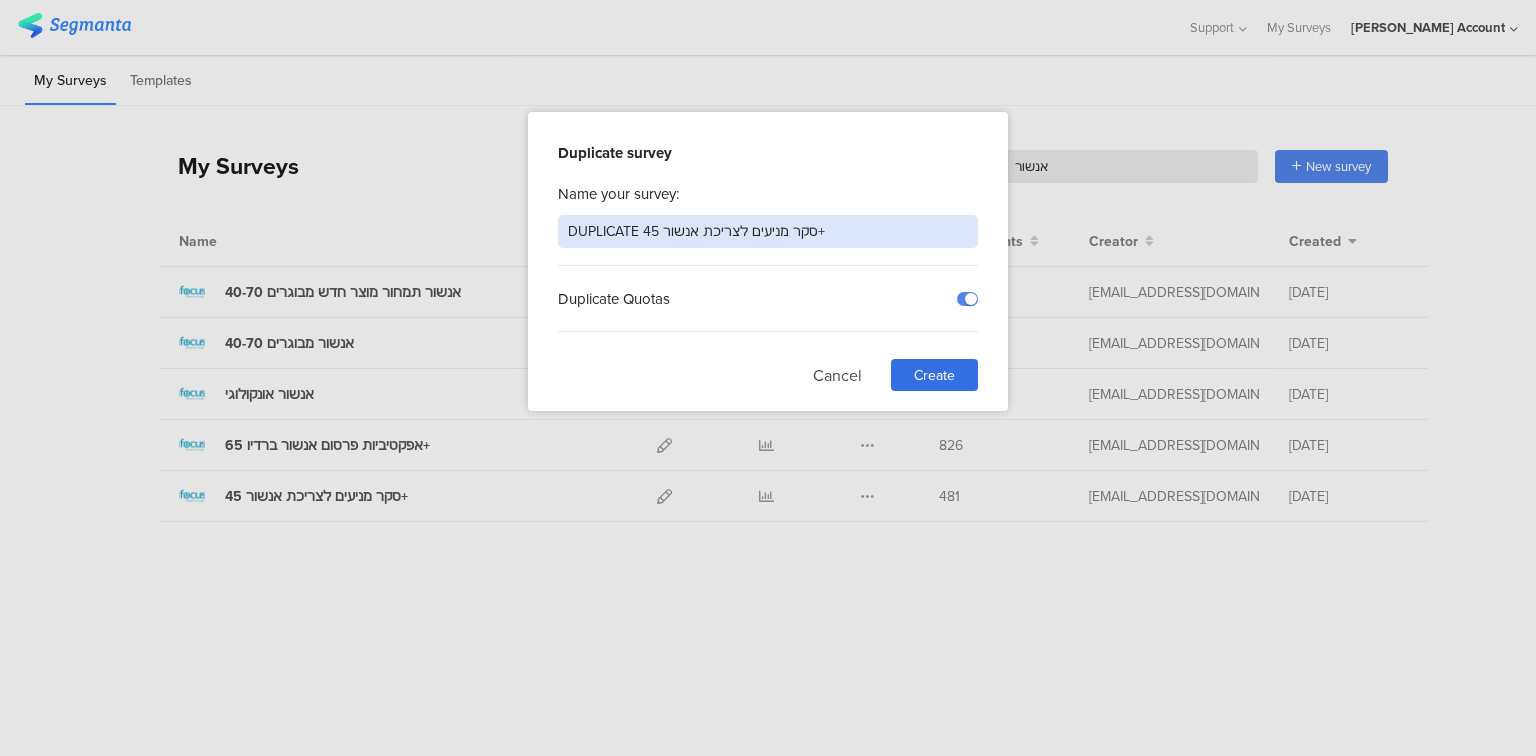 click on "DUPLICATE סקר מניעים לצריכת אנשור 45+" at bounding box center (768, 231) 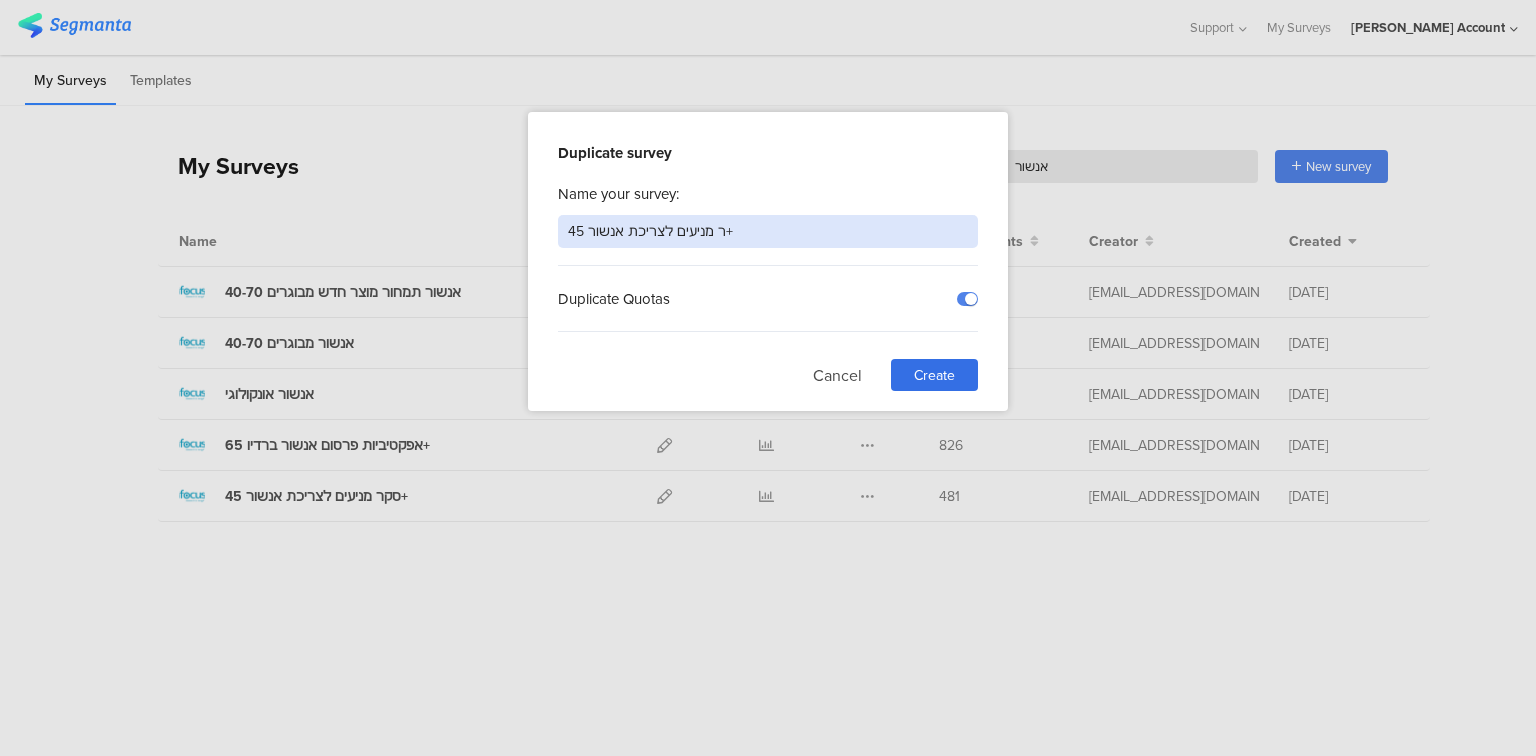click on "ר מניעים לצריכת אנשור 45+" at bounding box center [768, 231] 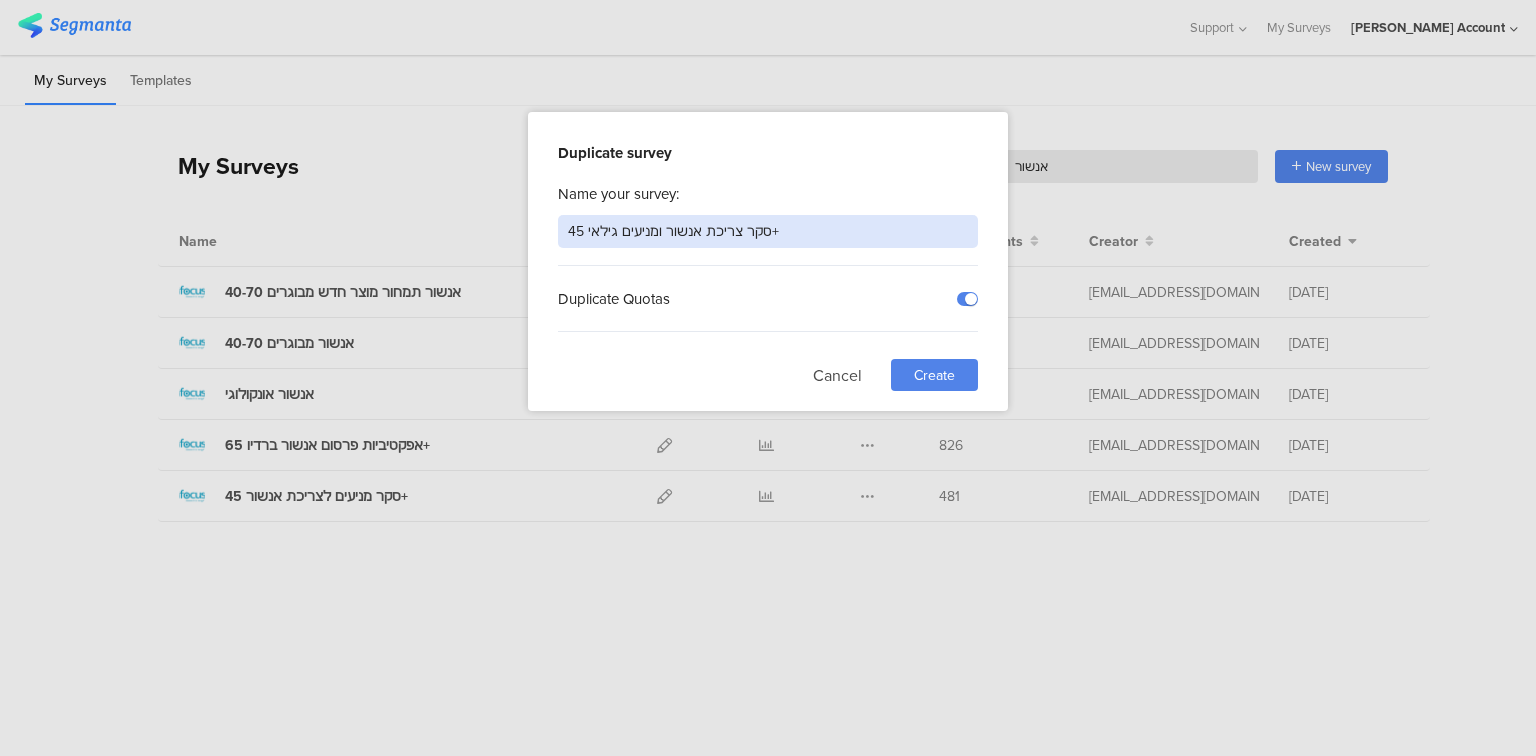 type on "סקר צריכת אנשור ומניעים גילאי 45+" 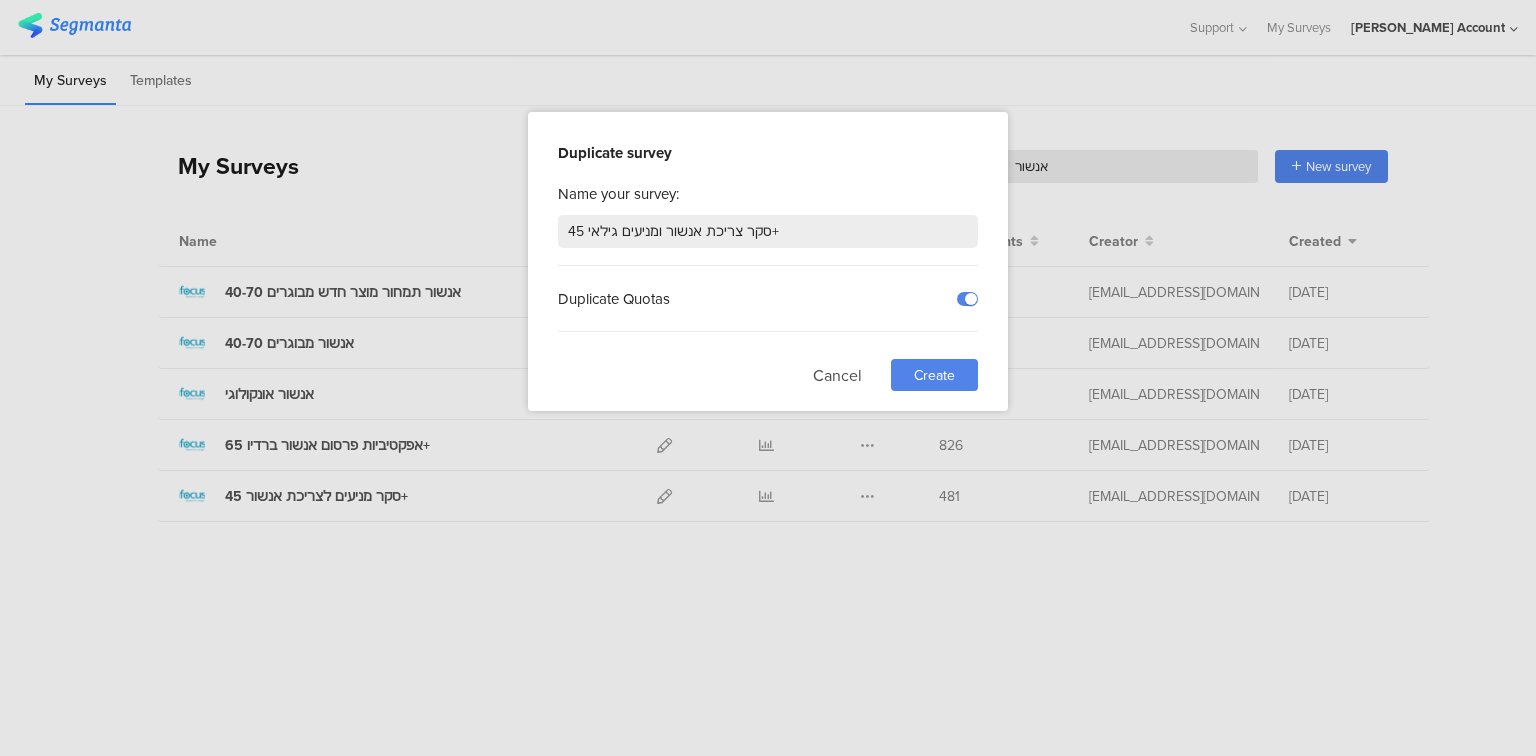 click on "Create" at bounding box center [934, 375] 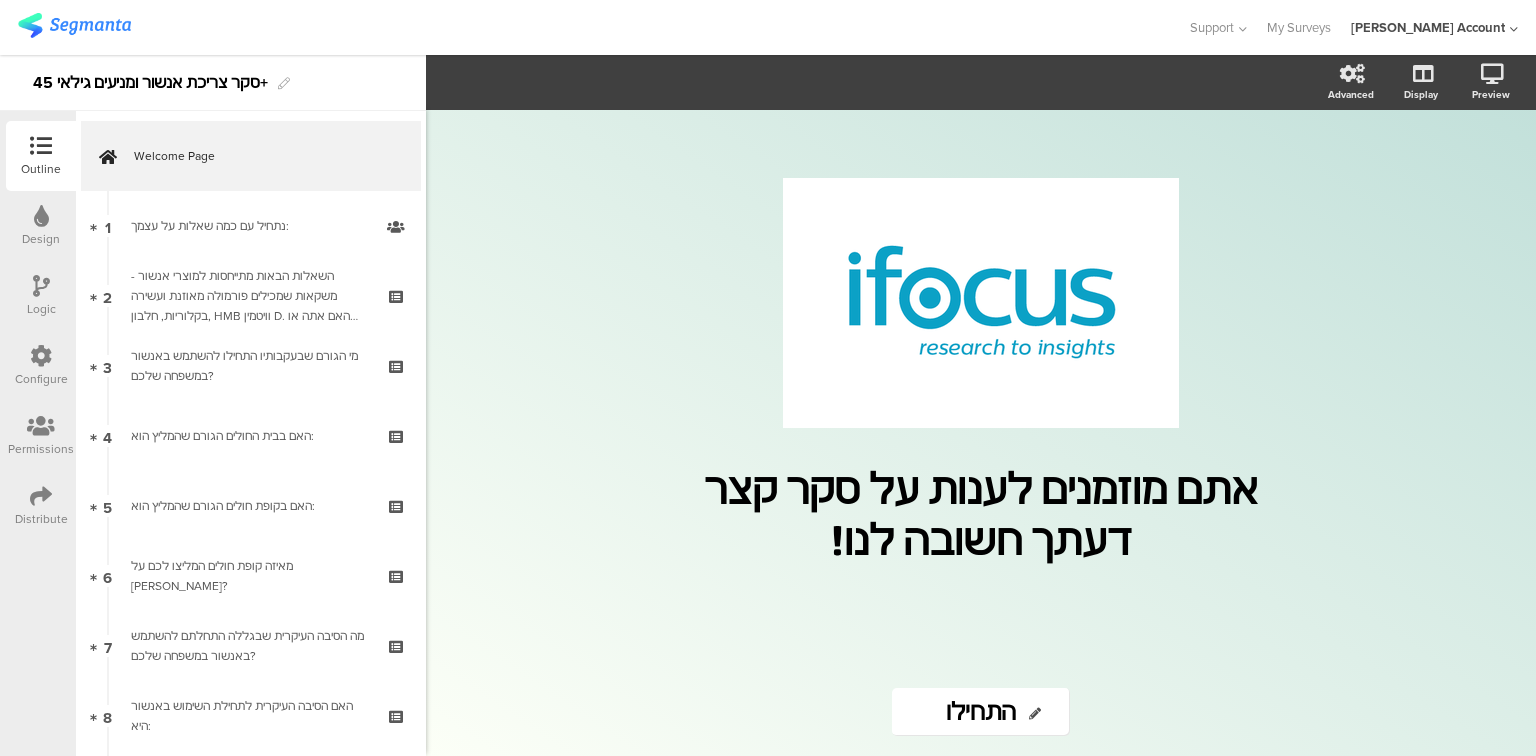 click at bounding box center [41, 286] 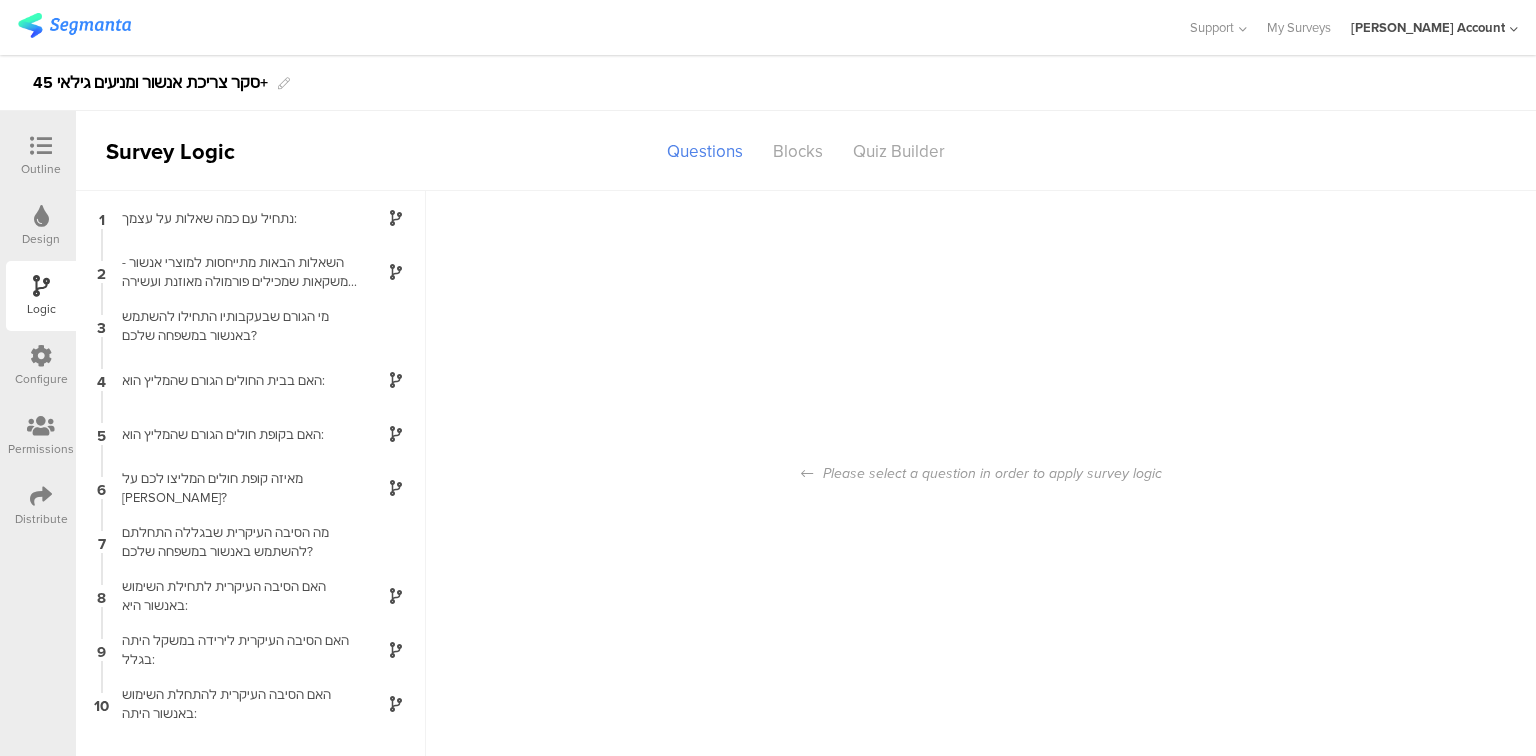 click at bounding box center (41, 147) 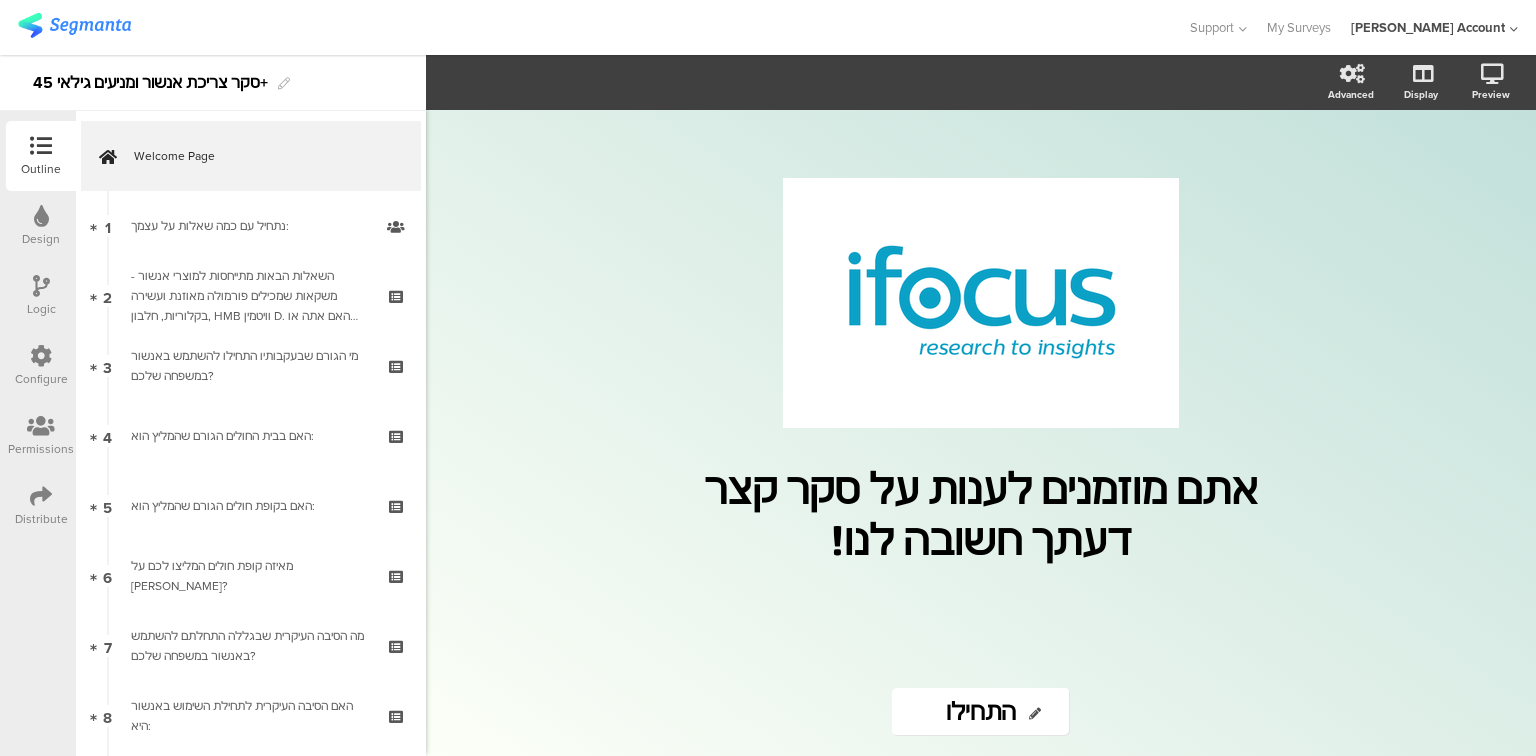 click on "Design" at bounding box center [41, 239] 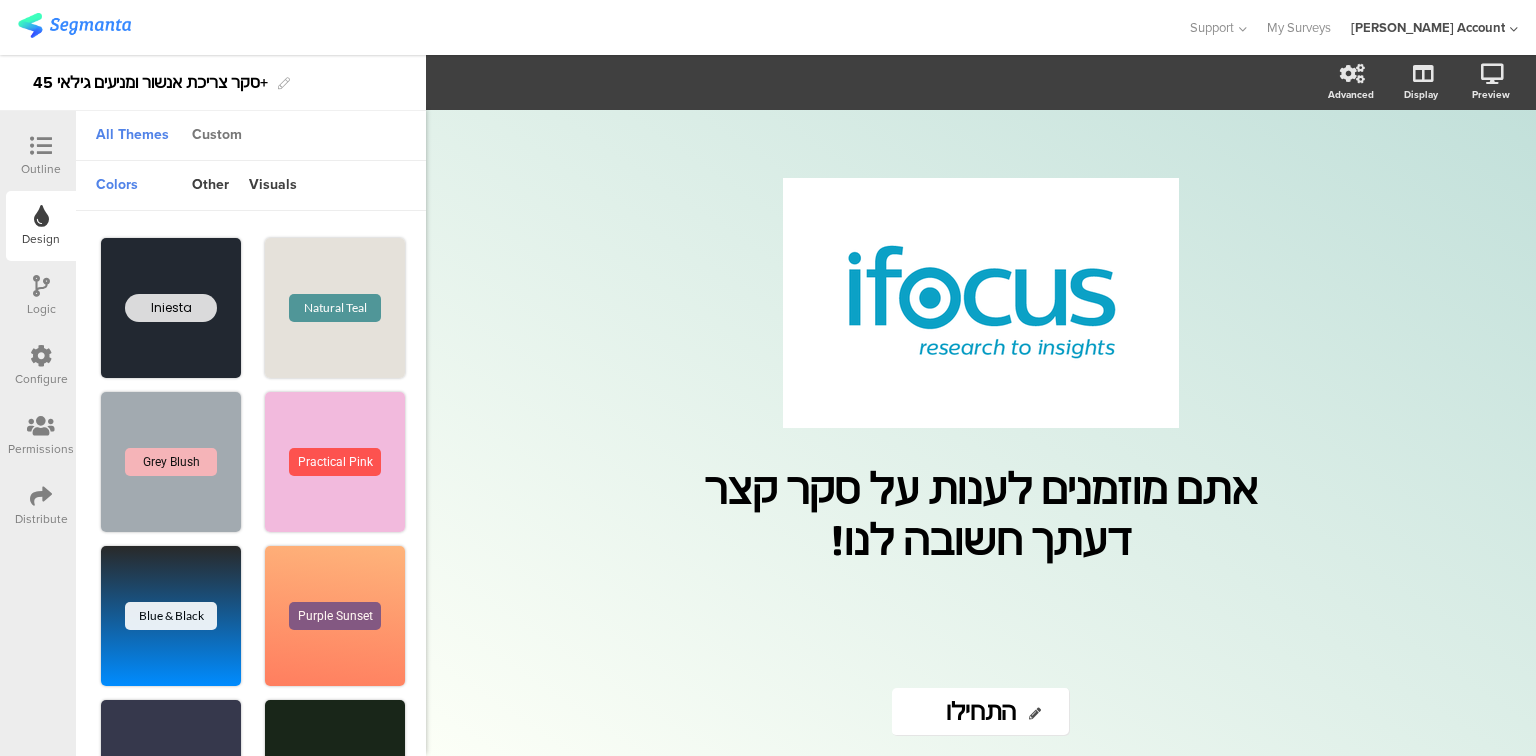 click on "Custom" at bounding box center [217, 136] 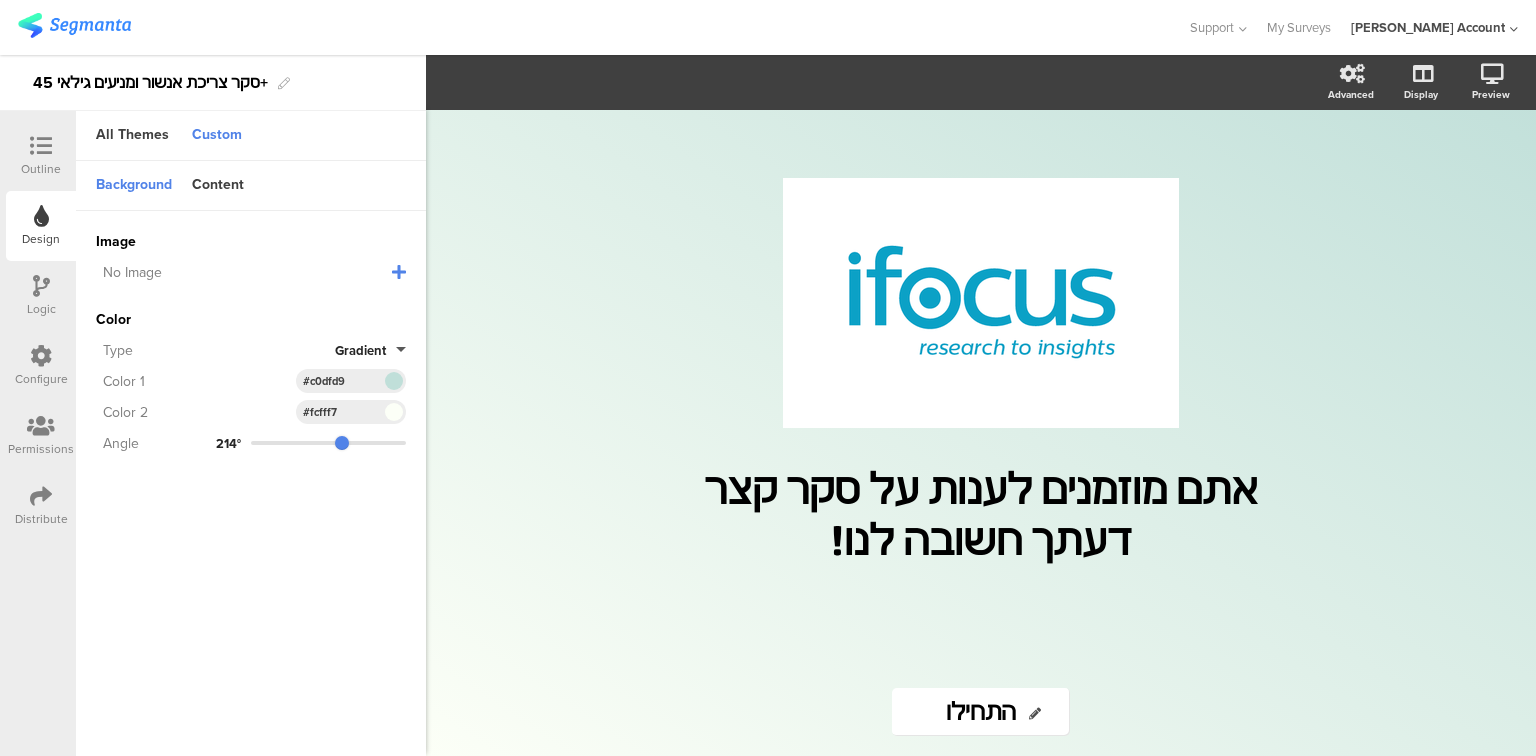 click 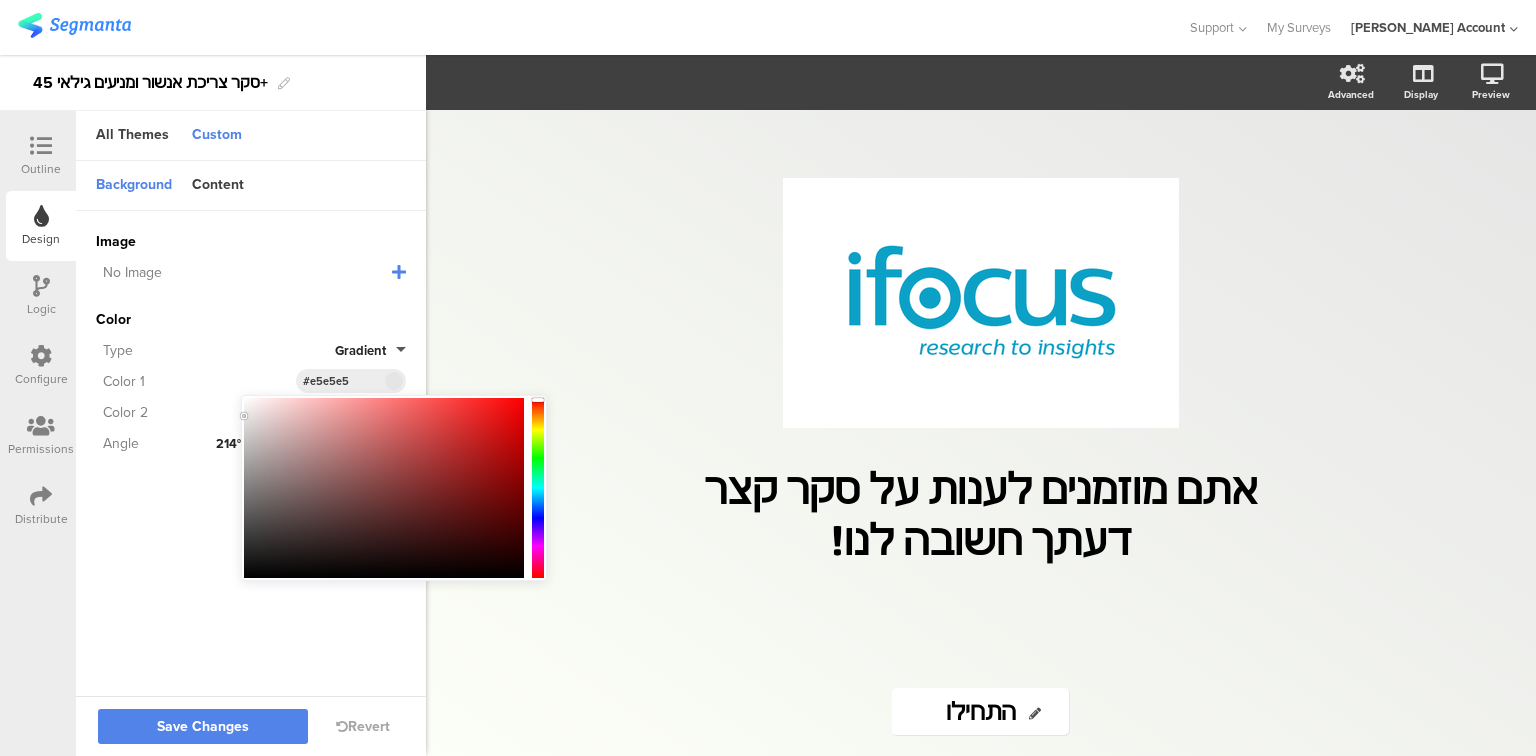 type on "#e7e7e7" 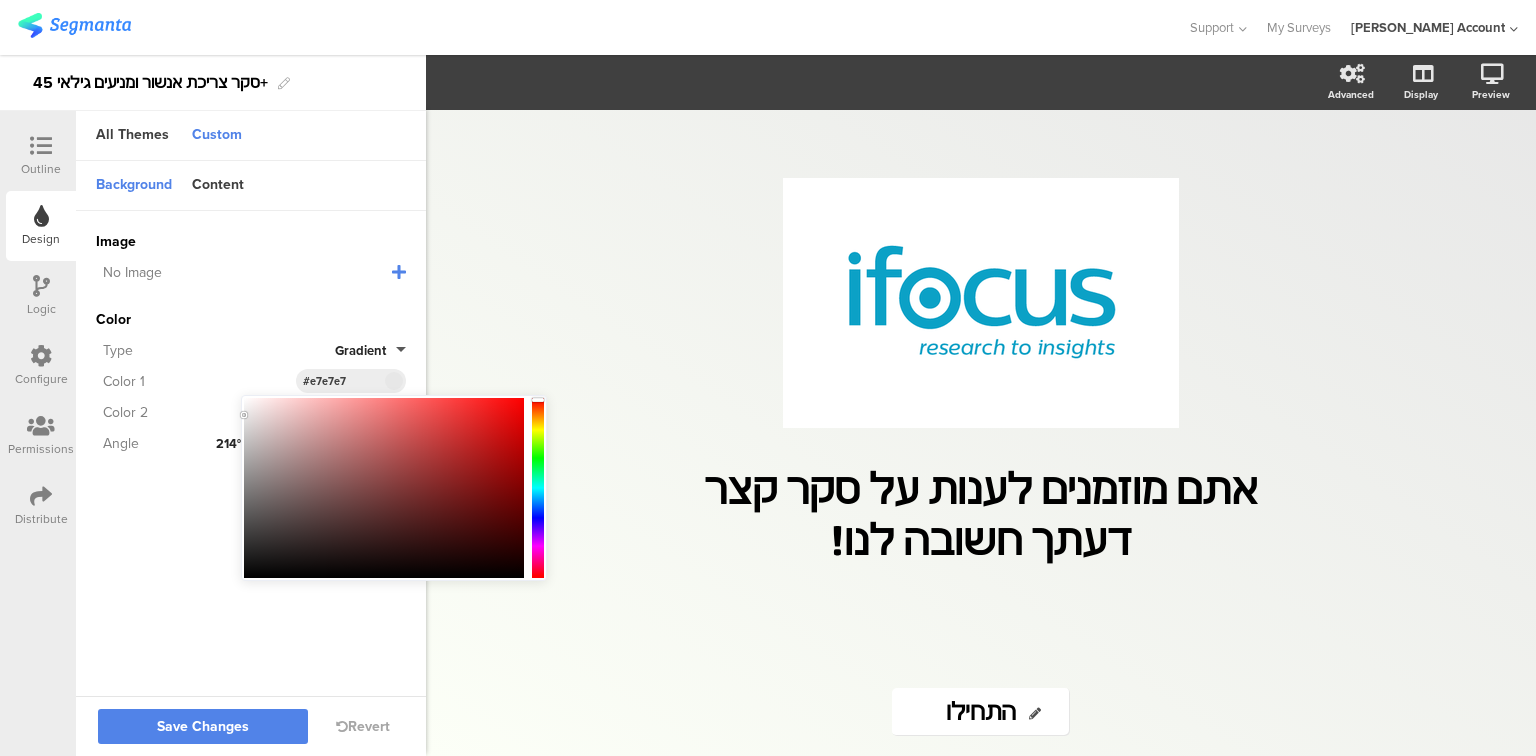 drag, startPoint x: 280, startPoint y: 420, endPoint x: 240, endPoint y: 415, distance: 40.311287 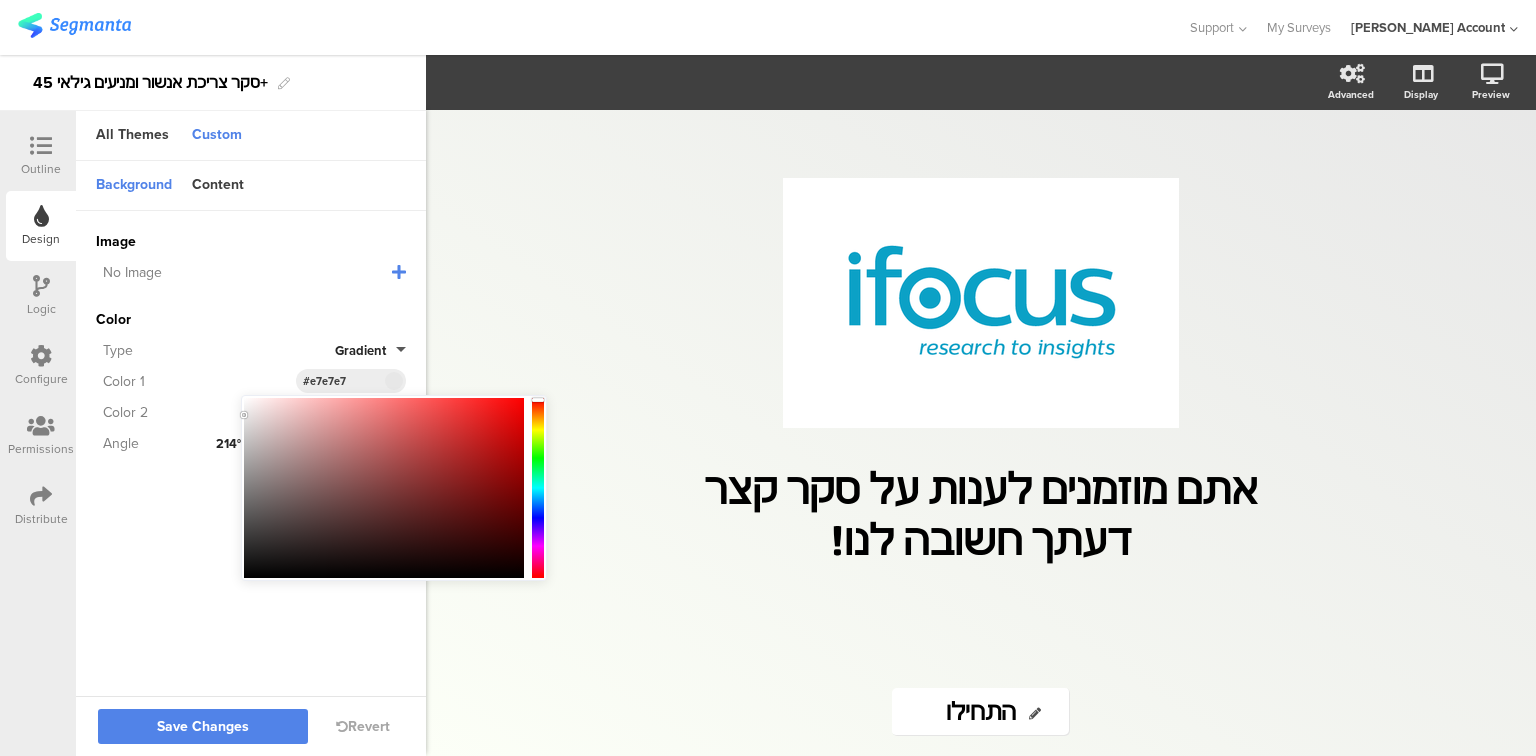 click on "#E7E7E7
Clear
OK" at bounding box center (394, 488) 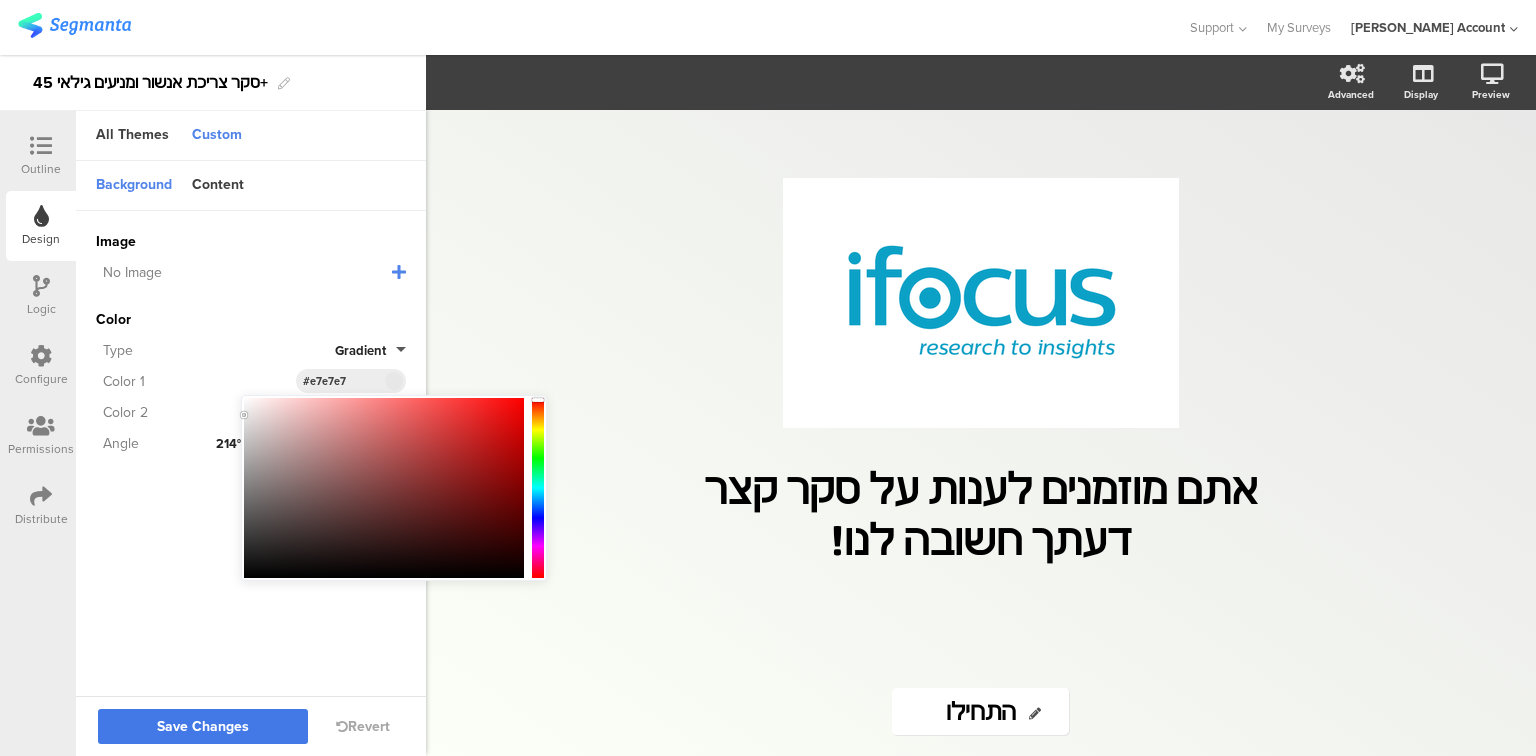 click on "Save Changes" at bounding box center (203, 727) 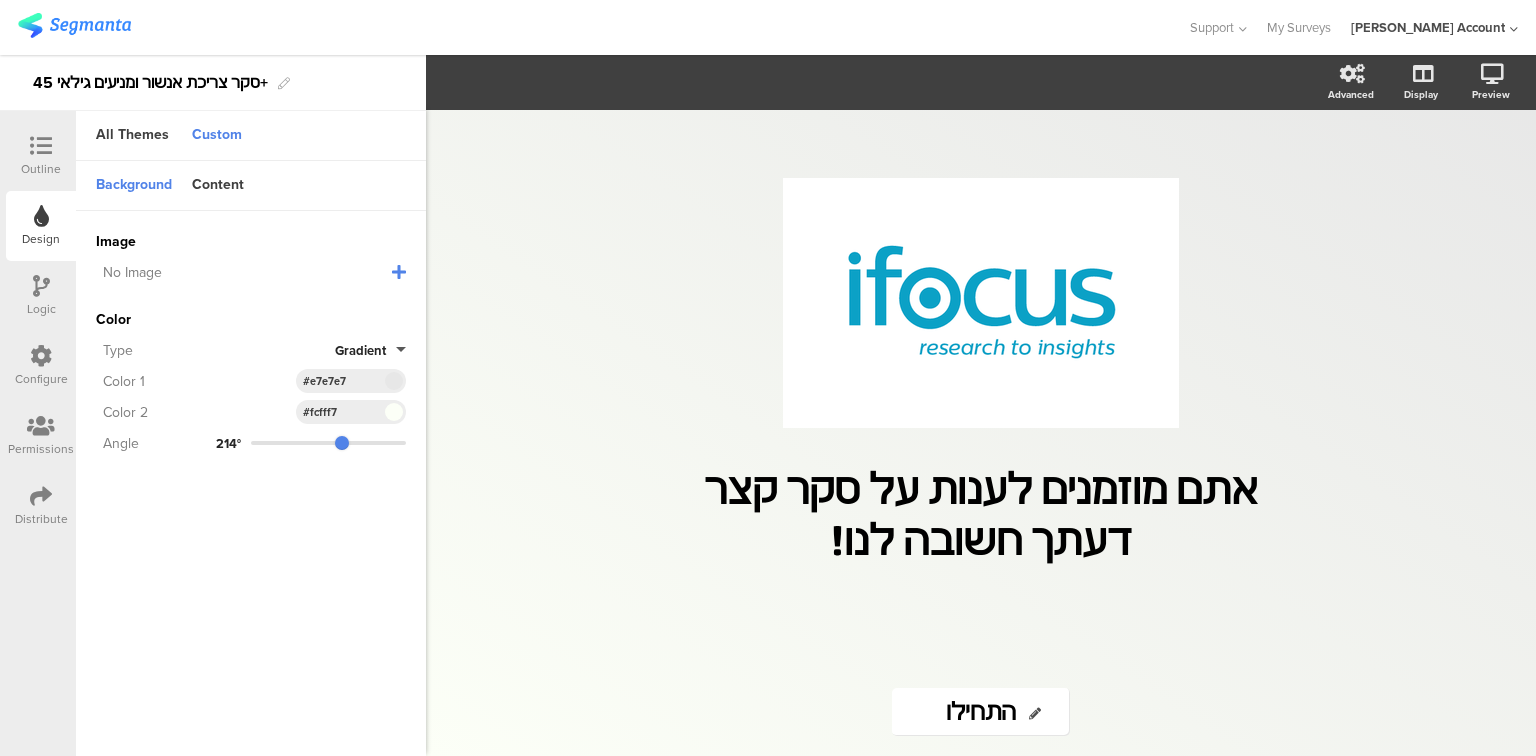 click 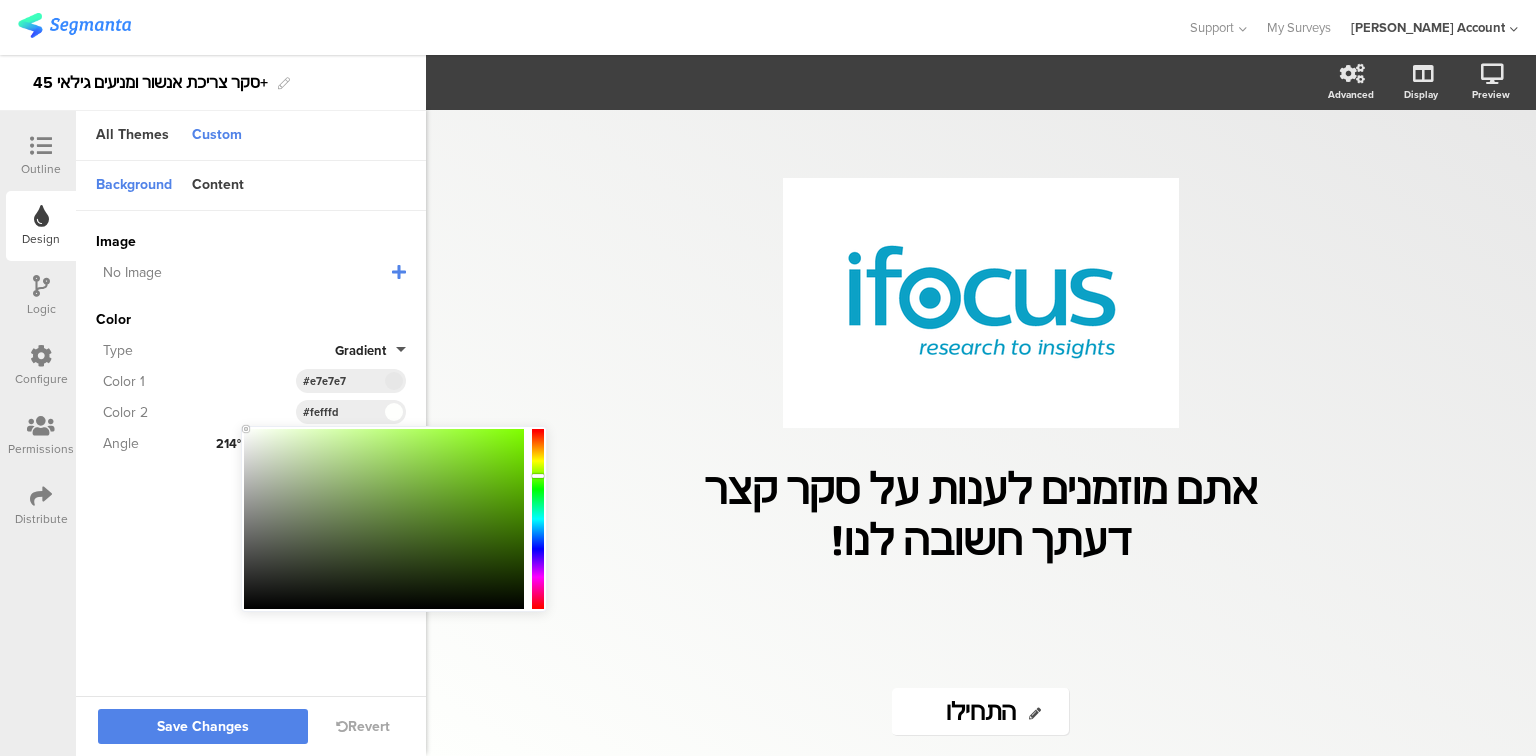 type on "#ffffff" 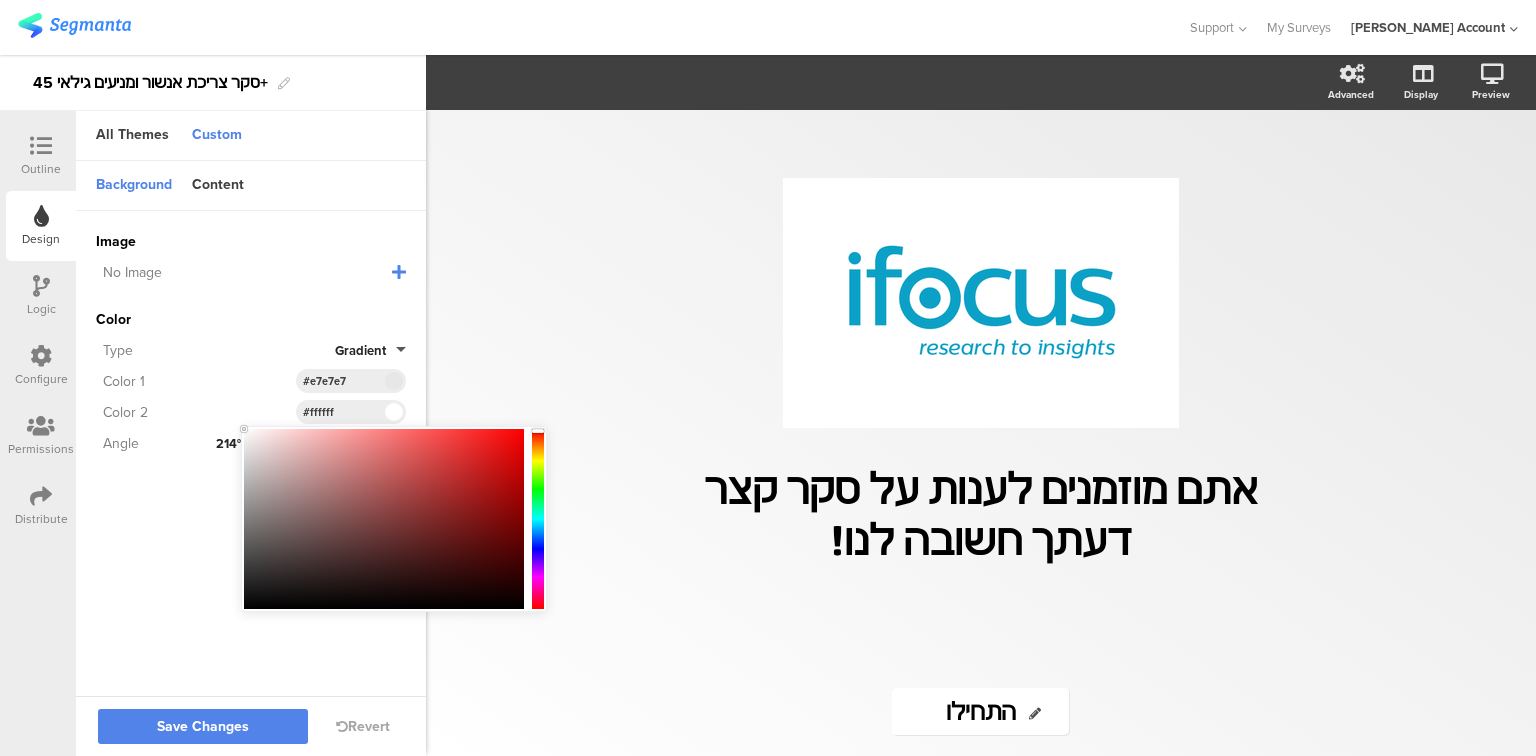drag, startPoint x: 252, startPoint y: 427, endPoint x: 224, endPoint y: 424, distance: 28.160255 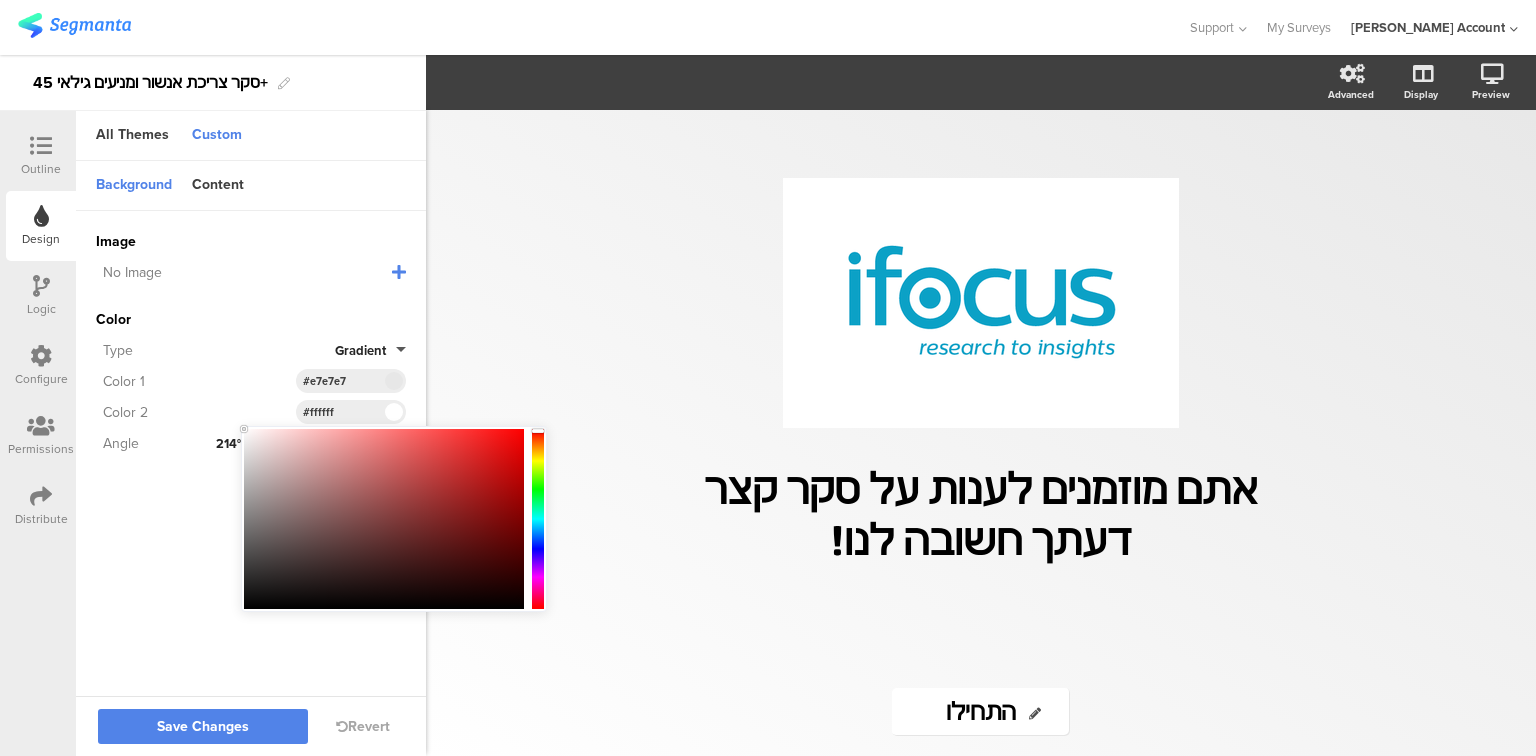 click on "You are using an unsupported version of Internet Explorer.
Unsupported browsers can put your security at risk, are slow and don't work with most of Segmanta's features. To get the latest Segmanta features, you will need to  upgrade to a modern browser.
Install   Google Chrome
Upgrade   Internet Explorer
Not now
Oops! Your browser or browser version isn't supported by Segmanta
To enjoy the best possible experience use the latest version of one of the browsers listed below:
Google Chrome
Mozilla Firefox
Microsoft Edge
Don't worry! Survey respondents will still be able to view & take surveys on this browser.
Support" at bounding box center [768, 378] 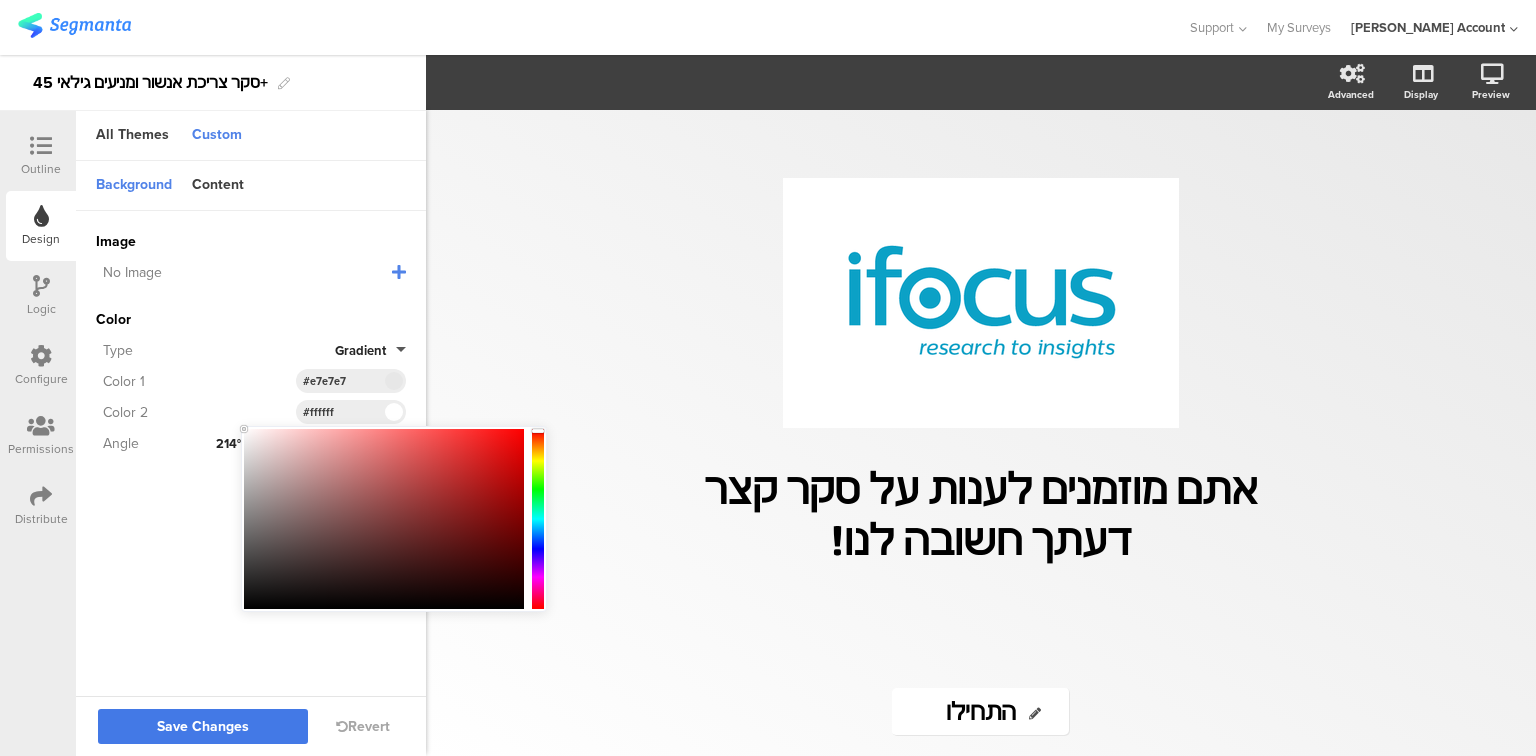 click on "Save Changes" at bounding box center (203, 727) 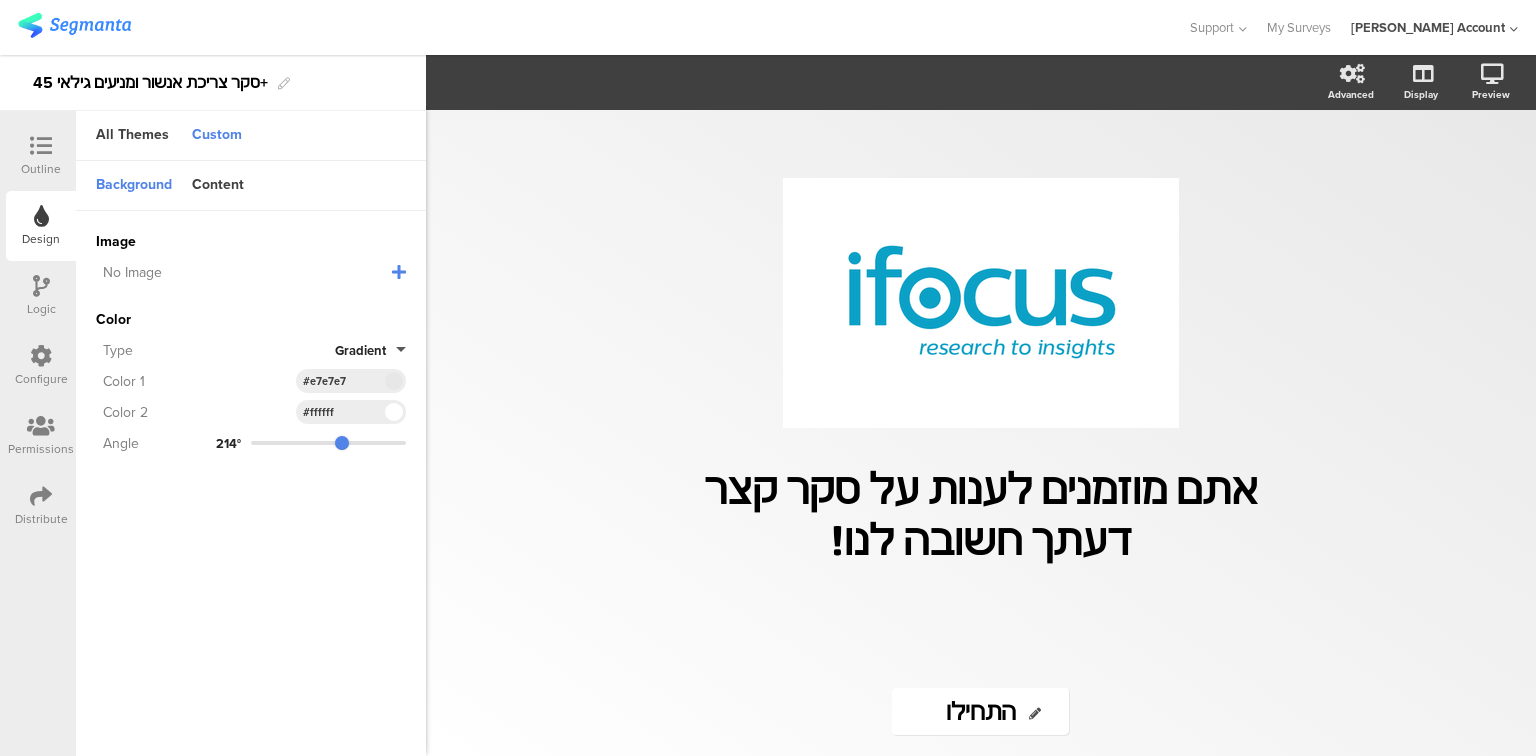 click on "Outline" at bounding box center [41, 169] 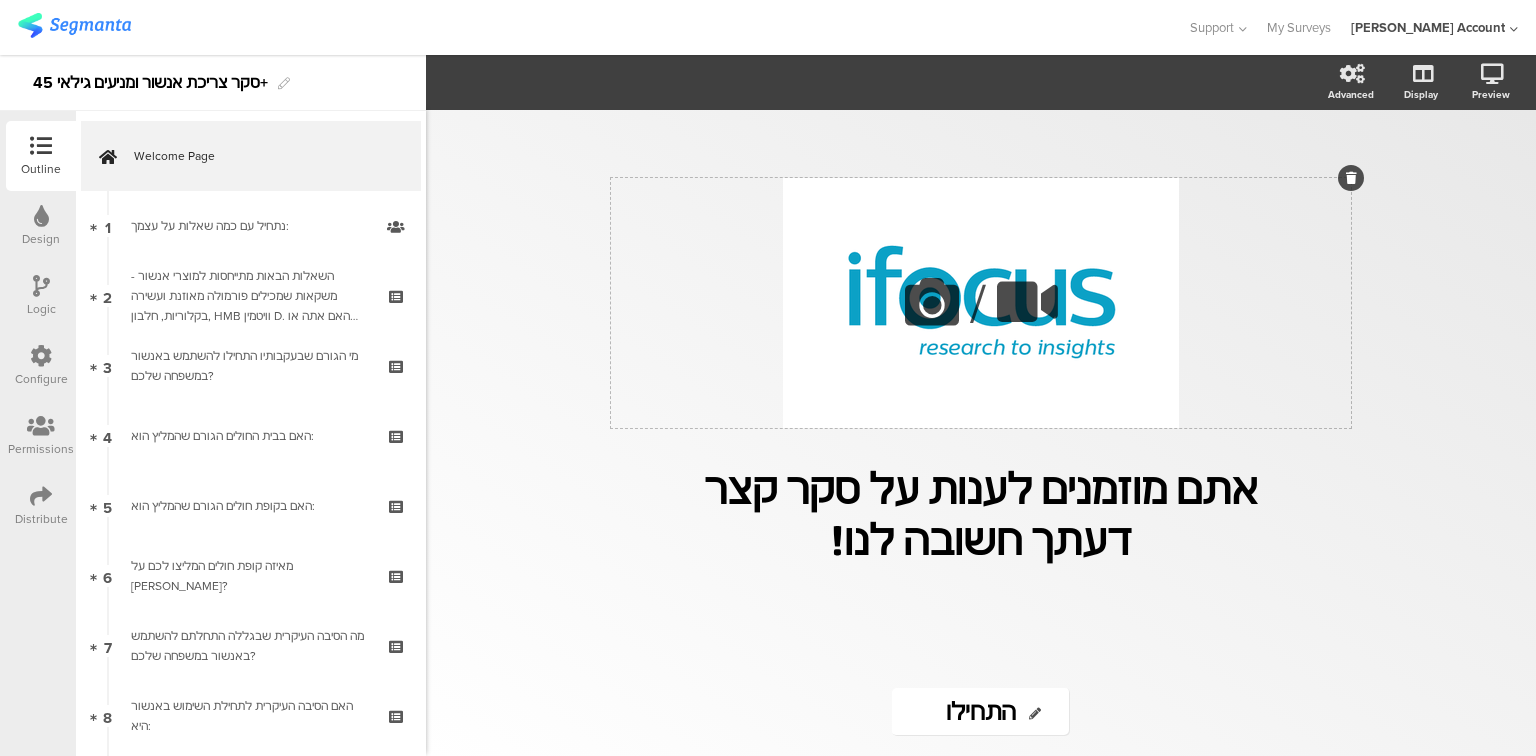 click 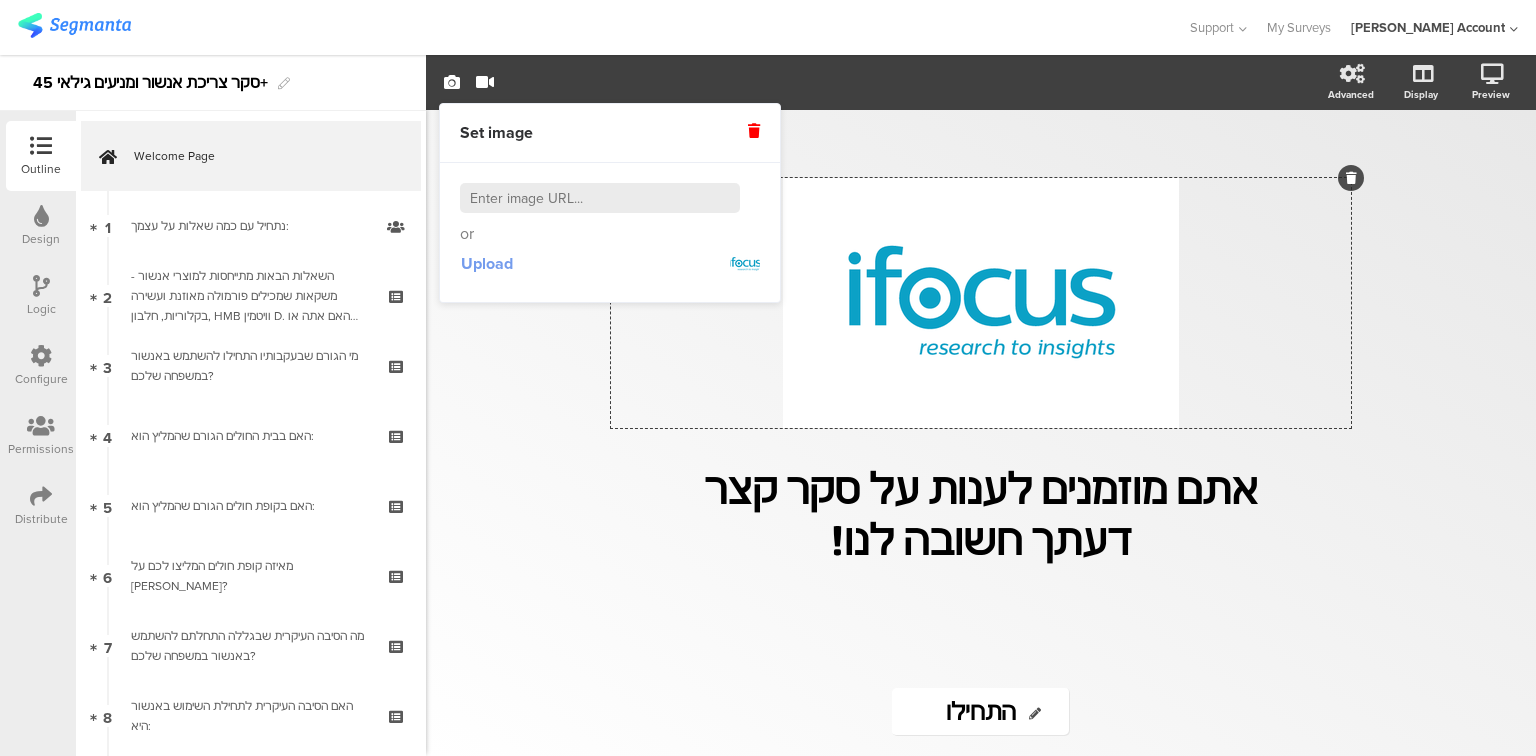 click on "Upload" at bounding box center (487, 263) 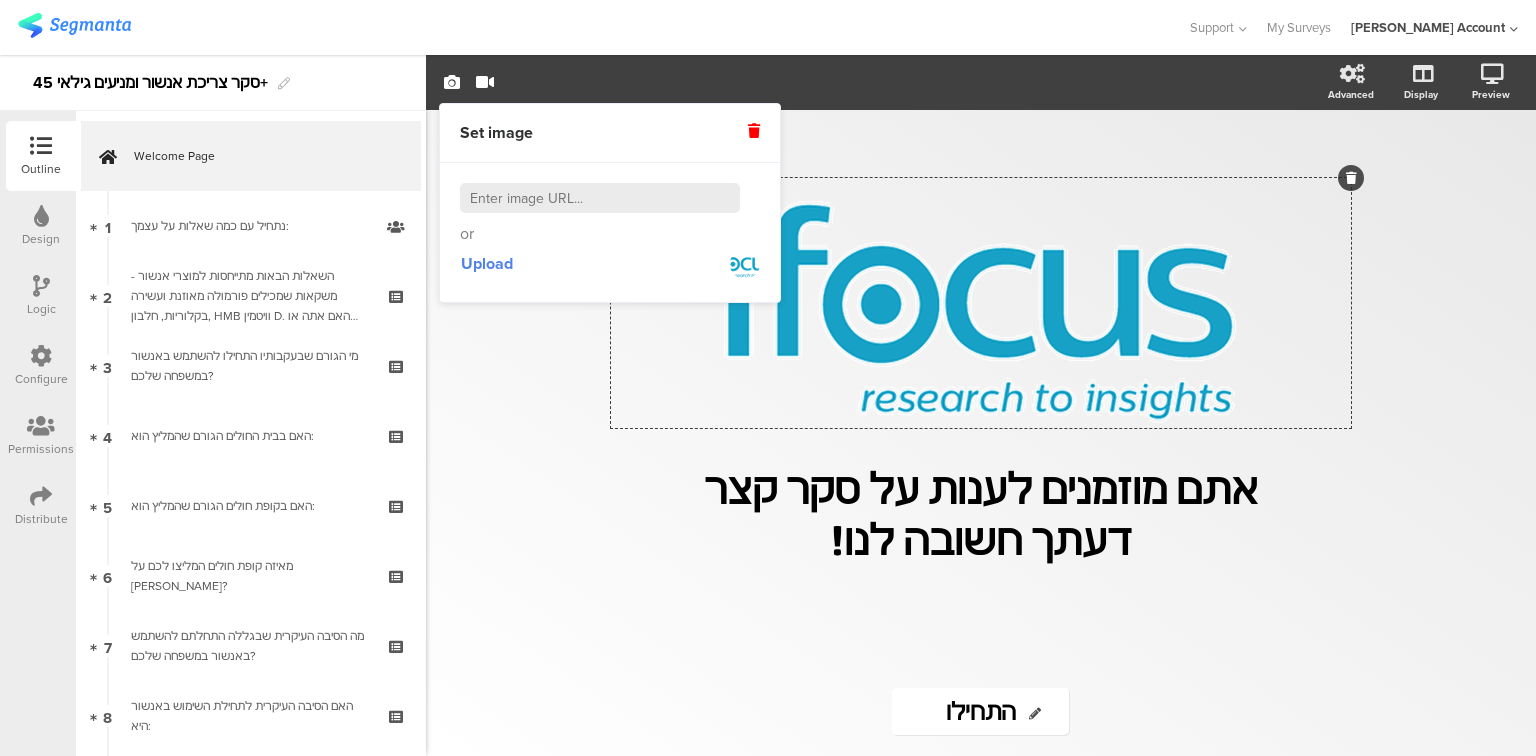 click on "/
אתם מוזמנים לענות על סקר קצר דעתך חשובה לנו!
אתם מוזמנים לענות על סקר קצר דעתך חשובה לנו!
התחילו
התחילו" 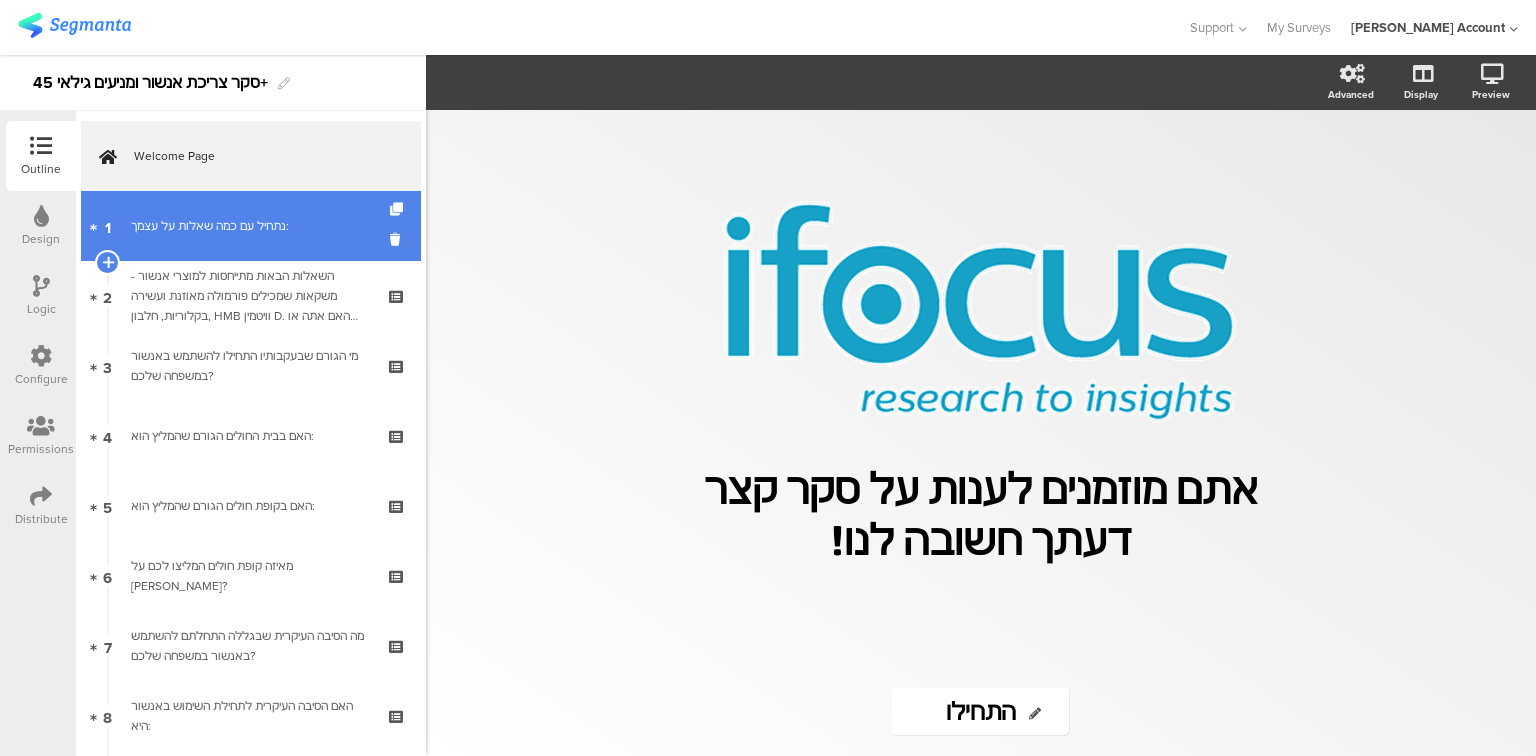 click on "1
נתחיל עם כמה ﻿שאלות על עצמך:" at bounding box center [251, 226] 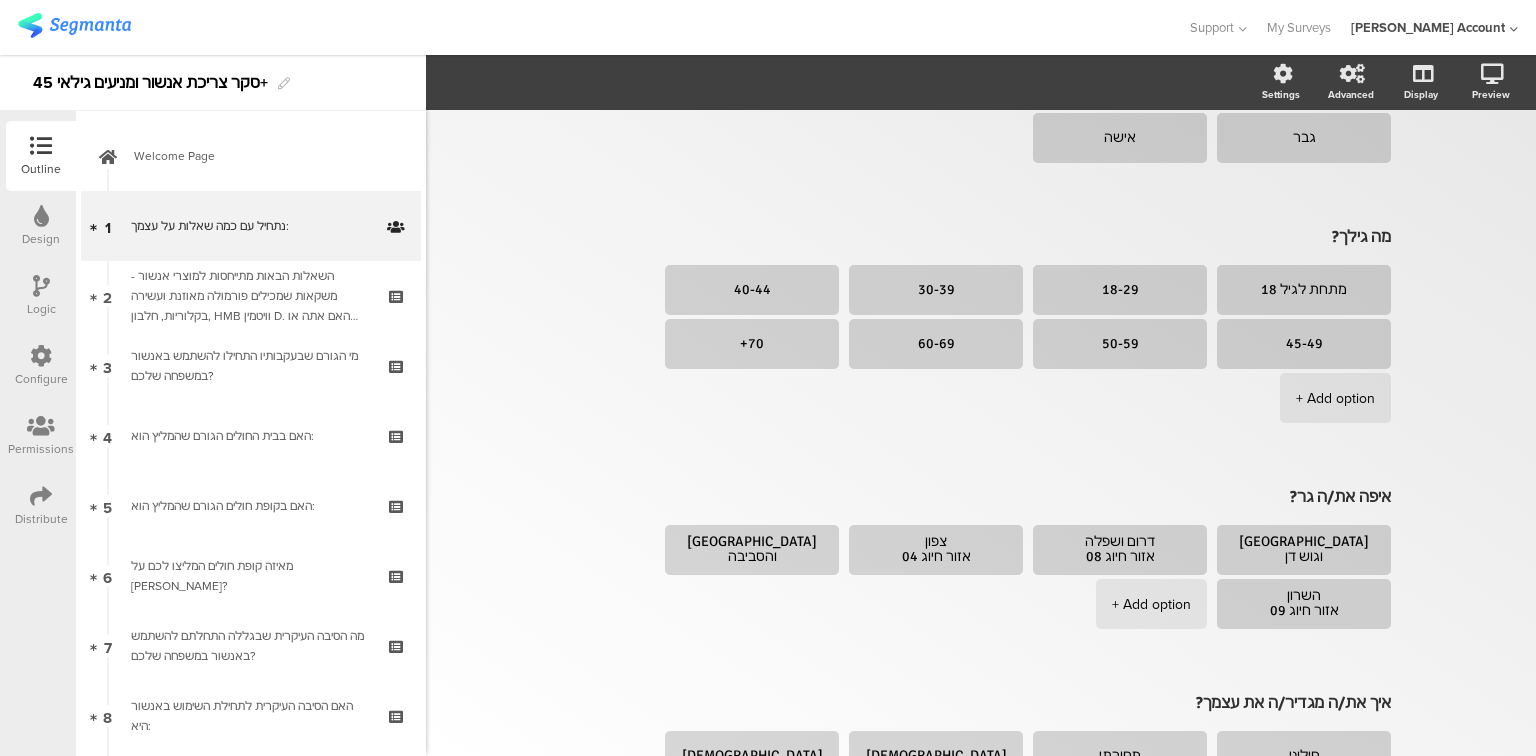 scroll, scrollTop: 240, scrollLeft: 0, axis: vertical 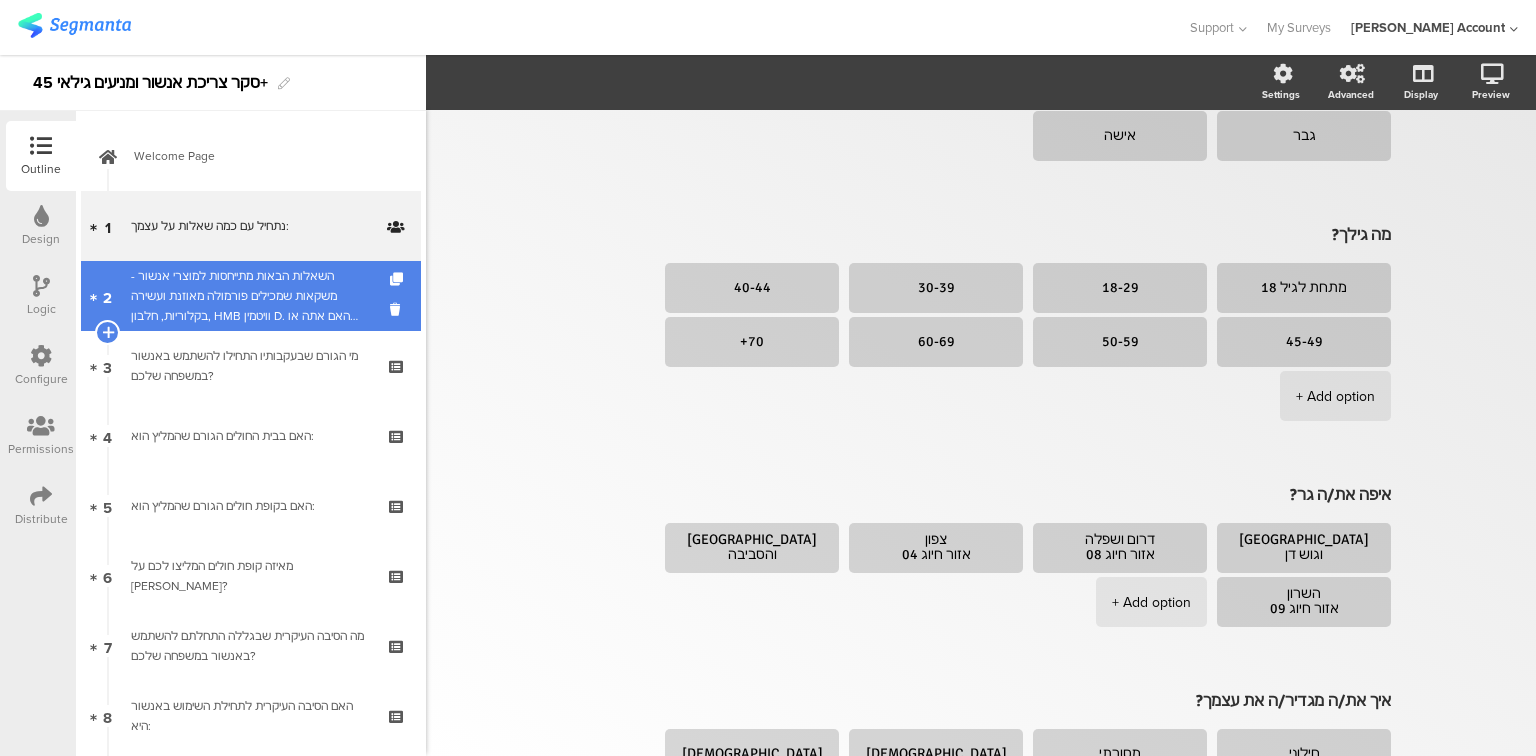 click on "השאלות הבאות מתייחסות למוצרי אנשור - משקאות שמכילים פורמולה מאוזנת ועשירה בקלוריות, חלבון, HMB וויטמין D. האם אתה או מישהו מהמשפחה שלך השתמש באחד ממוצרי אנשור במהלך השנתיים האחרונות? ואם כן מי?" at bounding box center [250, 296] 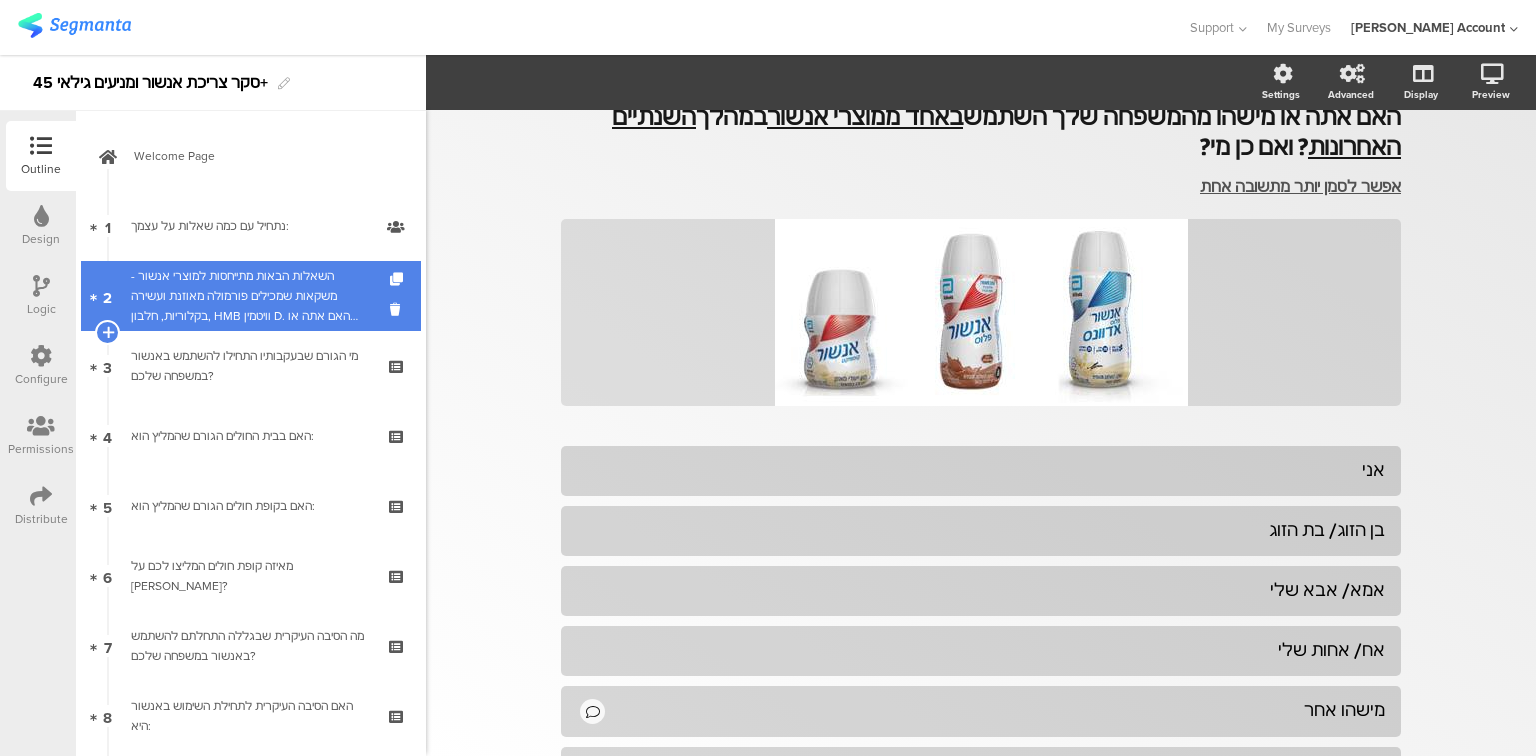 scroll, scrollTop: 209, scrollLeft: 0, axis: vertical 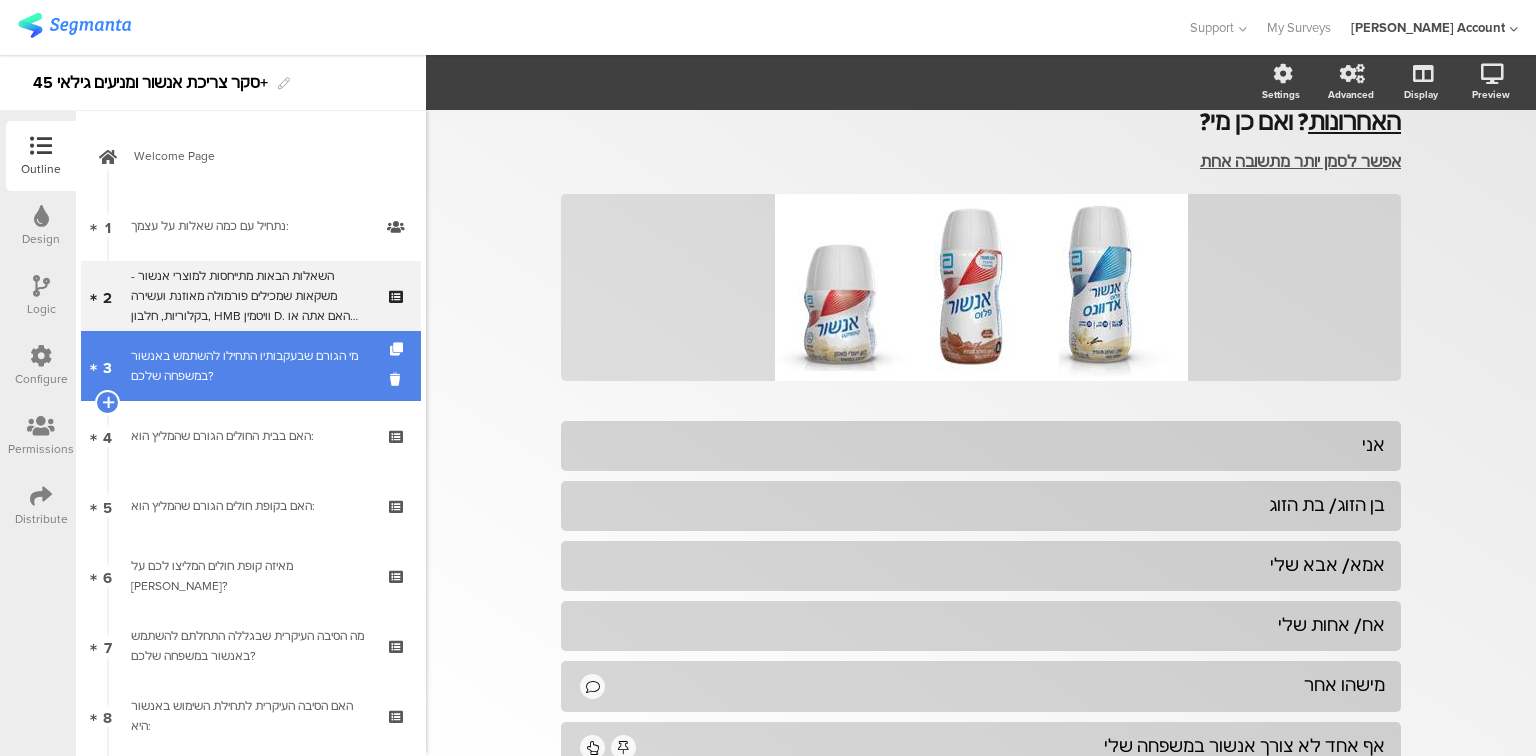 click on "מי הגורם שבעקבותיו התחילו להשתמש באנשור במשפחה שלכם?" at bounding box center (250, 366) 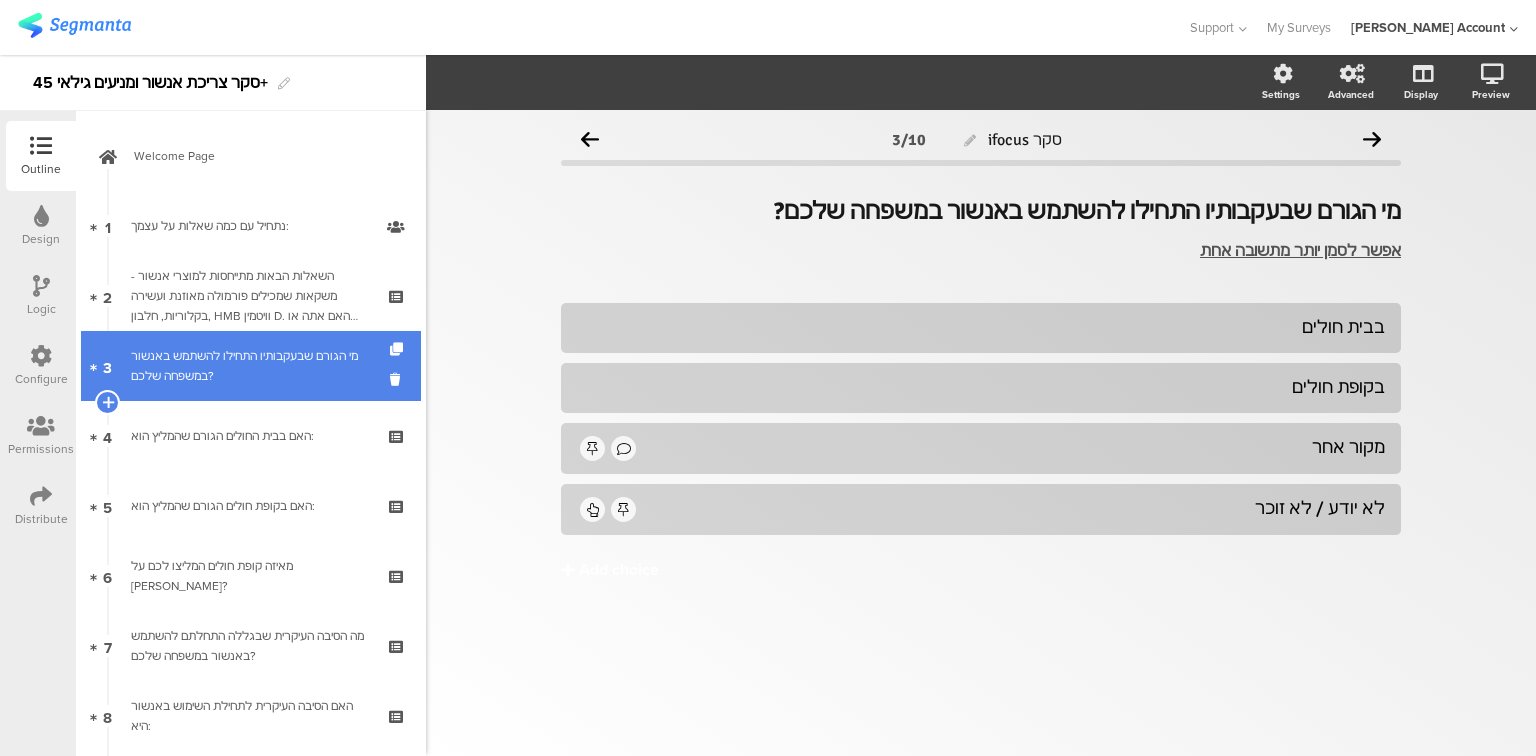 scroll, scrollTop: 0, scrollLeft: 0, axis: both 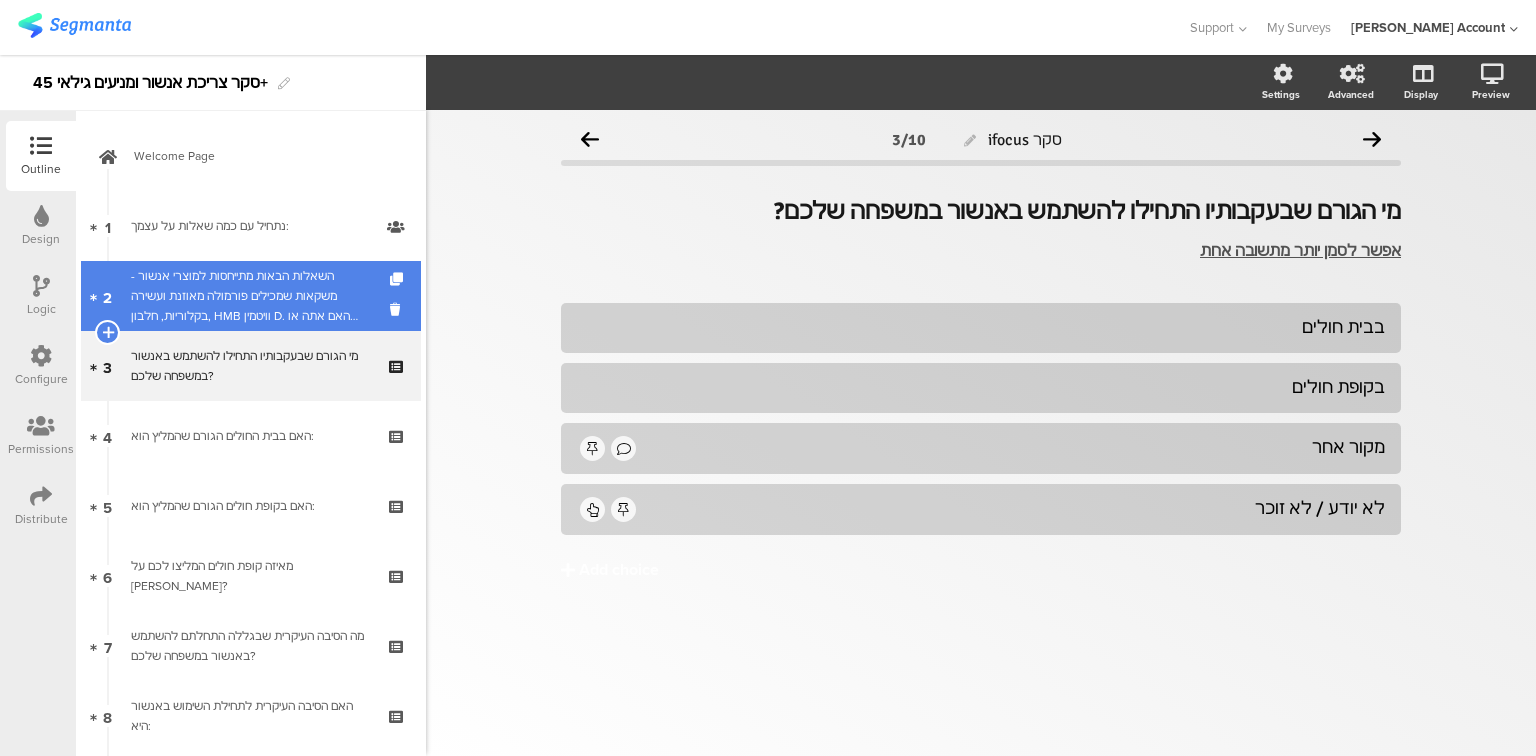 click on "השאלות הבאות מתייחסות למוצרי אנשור - משקאות שמכילים פורמולה מאוזנת ועשירה בקלוריות, חלבון, HMB וויטמין D. האם אתה או מישהו מהמשפחה שלך השתמש באחד ממוצרי אנשור במהלך השנתיים האחרונות? ואם כן מי?" at bounding box center (250, 296) 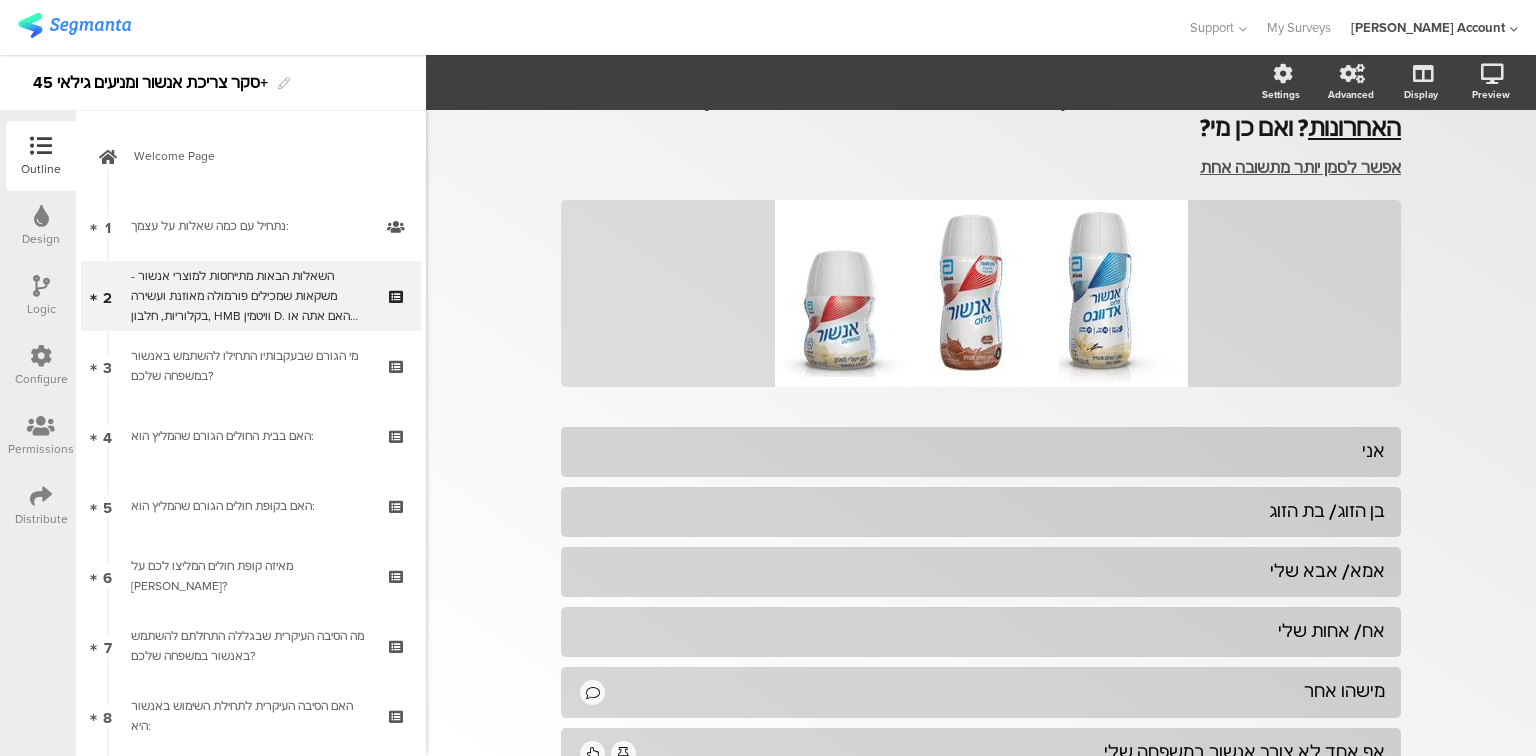 scroll, scrollTop: 240, scrollLeft: 0, axis: vertical 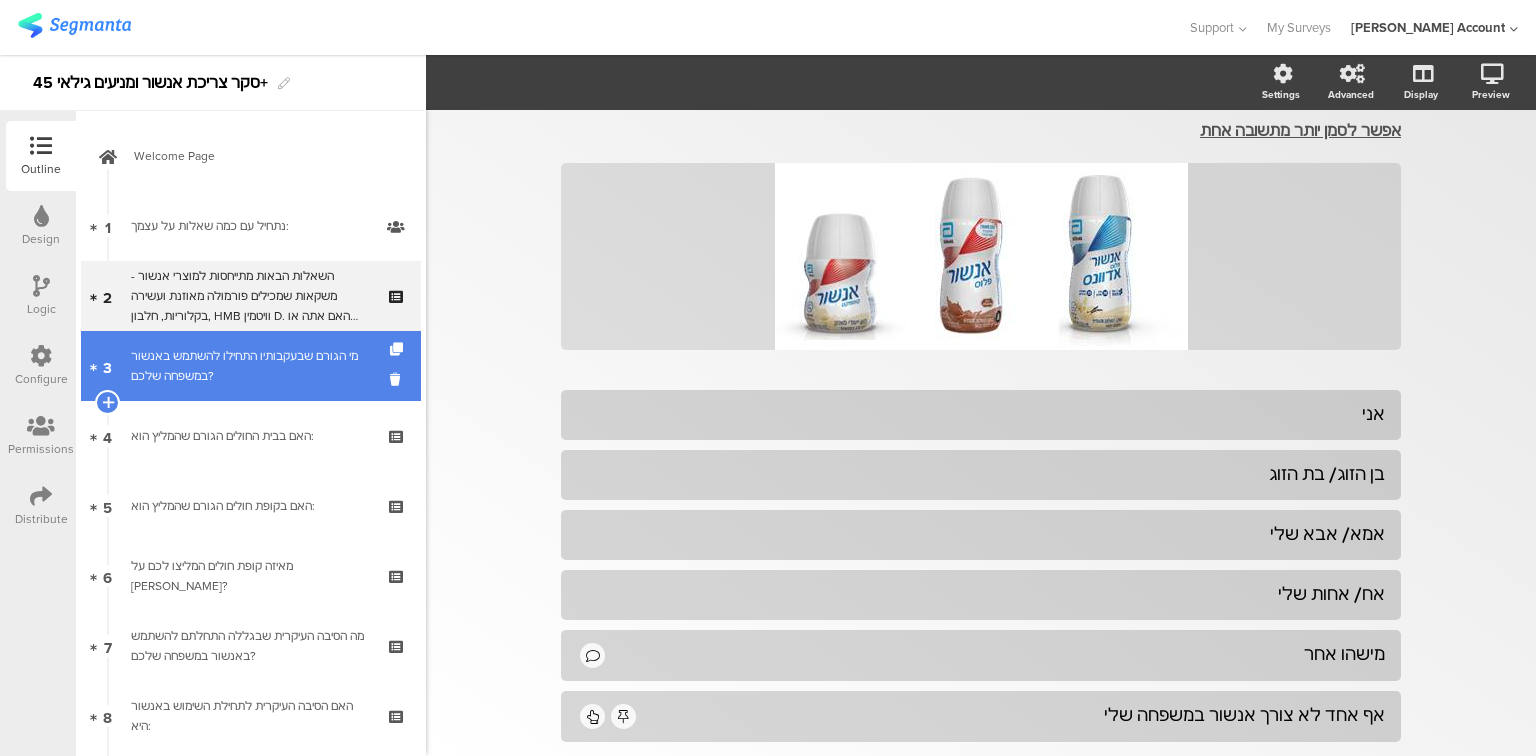 click on "3
מי הגורם שבעקבותיו התחילו להשתמש באנשור במשפחה שלכם?" at bounding box center [251, 366] 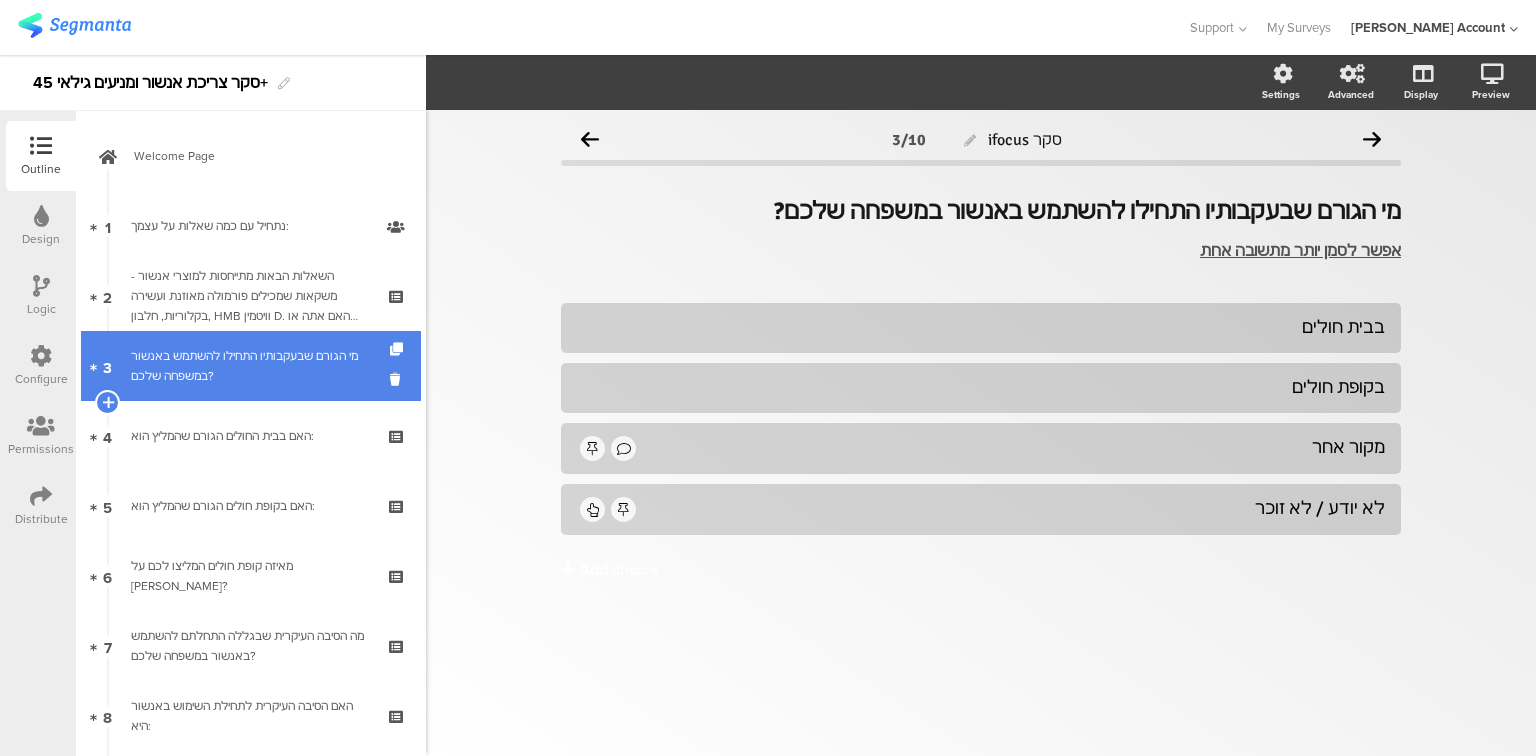 scroll, scrollTop: 0, scrollLeft: 0, axis: both 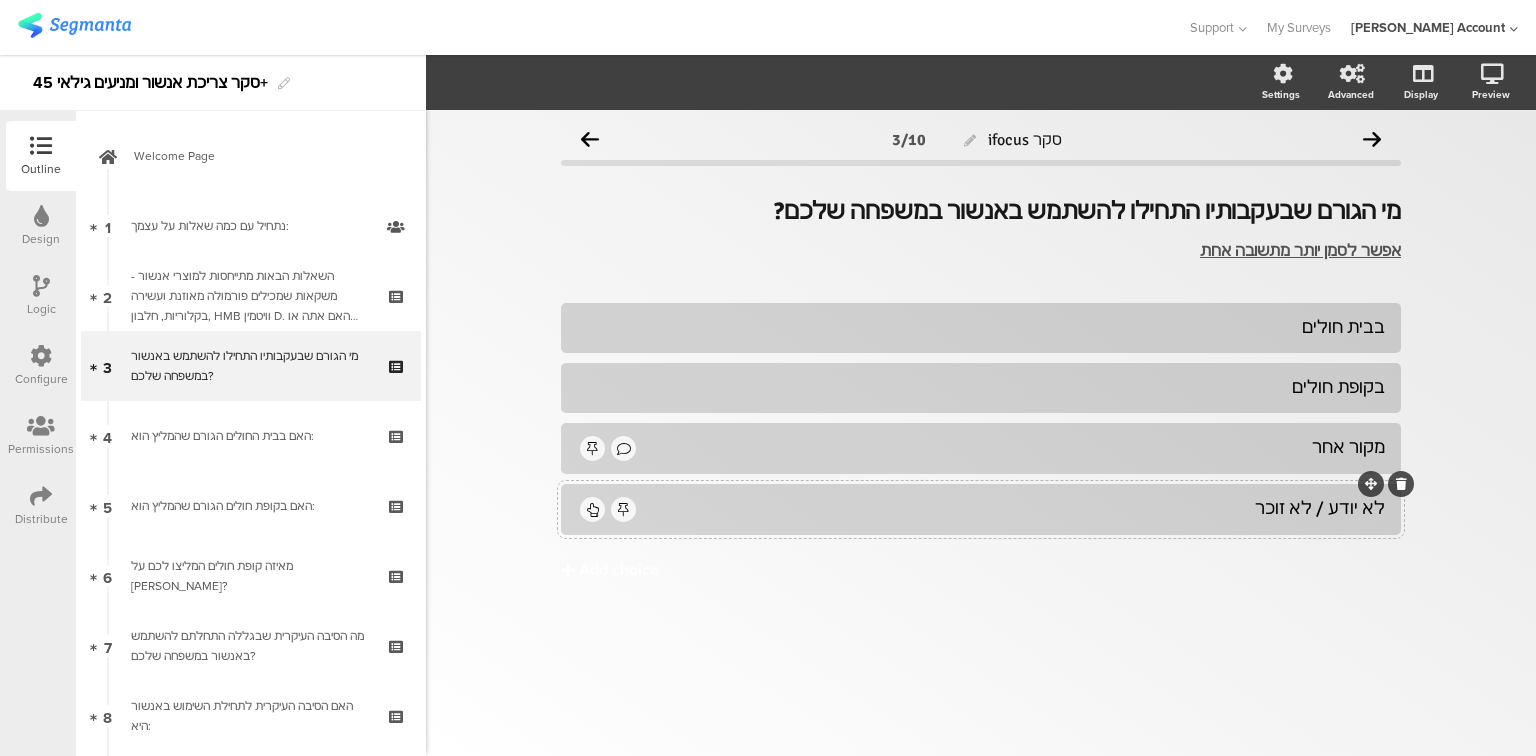 click 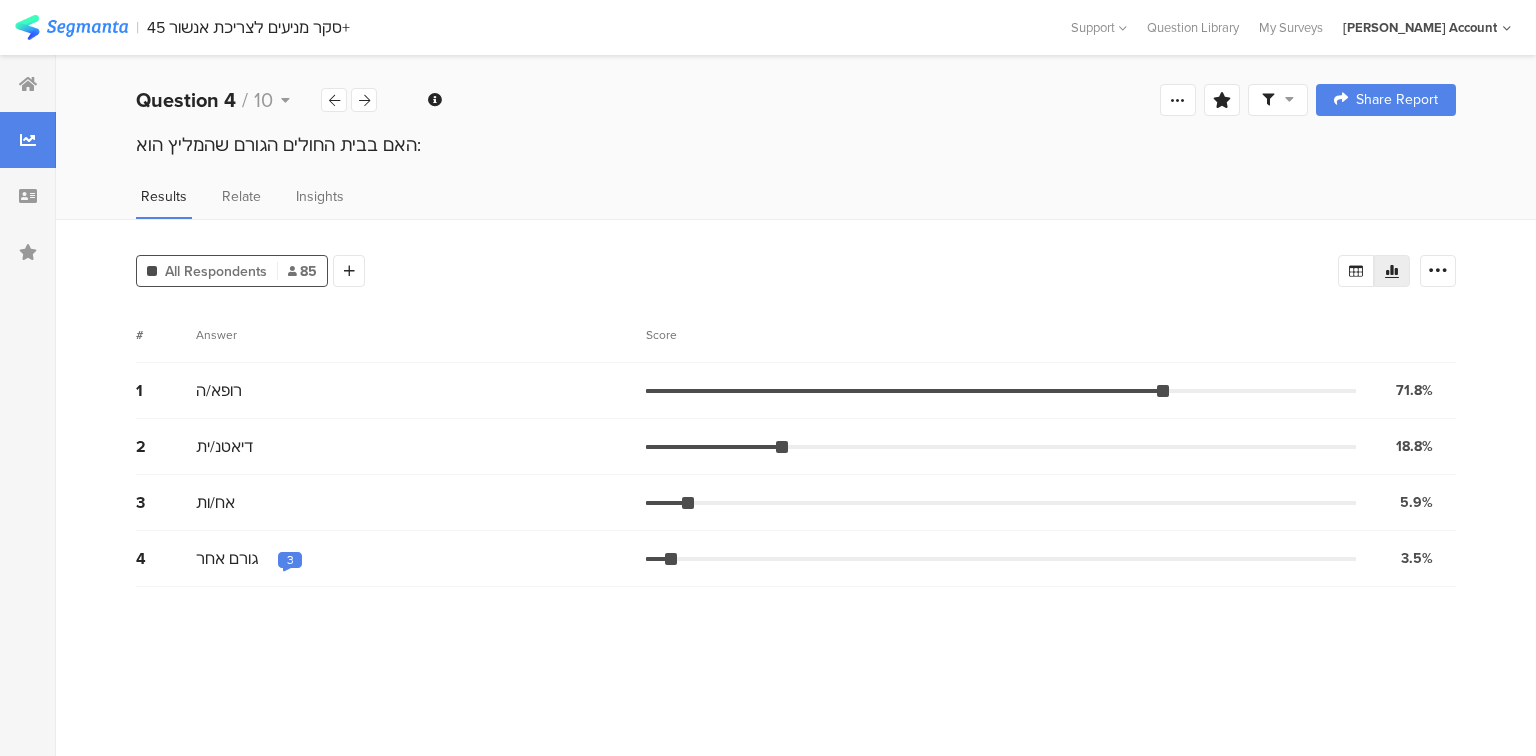scroll, scrollTop: 0, scrollLeft: 0, axis: both 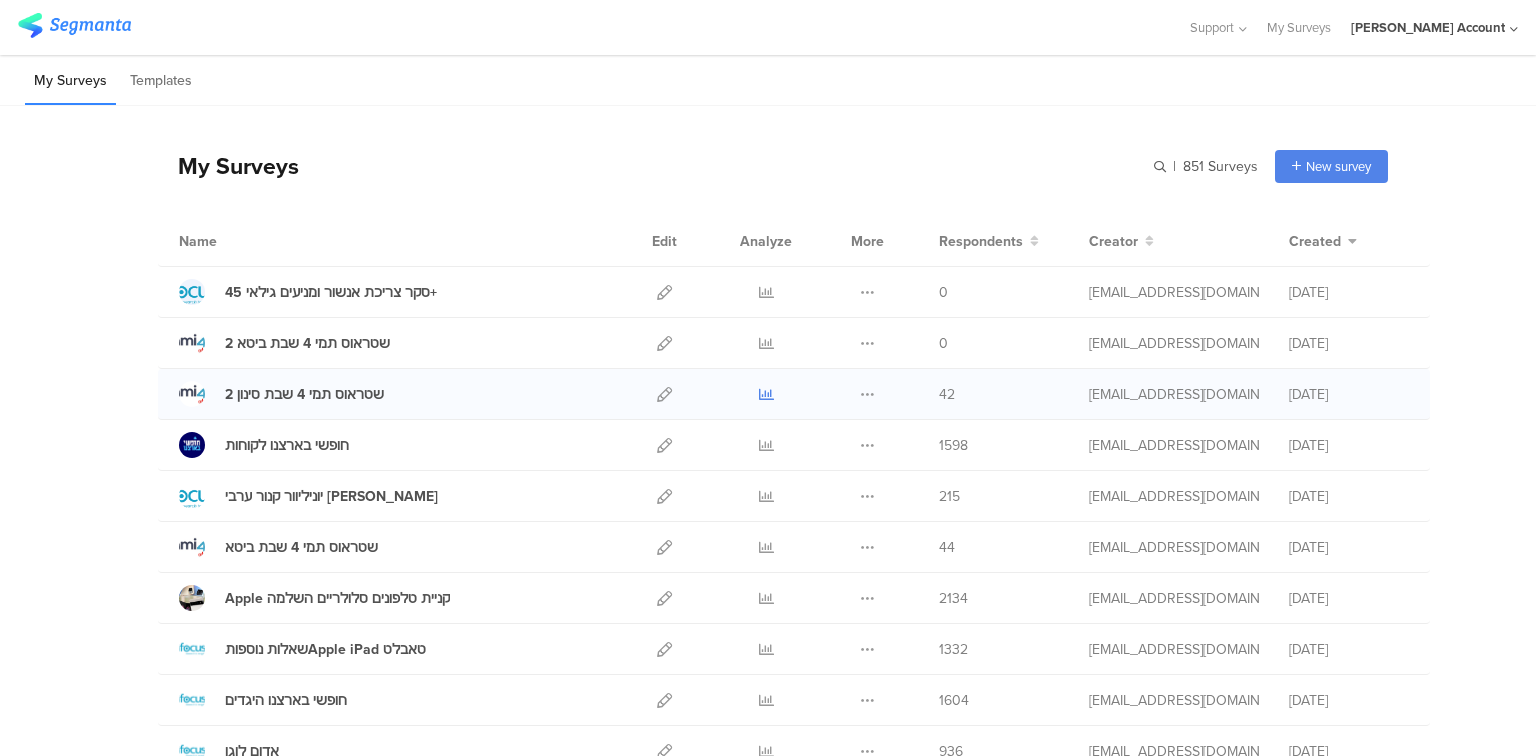click at bounding box center (766, 394) 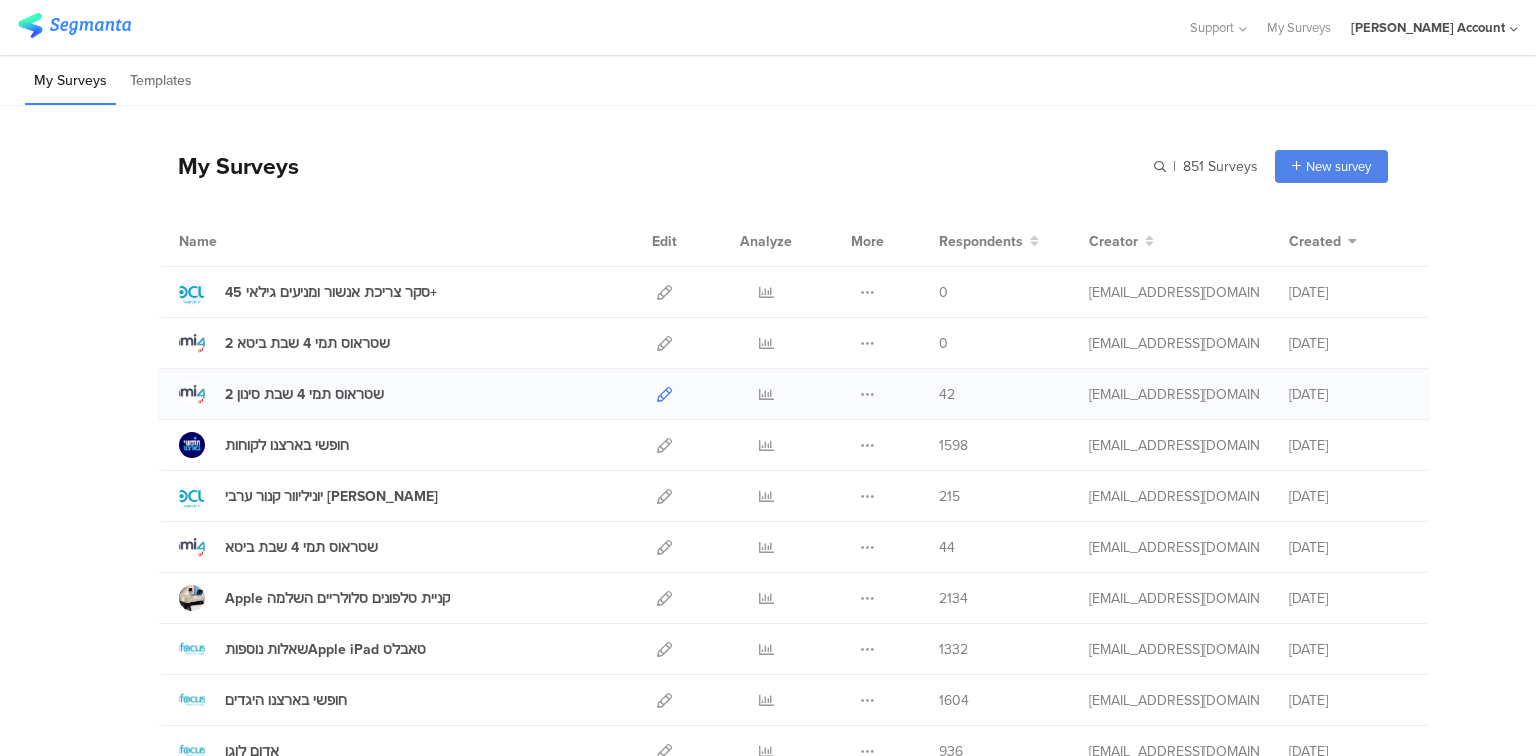 click at bounding box center (664, 394) 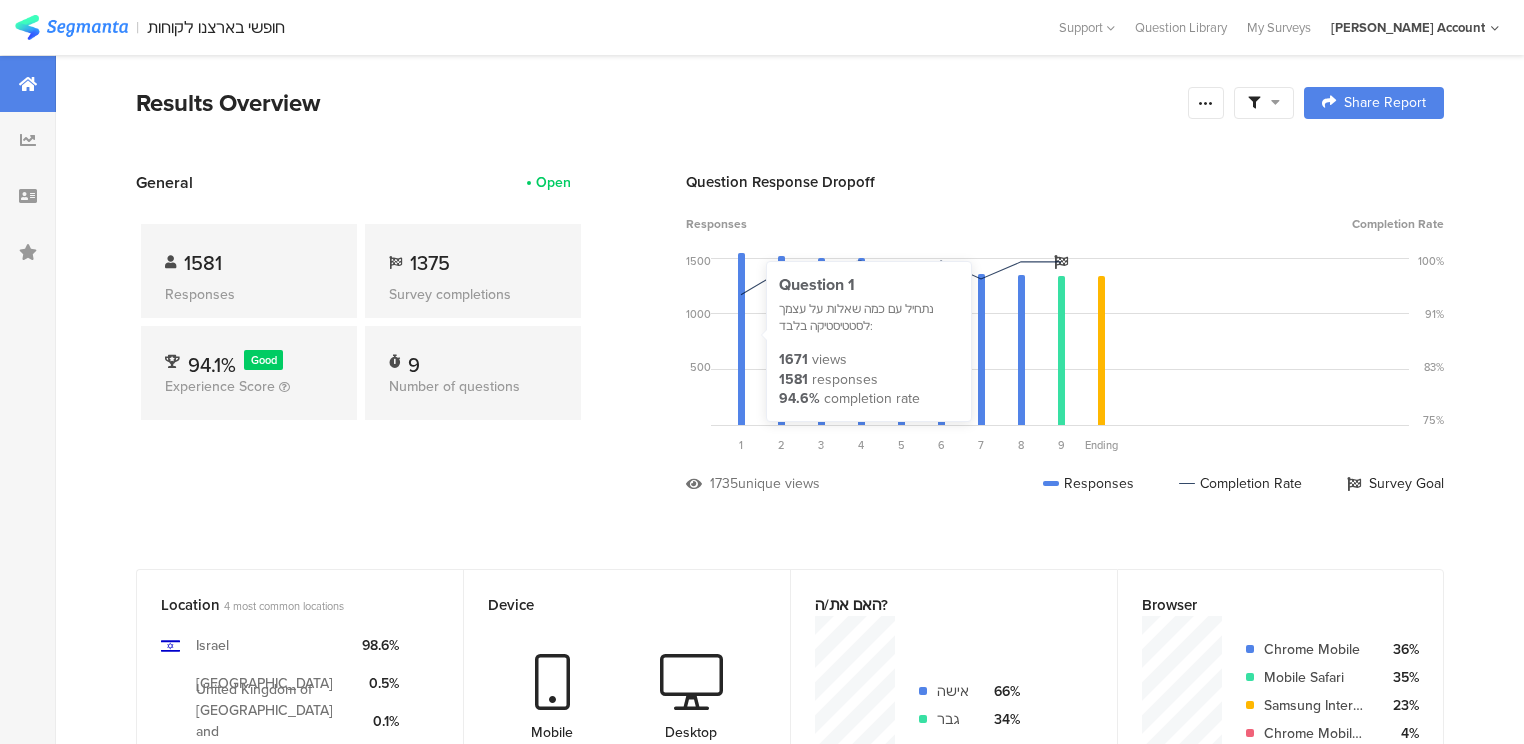 scroll, scrollTop: 0, scrollLeft: 0, axis: both 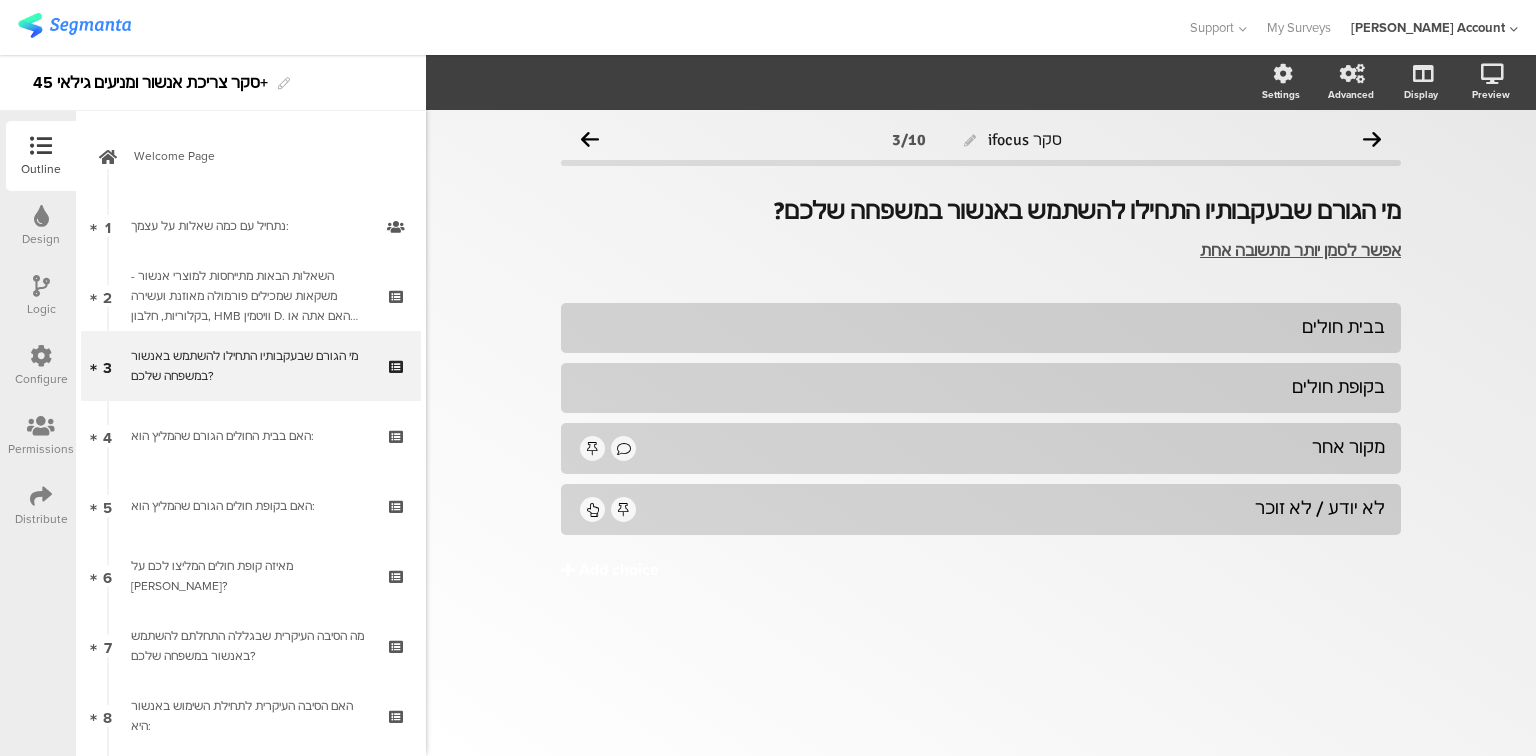 click on "Add choice" 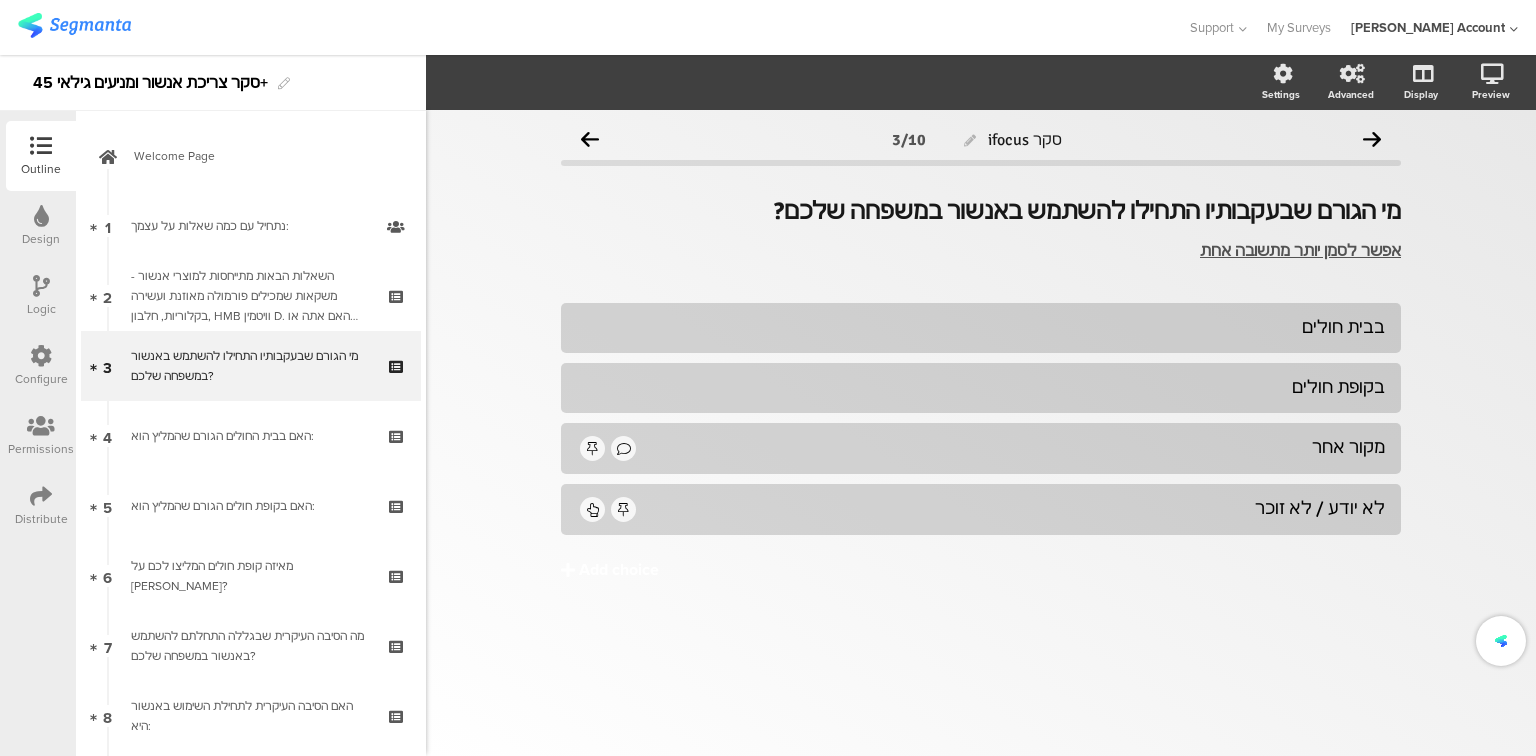 click on "בבית חולים
בקופת חולים
מקור אחר" 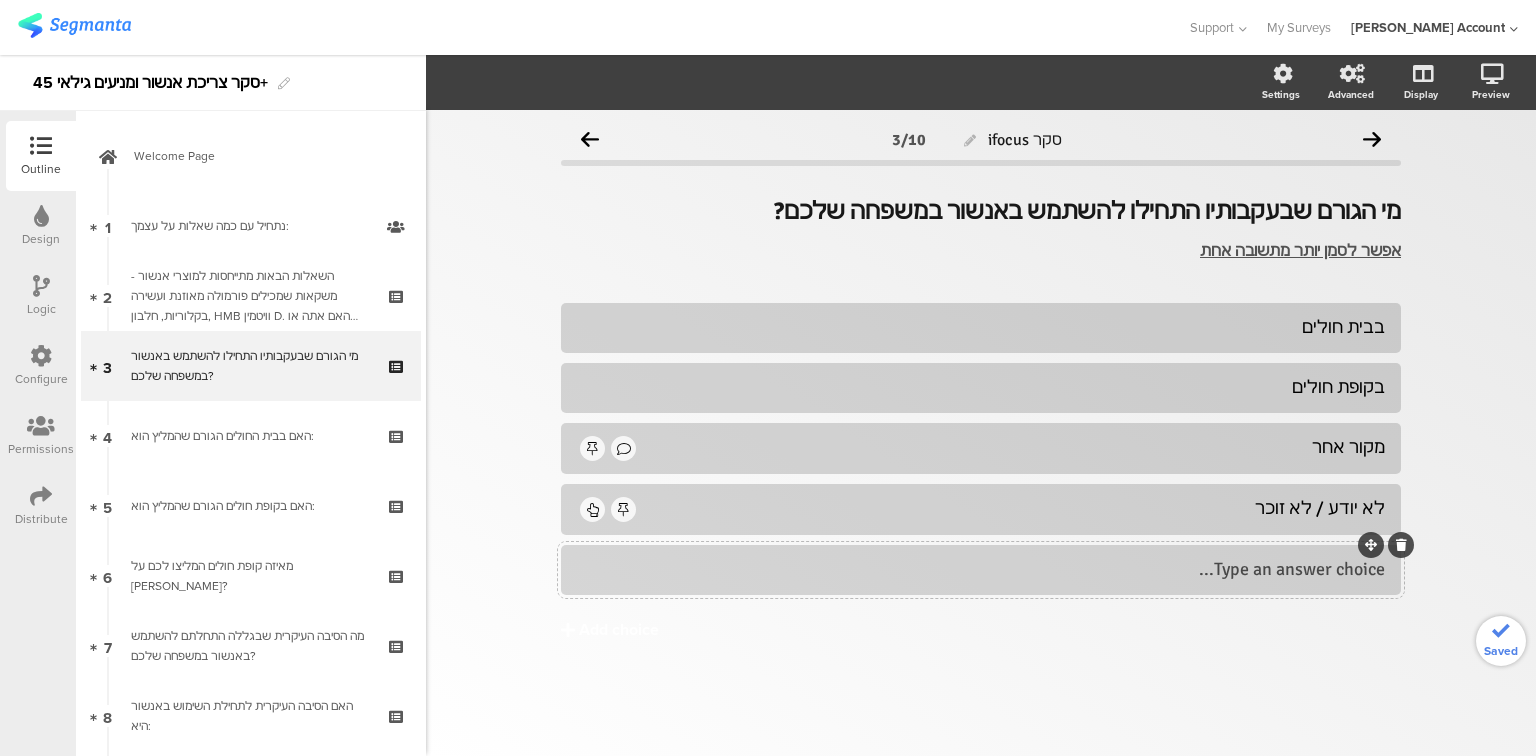 type 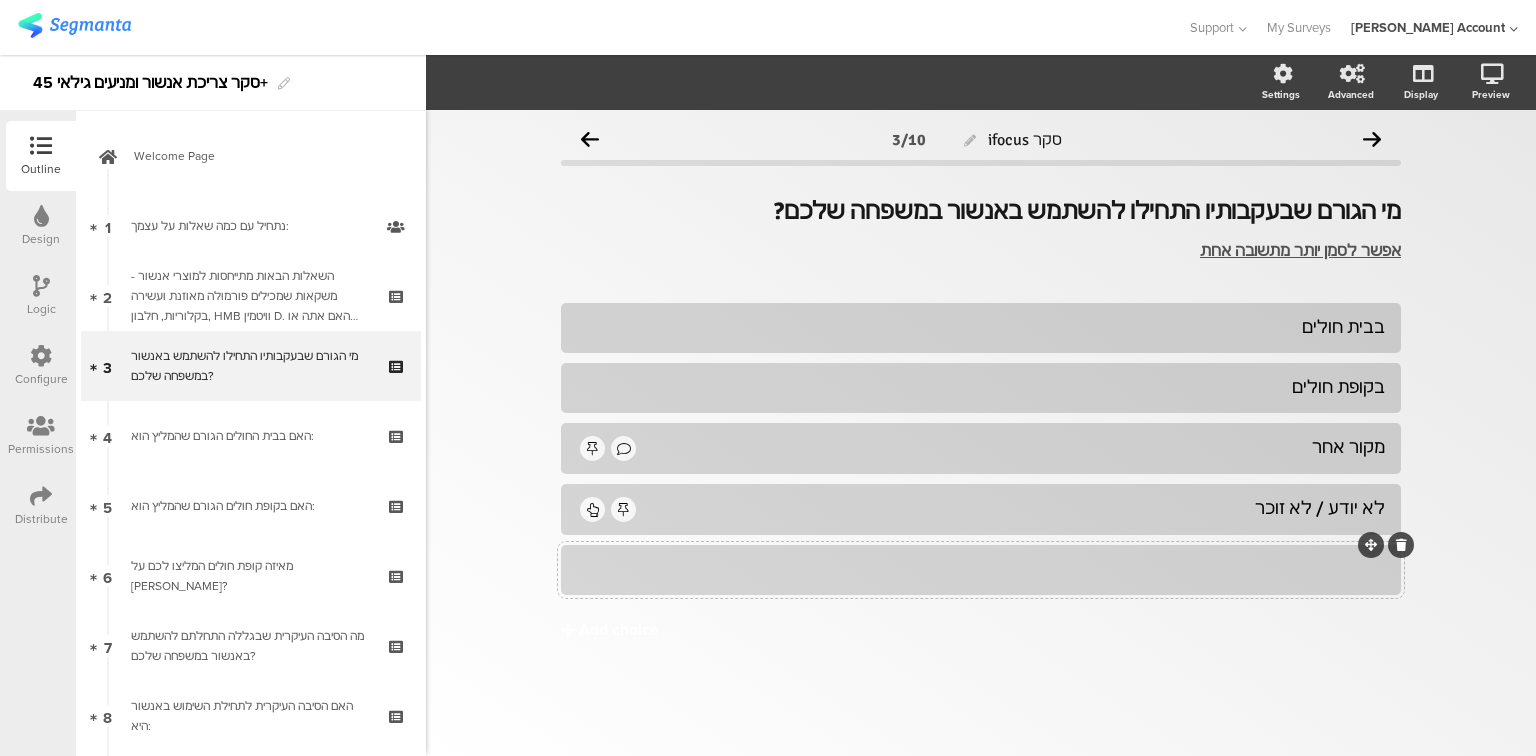click 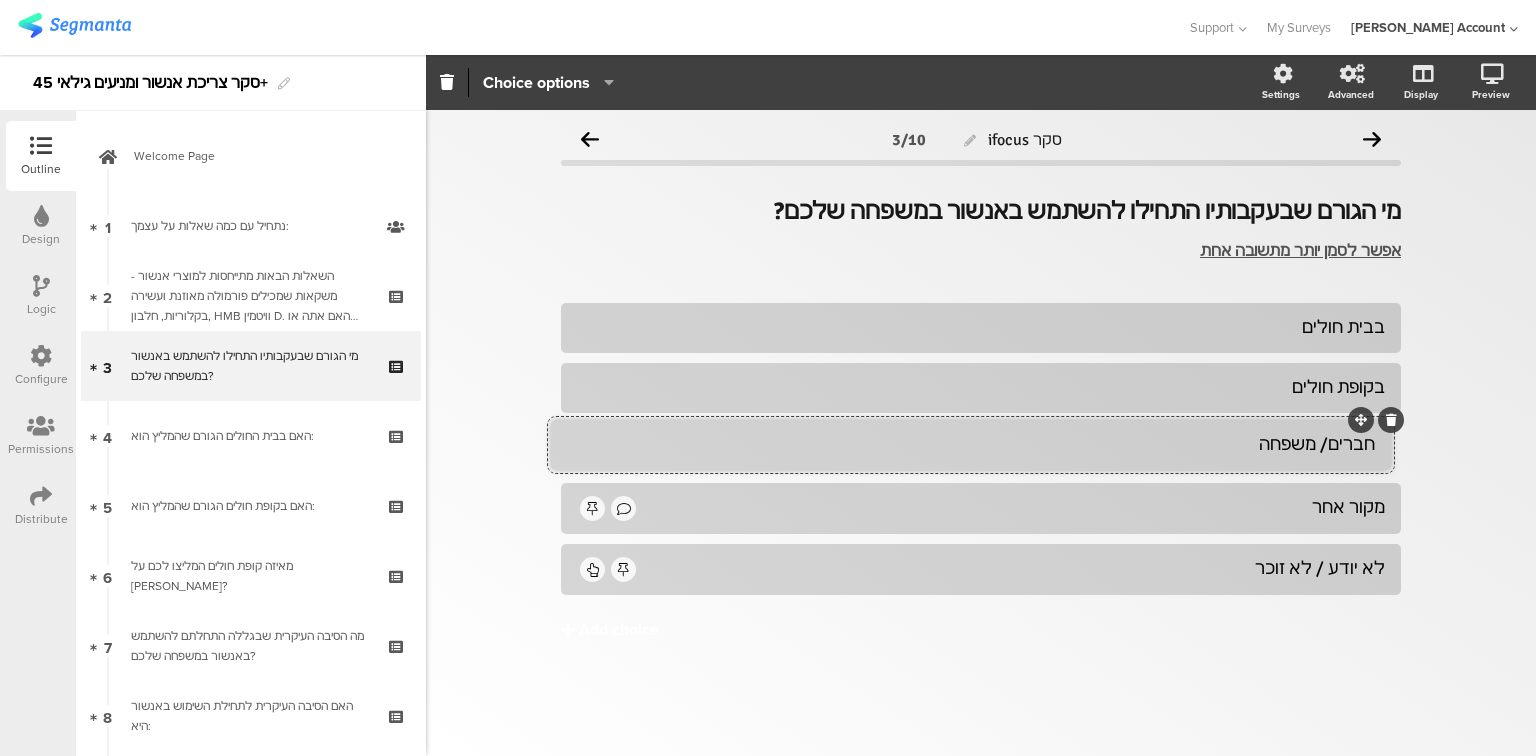 drag, startPoint x: 1371, startPoint y: 545, endPoint x: 1367, endPoint y: 420, distance: 125.06398 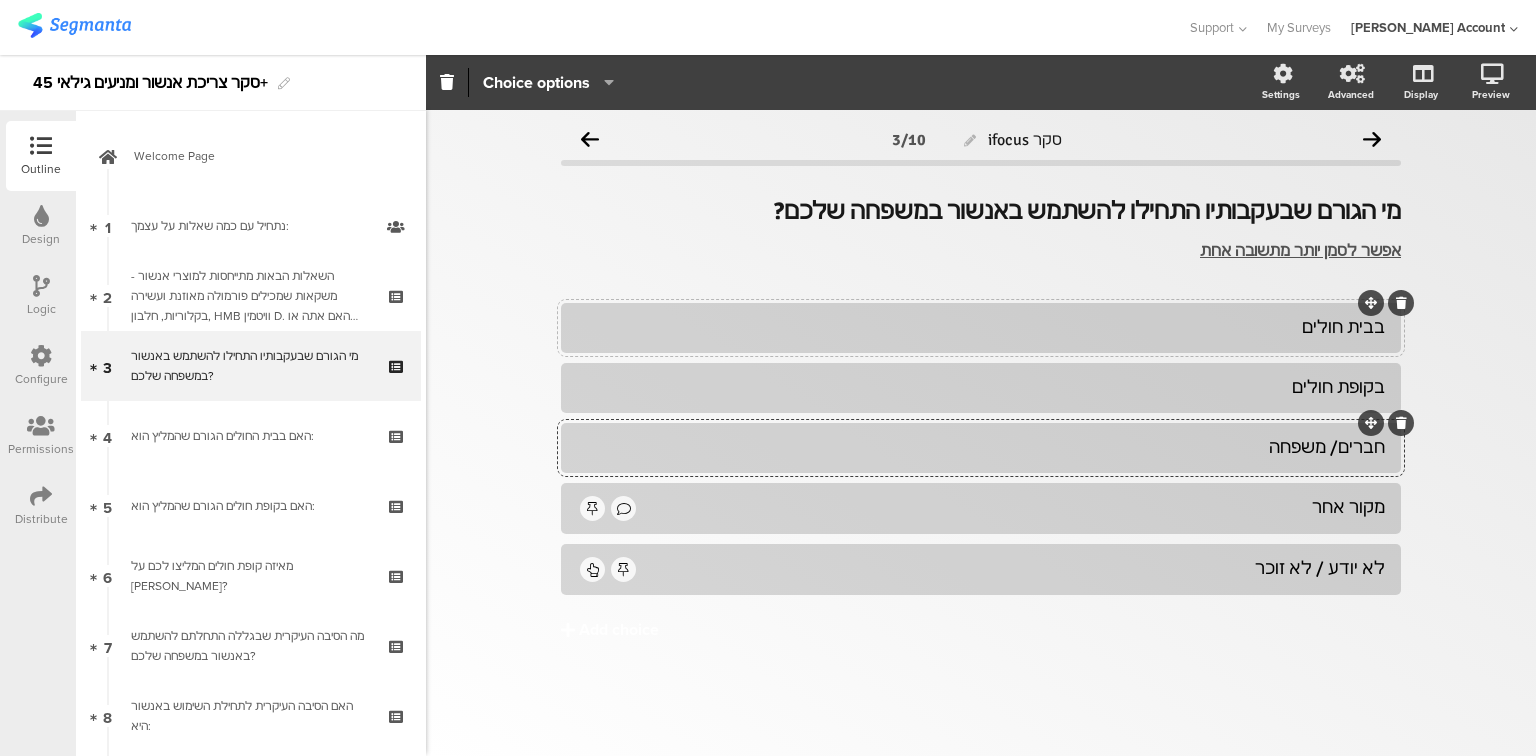 click on "בבית חולים" 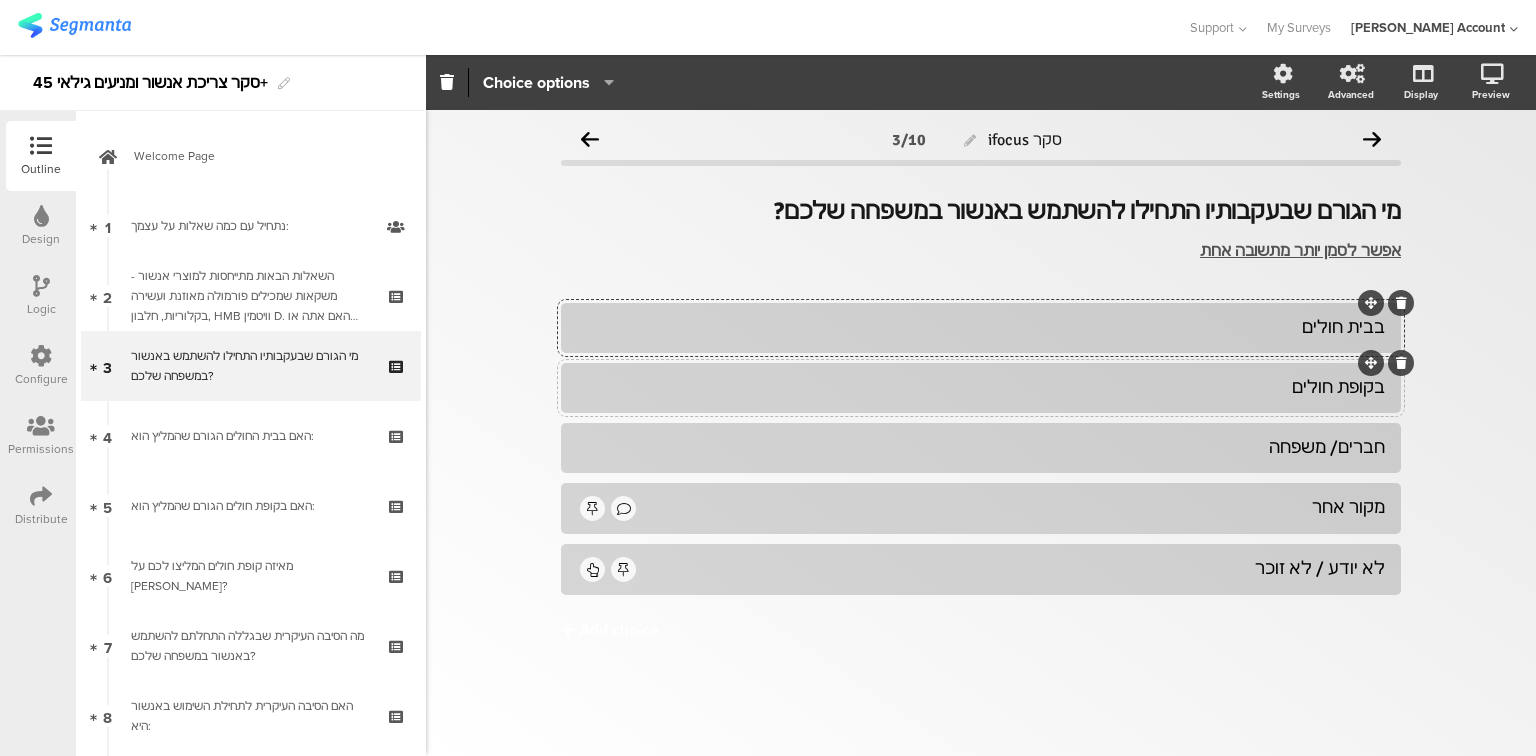 type 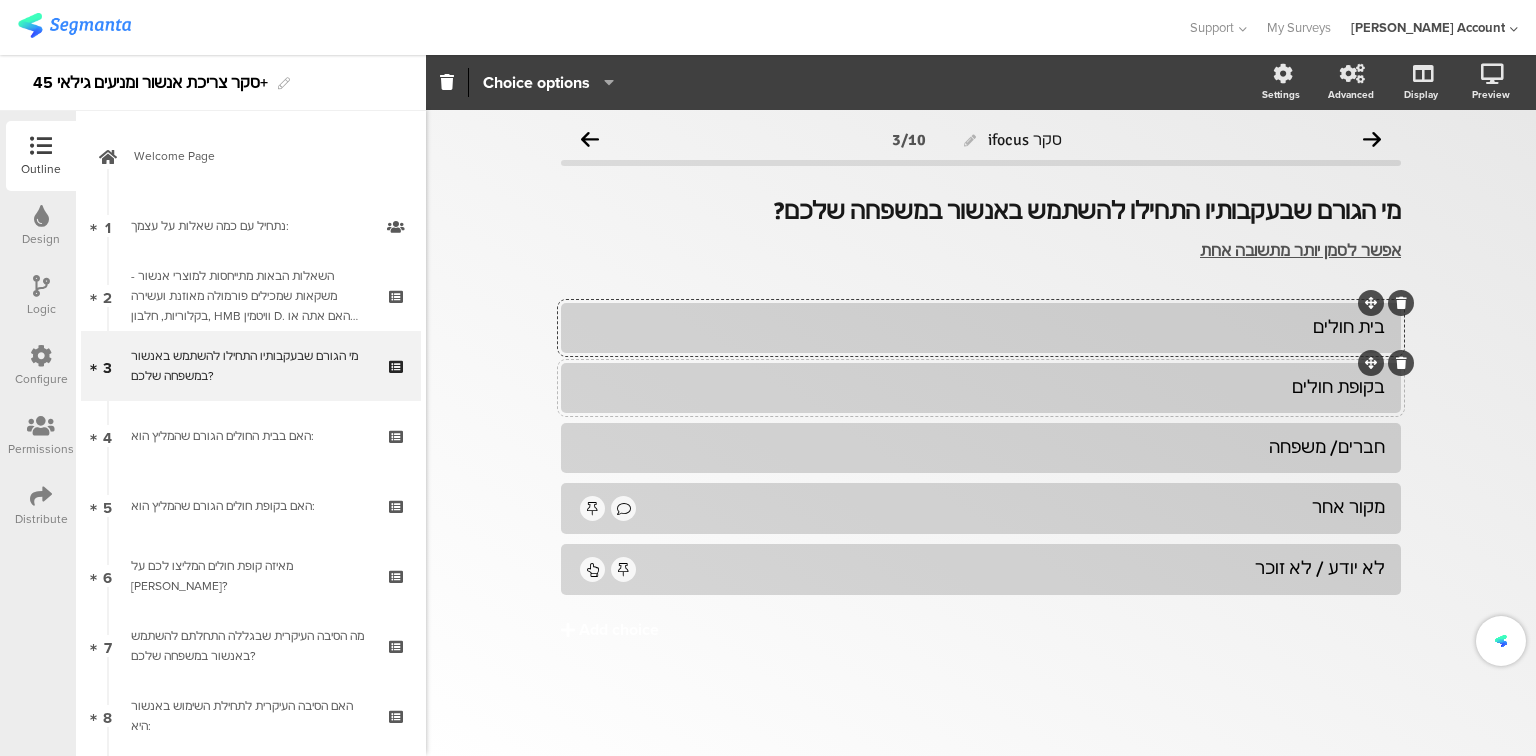 click on "בקופת חולים" 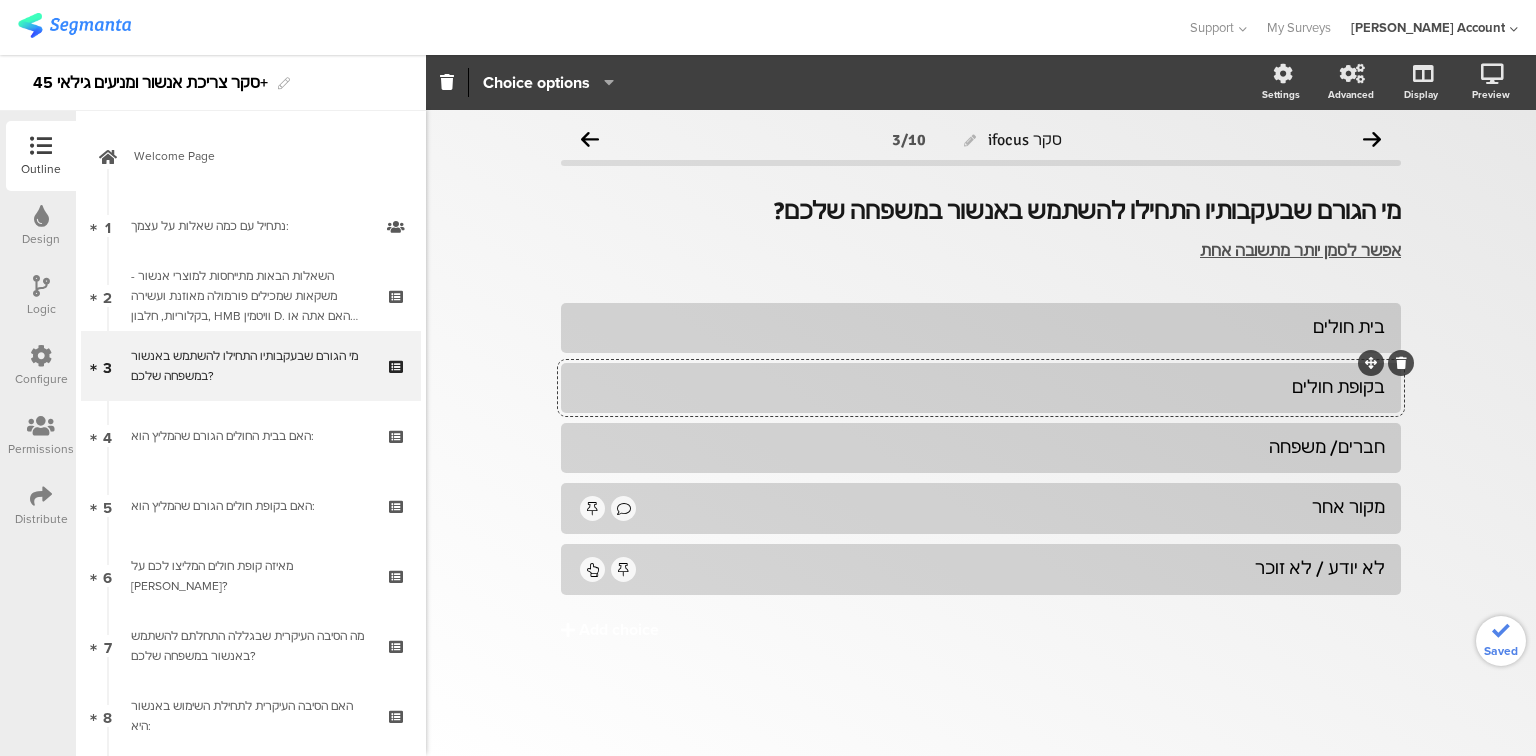 type 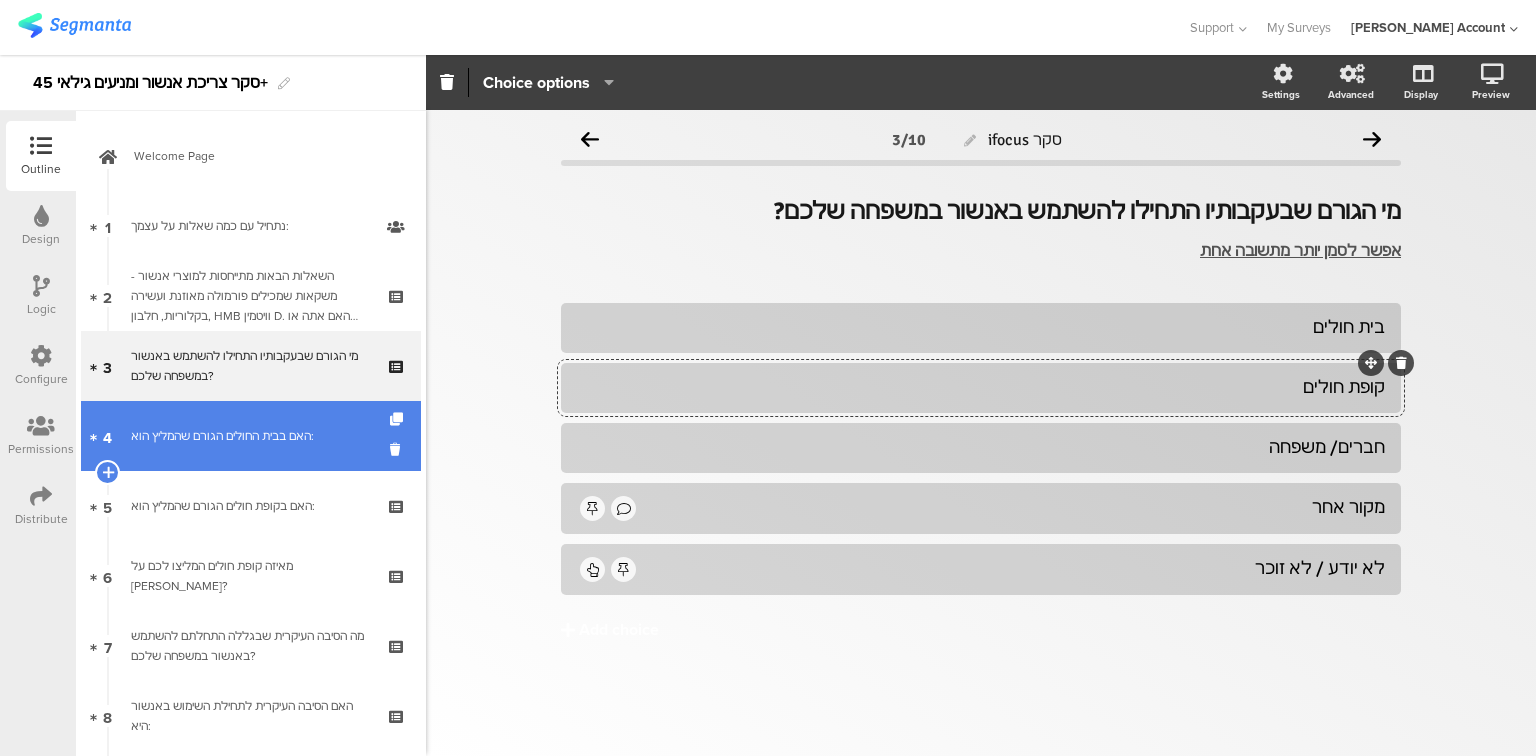 click on "4
האם בבית החולים הגורם שהמליץ הוא:" at bounding box center [251, 436] 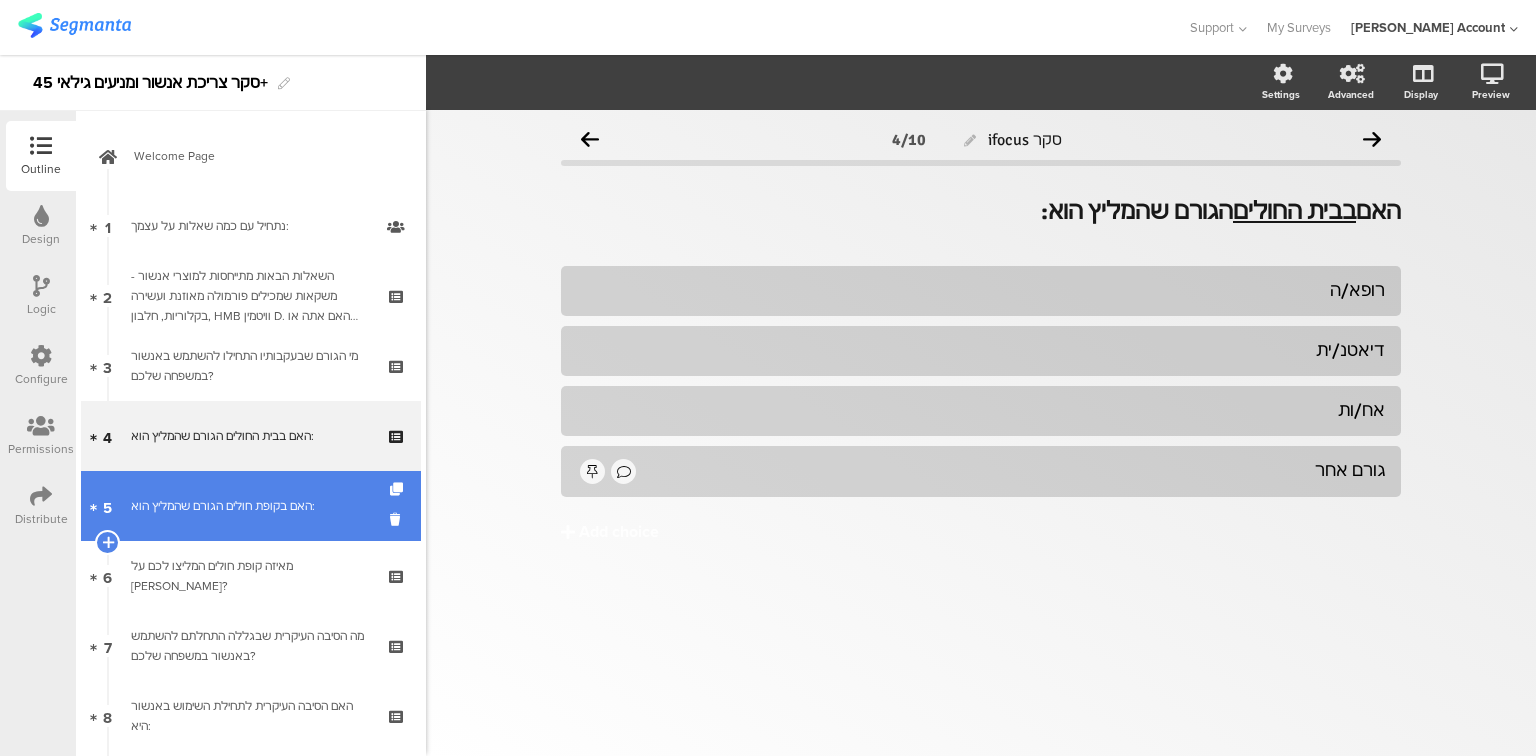 click on "5
האם בקופת חולים הגורם שהמליץ הוא:" at bounding box center (251, 506) 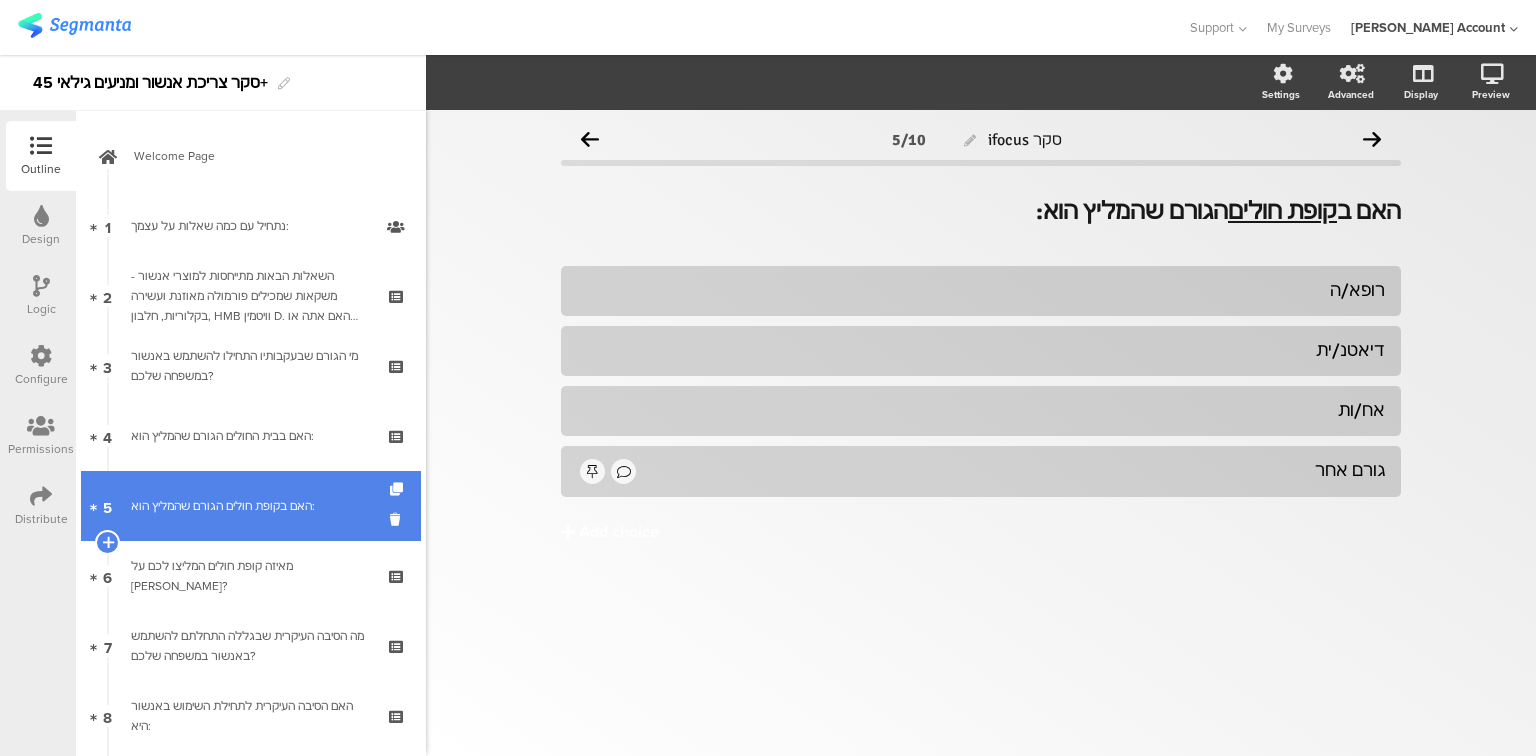 click on "5
האם בקופת חולים הגורם שהמליץ הוא:" at bounding box center [251, 506] 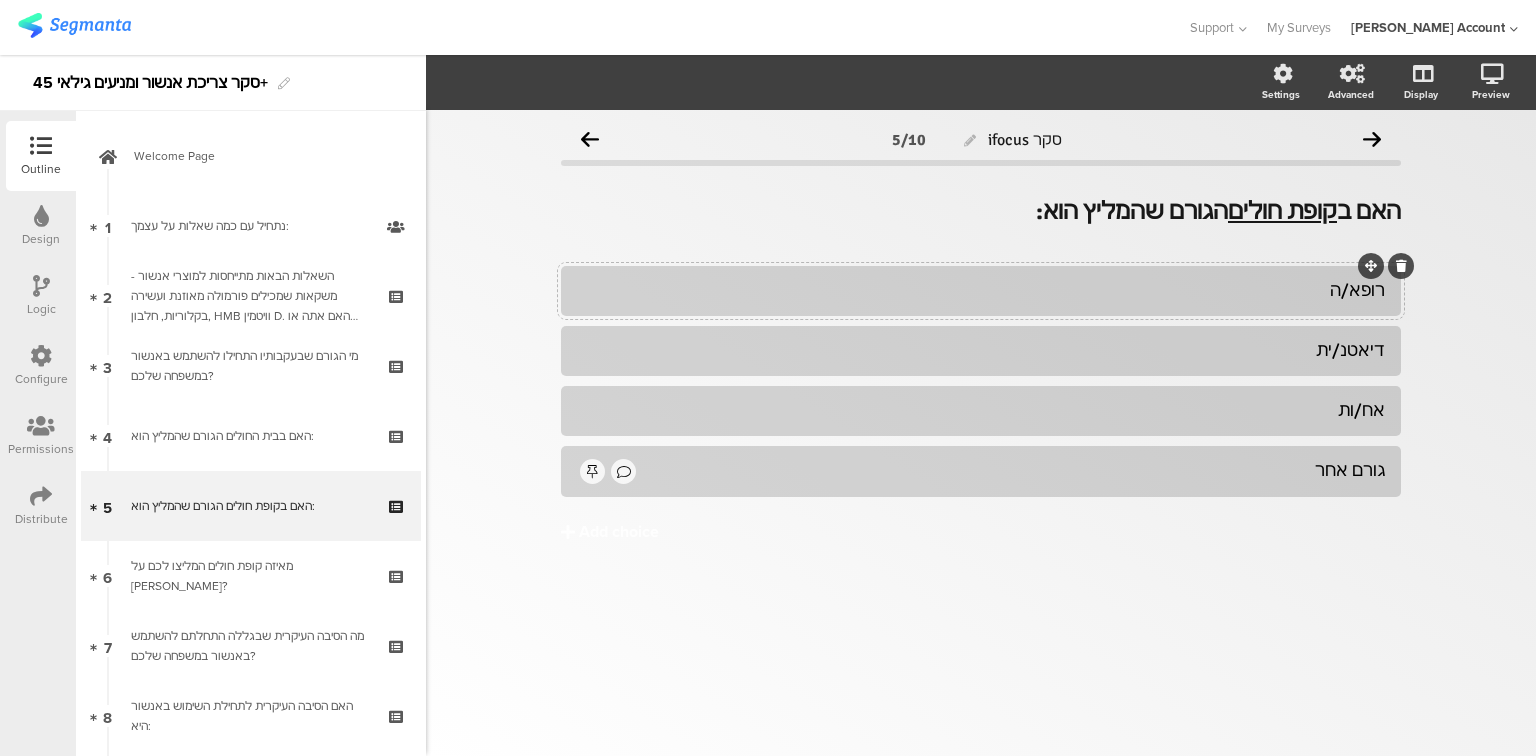 click on "רופא/ה" 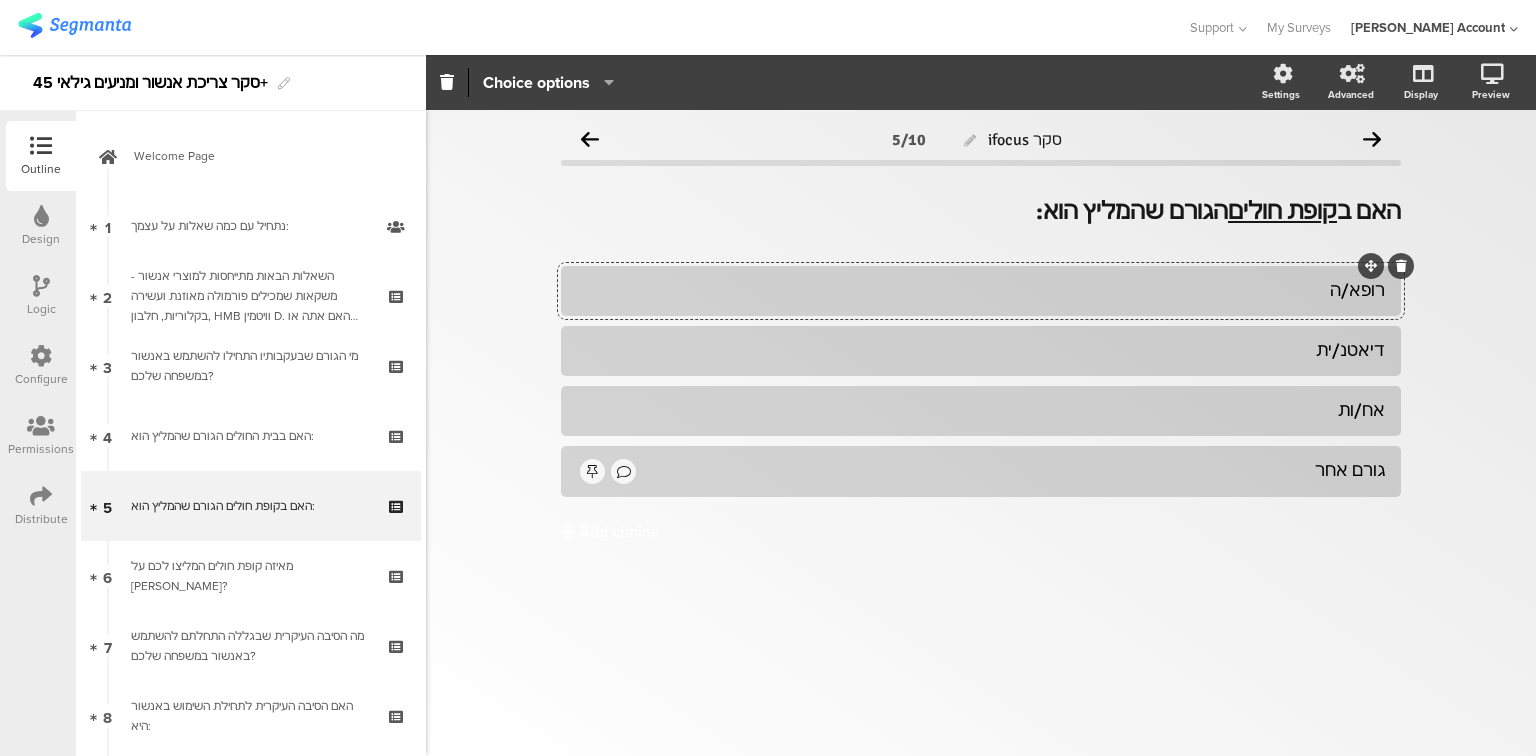 type 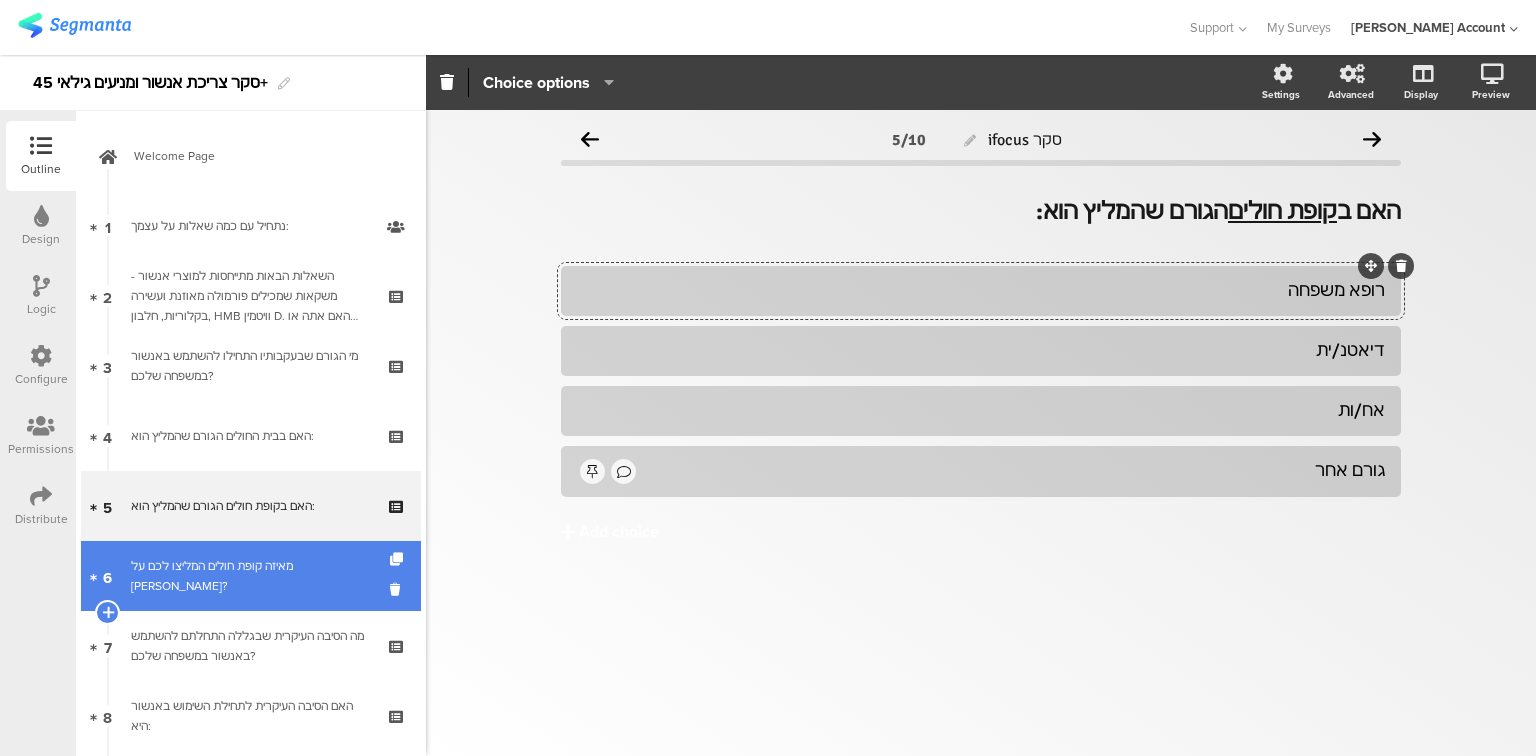 click on "6
מאיזה קופת חולים המליצו לכם על אנשור?" at bounding box center [251, 576] 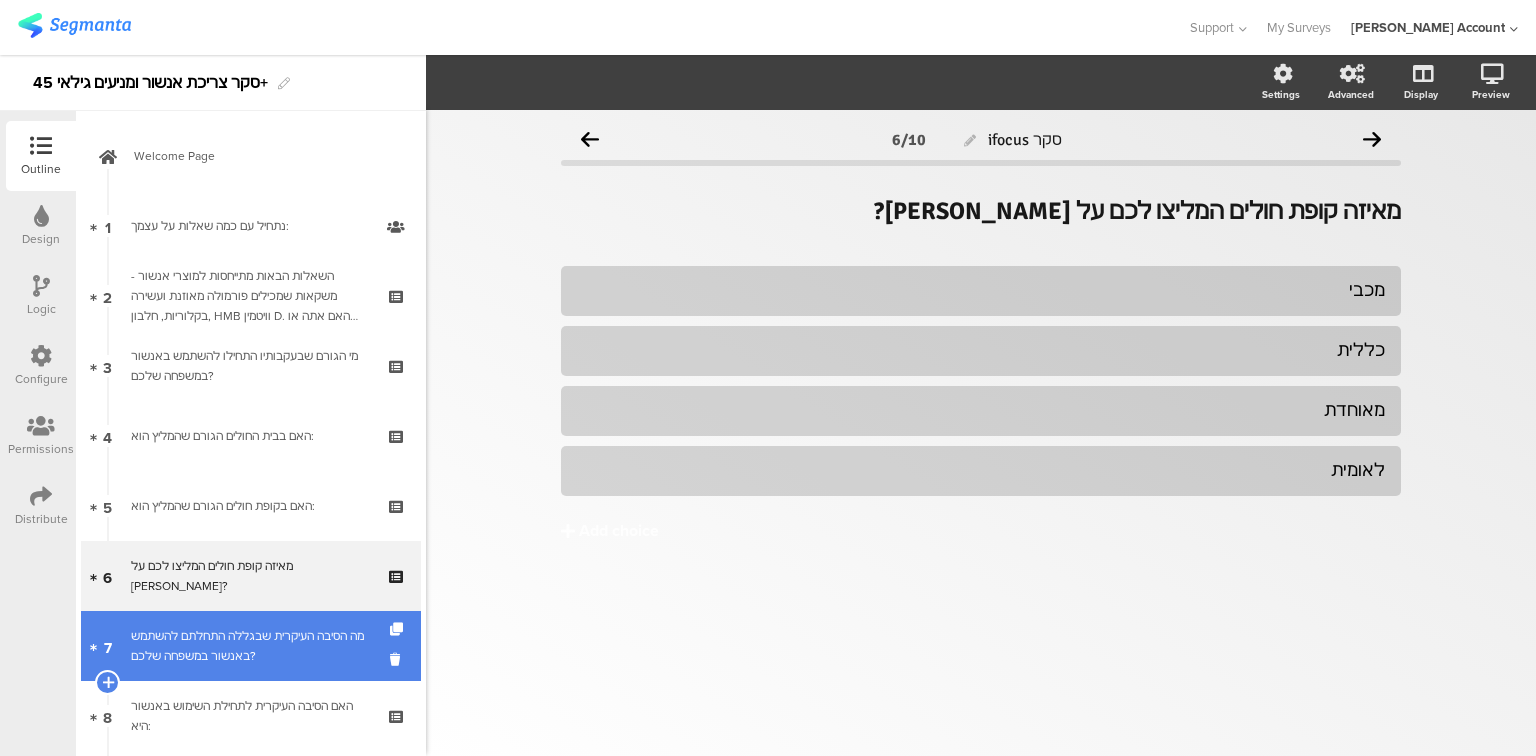 click on "מה הסיבה העיקרית שבגללה התחלתם להשתמש באנשור במשפחה שלכם?" at bounding box center [250, 646] 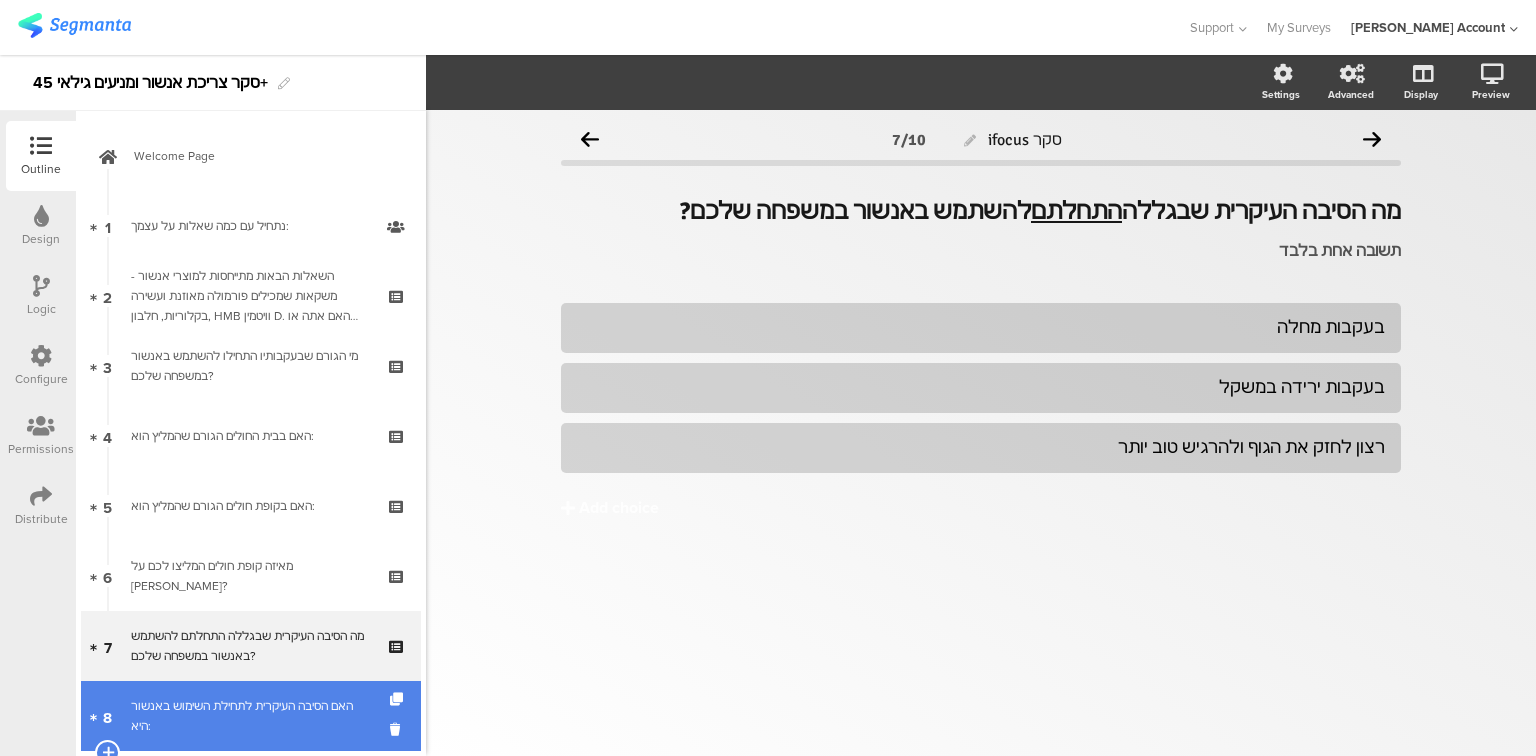 click on "האם הסיבה העיקרית לתחילת השימוש באנשור היא:" at bounding box center (250, 716) 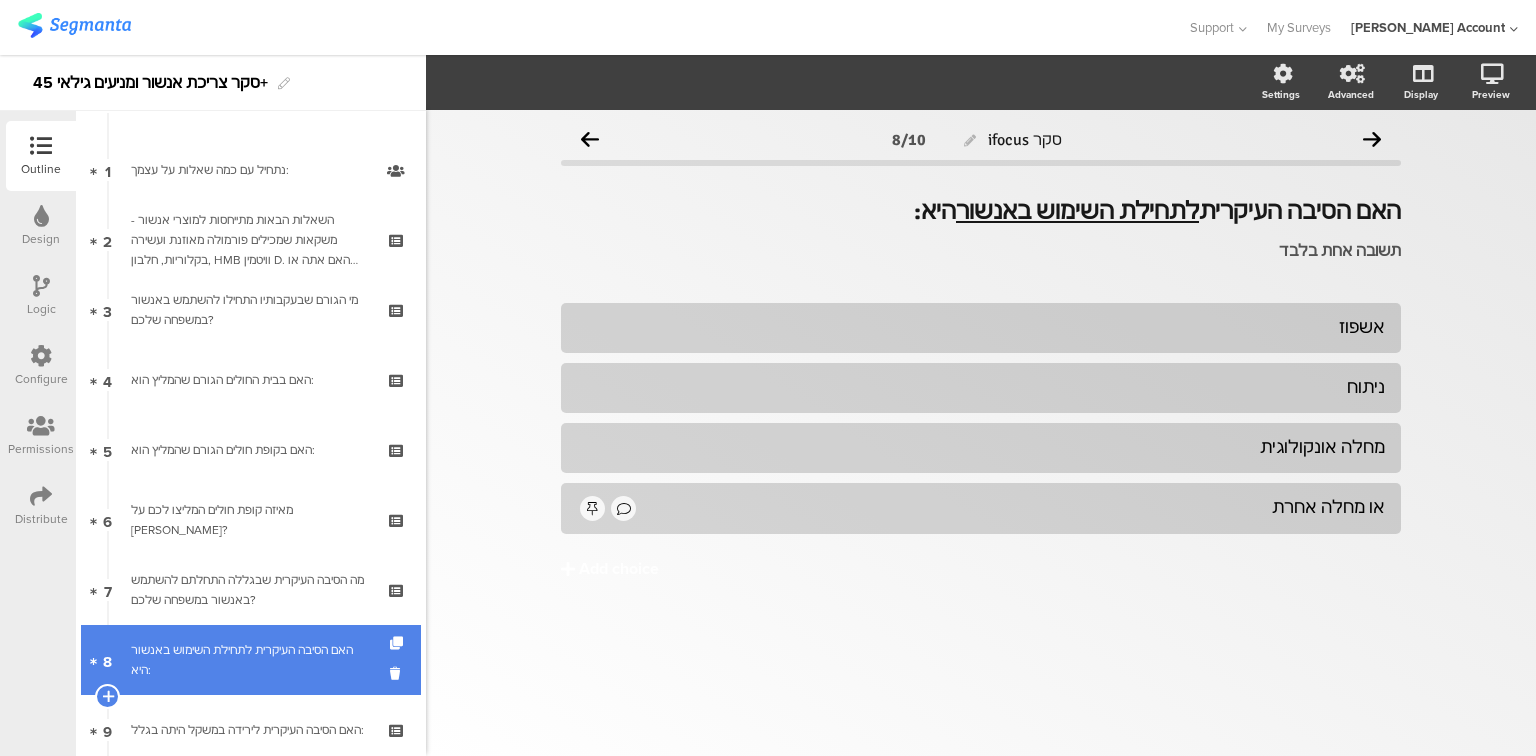 scroll, scrollTop: 80, scrollLeft: 0, axis: vertical 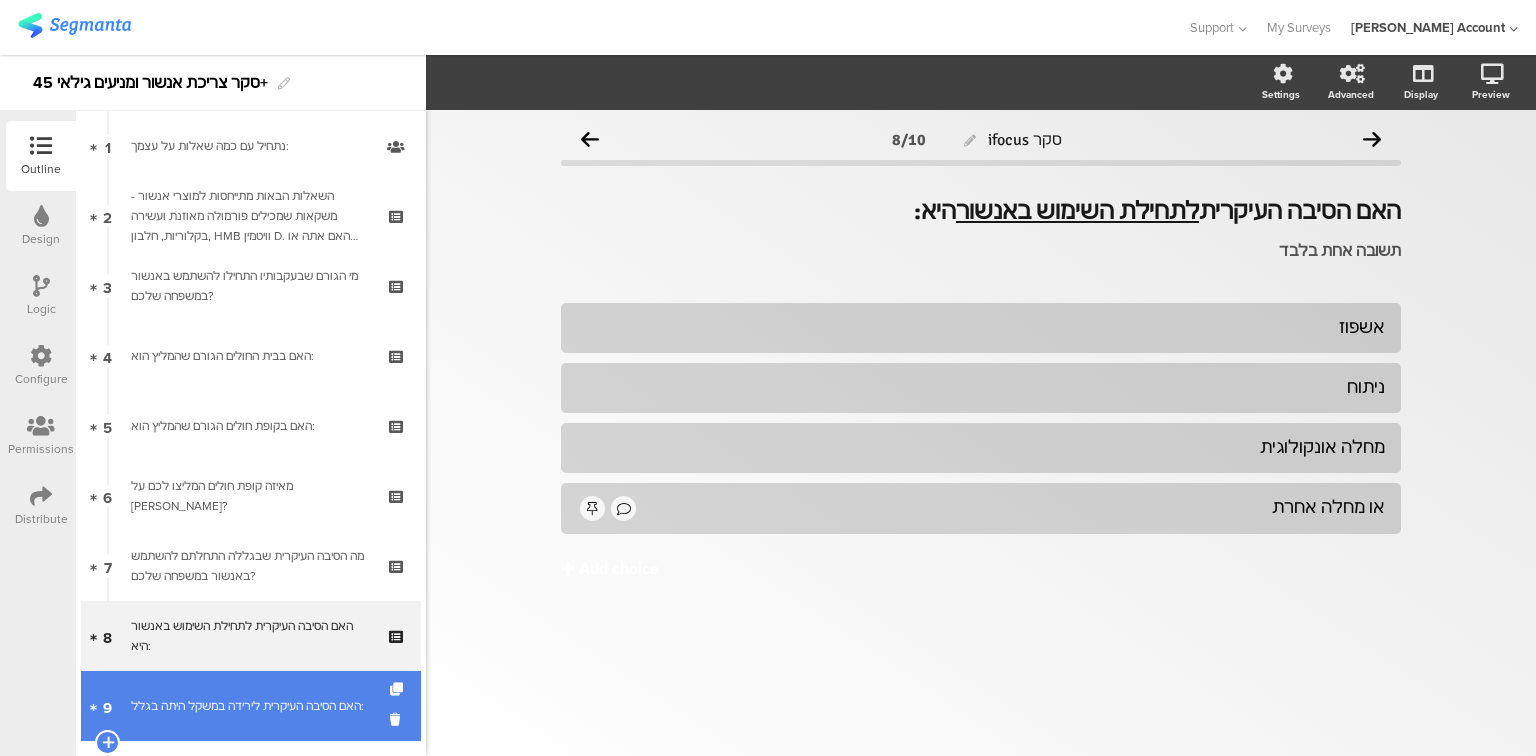 click on "האם הסיבה העיקרית לירידה במשקל היתה בגלל:" at bounding box center (250, 706) 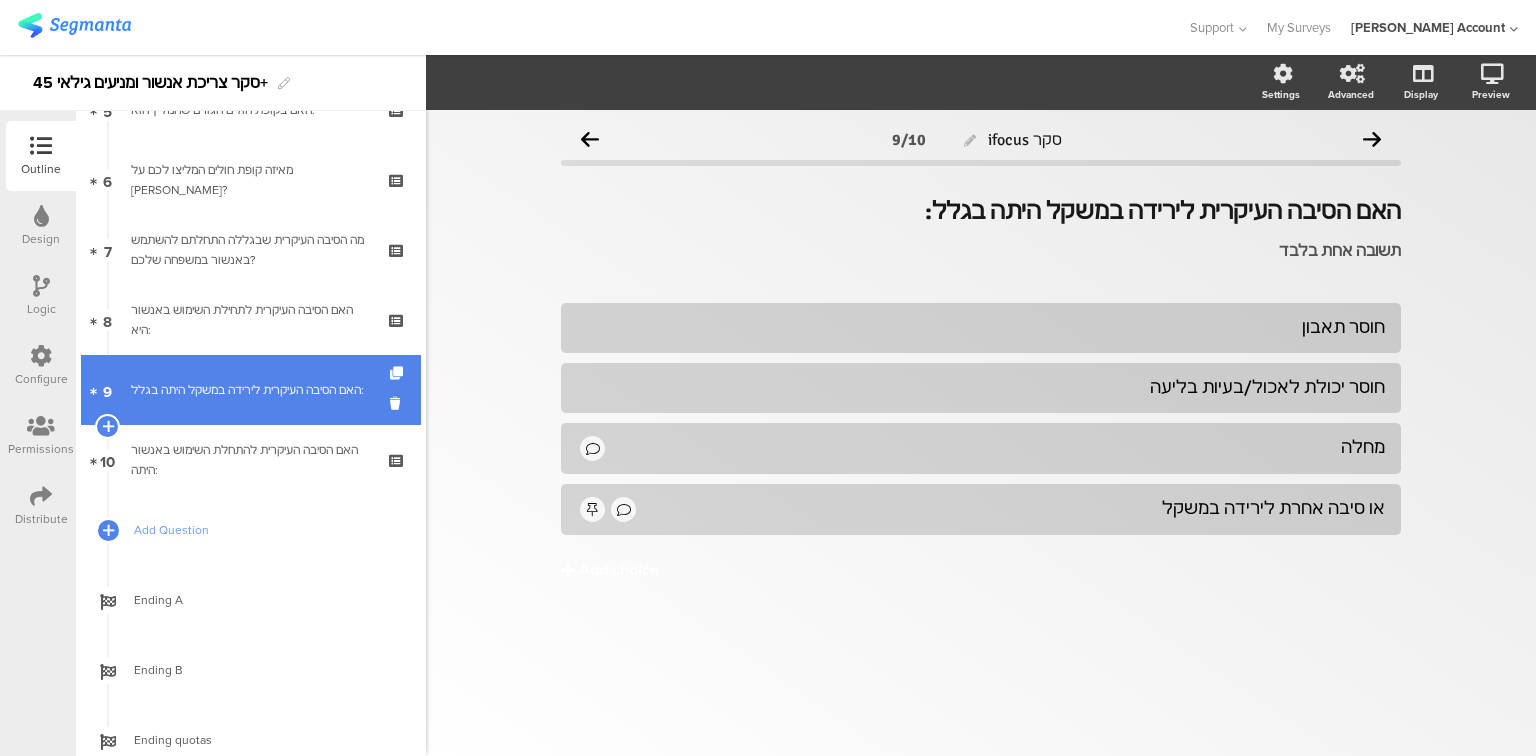 scroll, scrollTop: 400, scrollLeft: 0, axis: vertical 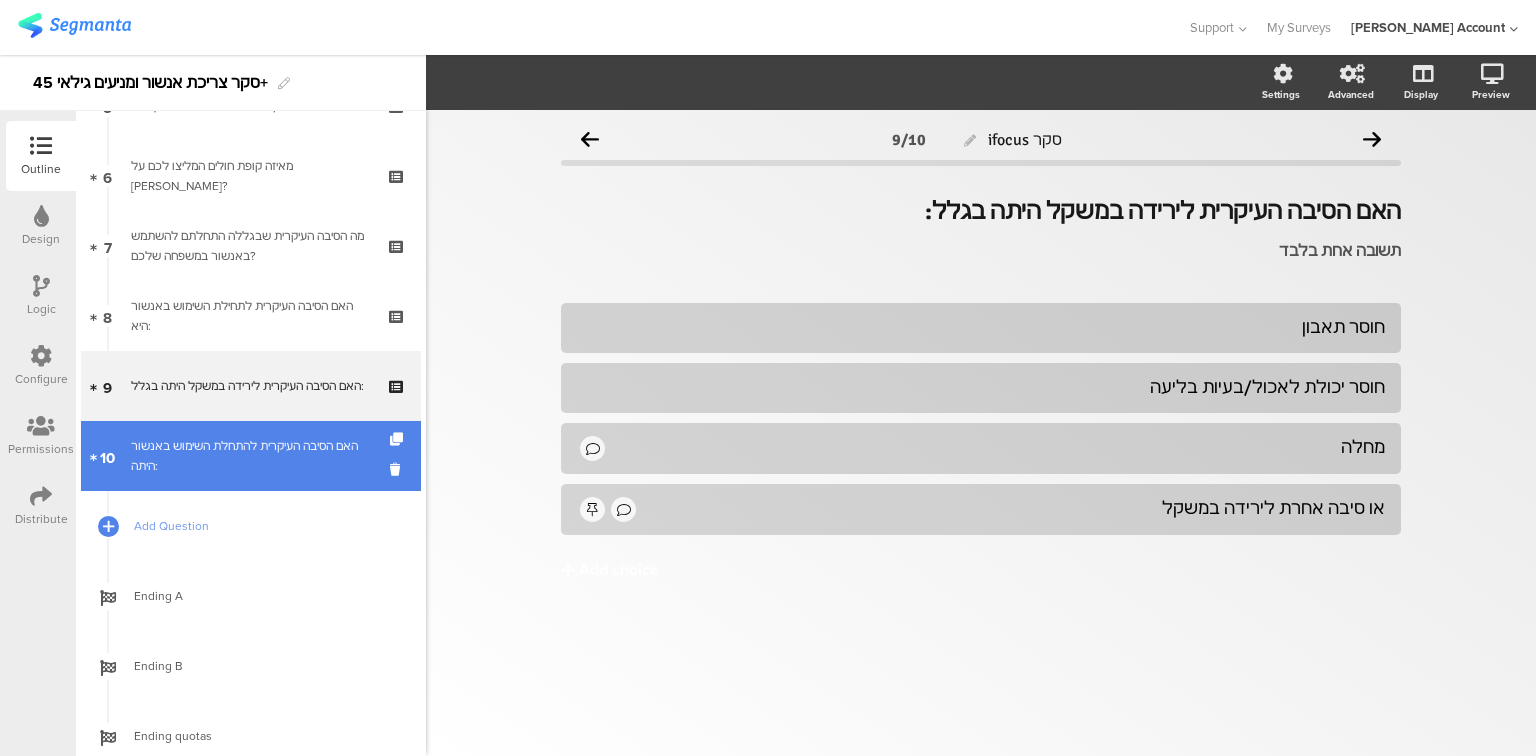 click on "האם הסיבה העיקרית להתחלת השימוש באנשור היתה:" at bounding box center (250, 456) 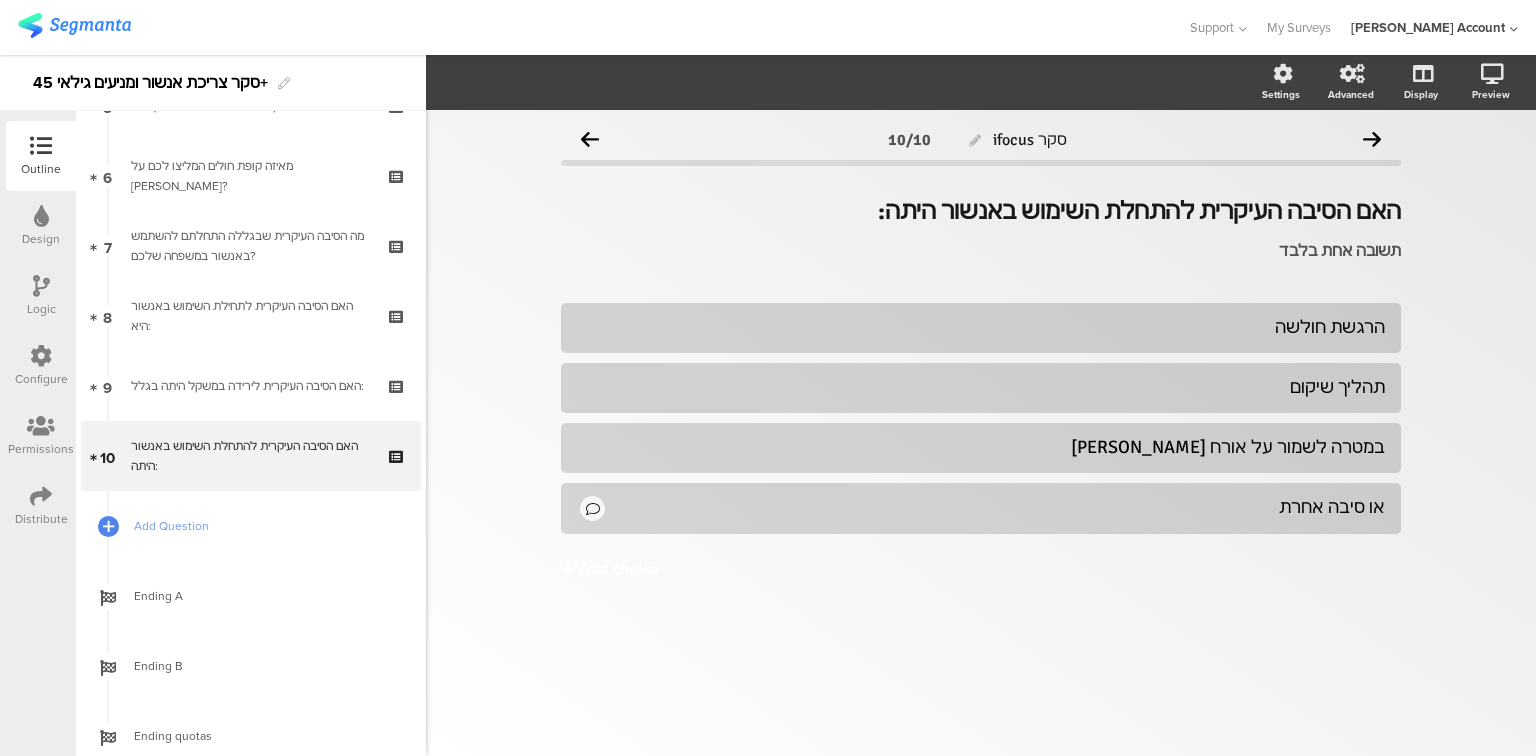 click on "Add choice" 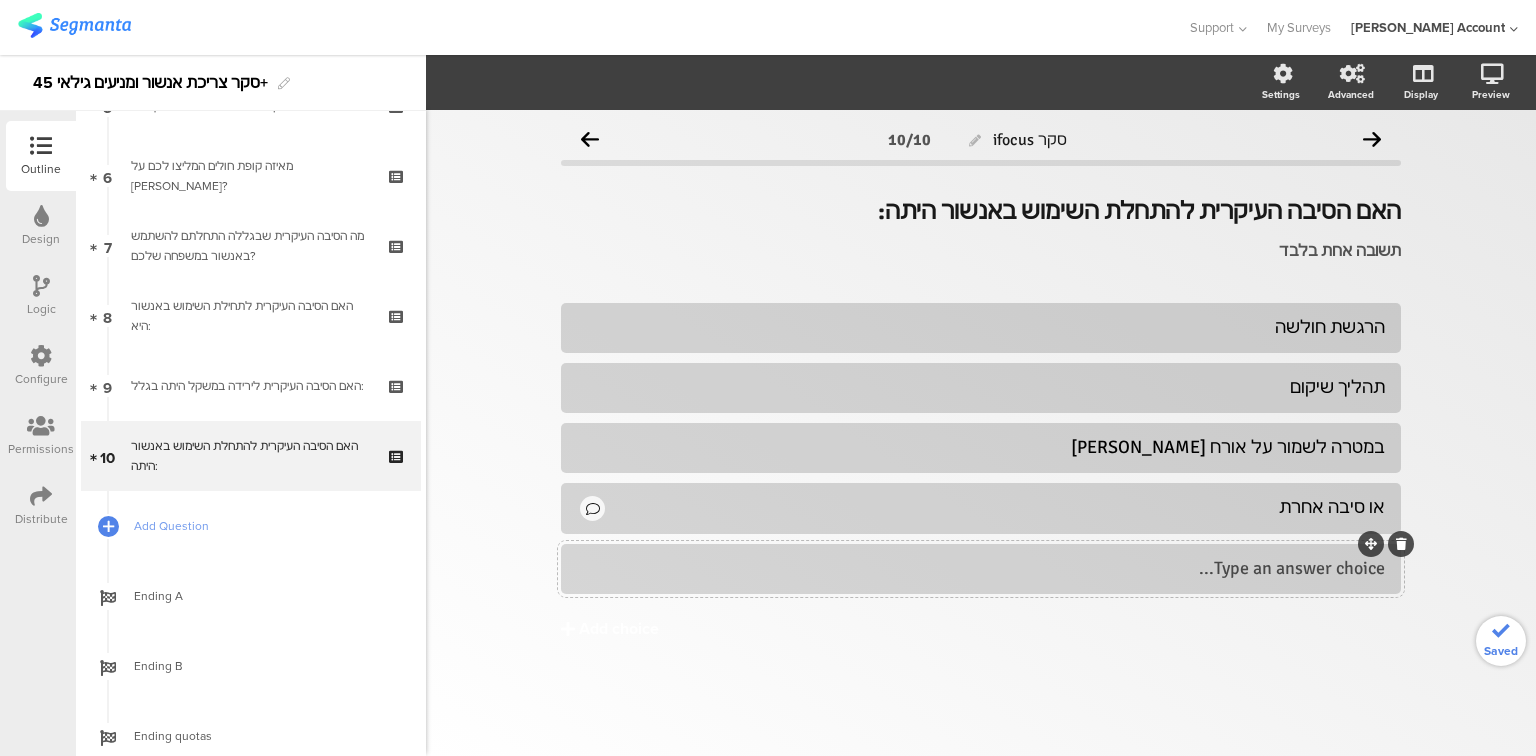 type 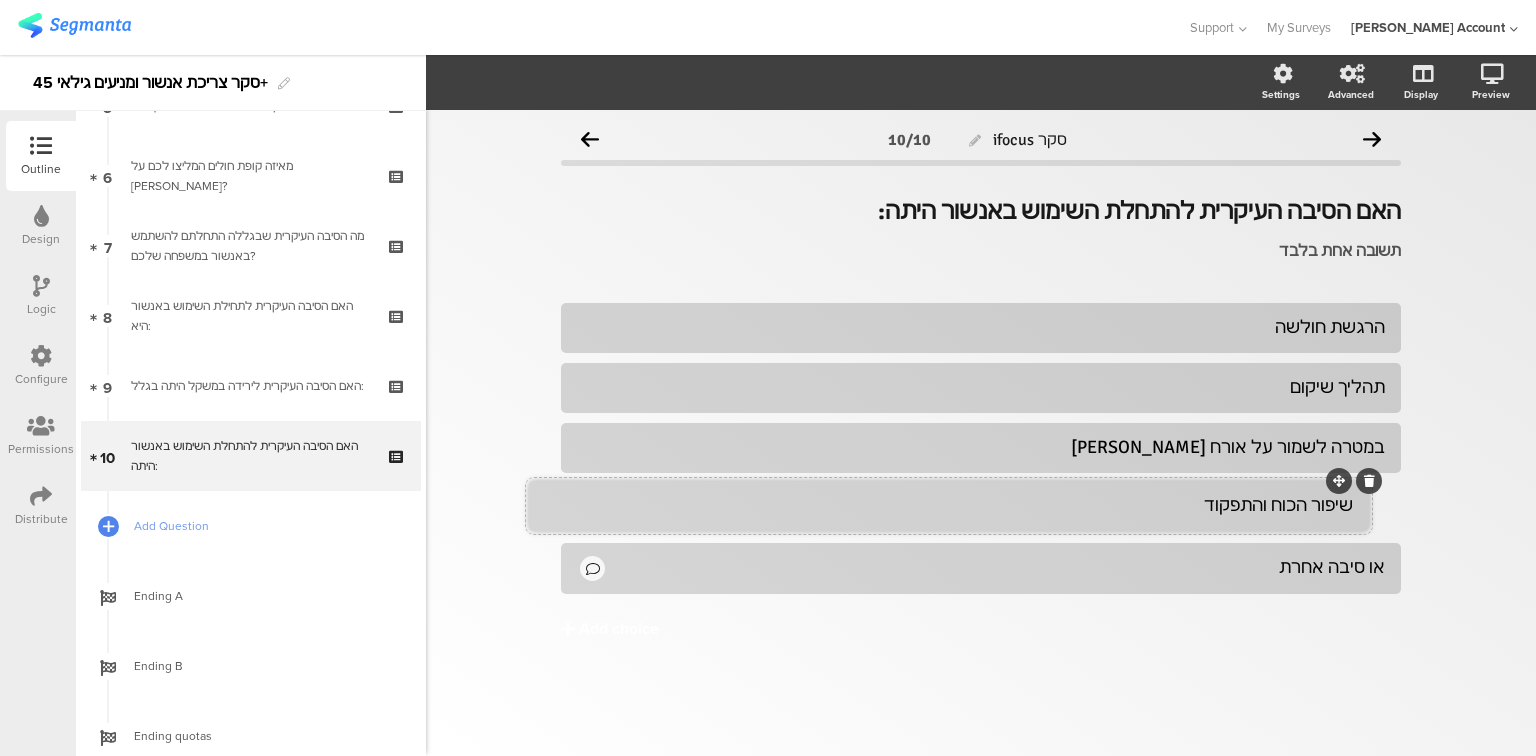 drag, startPoint x: 1371, startPoint y: 546, endPoint x: 1344, endPoint y: 477, distance: 74.094536 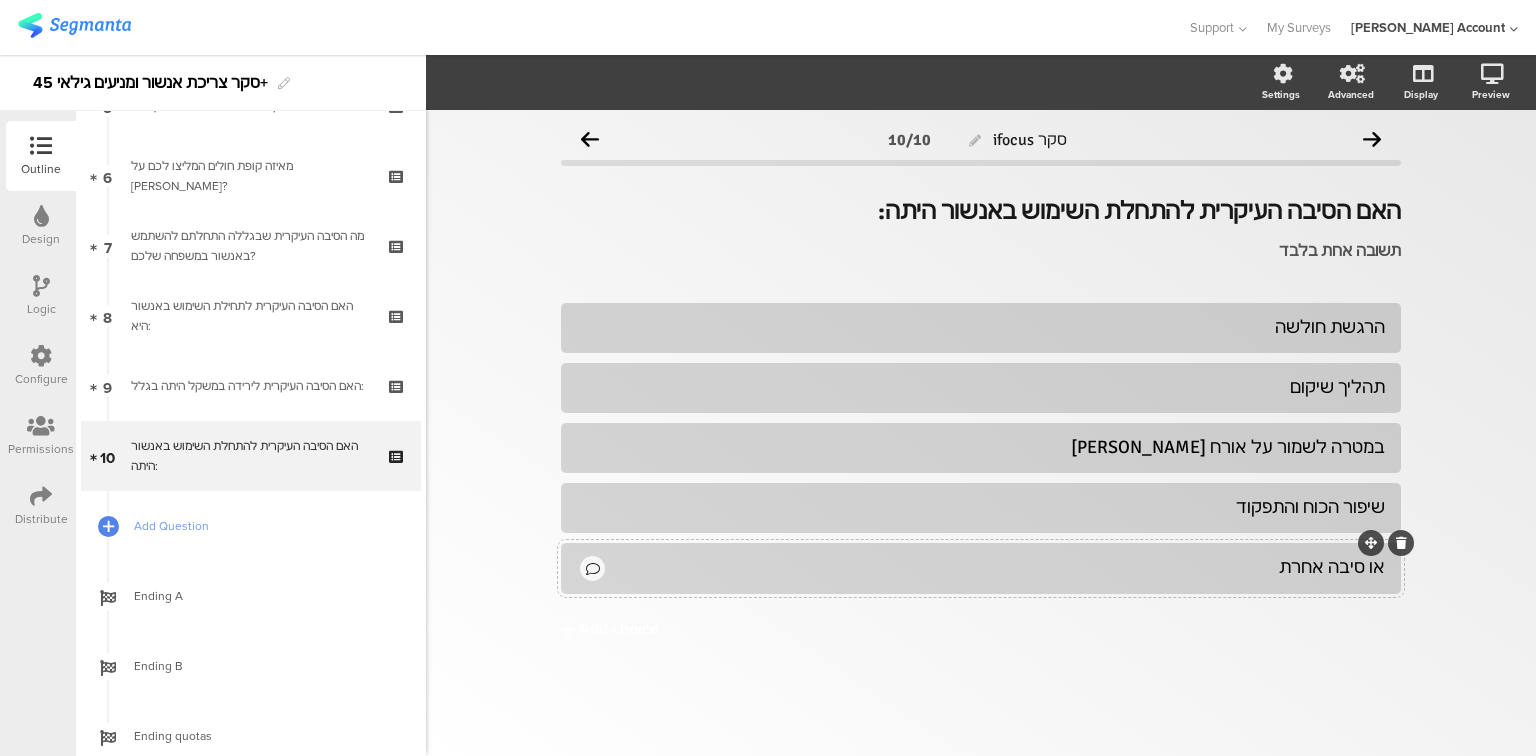 click on "או סיבה אחרת" 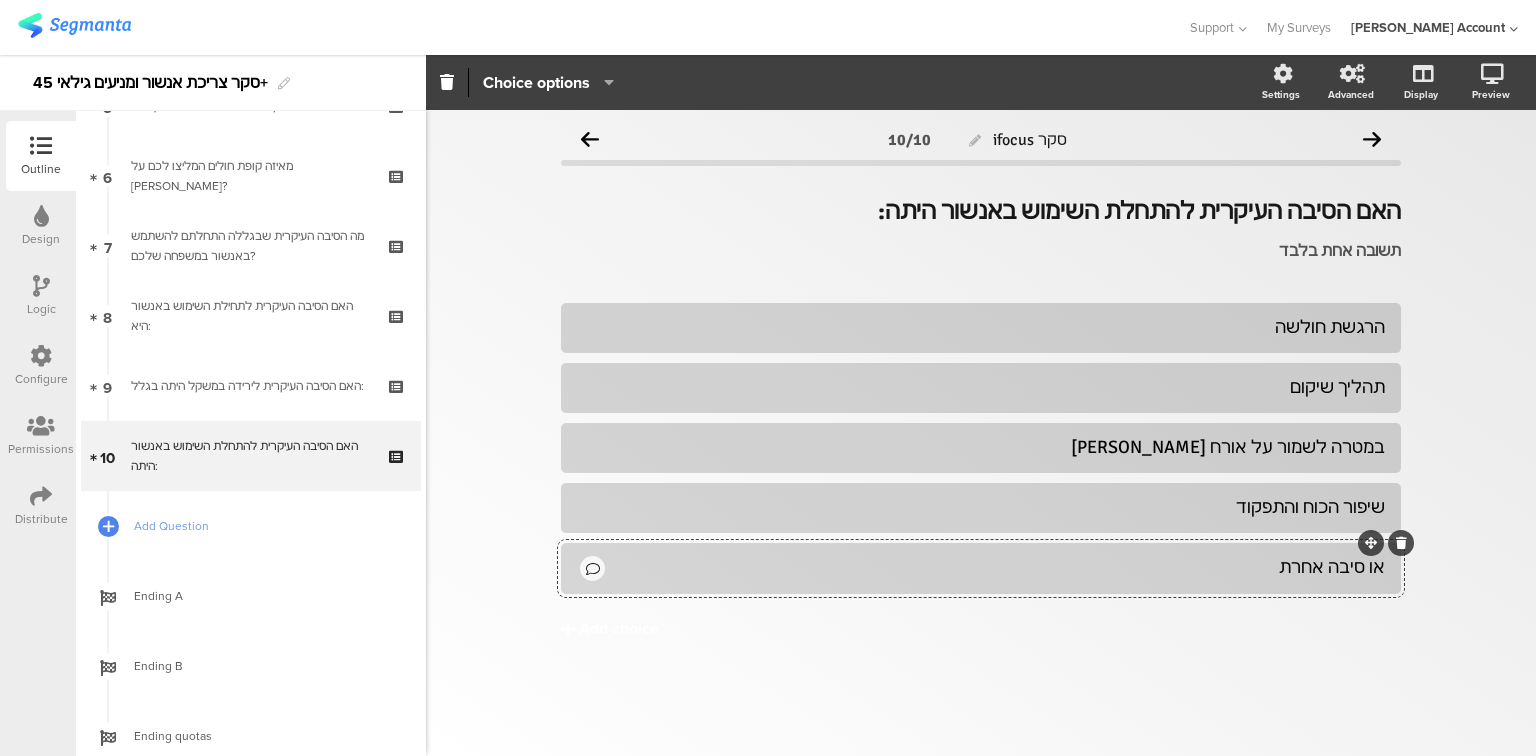 type 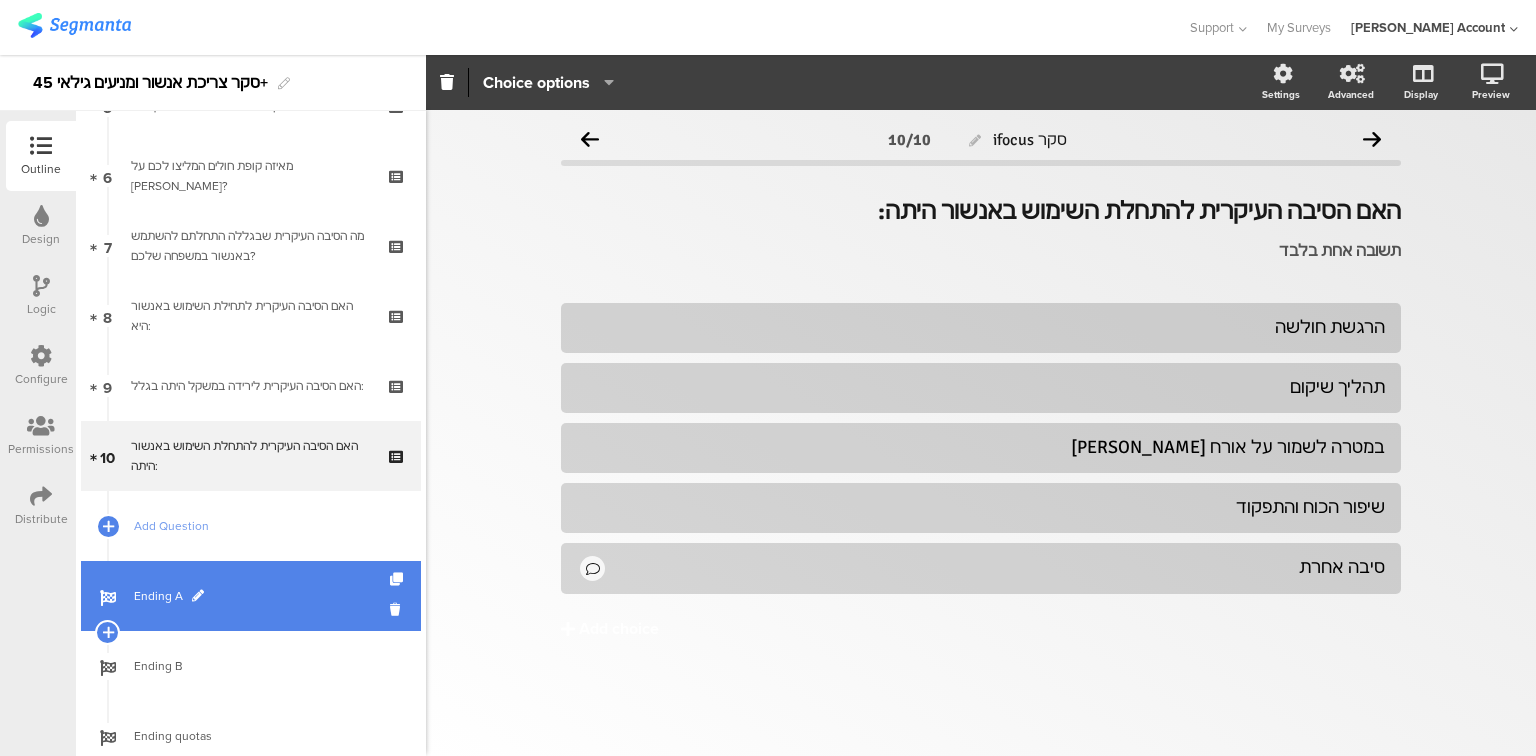 click on "Ending A" at bounding box center (262, 596) 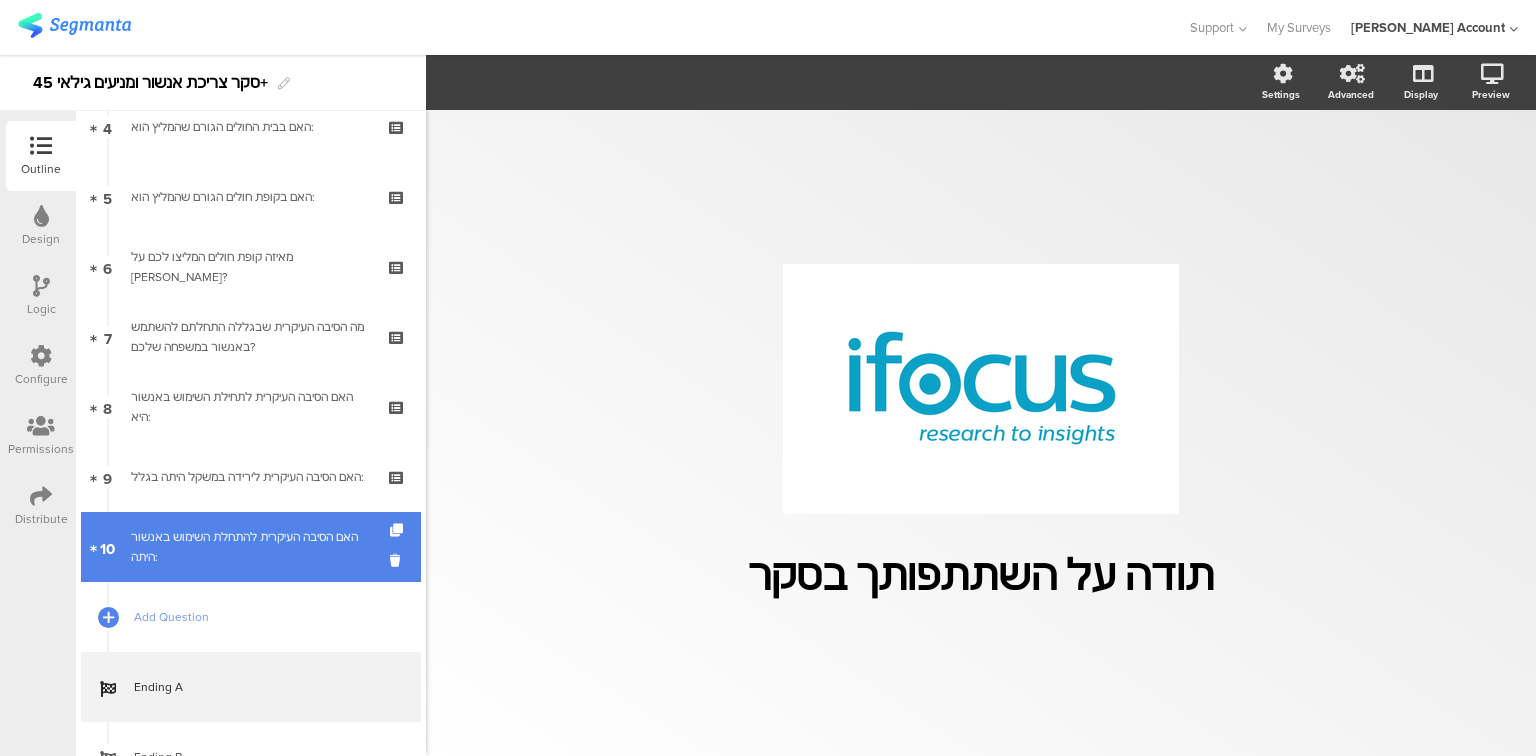 scroll, scrollTop: 0, scrollLeft: 0, axis: both 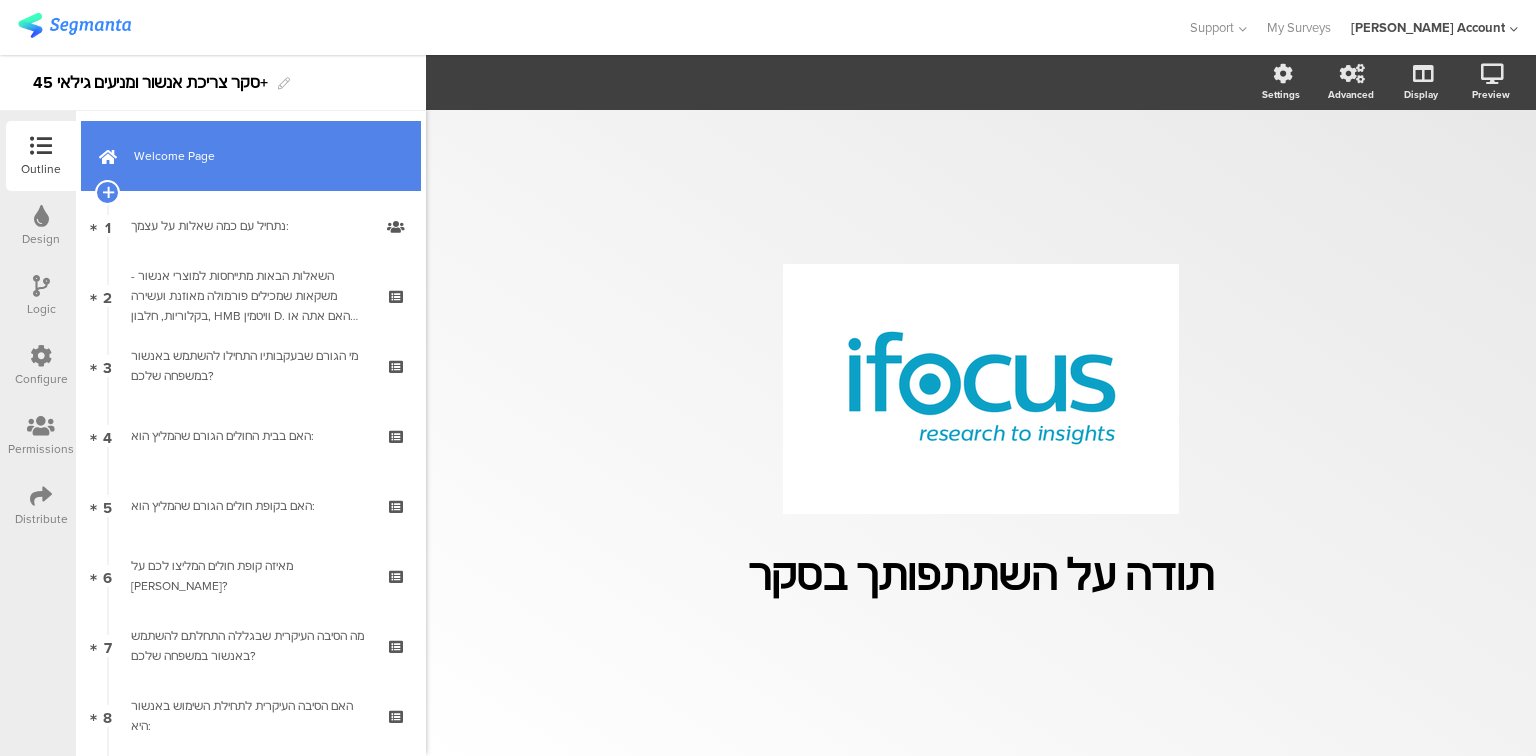 click on "Welcome Page" at bounding box center [262, 156] 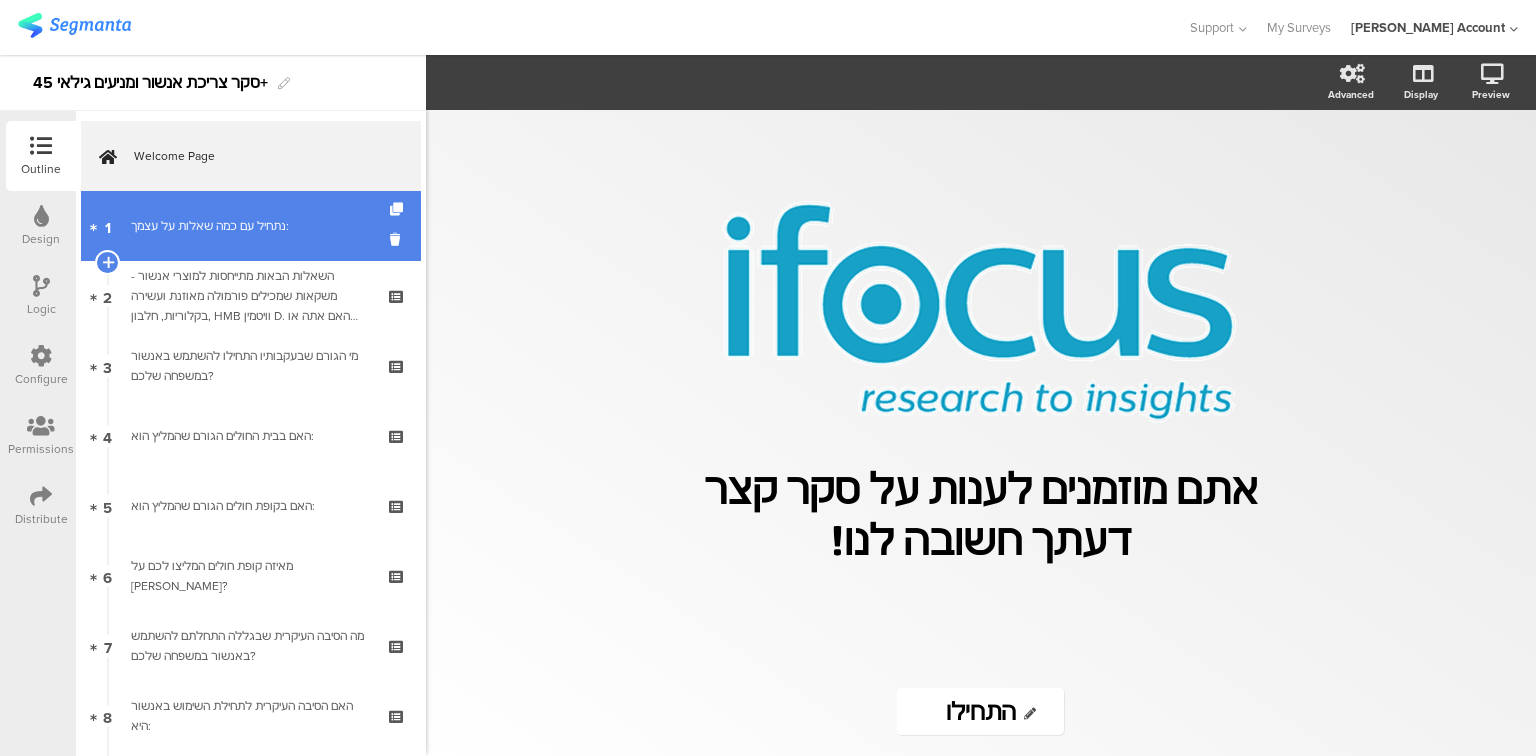 click on "נתחיל עם כמה ﻿שאלות על עצמך:" at bounding box center [250, 226] 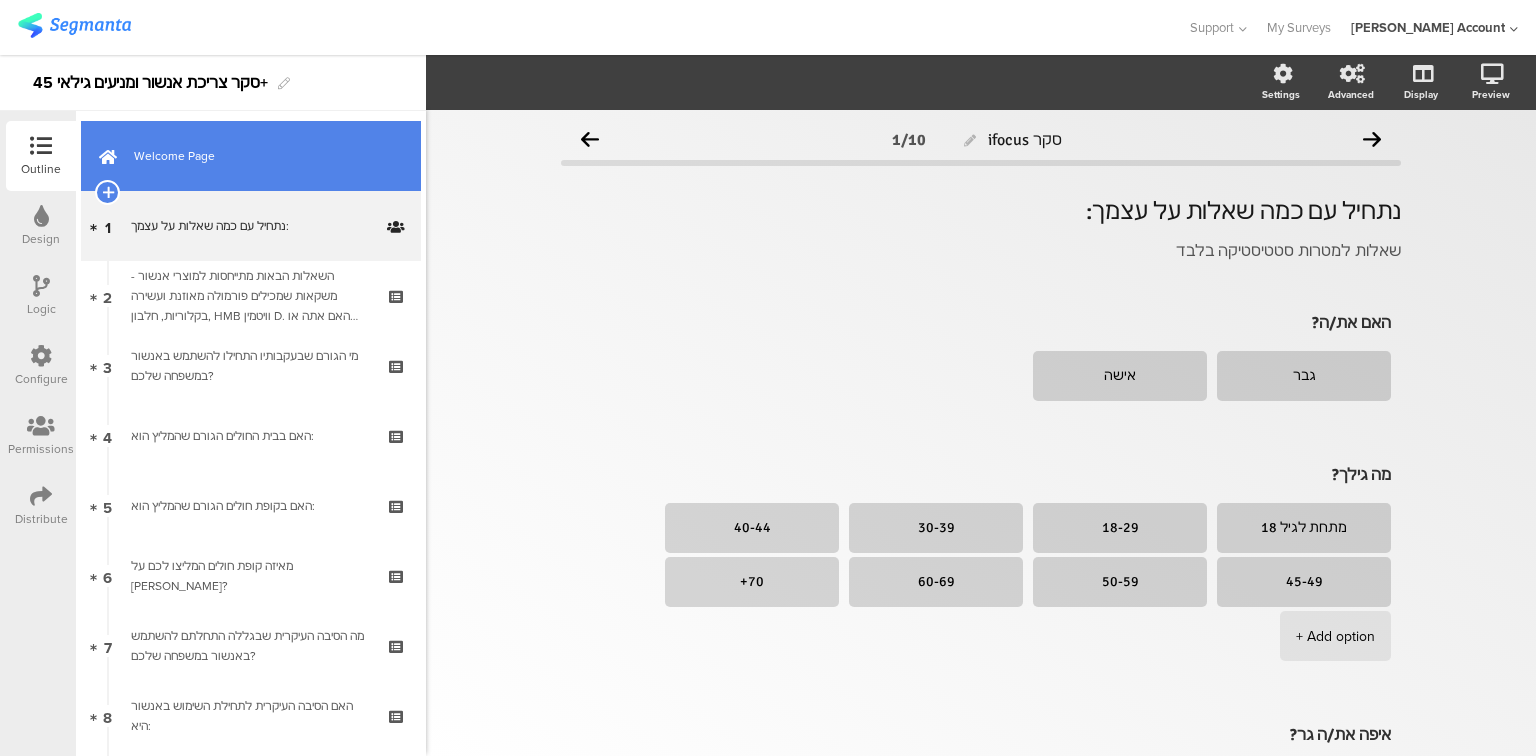 click on "Welcome Page" at bounding box center (262, 156) 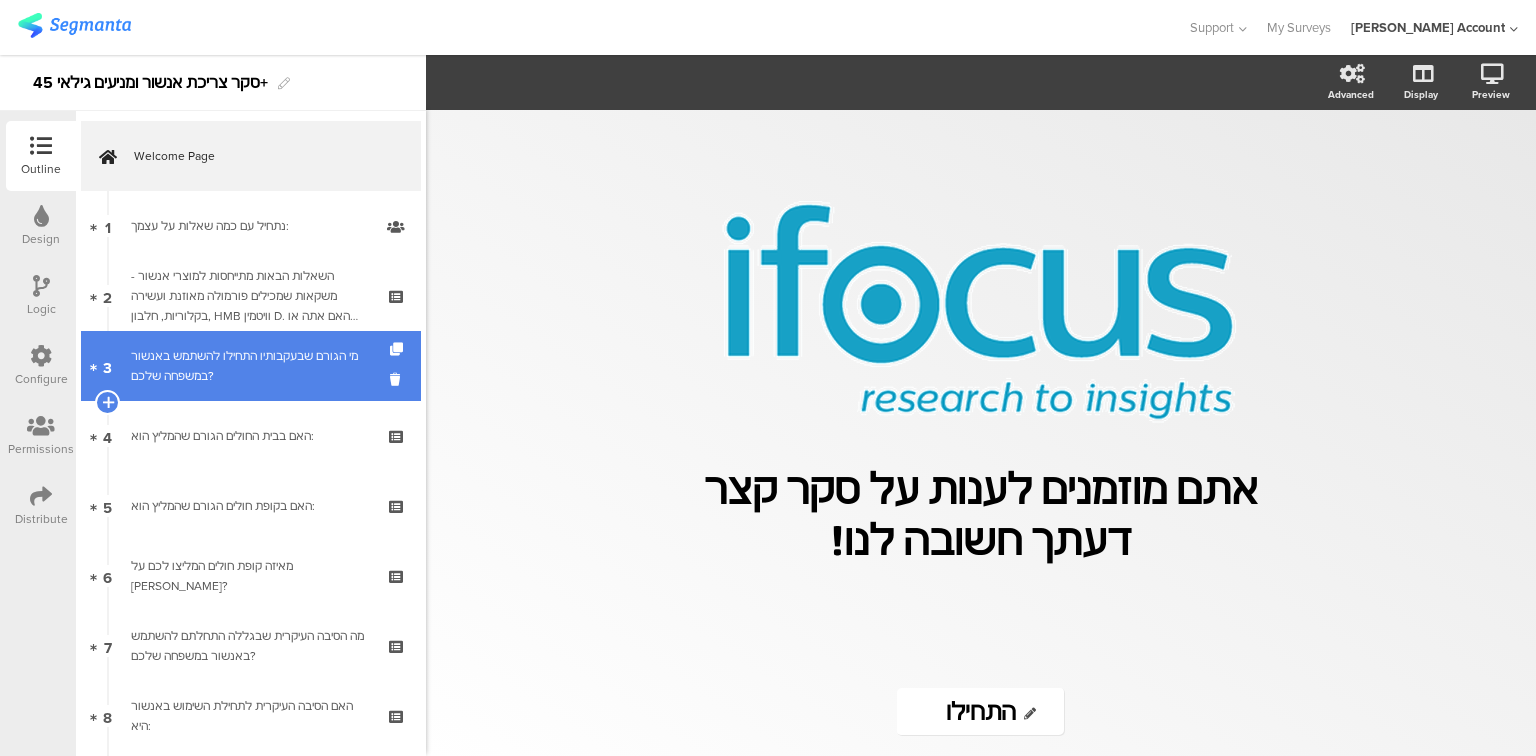 click on "מי הגורם שבעקבותיו התחילו להשתמש באנשור במשפחה שלכם?" at bounding box center [250, 366] 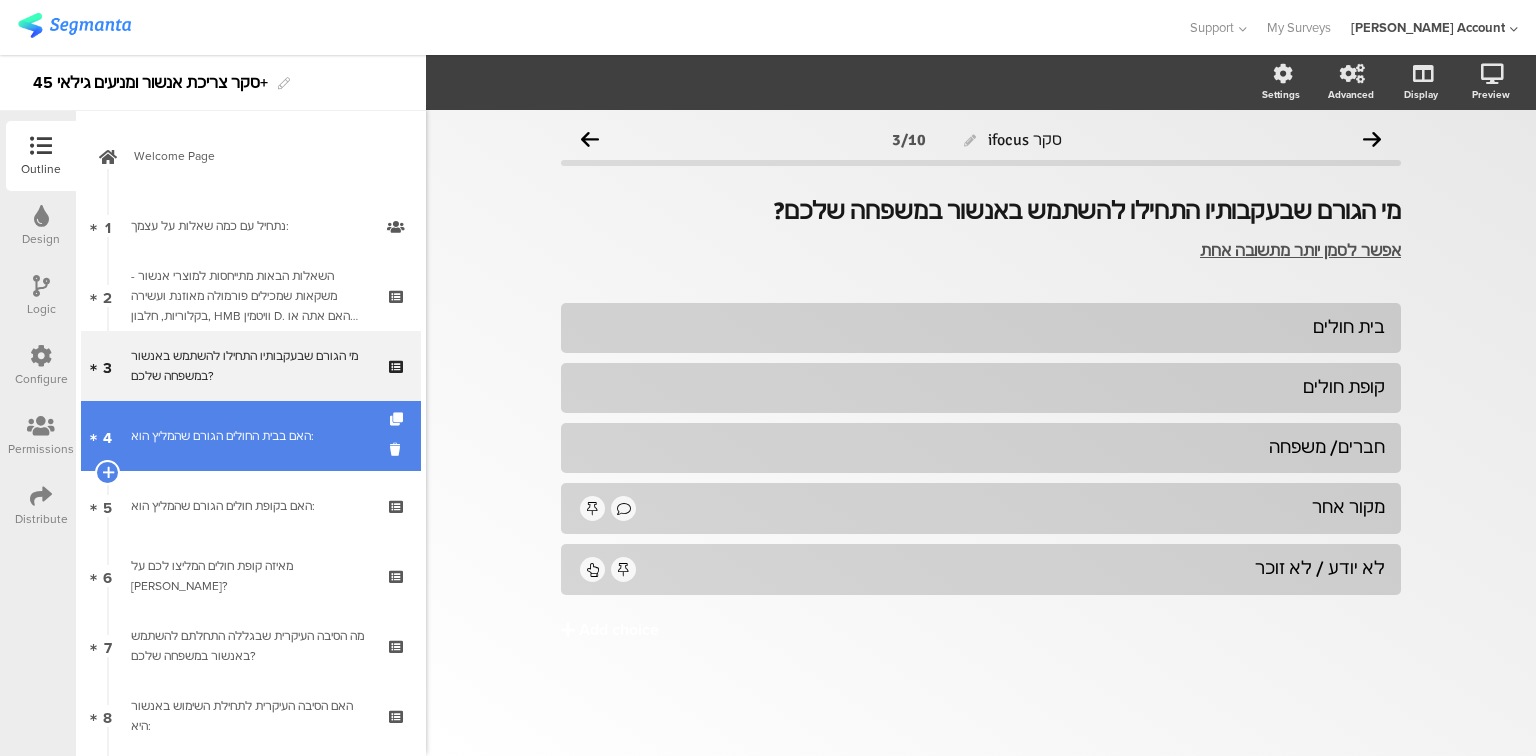 click on "האם בבית החולים הגורם שהמליץ הוא:" at bounding box center (250, 436) 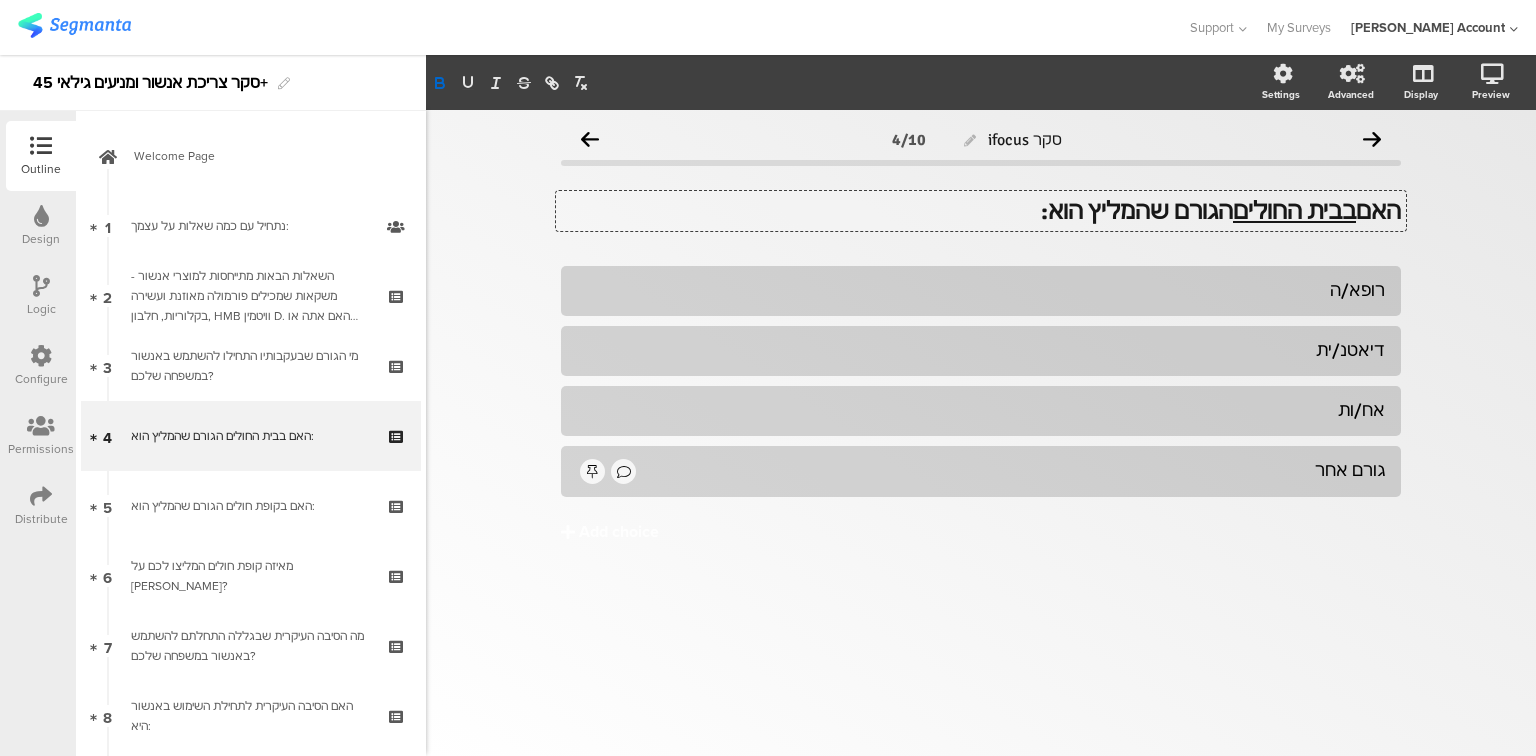 click on "האם  בבית החולים  הגורם שהמליץ הוא:
האם  בבית החולים  הגורם שהמליץ הוא:
האם  בבית החולים  הגורם שהמליץ הוא:" 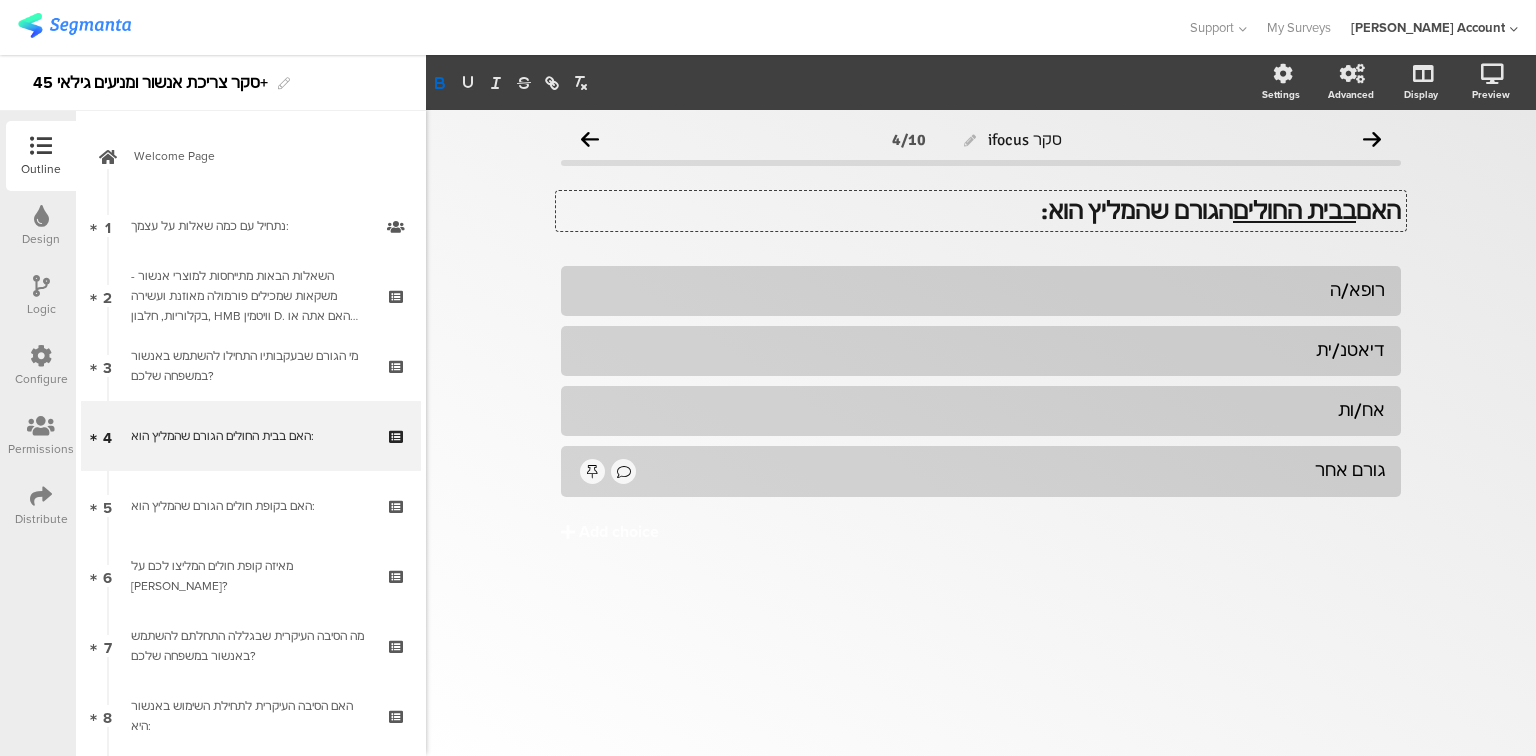 type 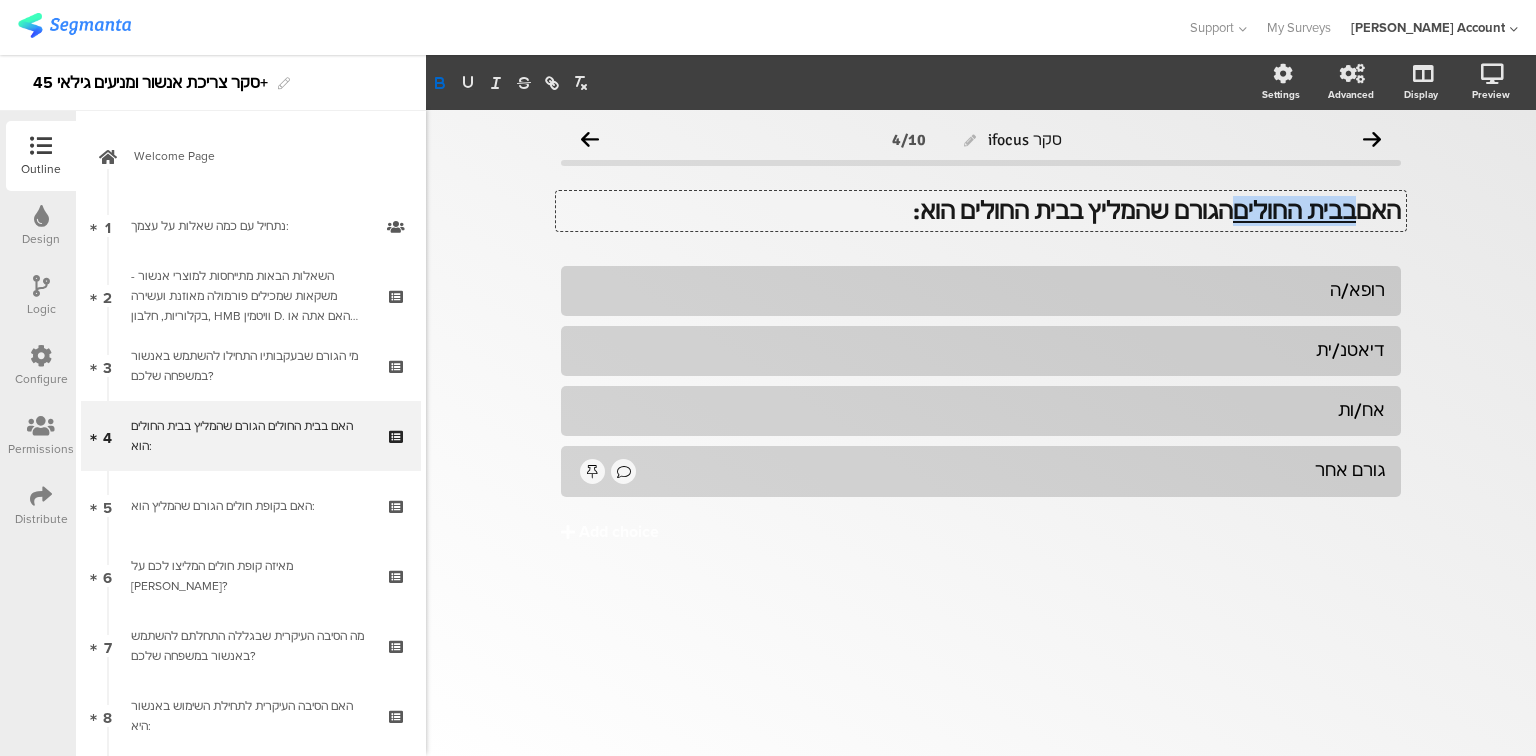 drag, startPoint x: 1359, startPoint y: 208, endPoint x: 1251, endPoint y: 208, distance: 108 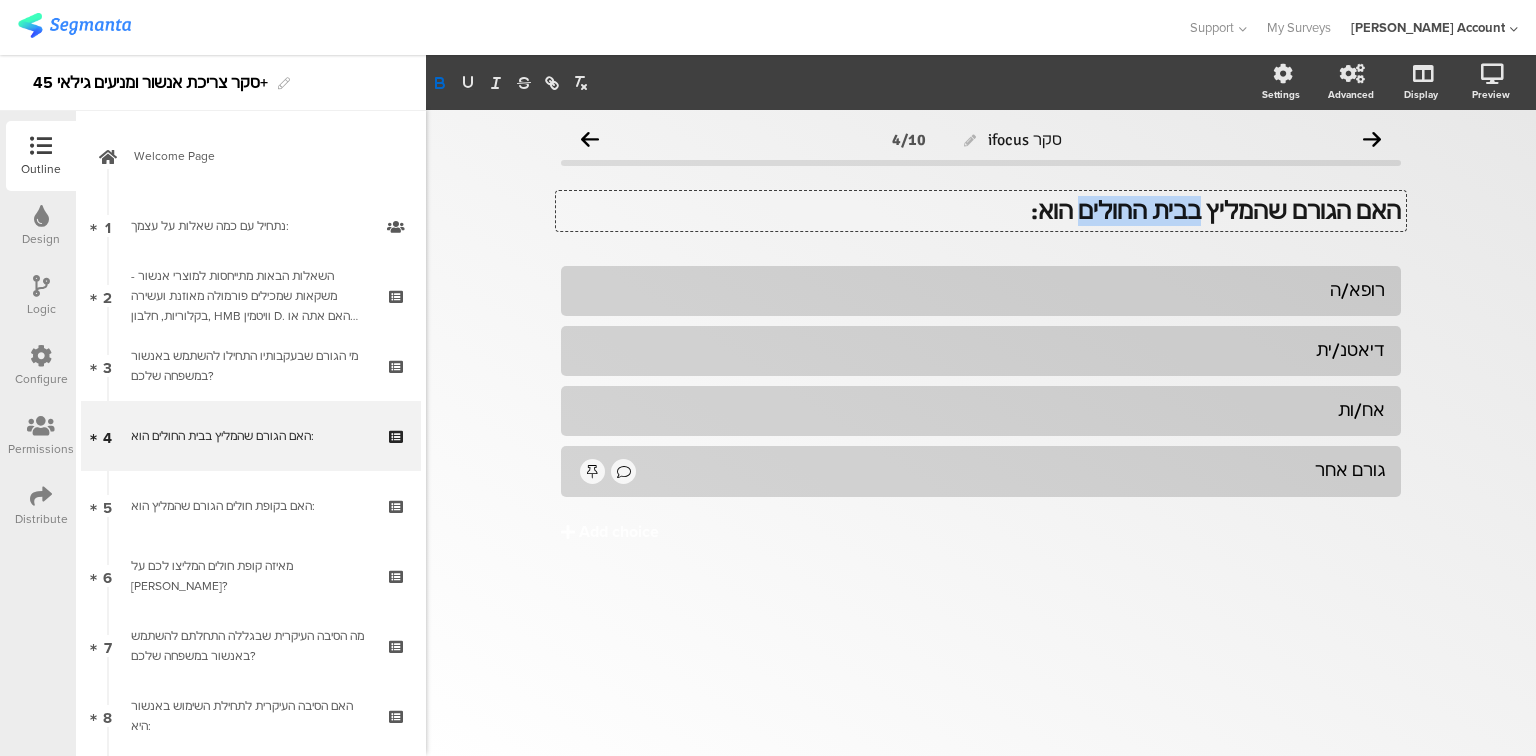 drag, startPoint x: 1220, startPoint y: 208, endPoint x: 1116, endPoint y: 212, distance: 104.0769 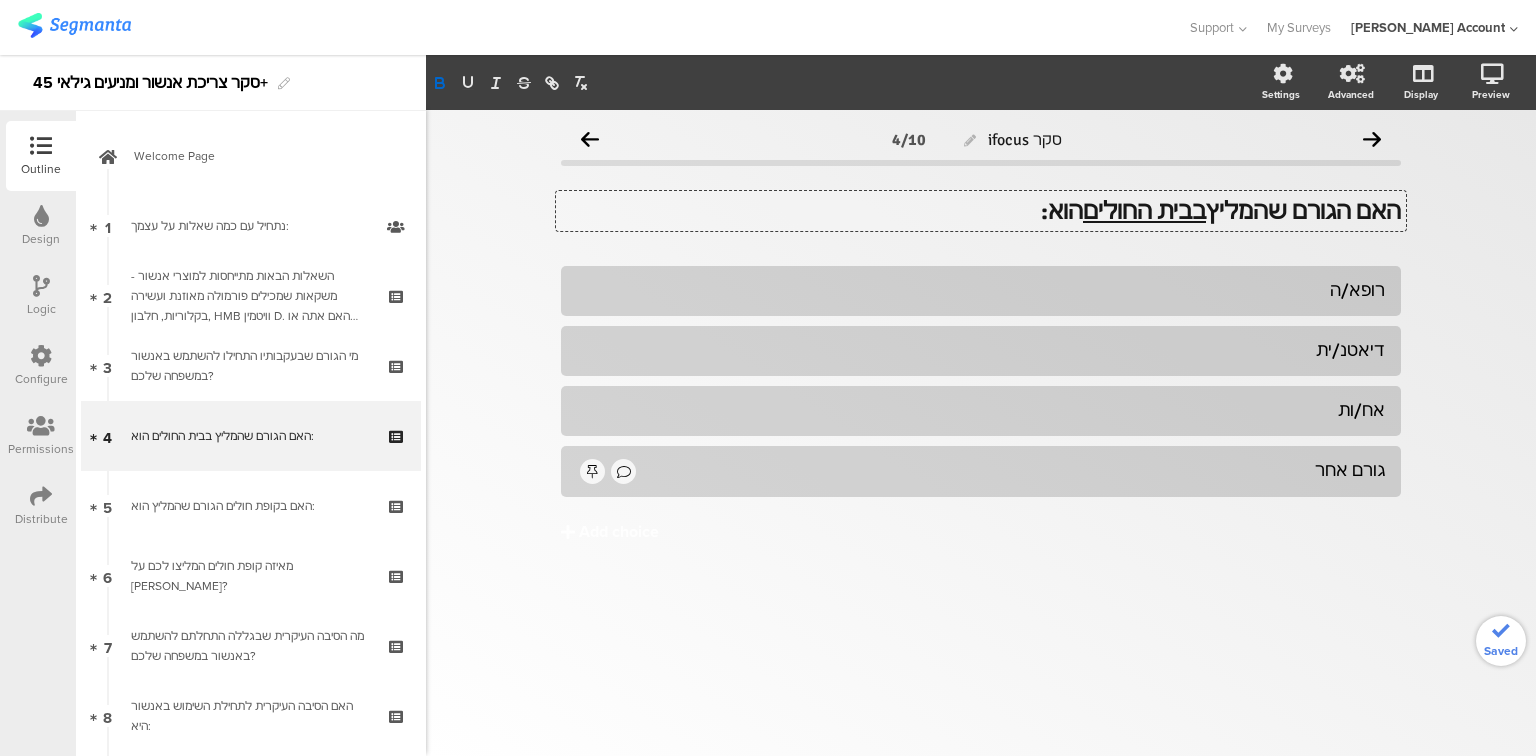 click on "האם הגורם שהמליץ  בבית החולים  הוא:" 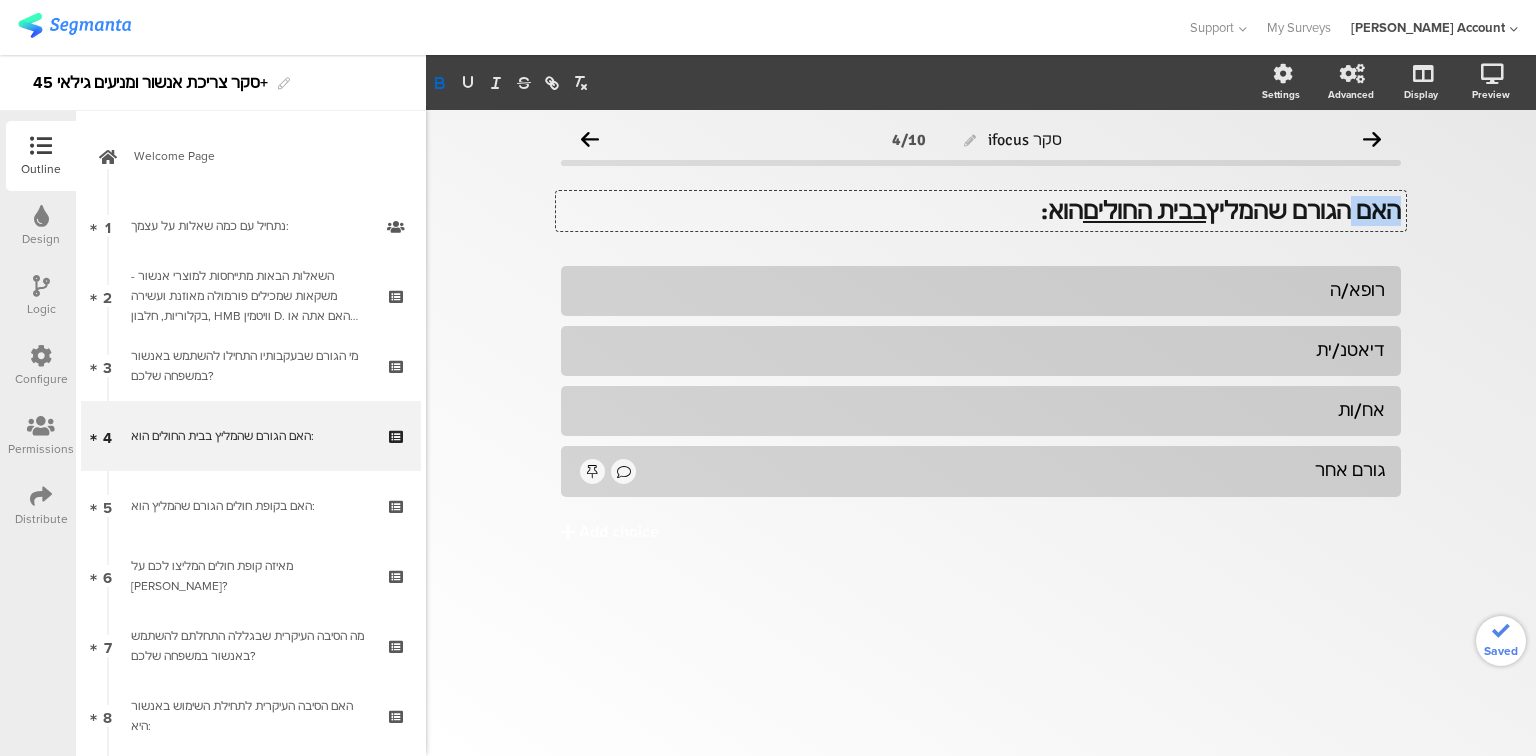 click on "האם הגורם שהמליץ  בבית החולים  הוא:" 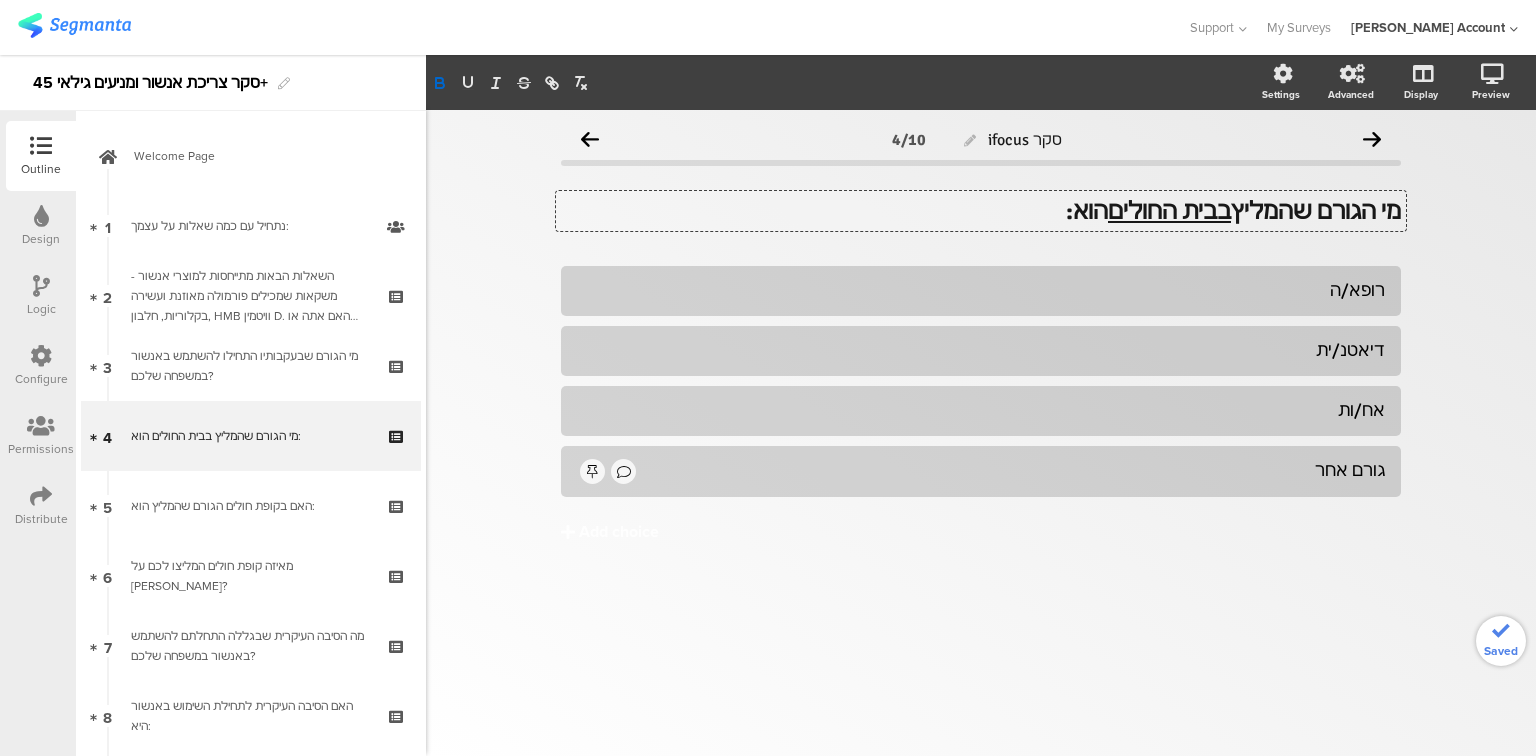 click on "מי הגורם שהמליץ  בבית החולים  הוא:" 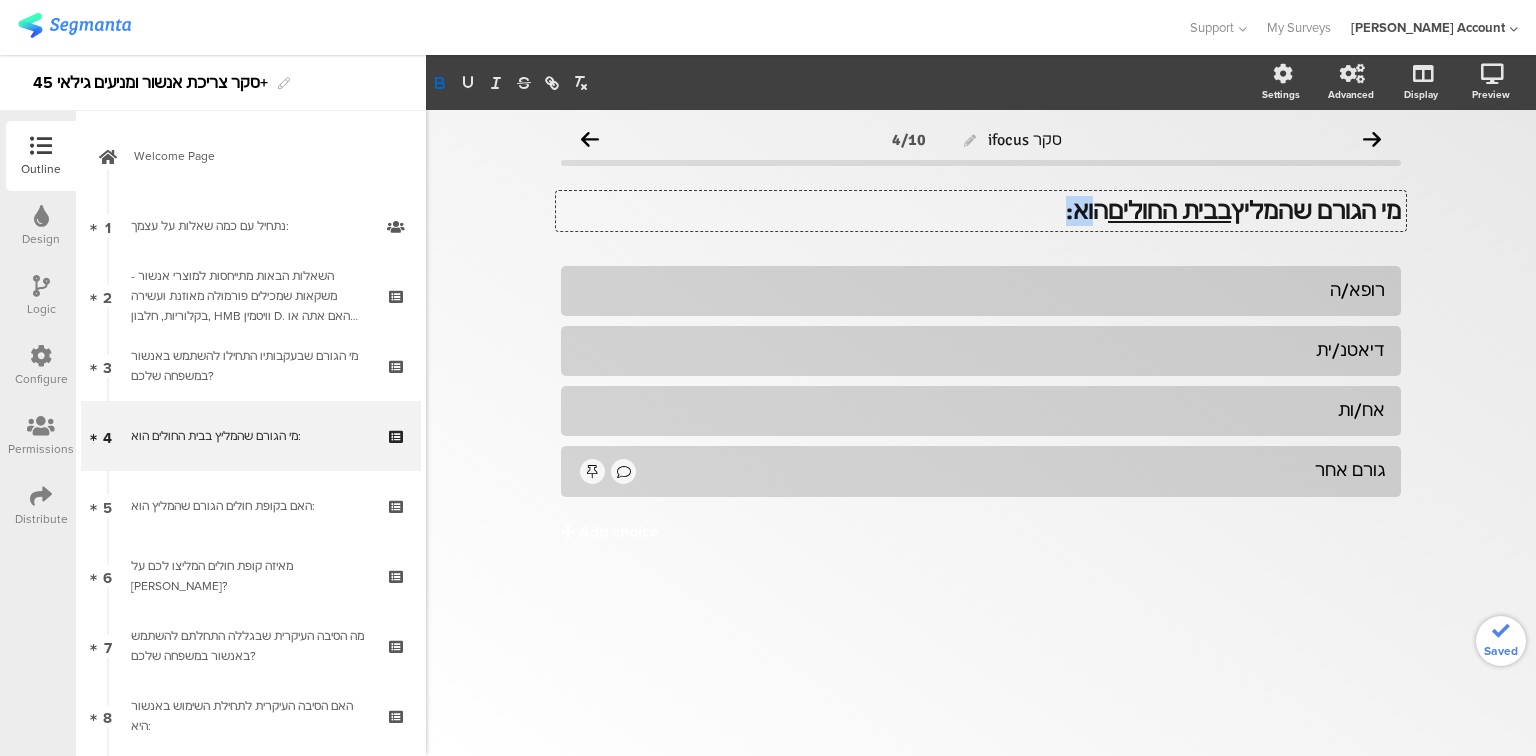 click on "מי הגורם שהמליץ  בבית החולים  הוא:" 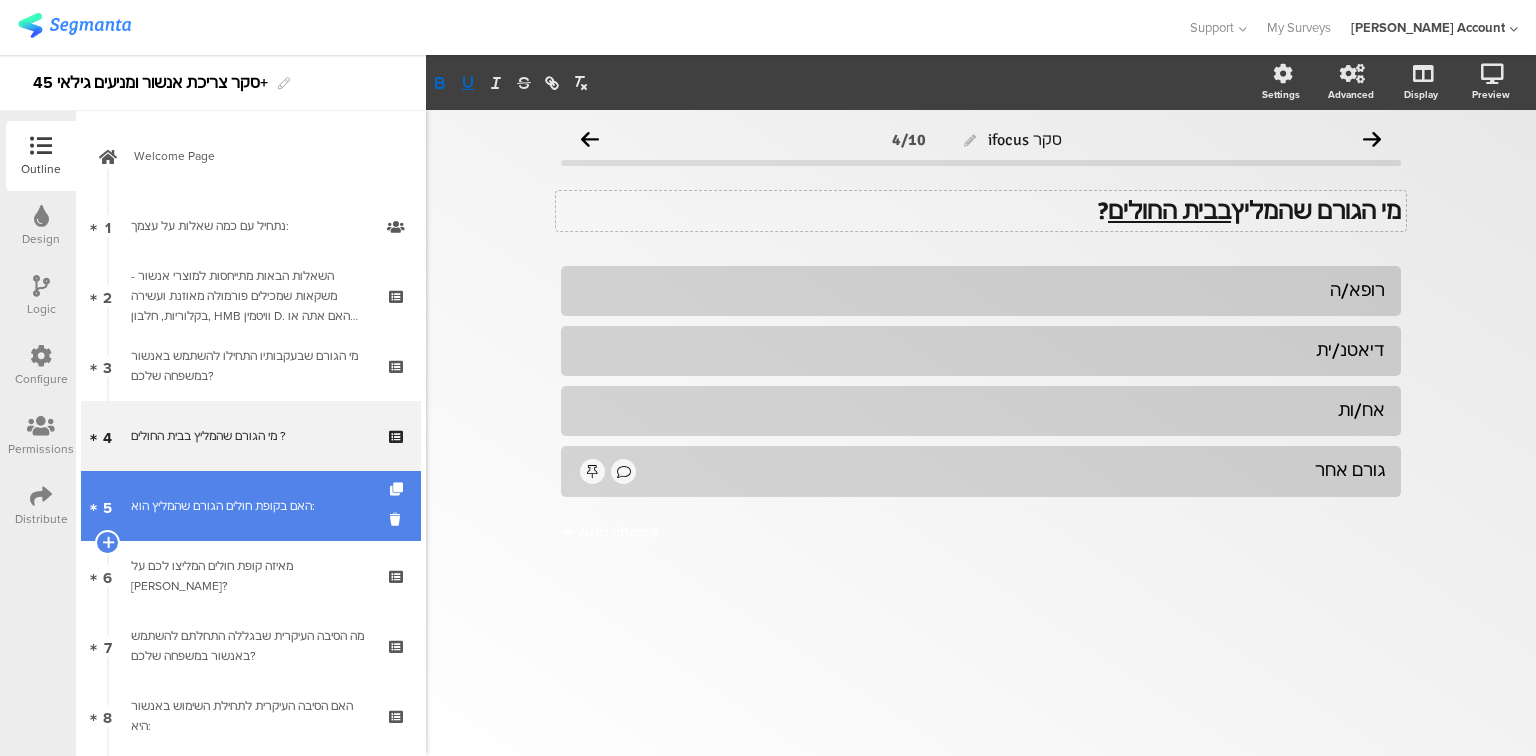 click on "האם בקופת חולים הגורם שהמליץ הוא:" at bounding box center [250, 506] 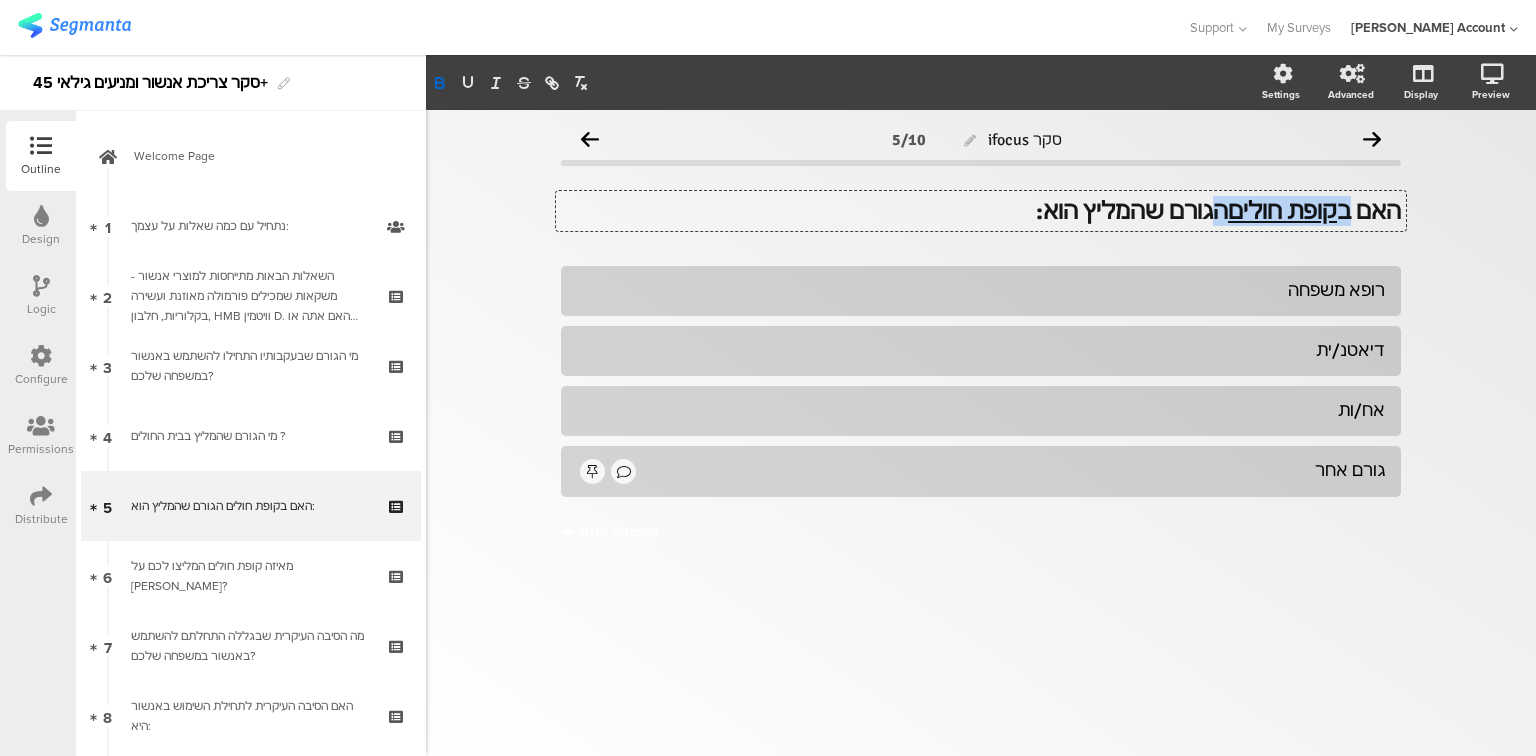 drag, startPoint x: 1356, startPoint y: 212, endPoint x: 1242, endPoint y: 204, distance: 114.28036 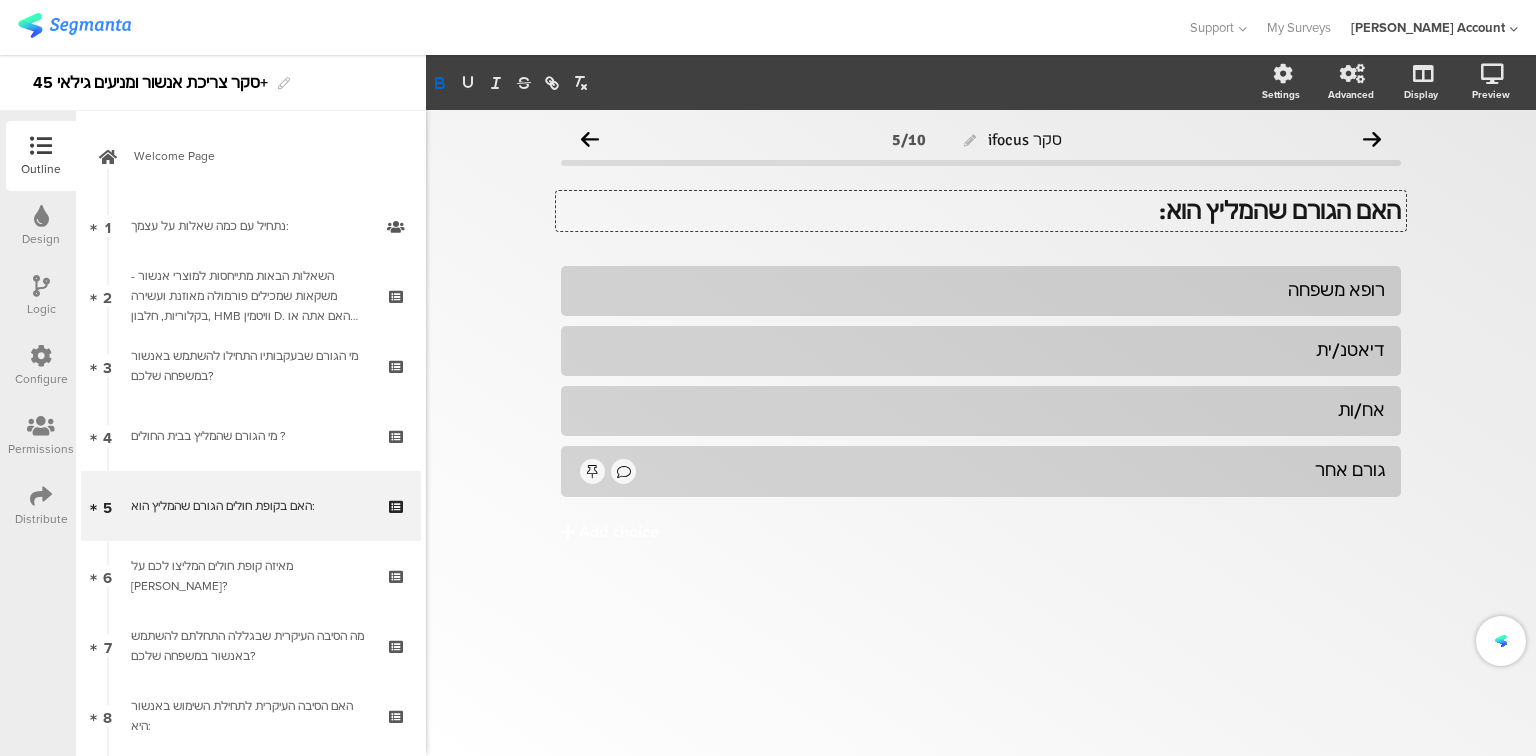 click on "האם הגורם שהמליץ הוא:" 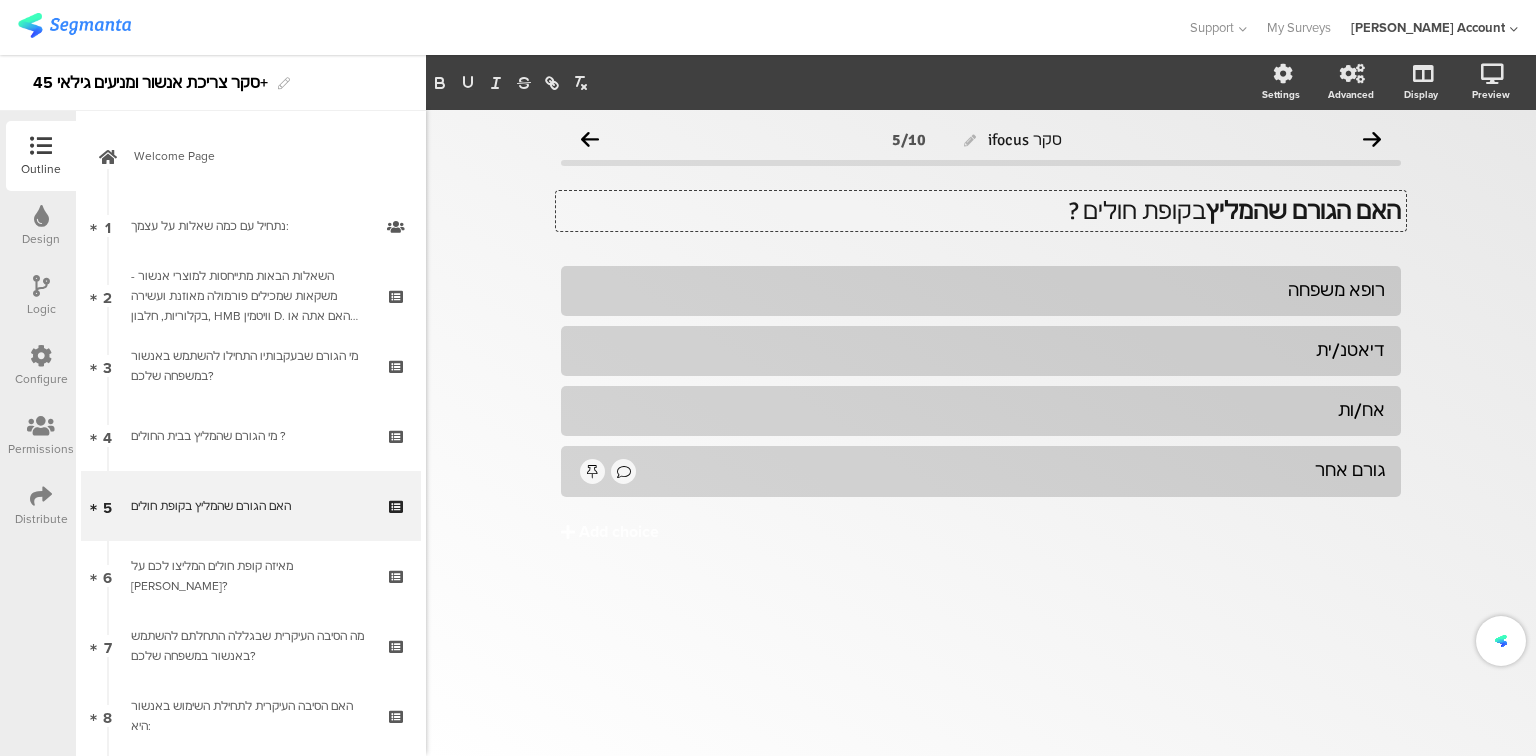 click on "האם הגורם שהמליץ" 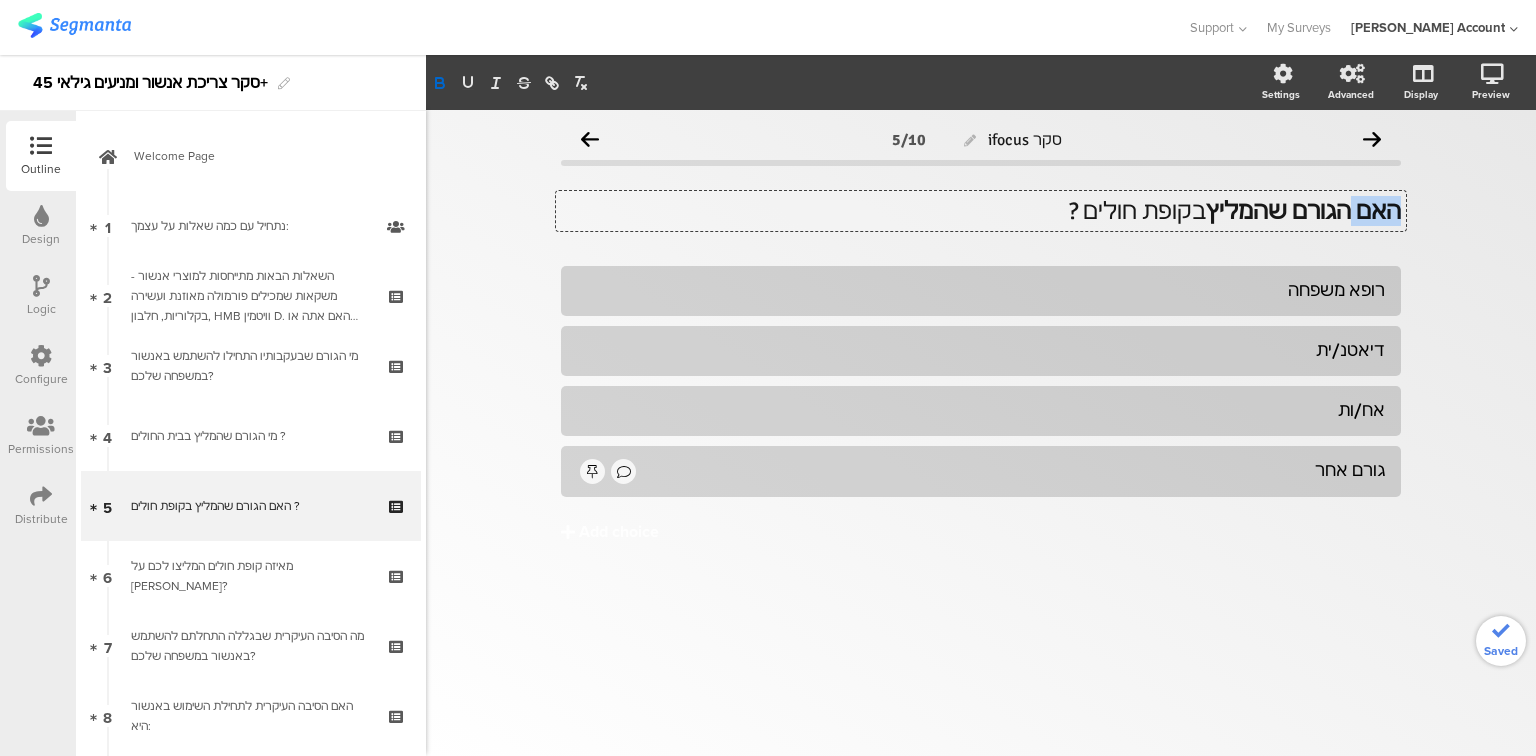 click on "האם הגורם שהמליץ" 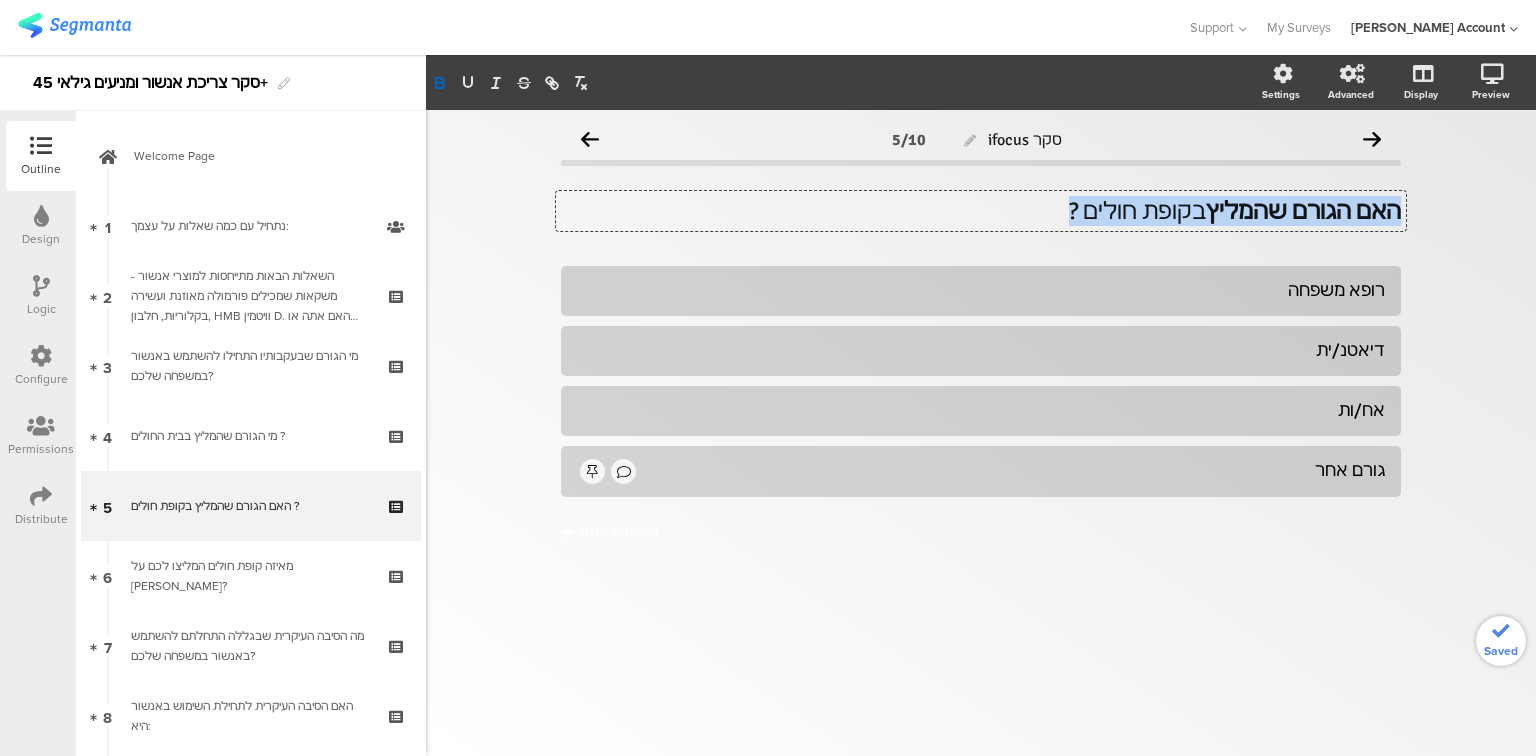 click on "האם הגורם שהמליץ" 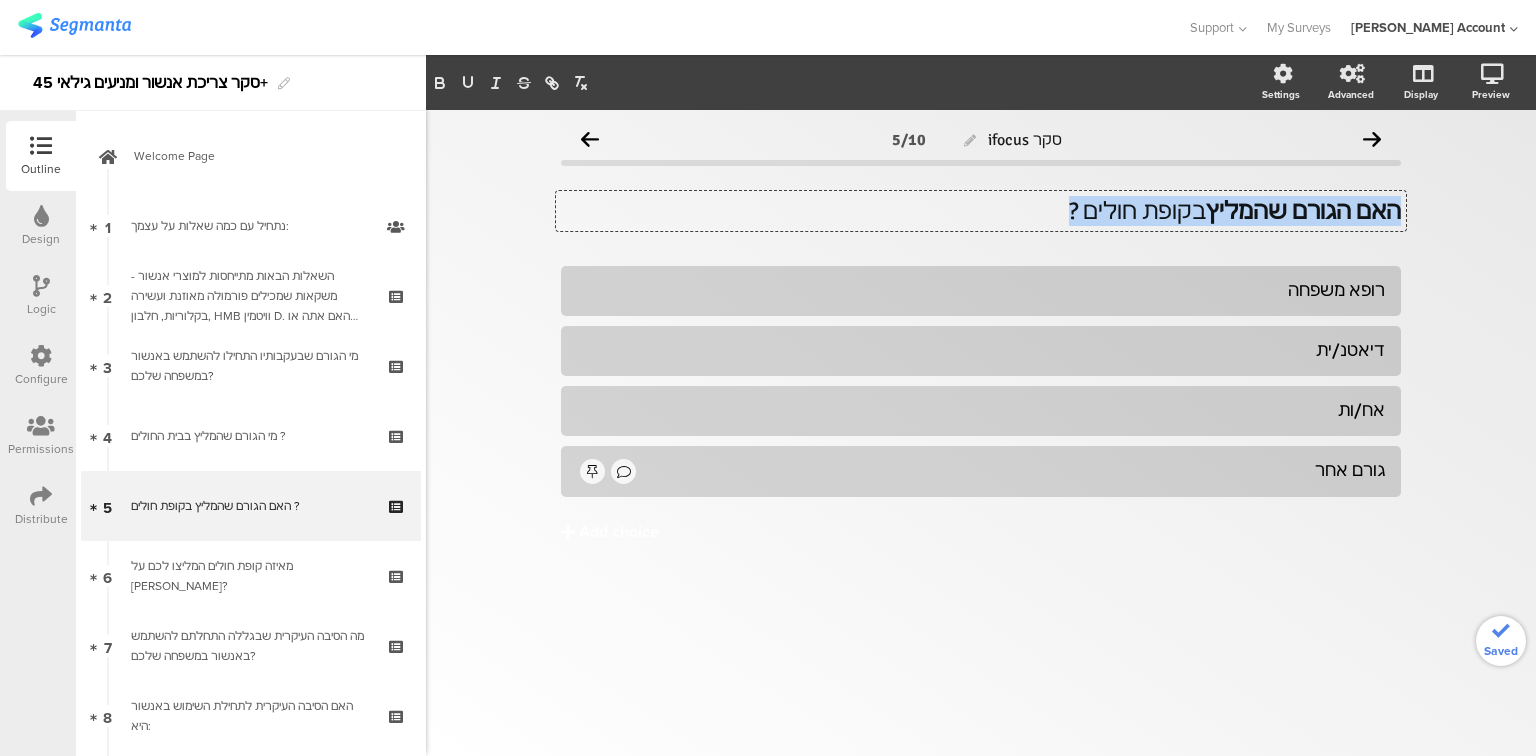 click on "האם הגורם שהמליץ" 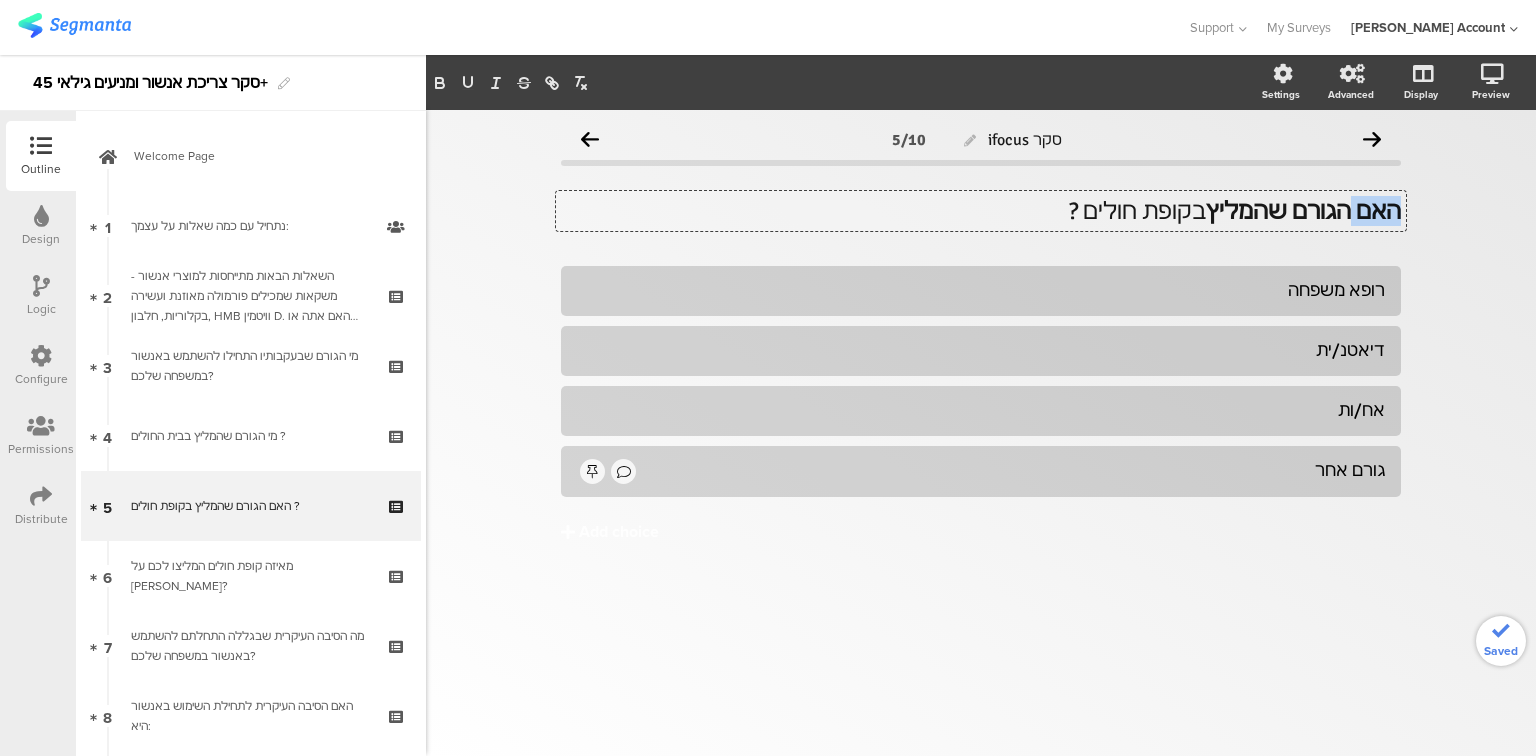 click on "האם הגורם שהמליץ" 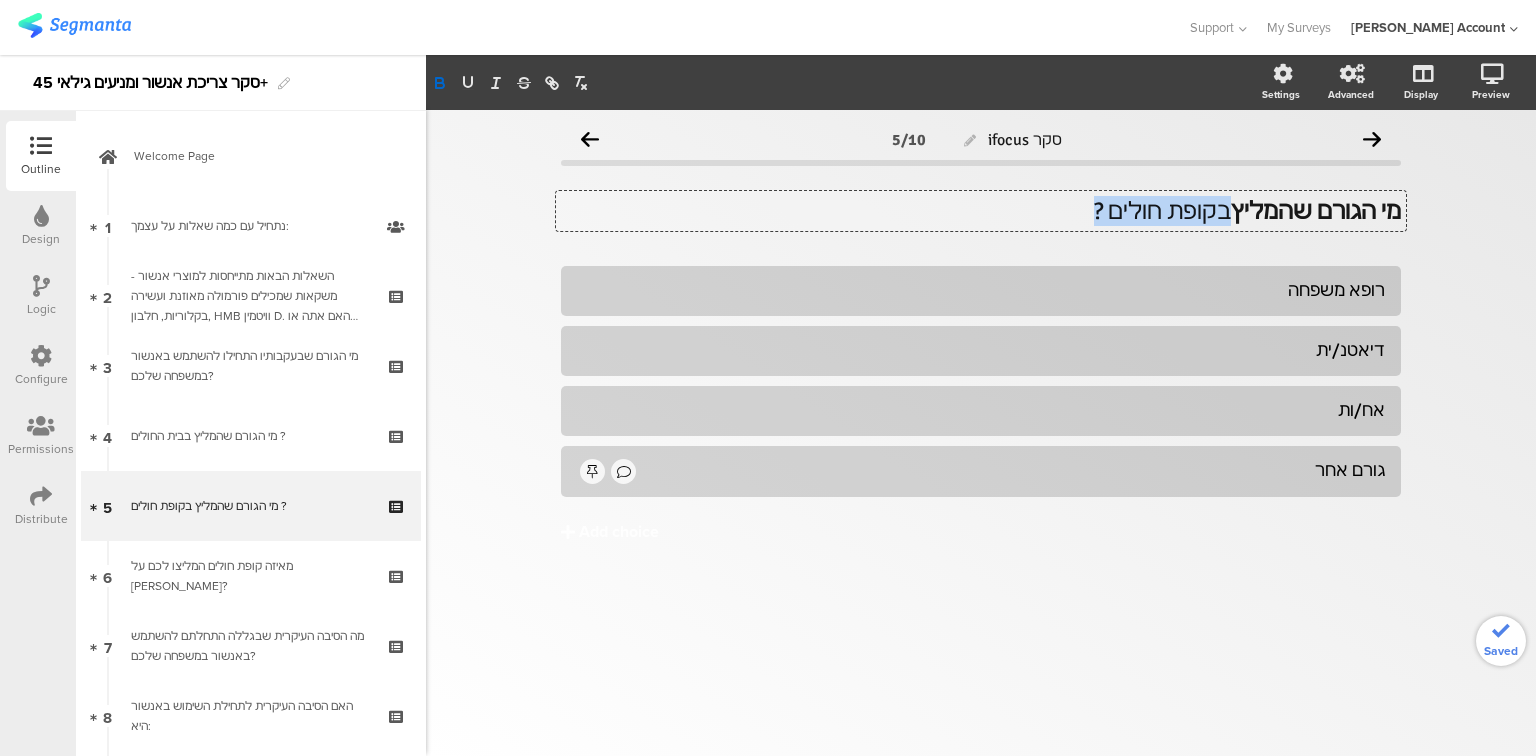 drag, startPoint x: 1240, startPoint y: 208, endPoint x: 1086, endPoint y: 208, distance: 154 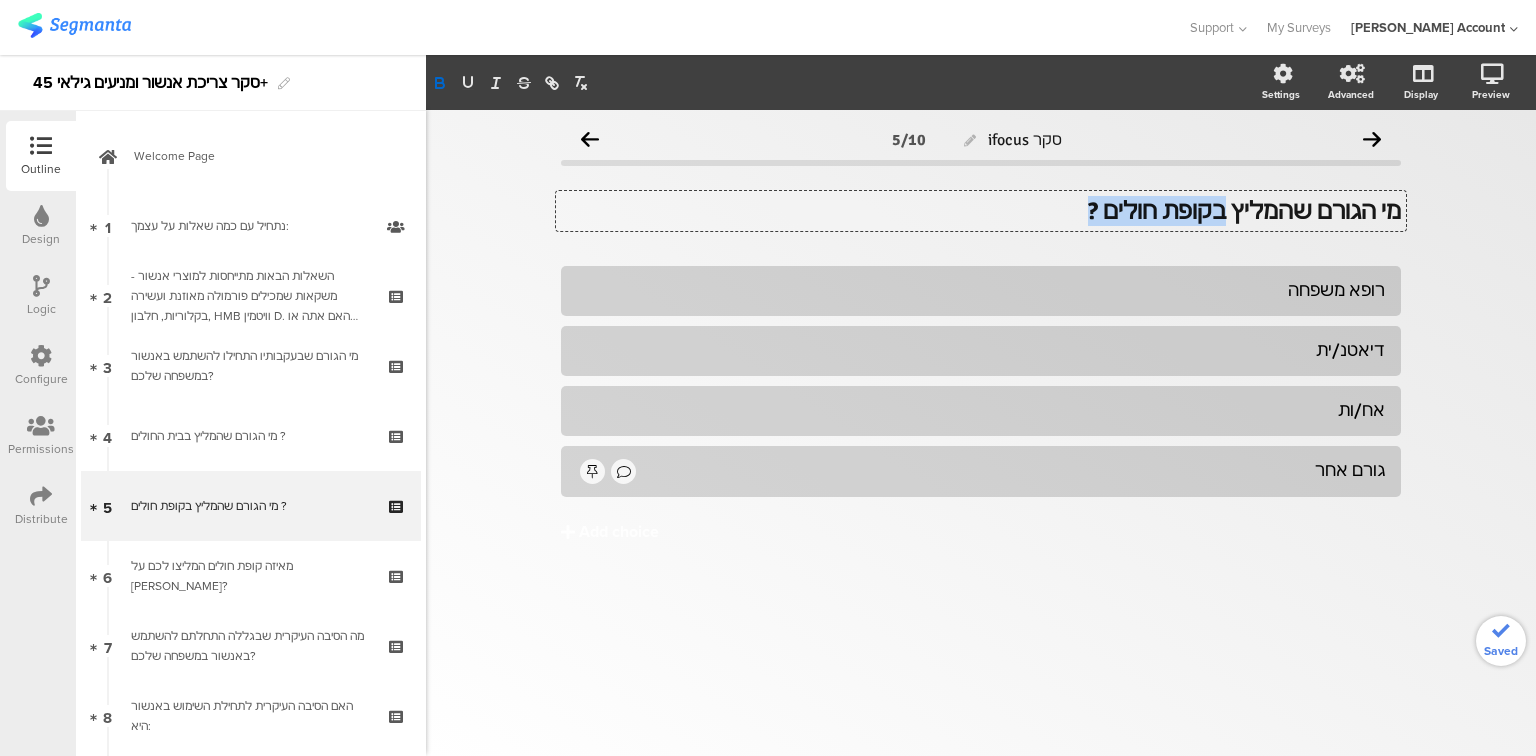 click on "מי הגורם שהמליץ בקופת חולים ?" 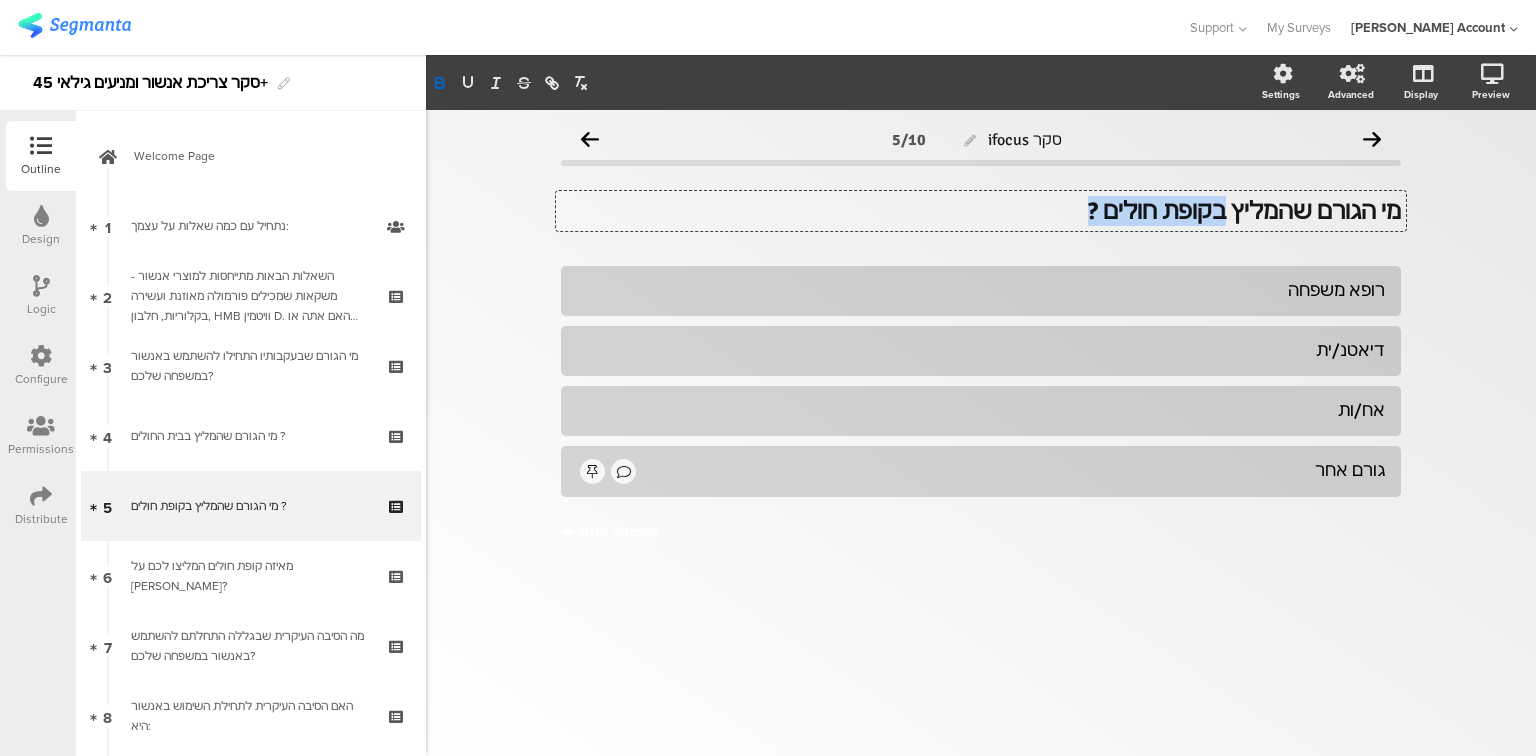 click on "מי הגורם שהמליץ בקופת חולים ?" 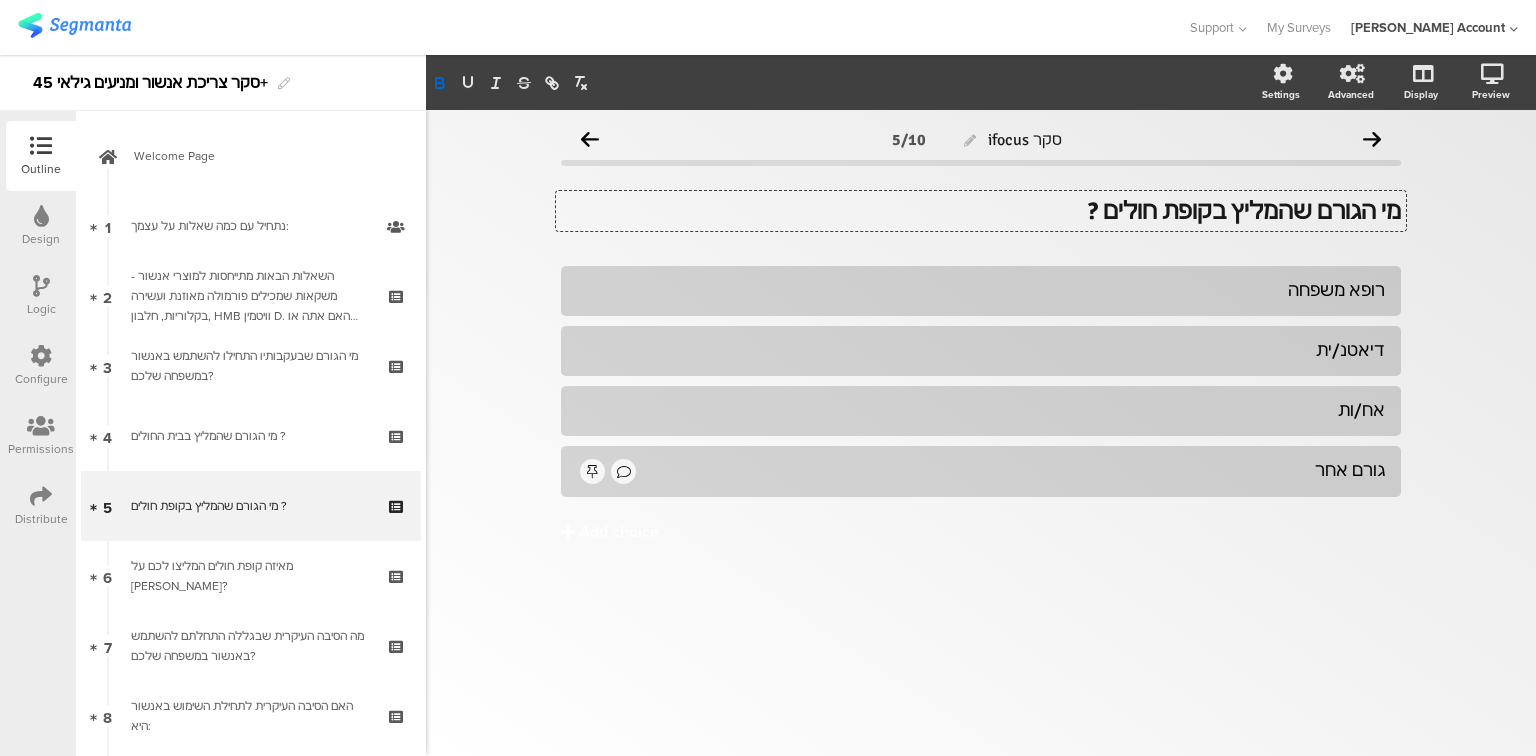click on "מי הגורם שהמליץ בקופת חולים ?" 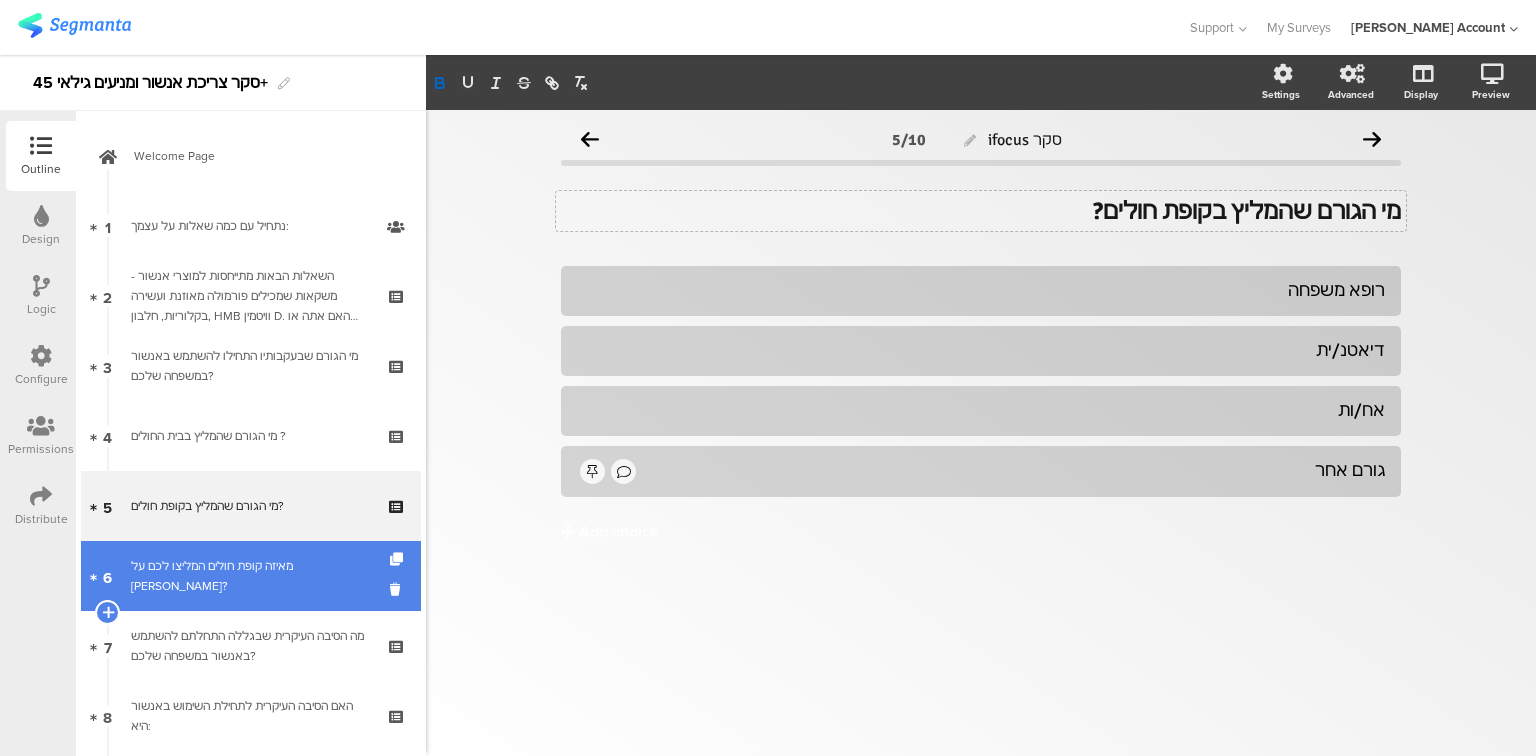 click on "6
מאיזה קופת חולים המליצו לכם על אנשור?" at bounding box center [251, 576] 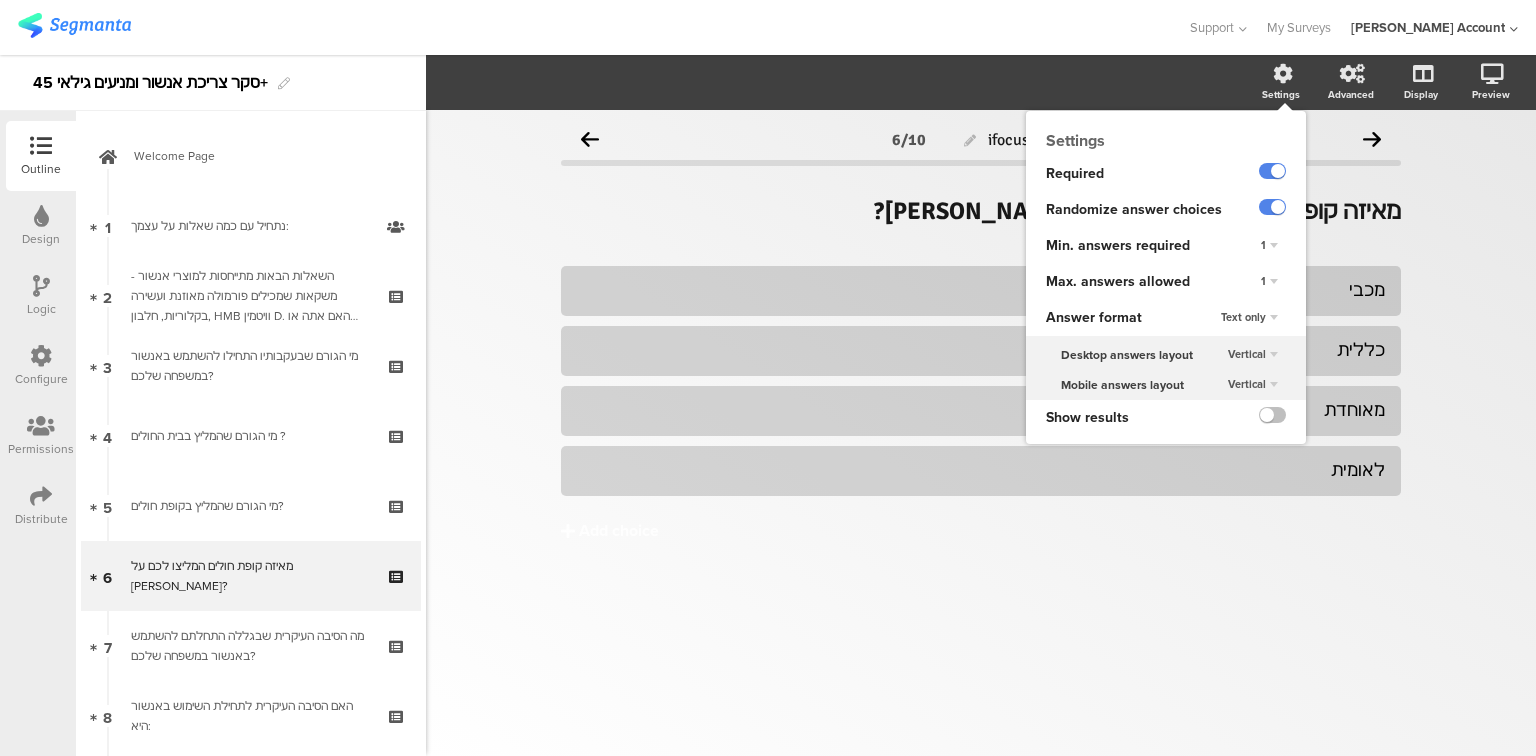 click on "Text only" 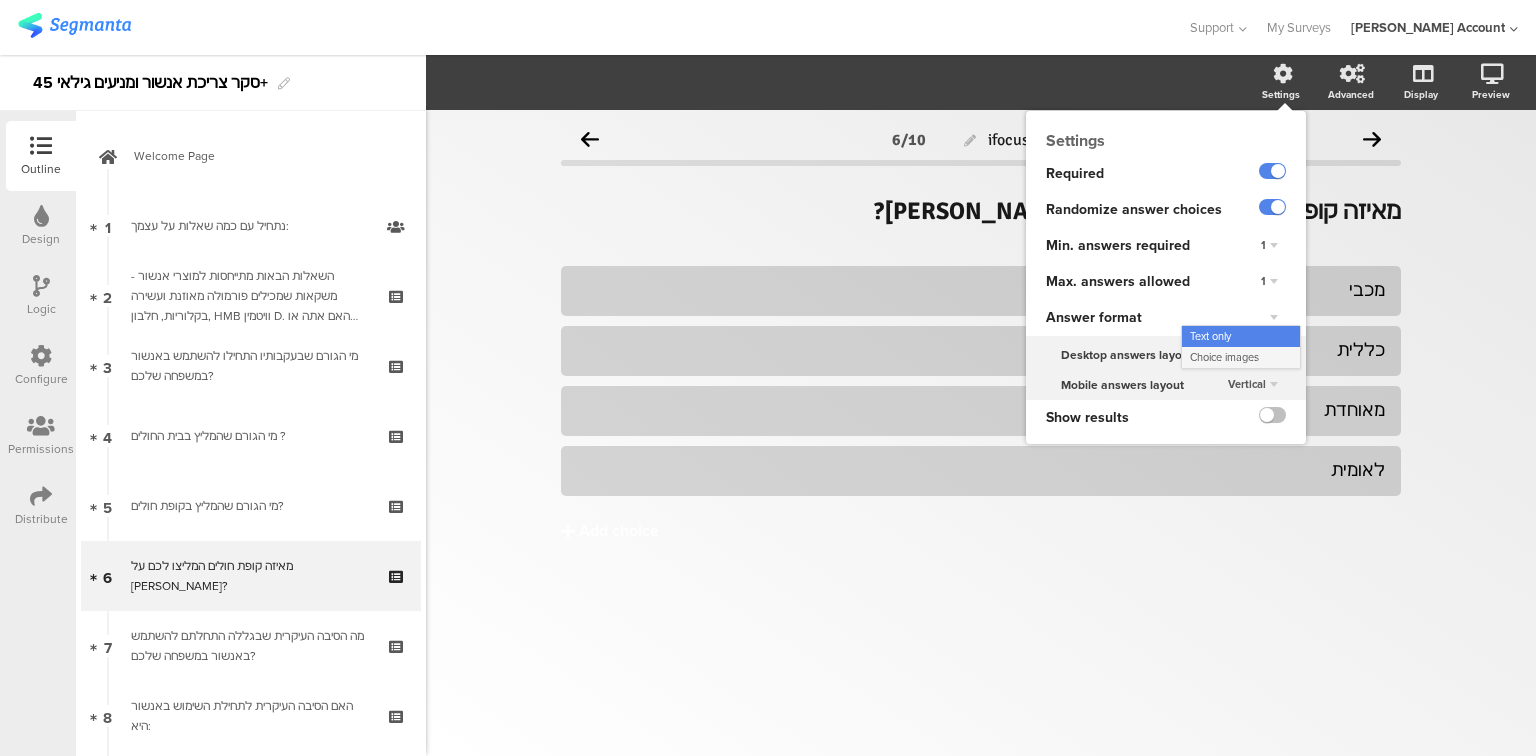 click on "Choice images" 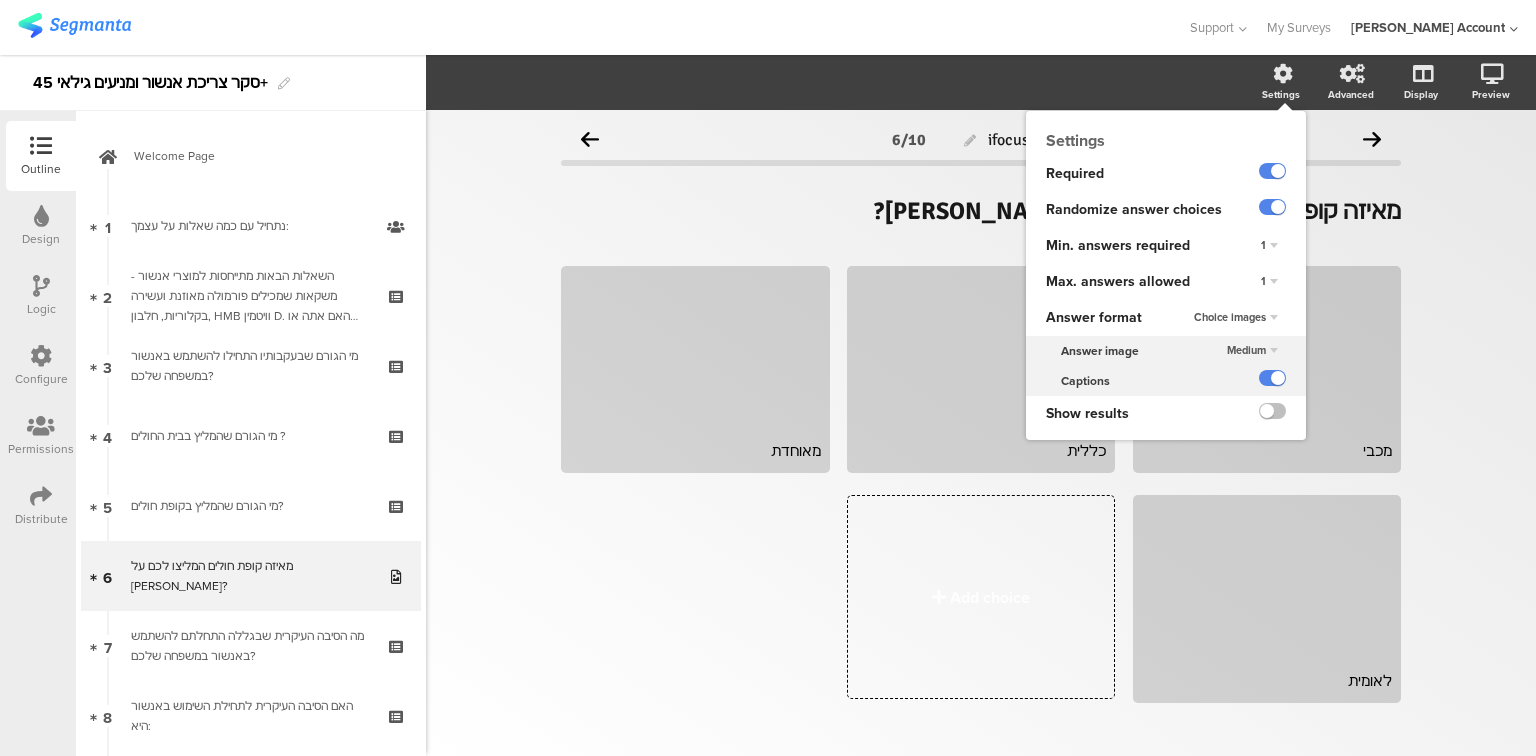 click on "Medium" 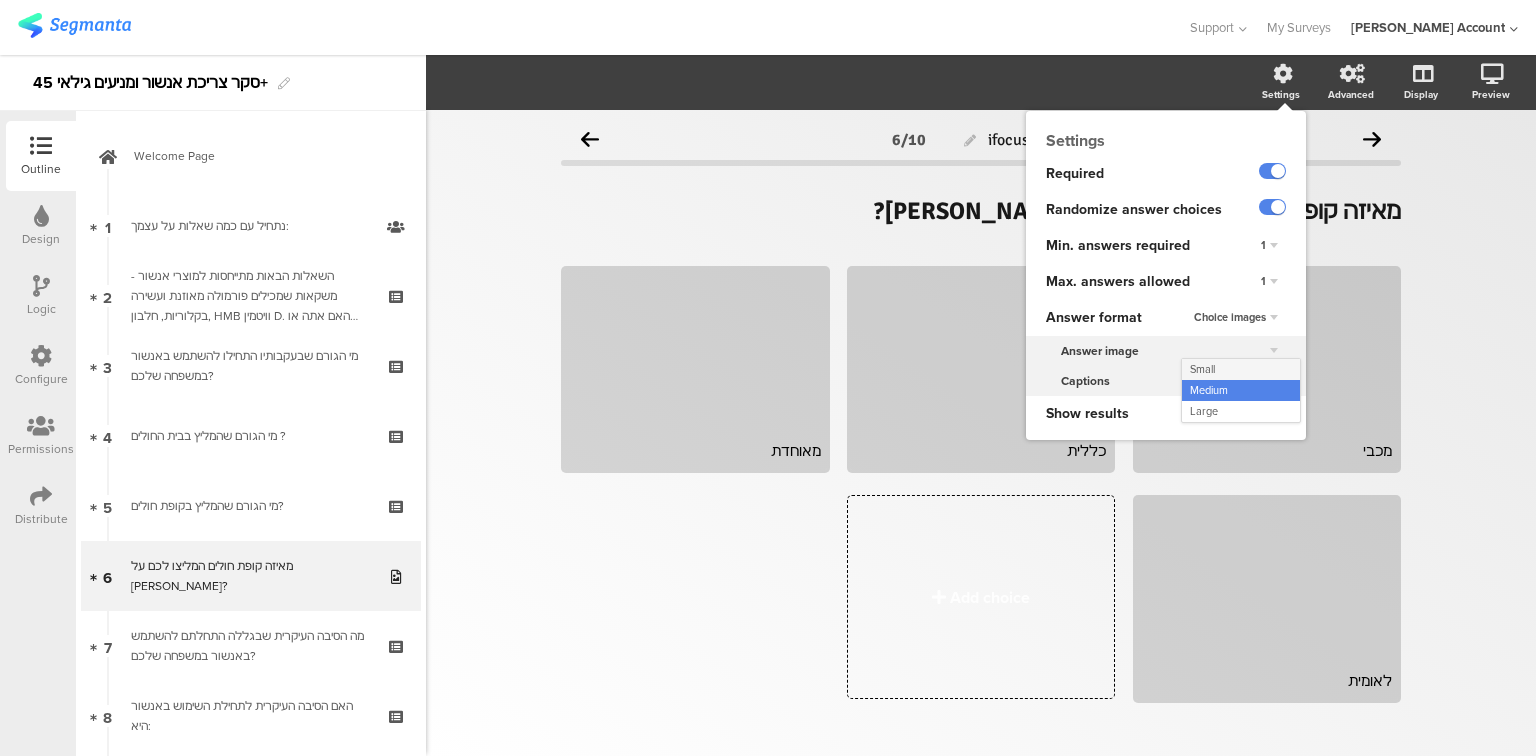 click on "Small" 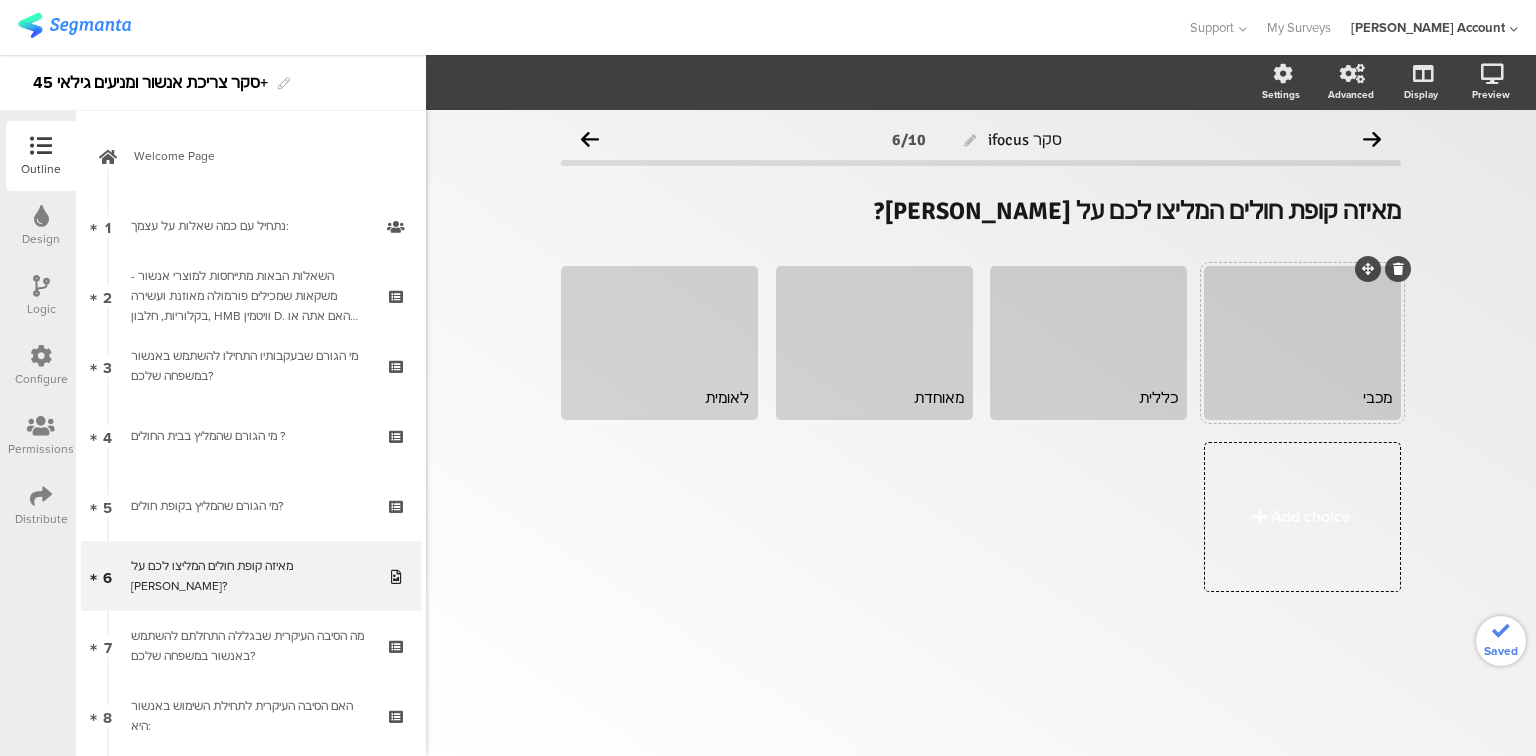 click 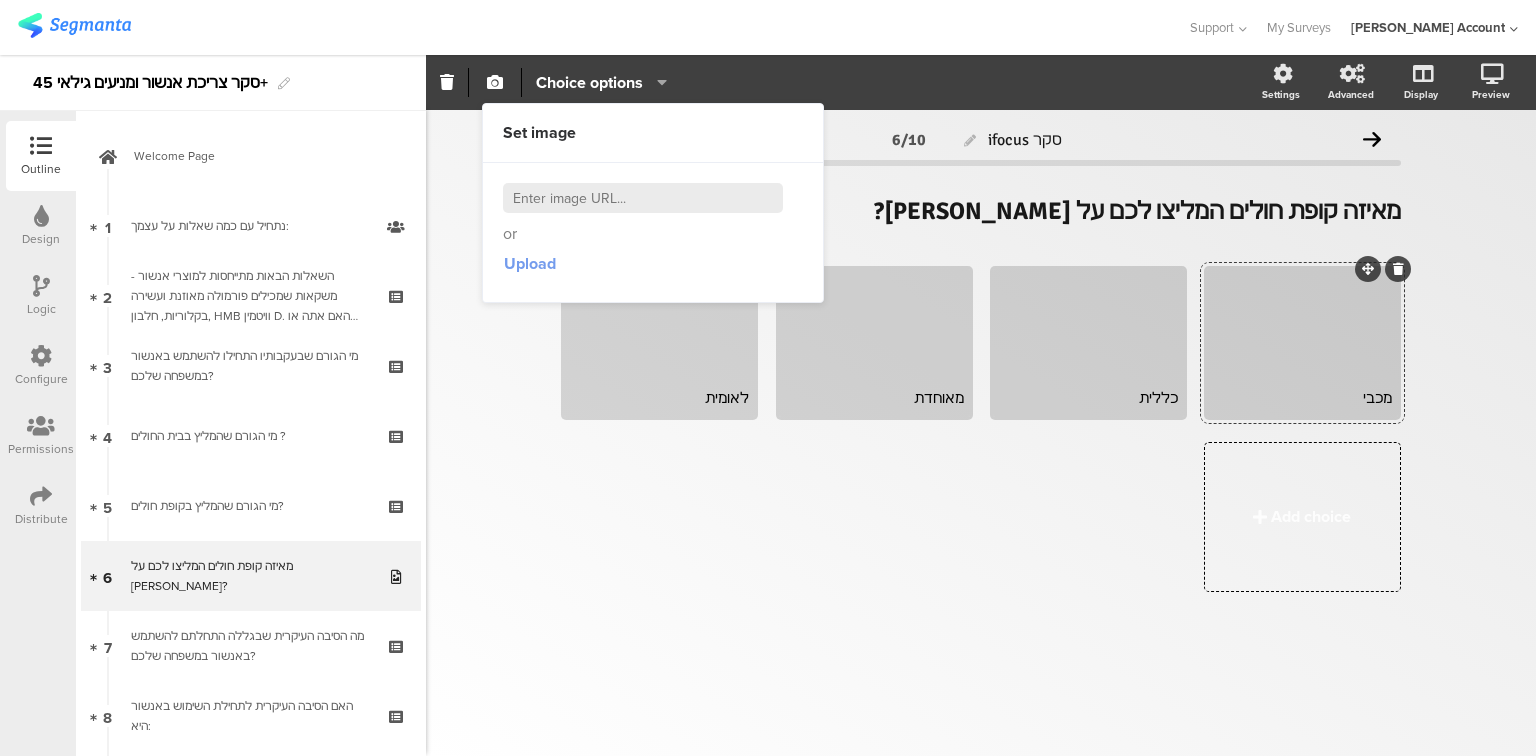 click on "Upload" at bounding box center [530, 263] 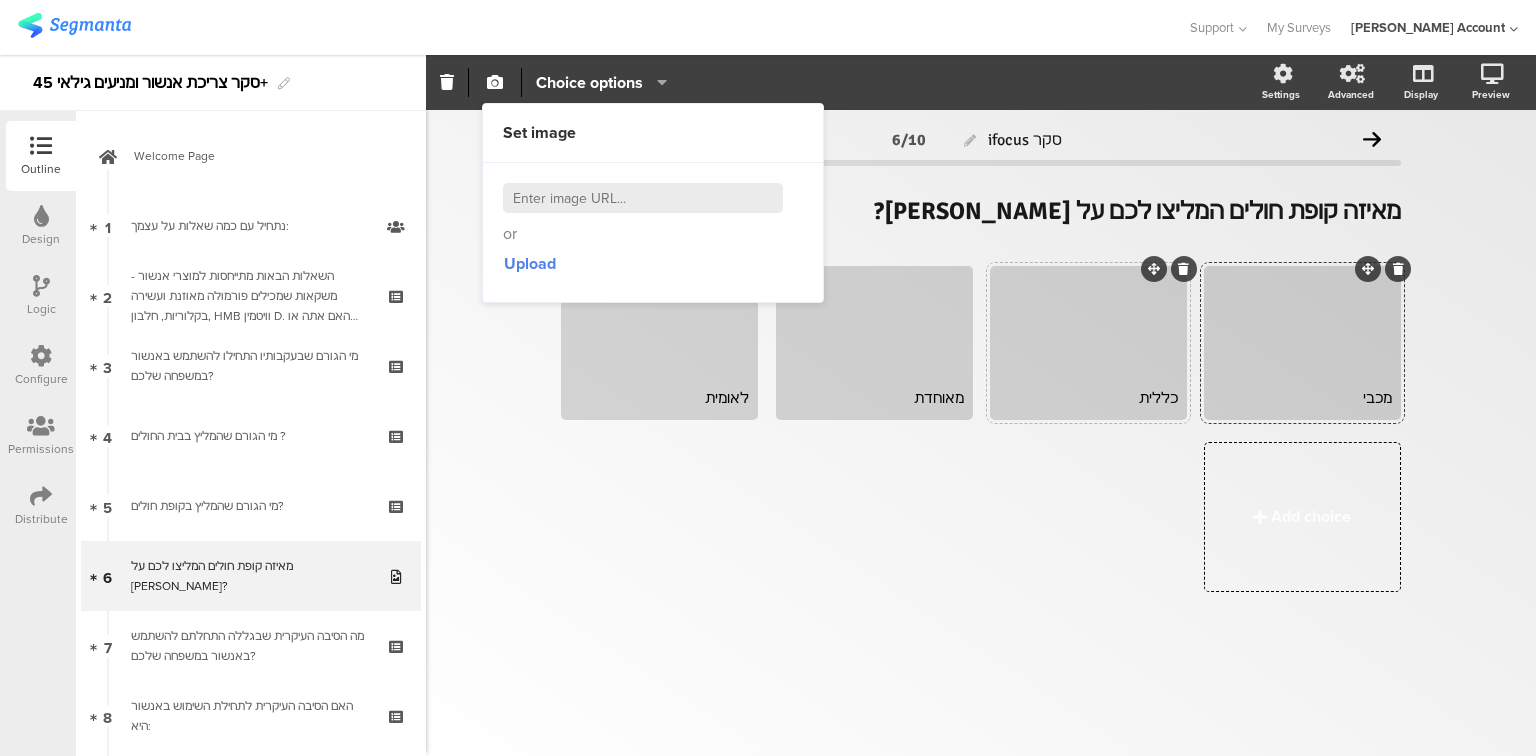 click 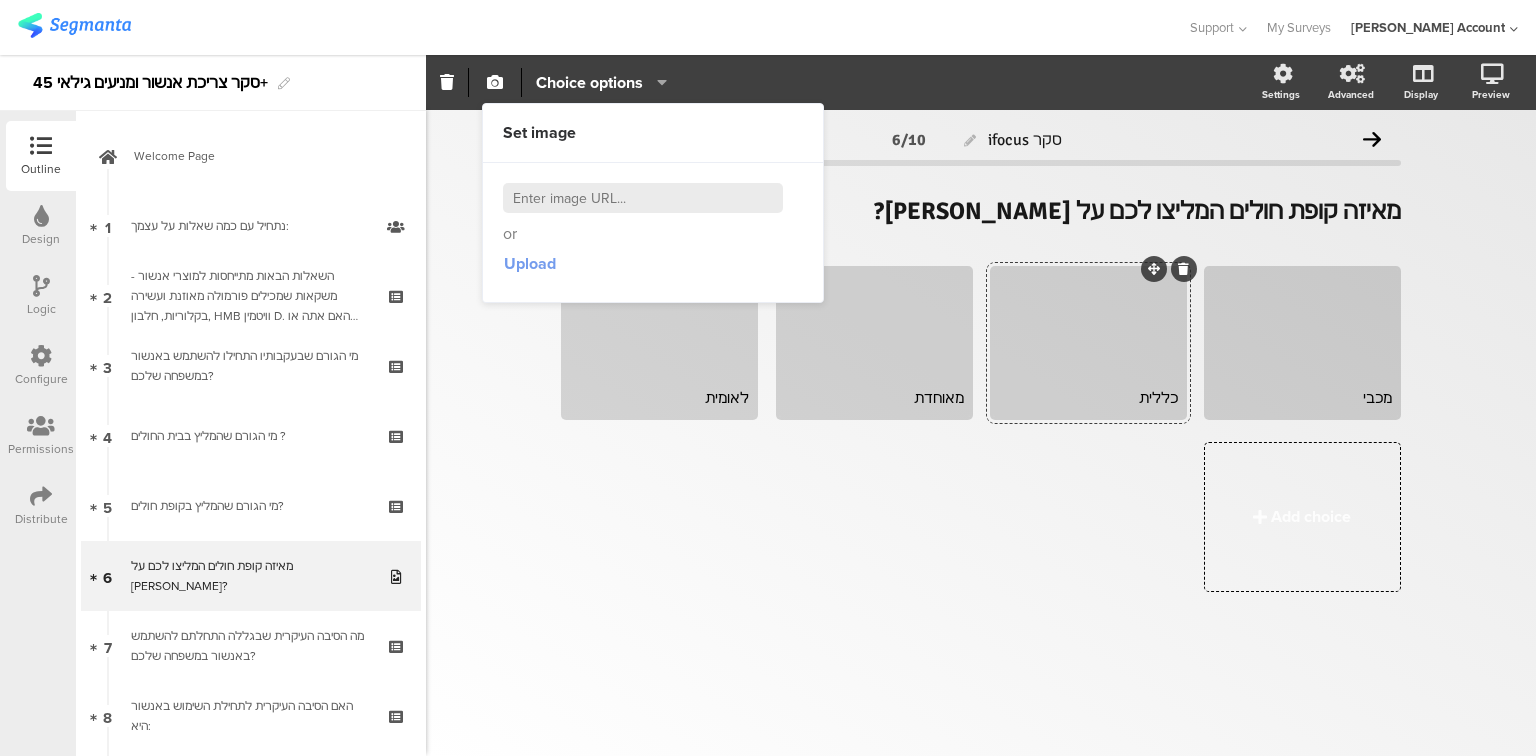 click on "Upload" at bounding box center [530, 263] 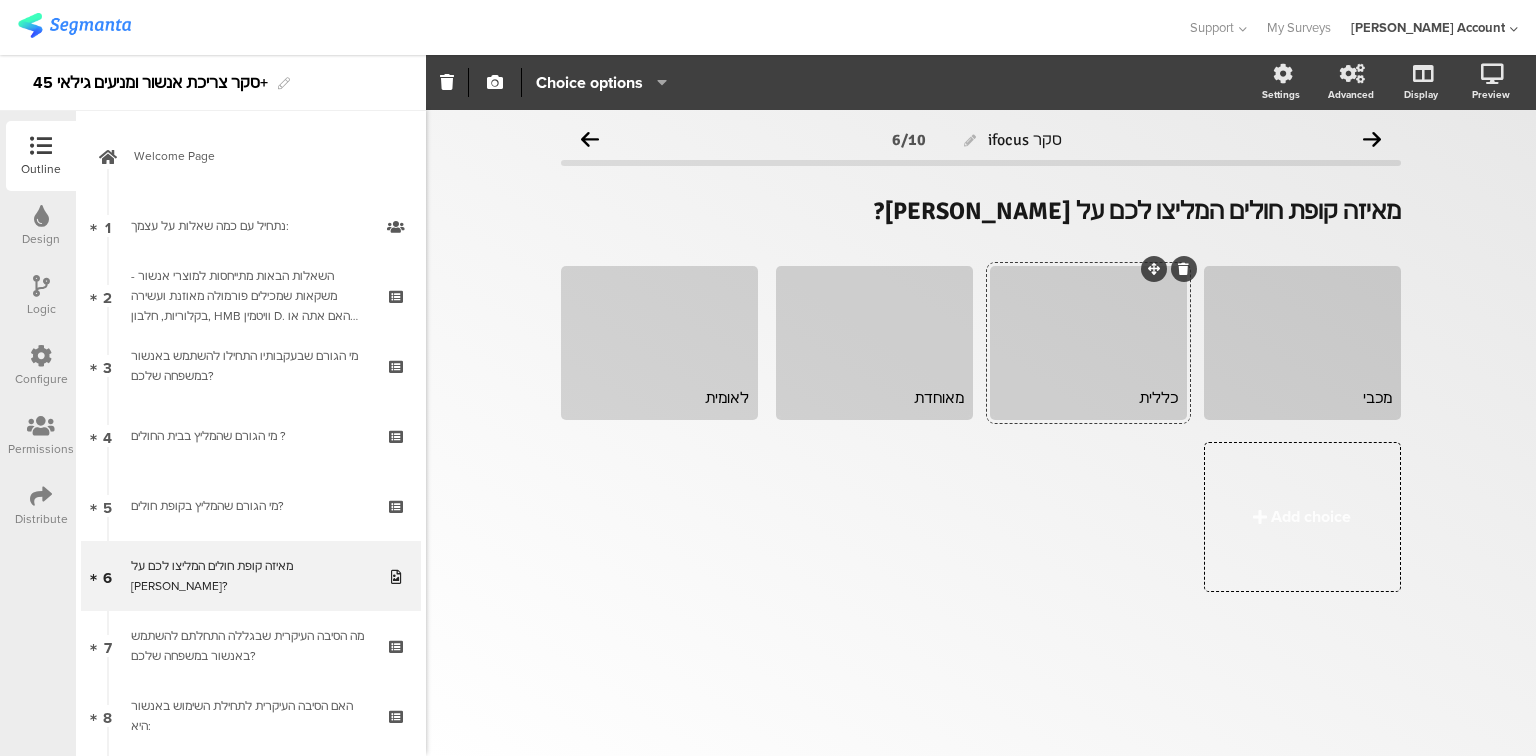 click on "סקר ifocus
6/10
מאיזה קופת חולים המליצו לכם על אנשור?
מאיזה קופת חולים המליצו לכם על אנשור?" 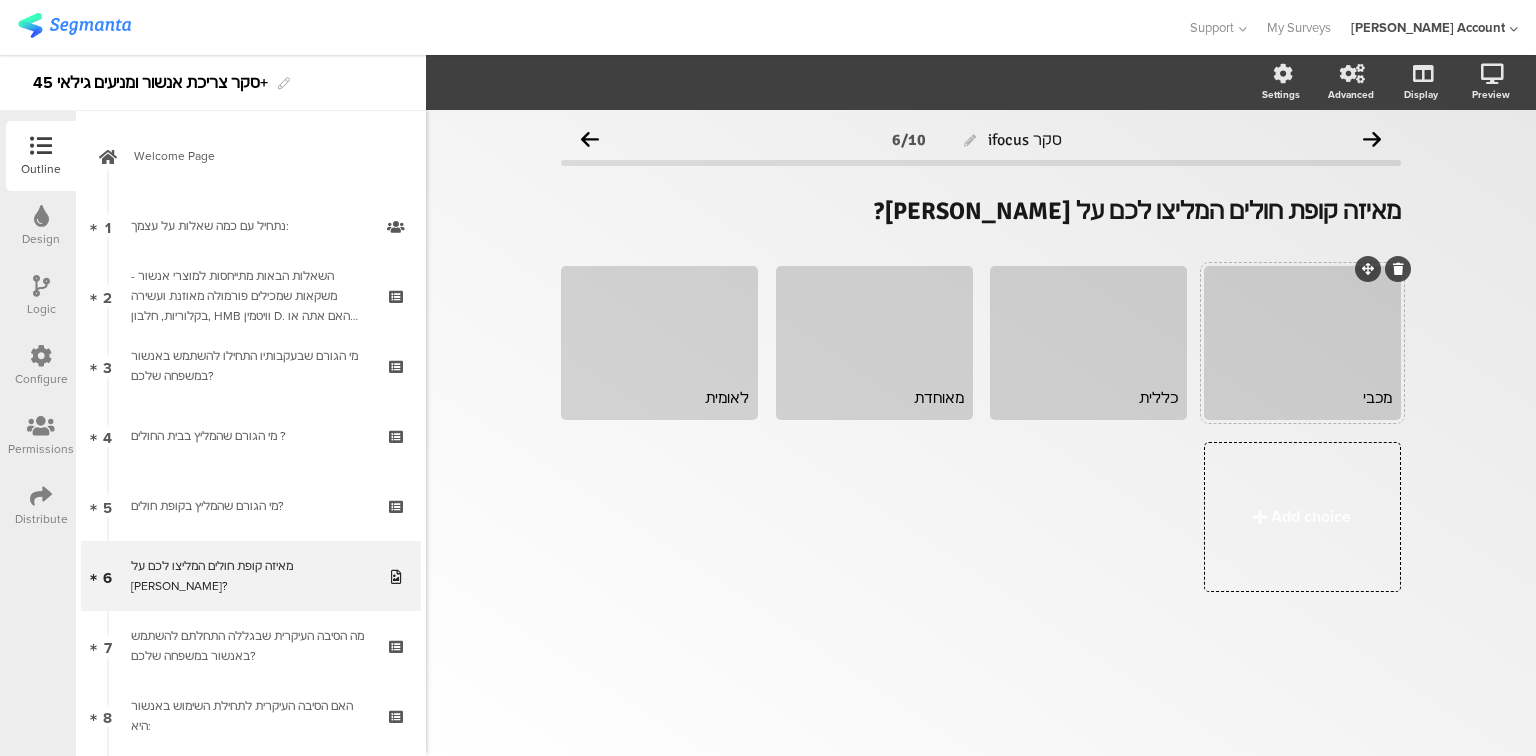 click 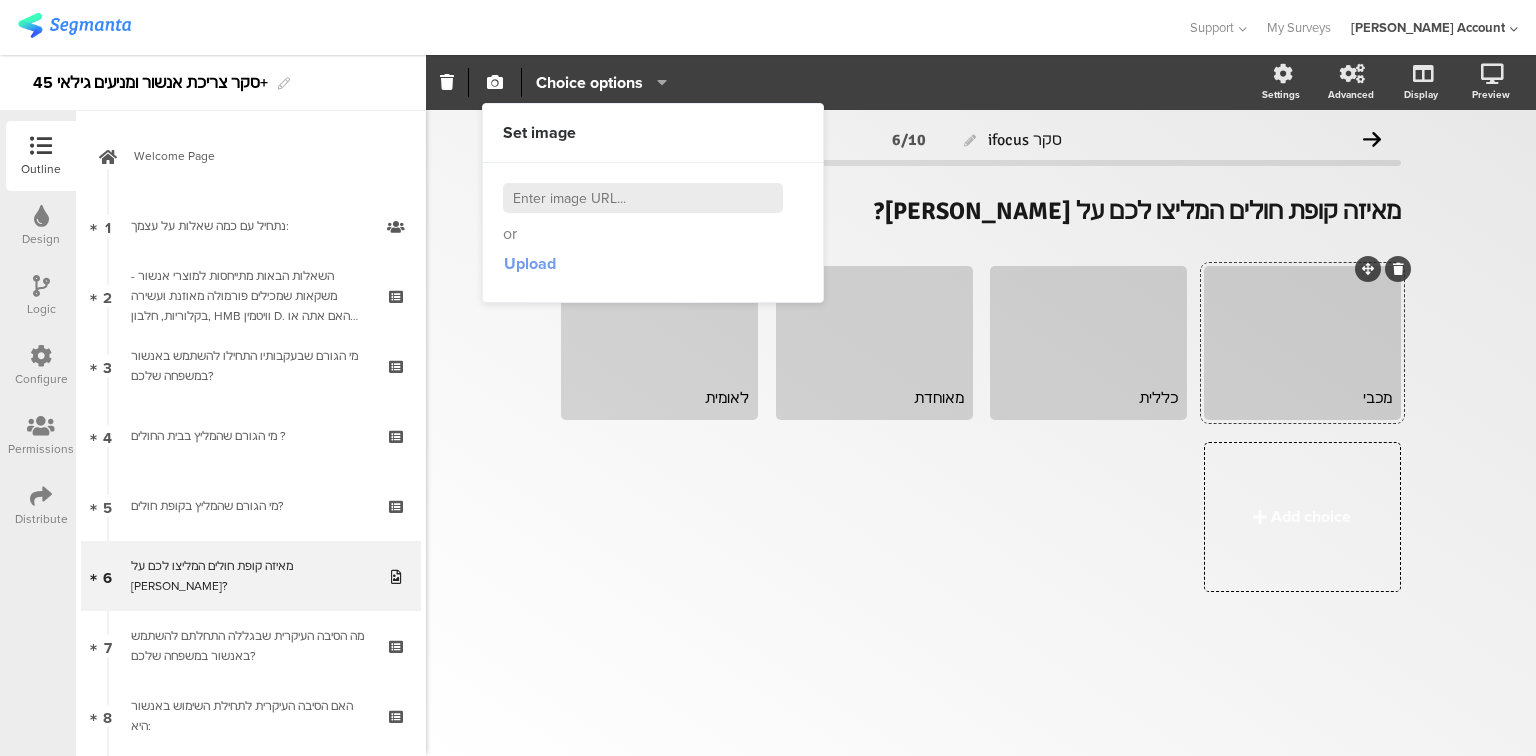click on "Upload" at bounding box center (530, 263) 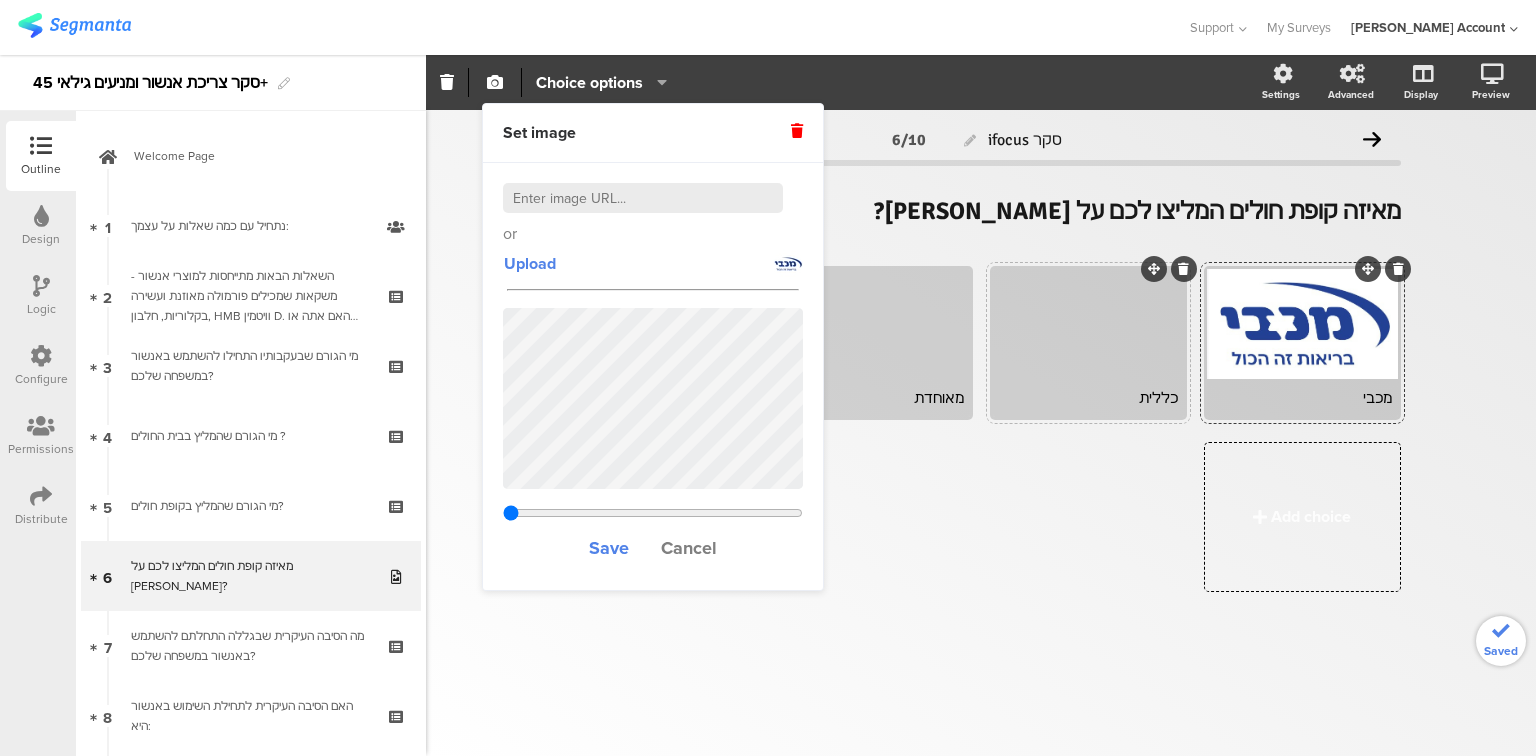 type on "1.2843982869379" 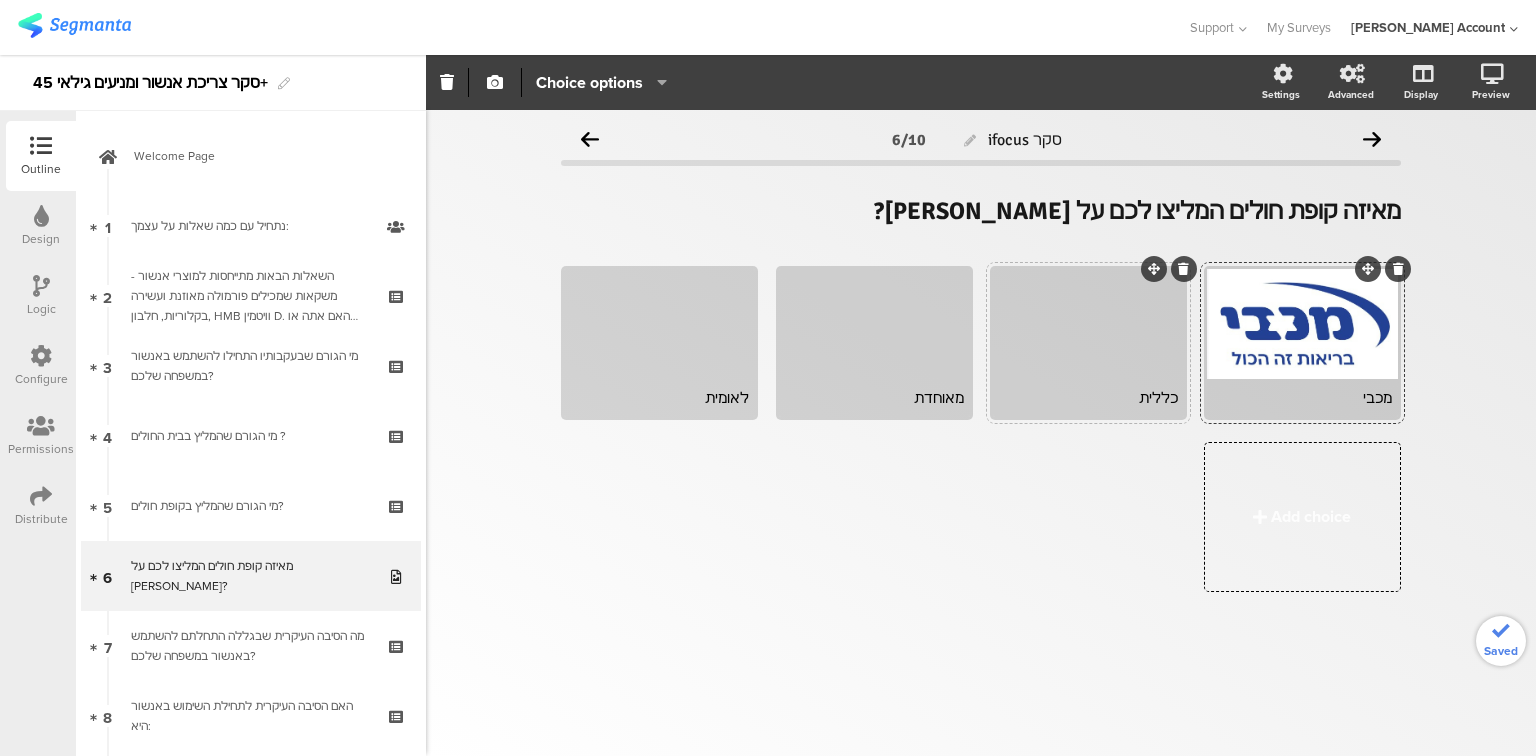 click on "כללית" 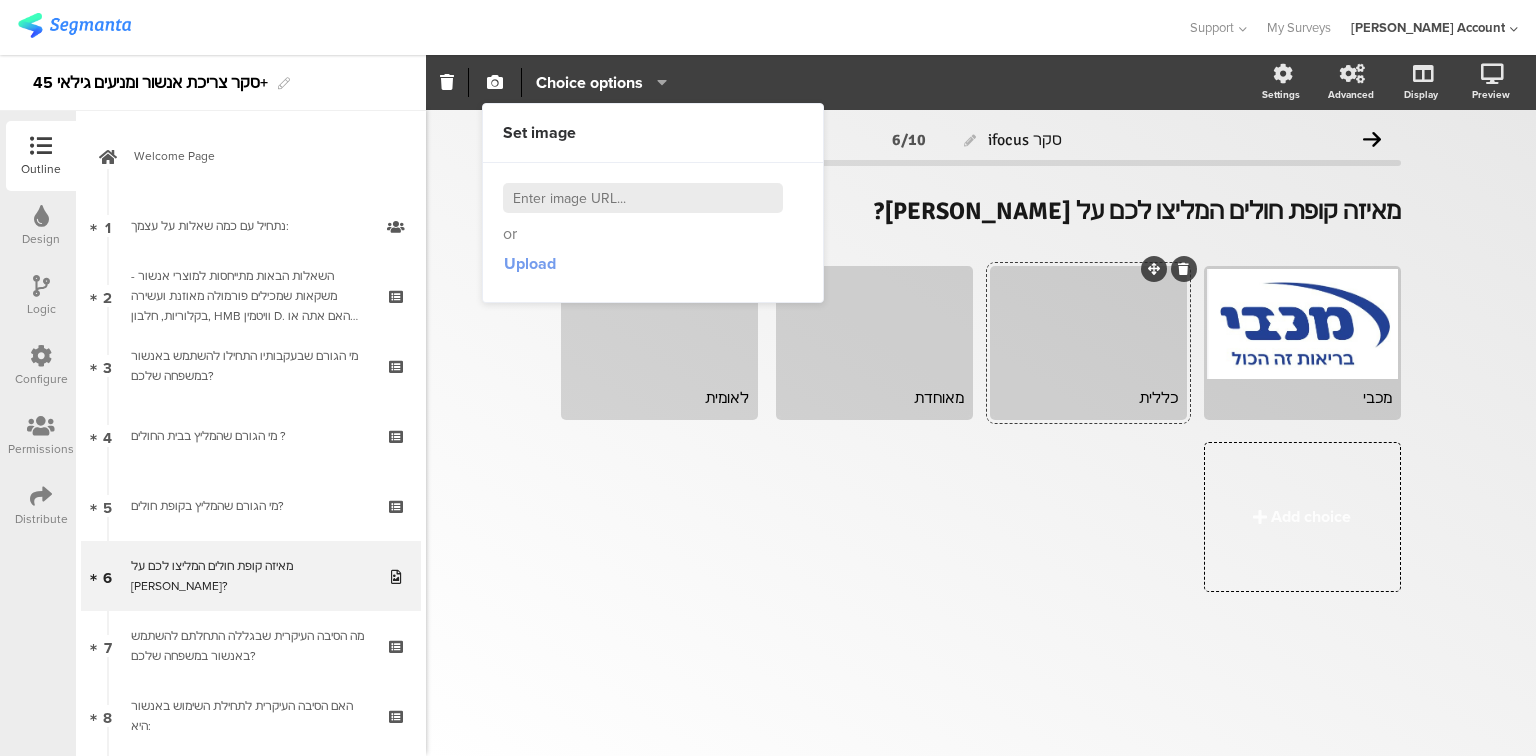 click on "Upload" at bounding box center [530, 263] 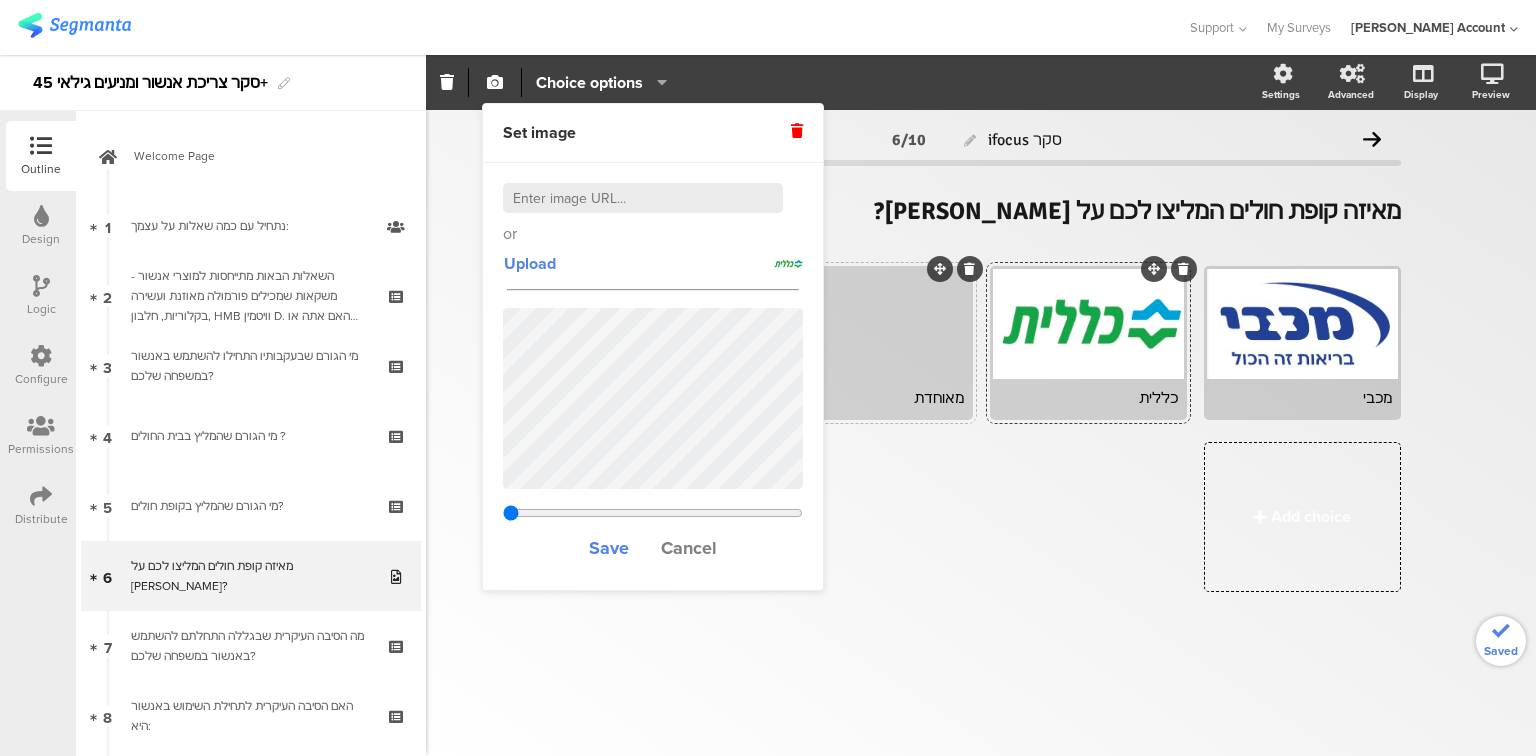 type on "0.666333333333333" 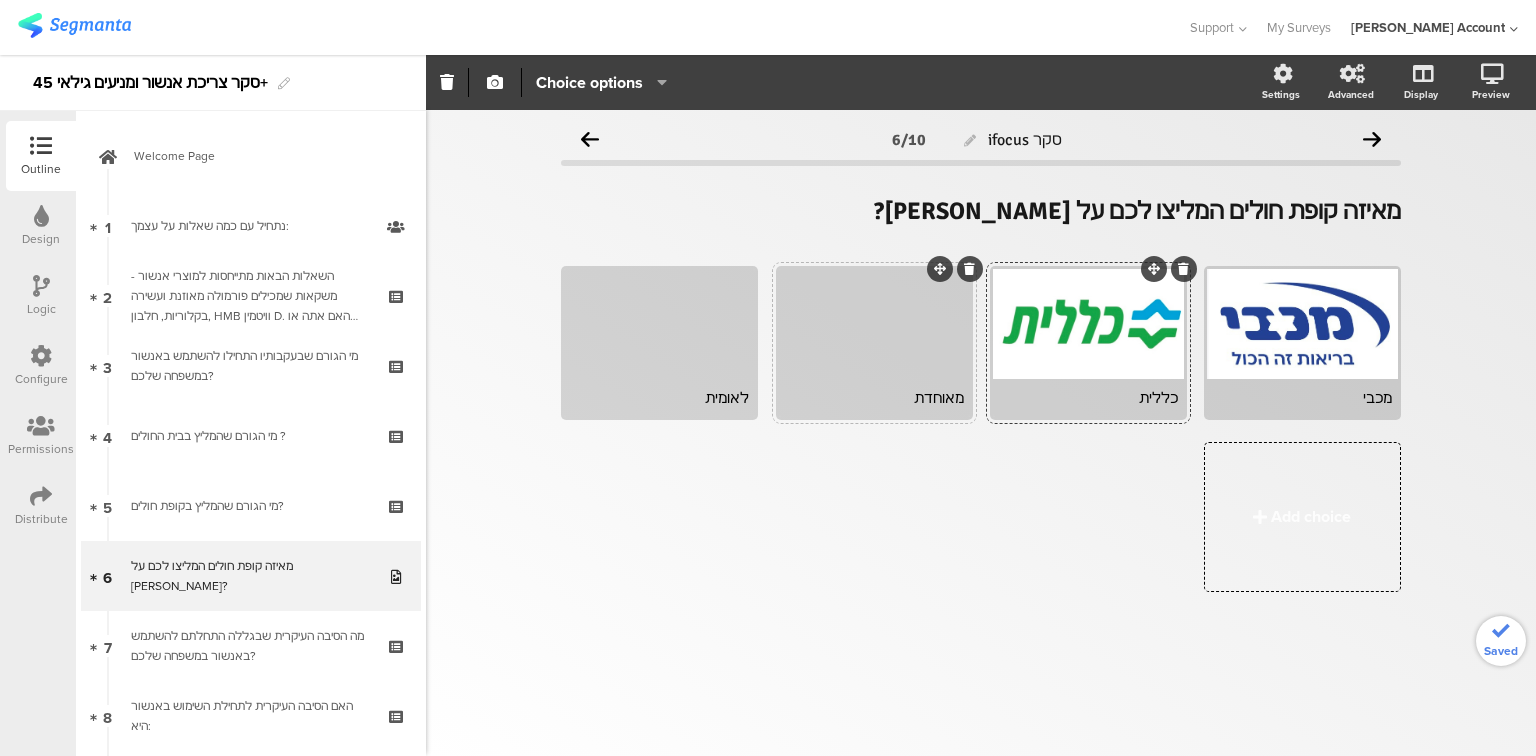 click 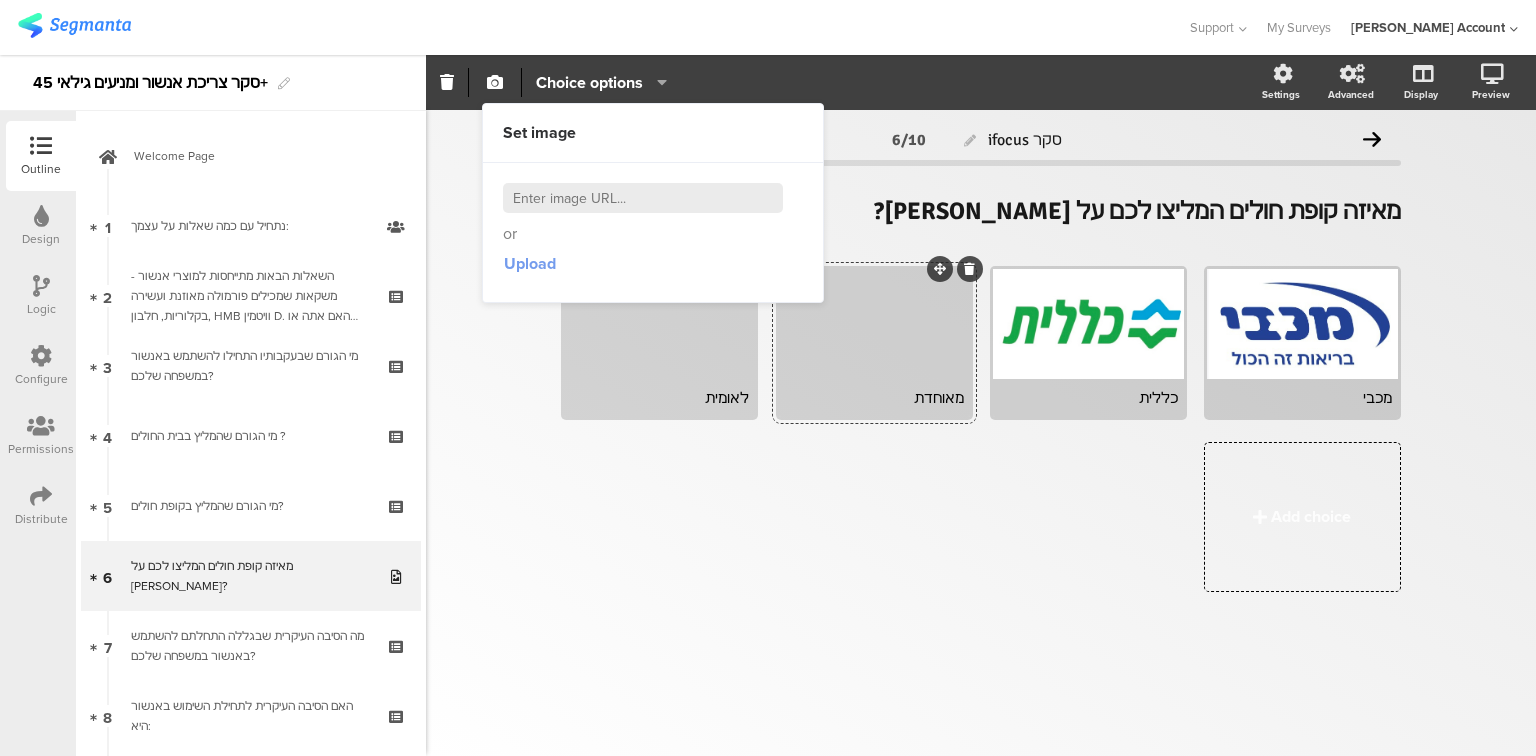click on "Upload" at bounding box center [530, 263] 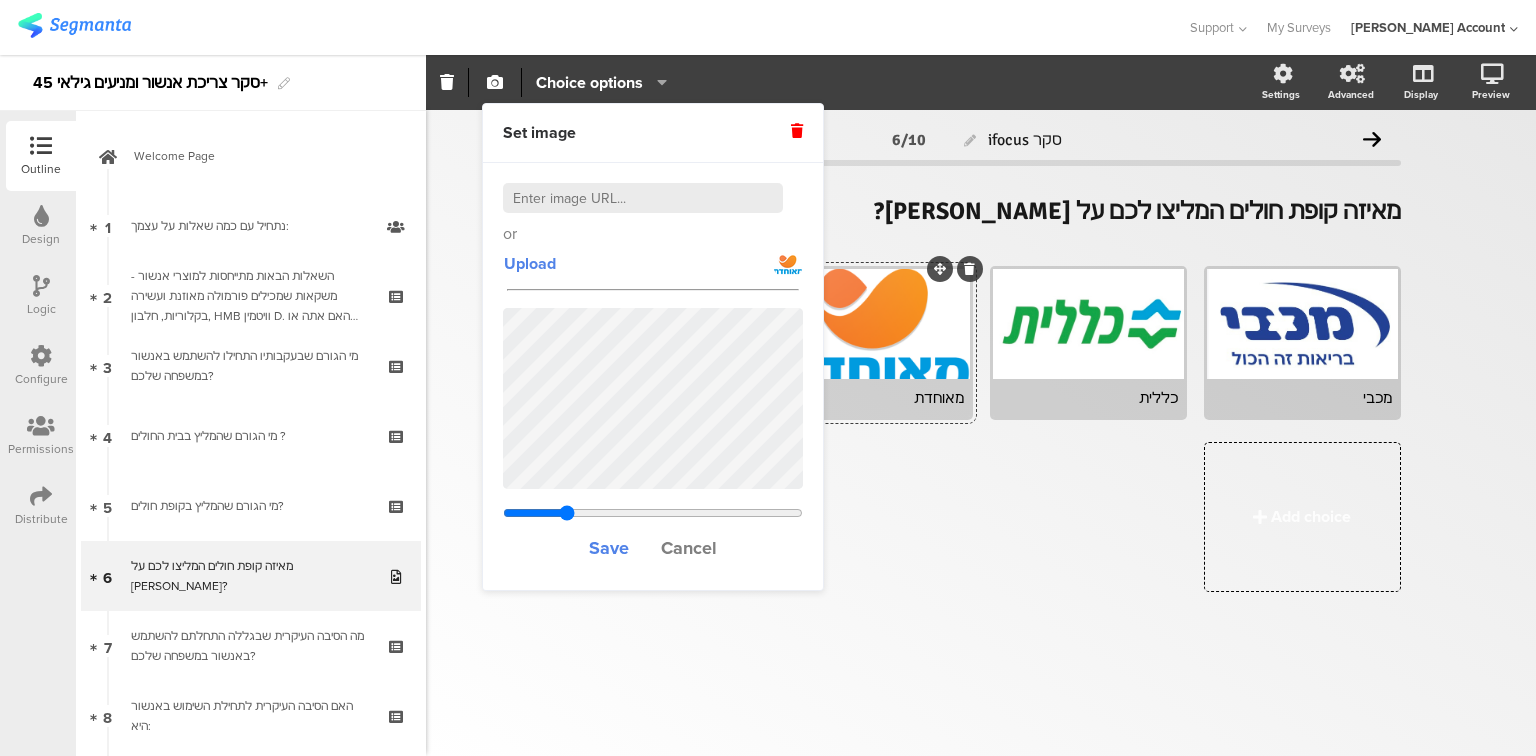 drag, startPoint x: 605, startPoint y: 511, endPoint x: 566, endPoint y: 512, distance: 39.012817 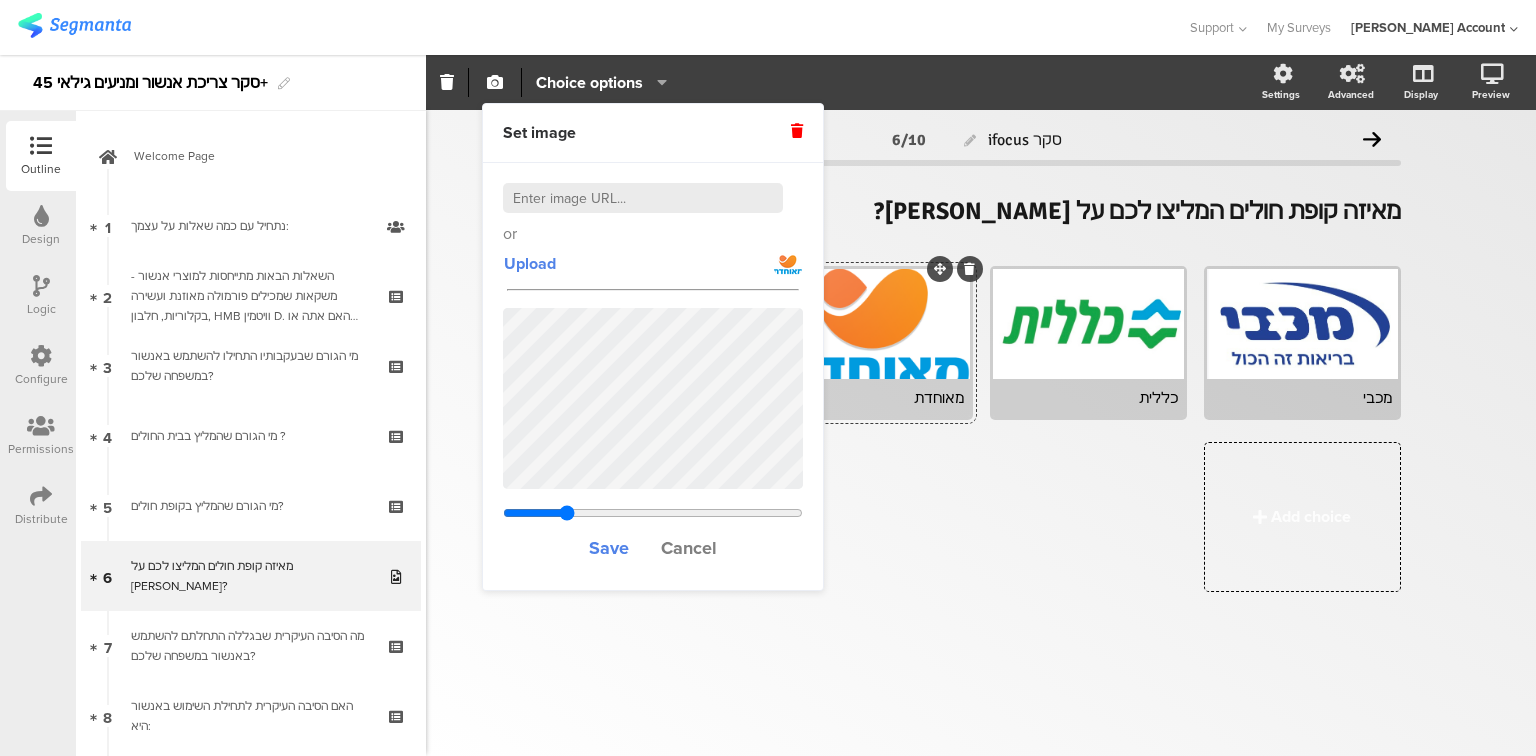 click at bounding box center [653, 513] 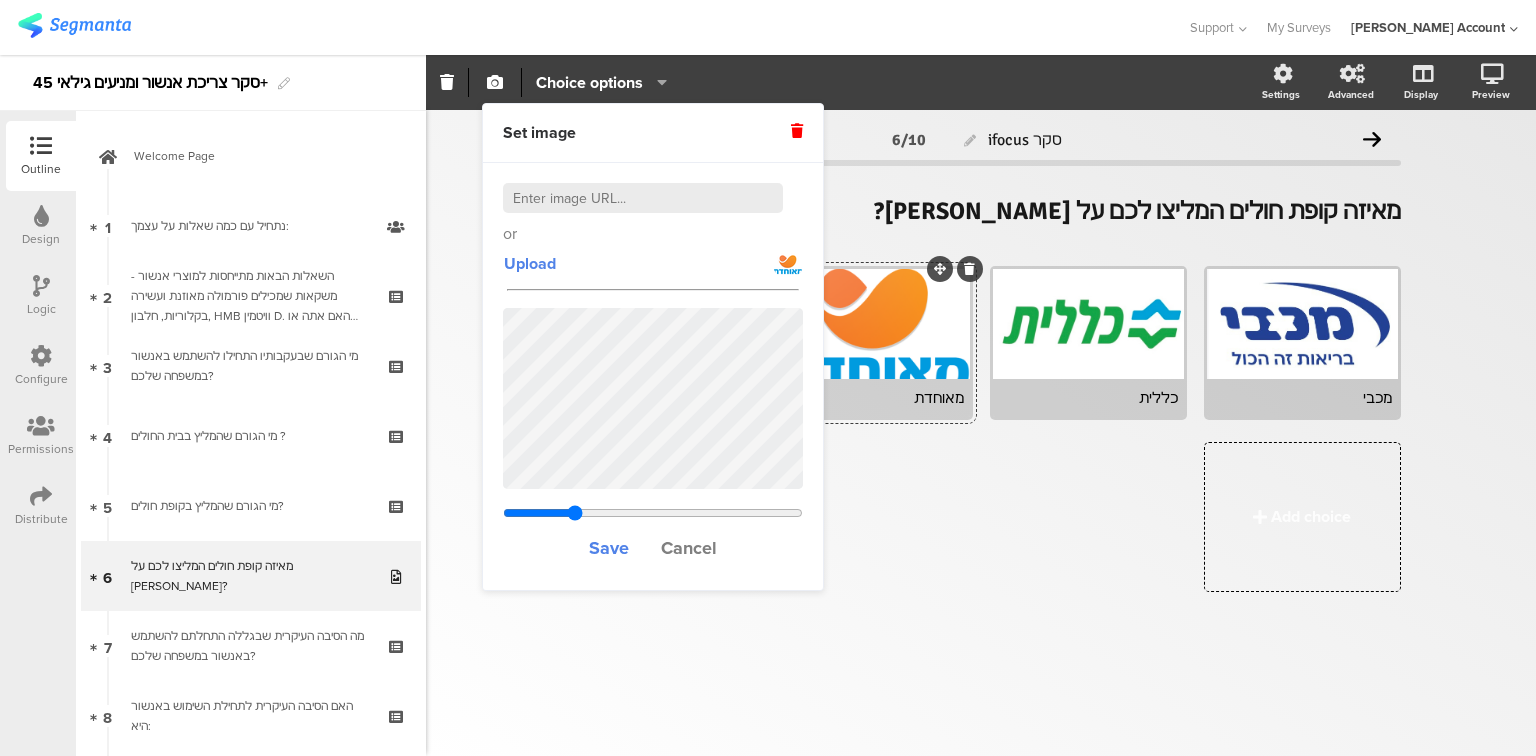 type on "0.9849375" 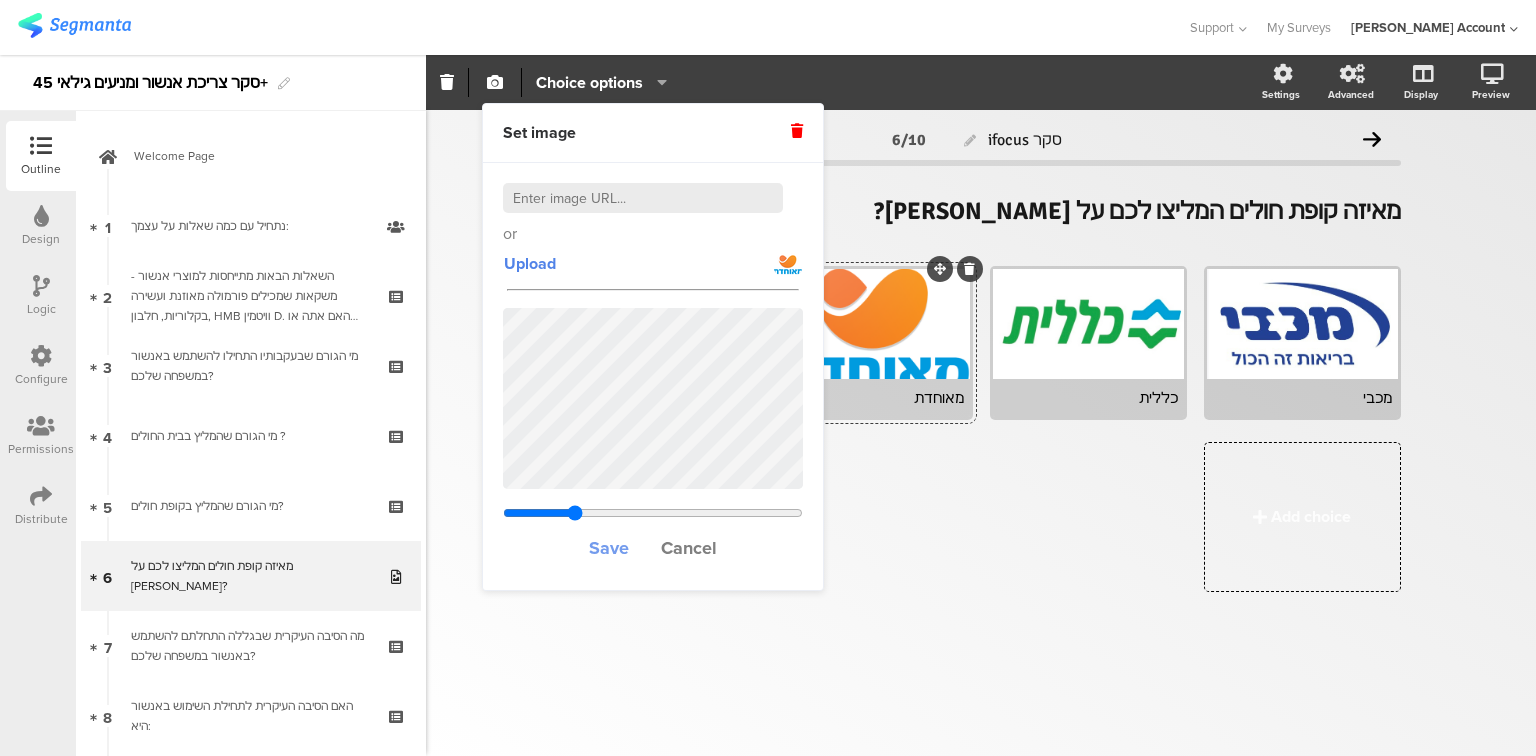 click on "Save" at bounding box center [609, 548] 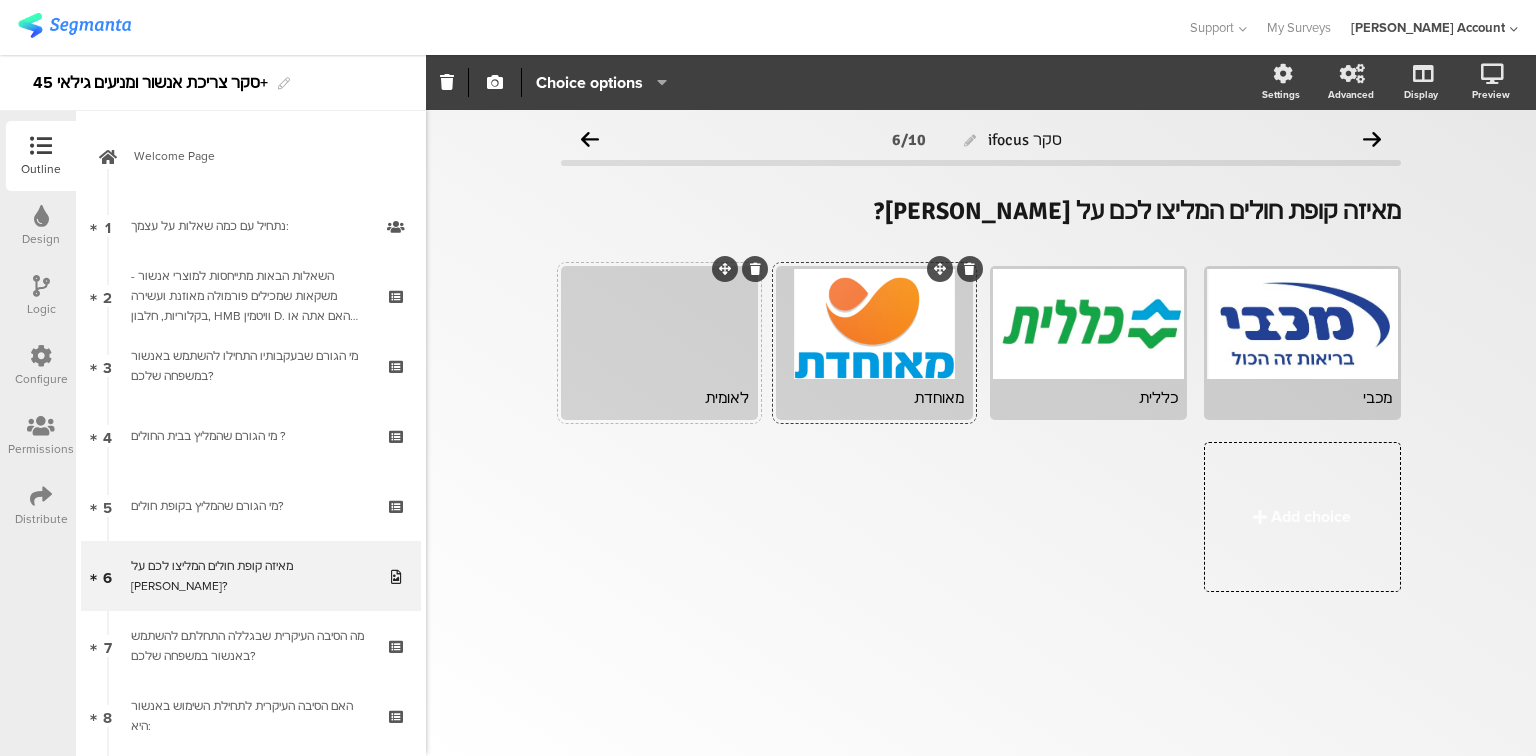 click 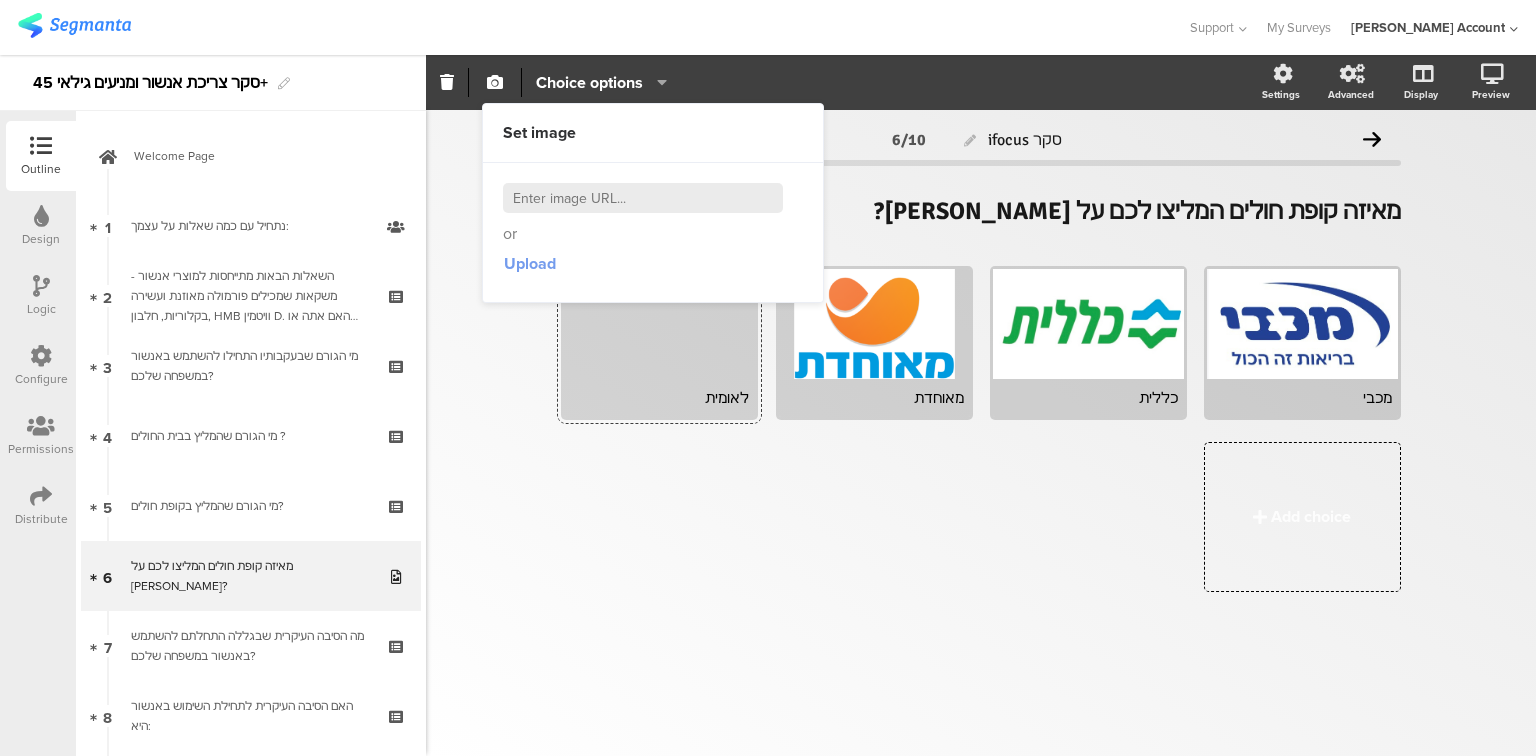 click on "Upload" at bounding box center [530, 263] 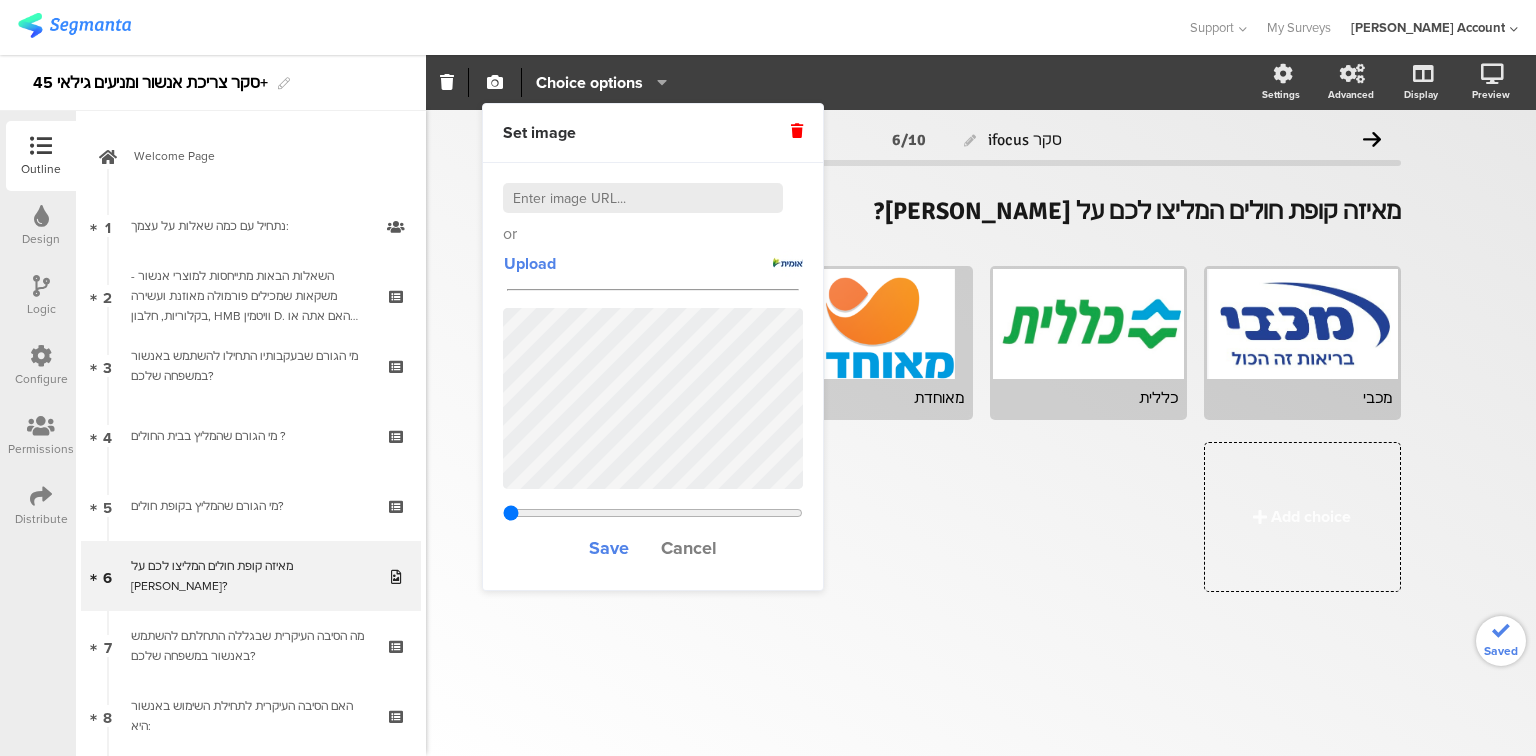 type on "1.71414285714286" 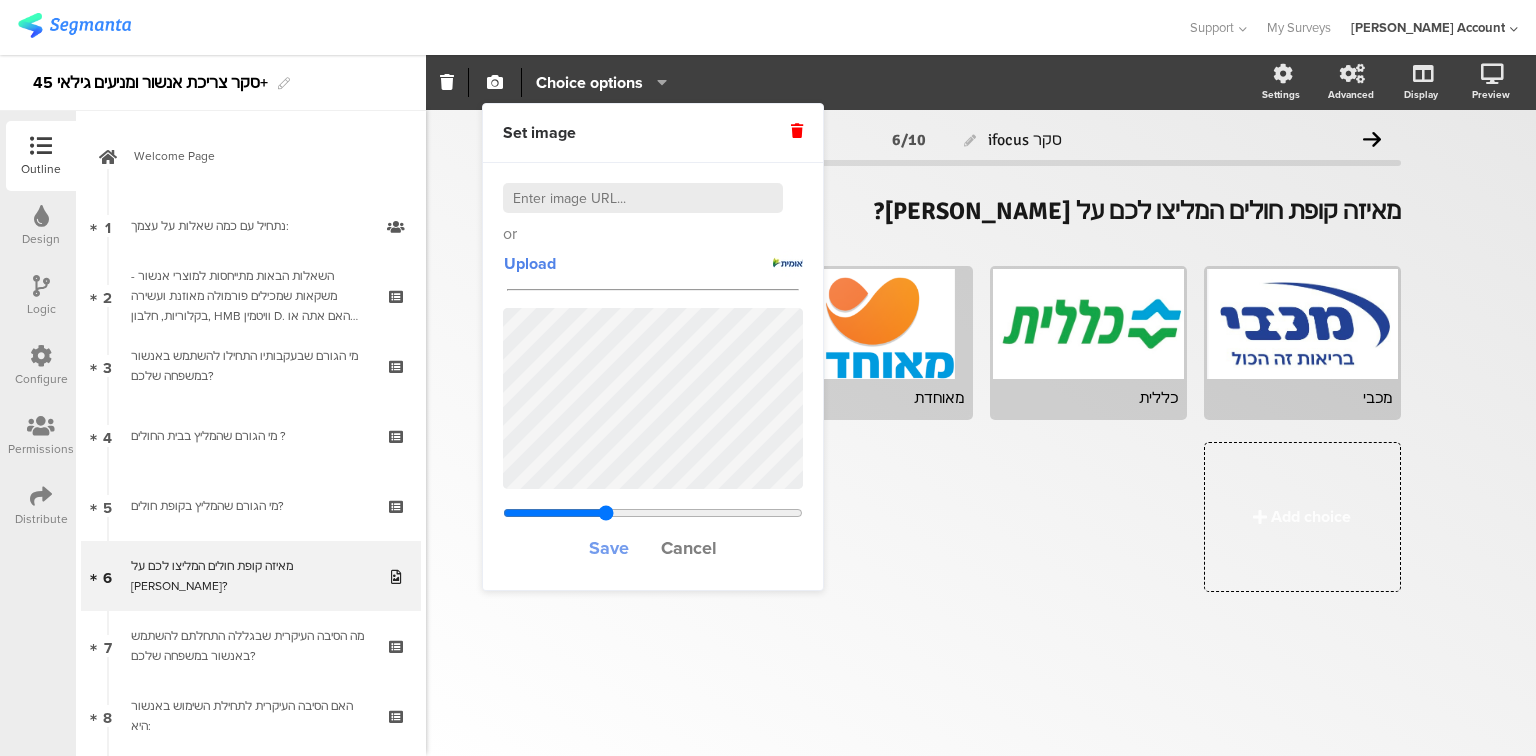 click on "Save" at bounding box center (609, 548) 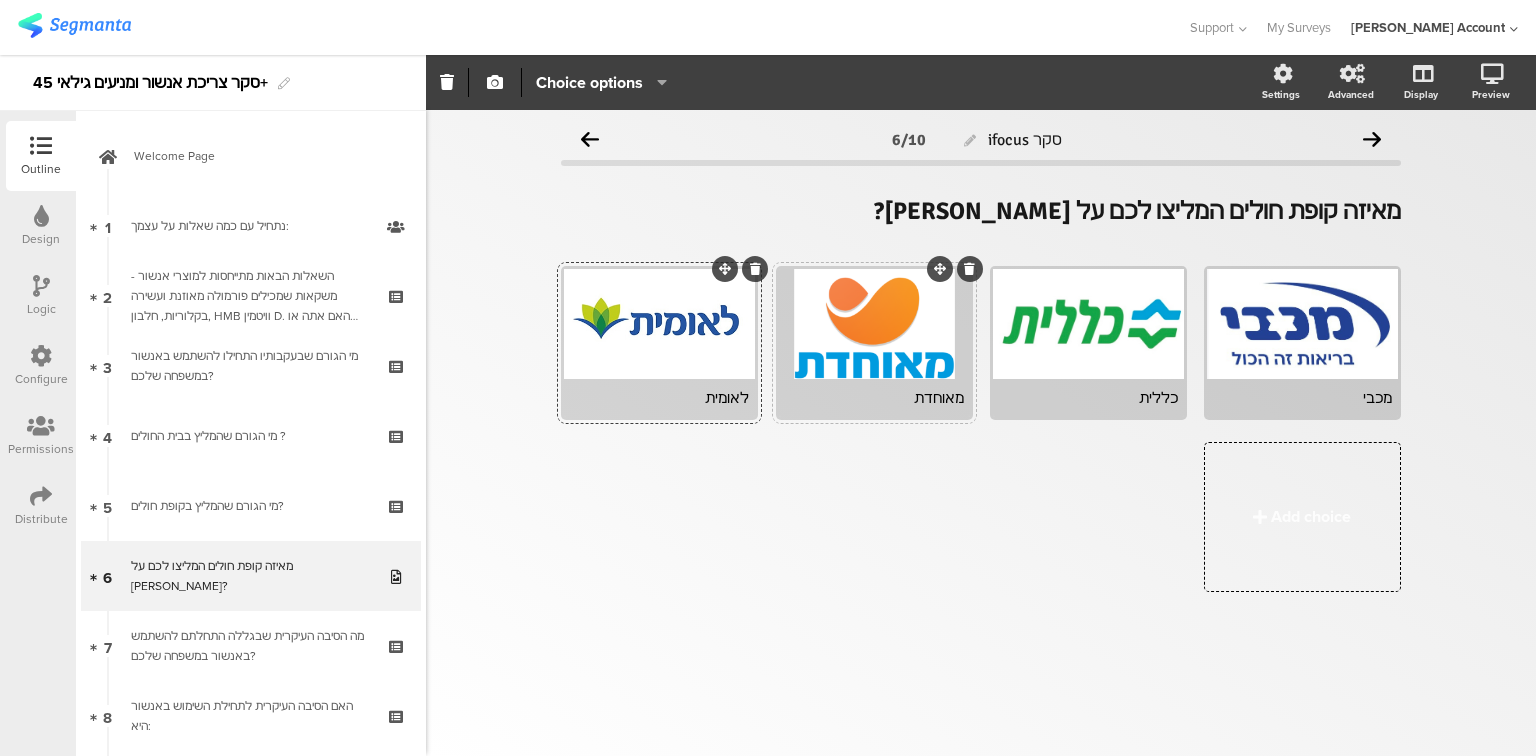 click 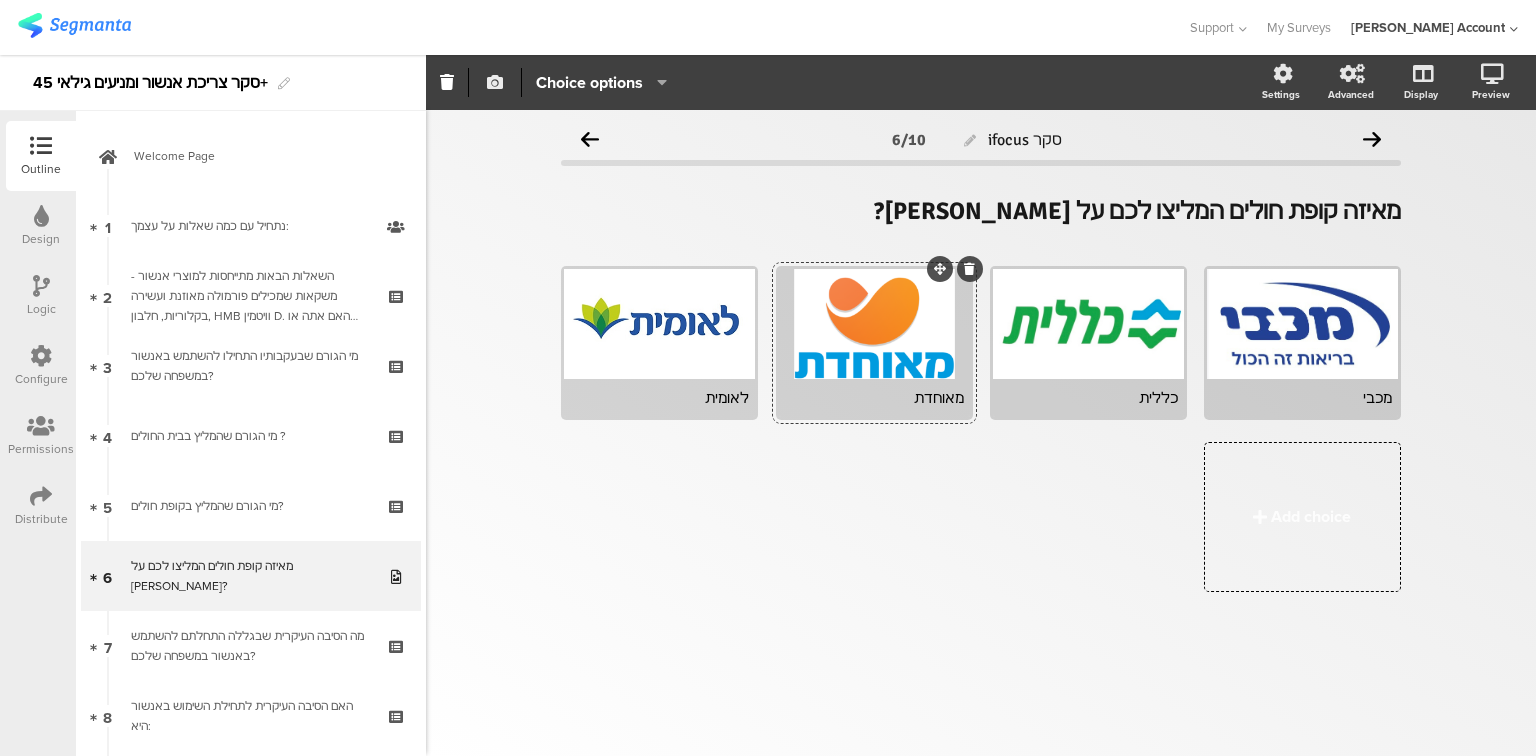click 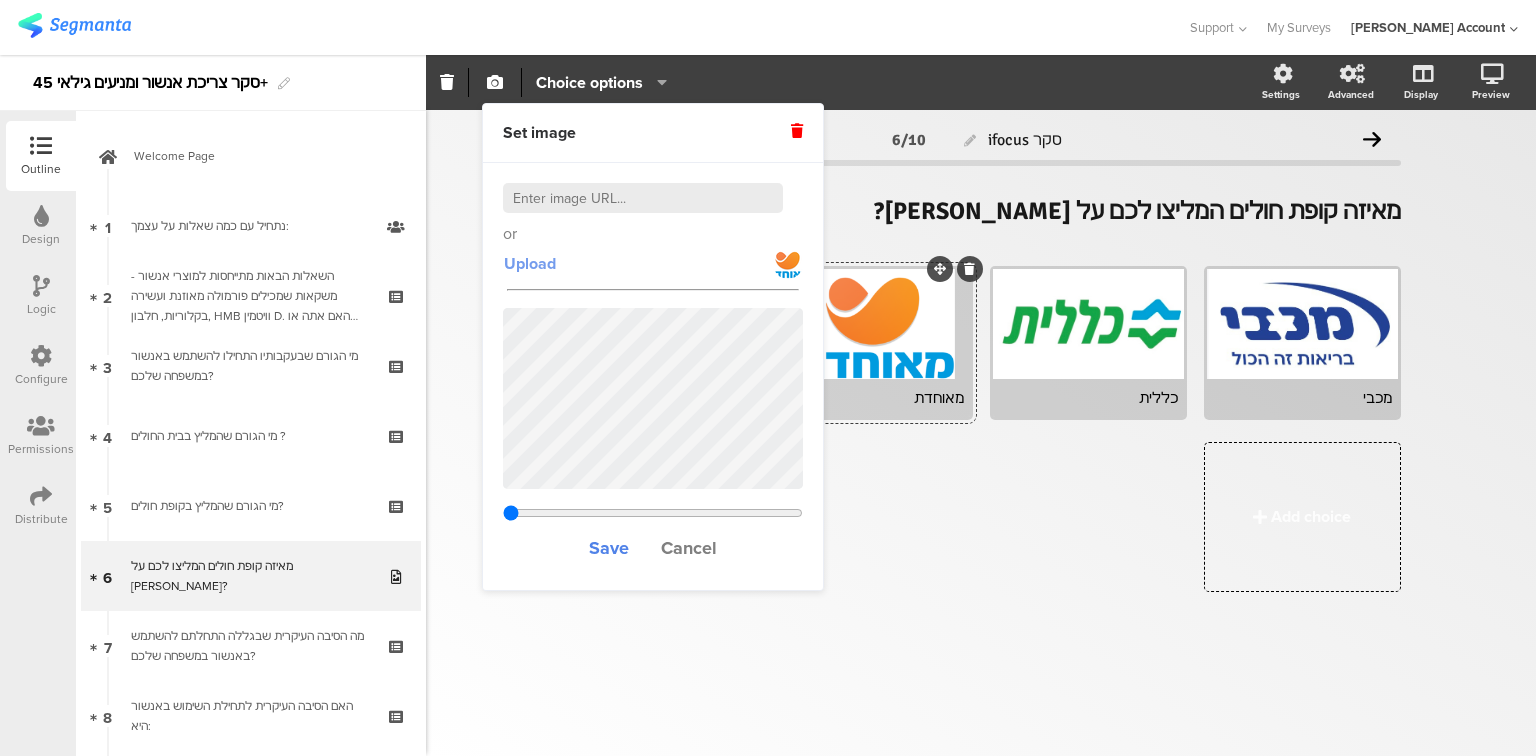 click on "Upload" at bounding box center (530, 263) 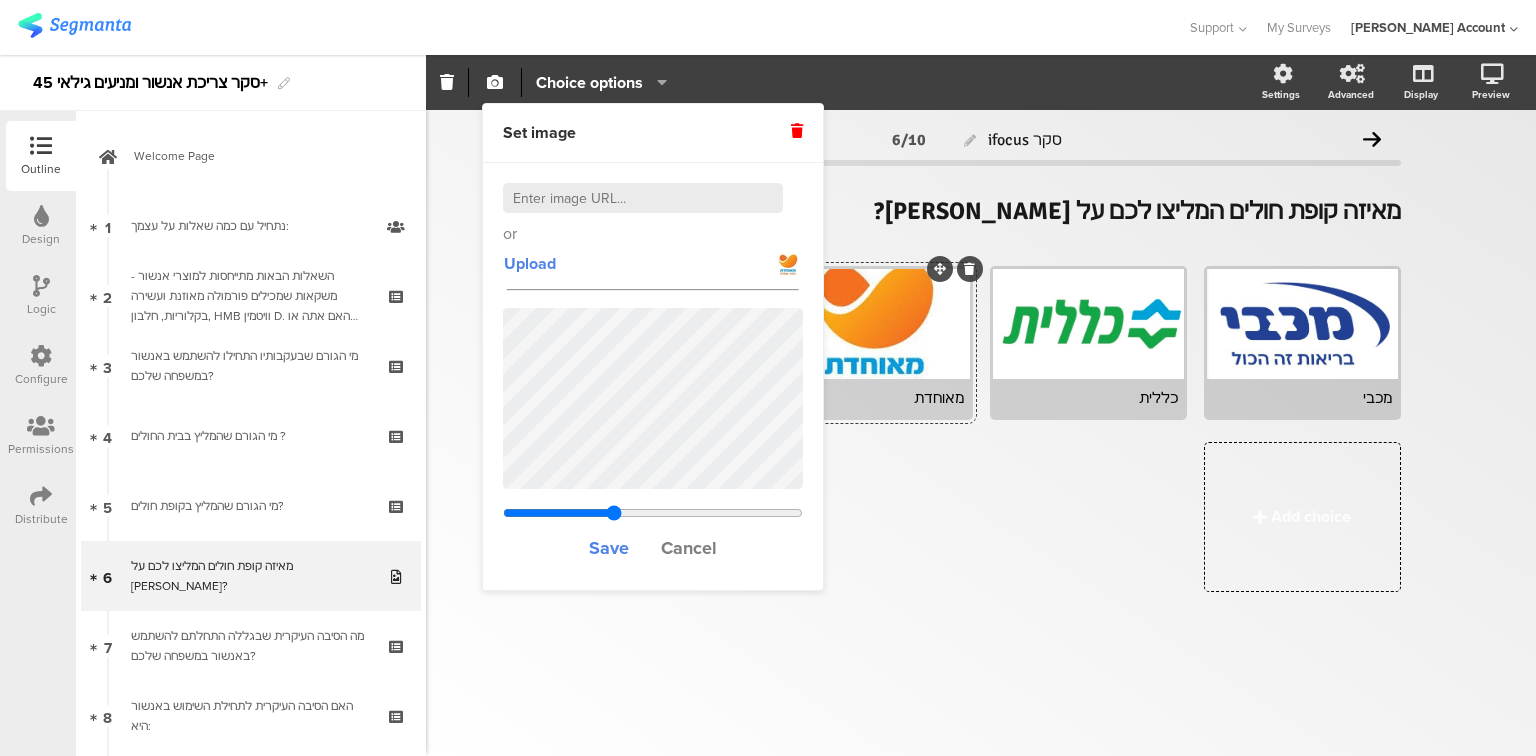 click at bounding box center (653, 513) 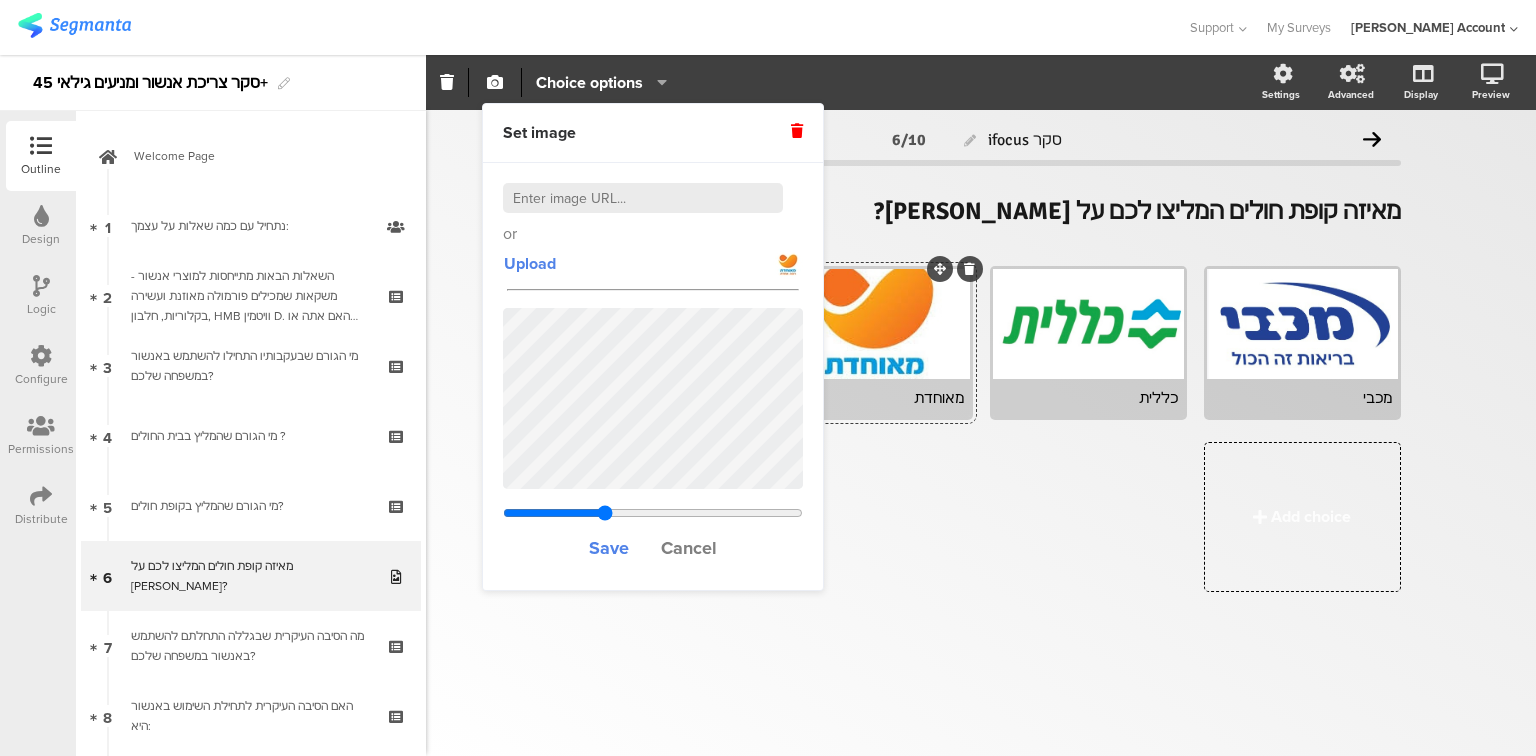 type on "2.65733333333333" 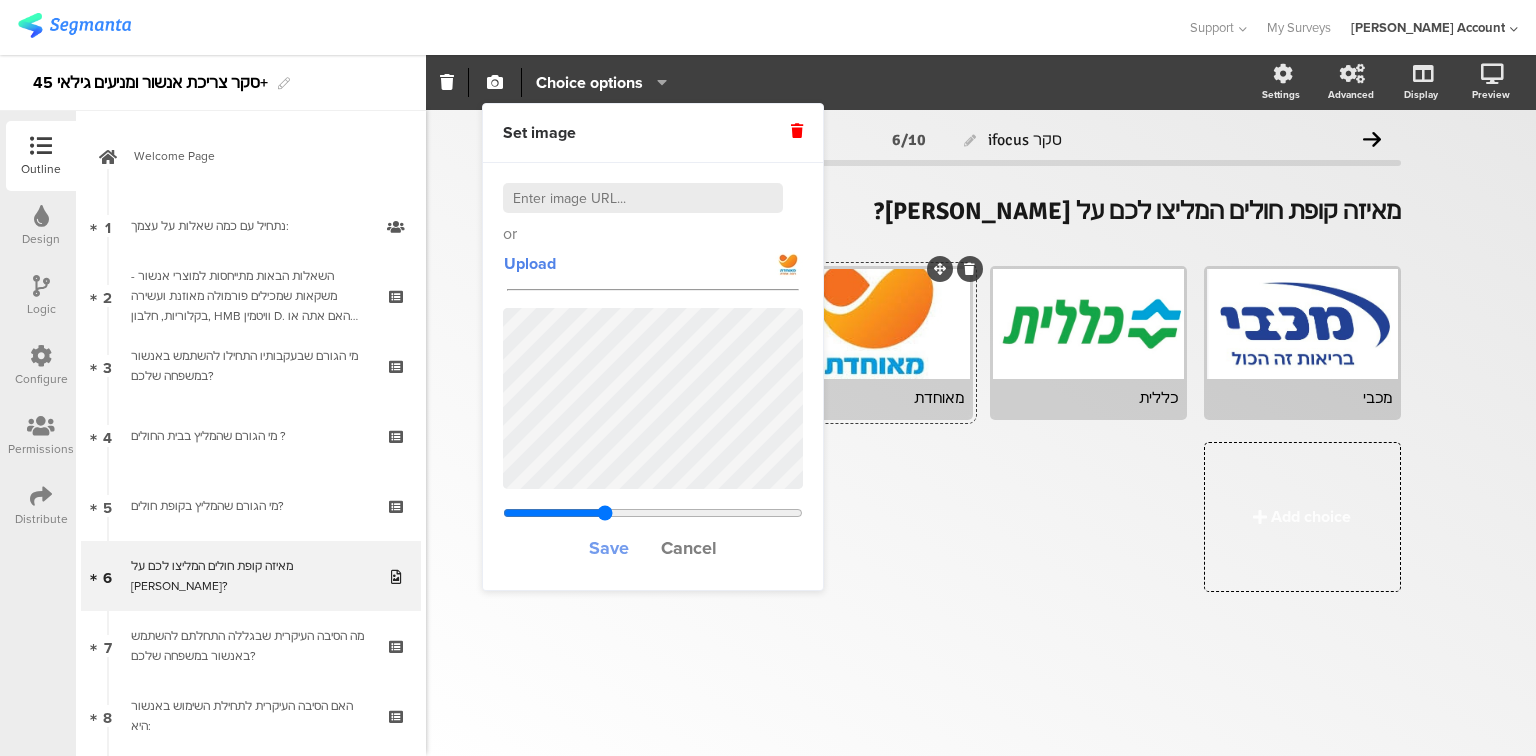 click on "Save" at bounding box center (609, 548) 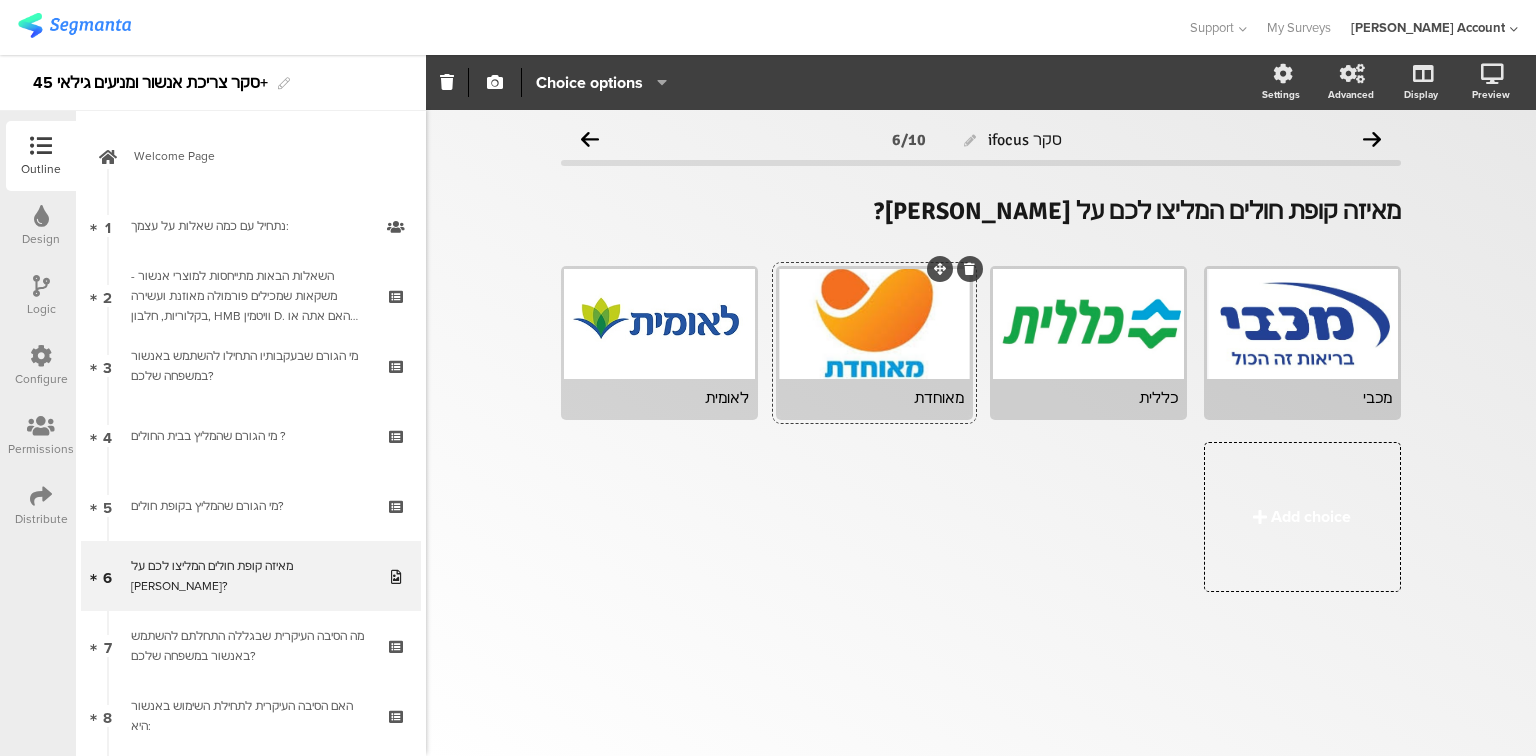 click on "Add choice" 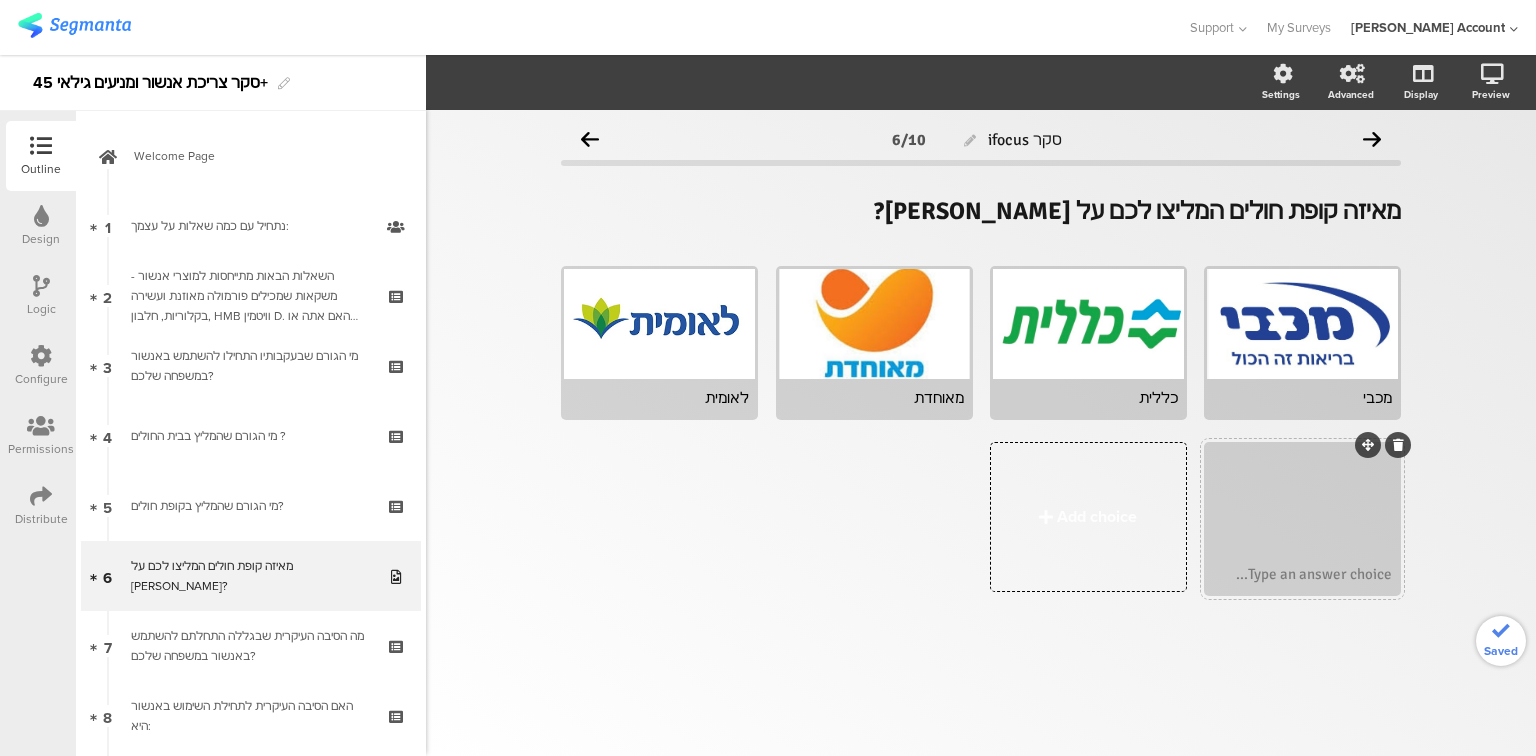 type 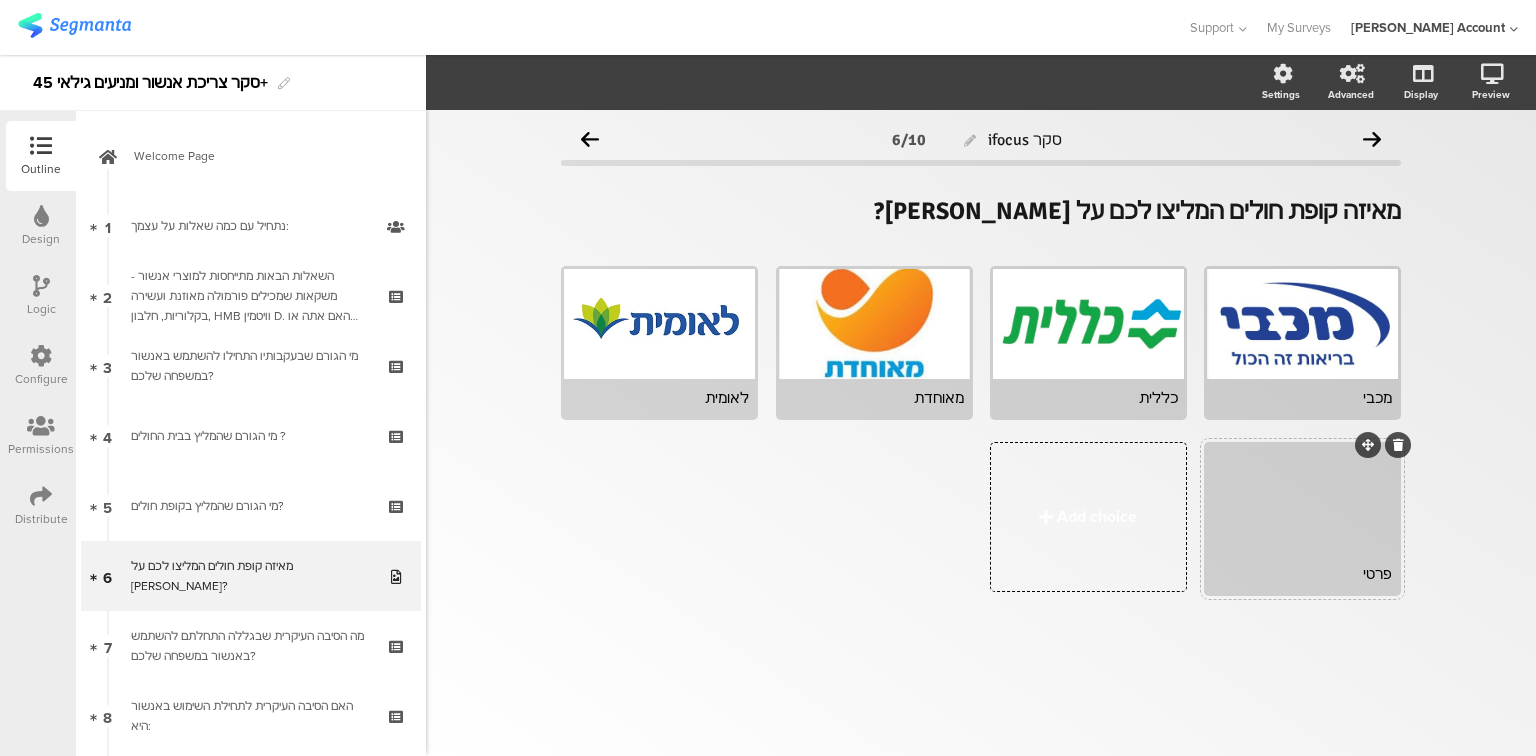 click 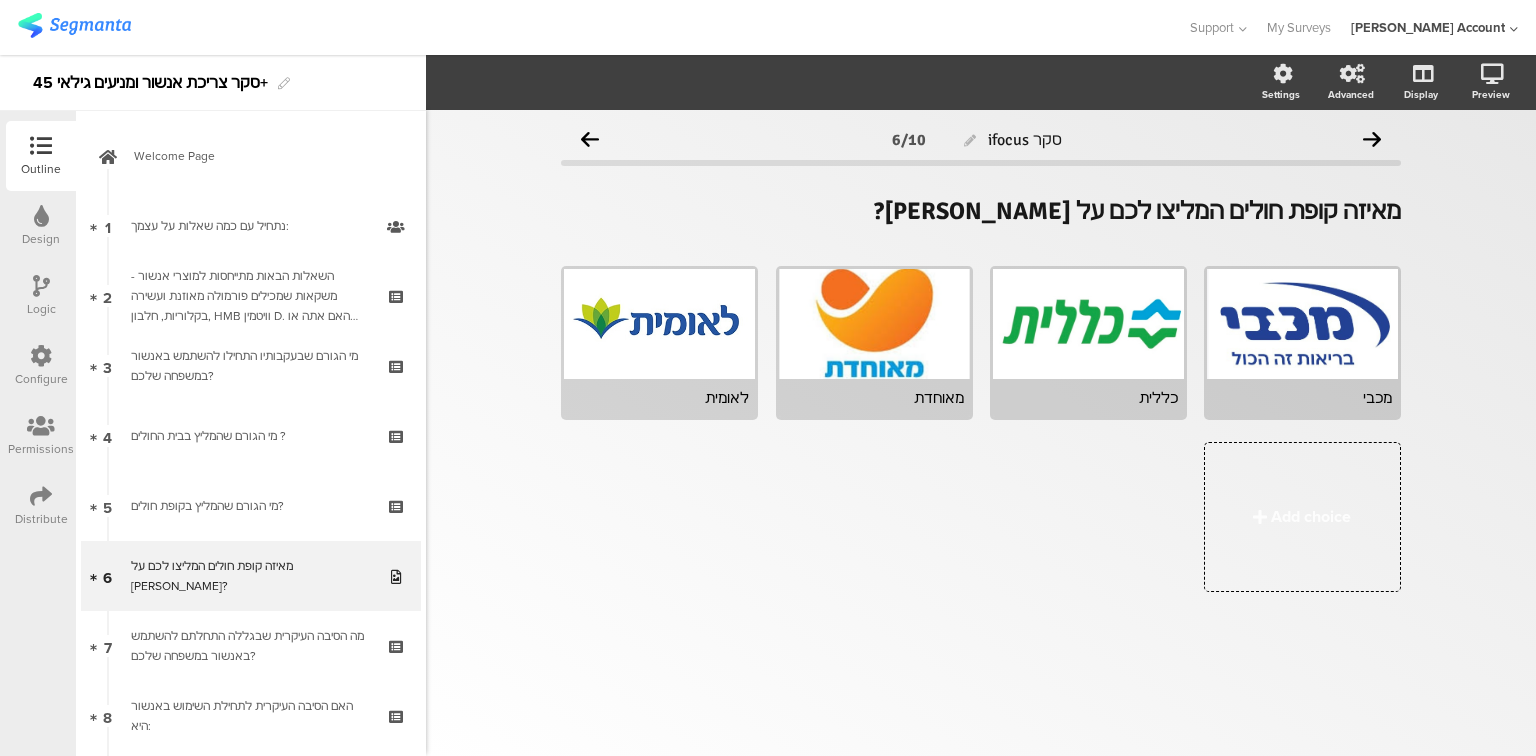 click at bounding box center [41, 286] 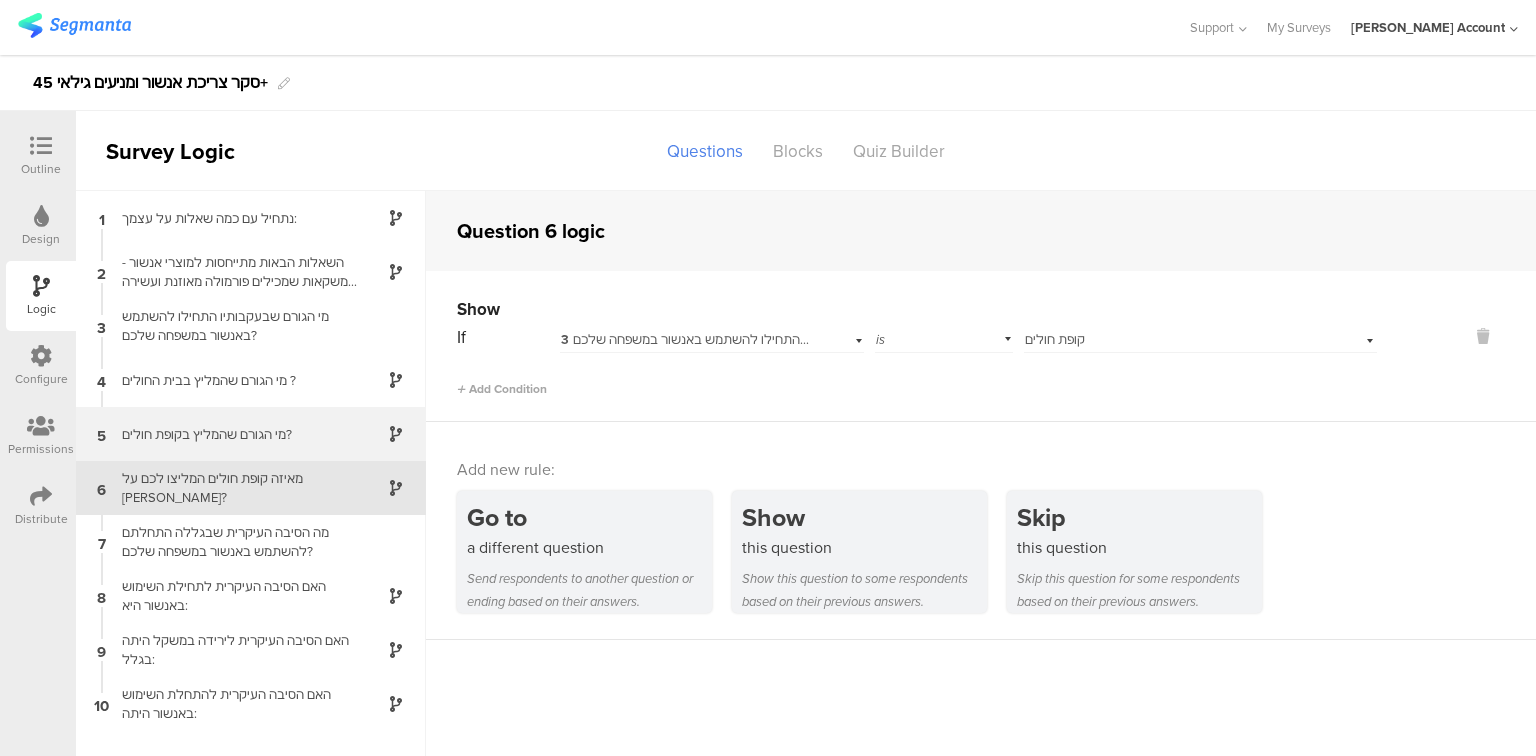 click on "מי הגורם שהמליץ בקופת חולים?" at bounding box center [235, 434] 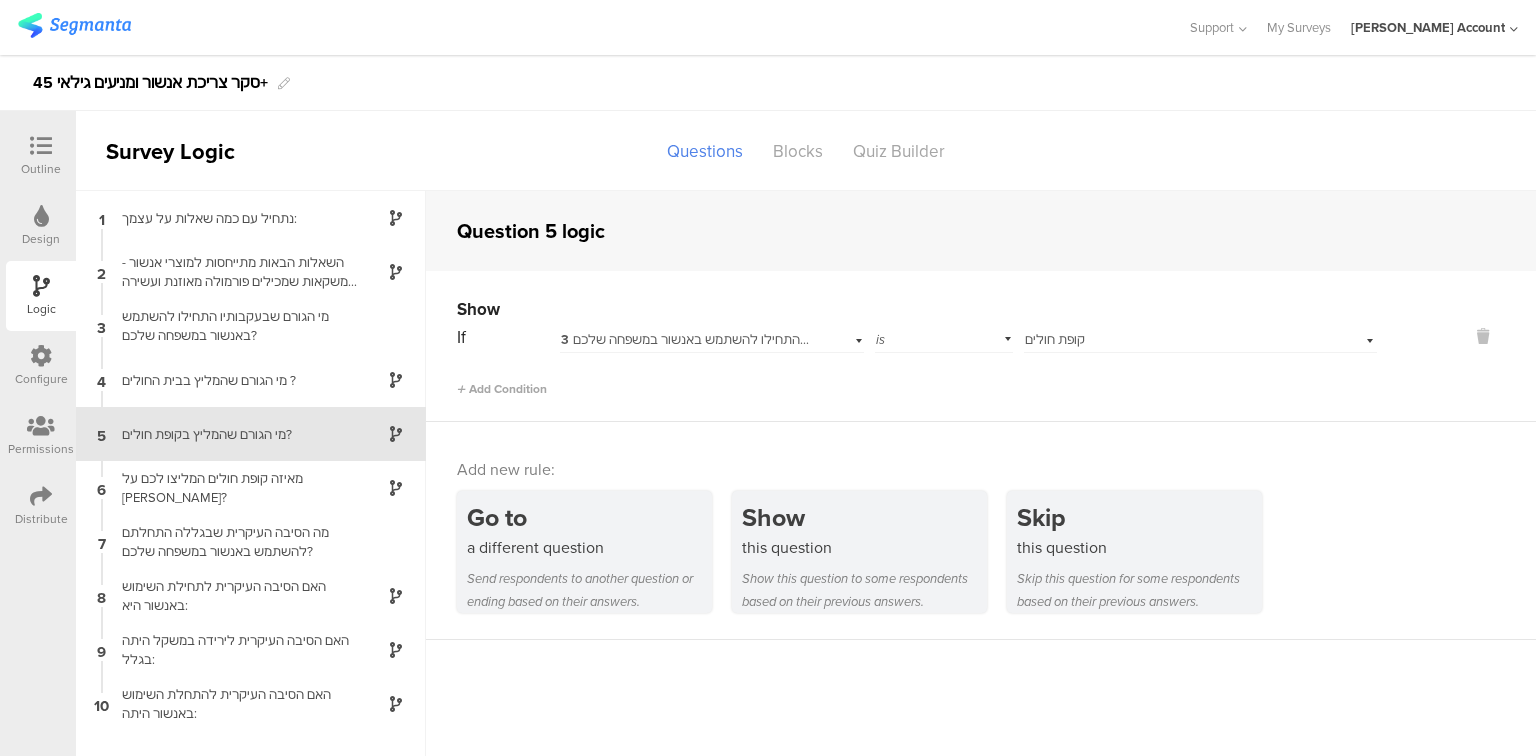 click at bounding box center (41, 146) 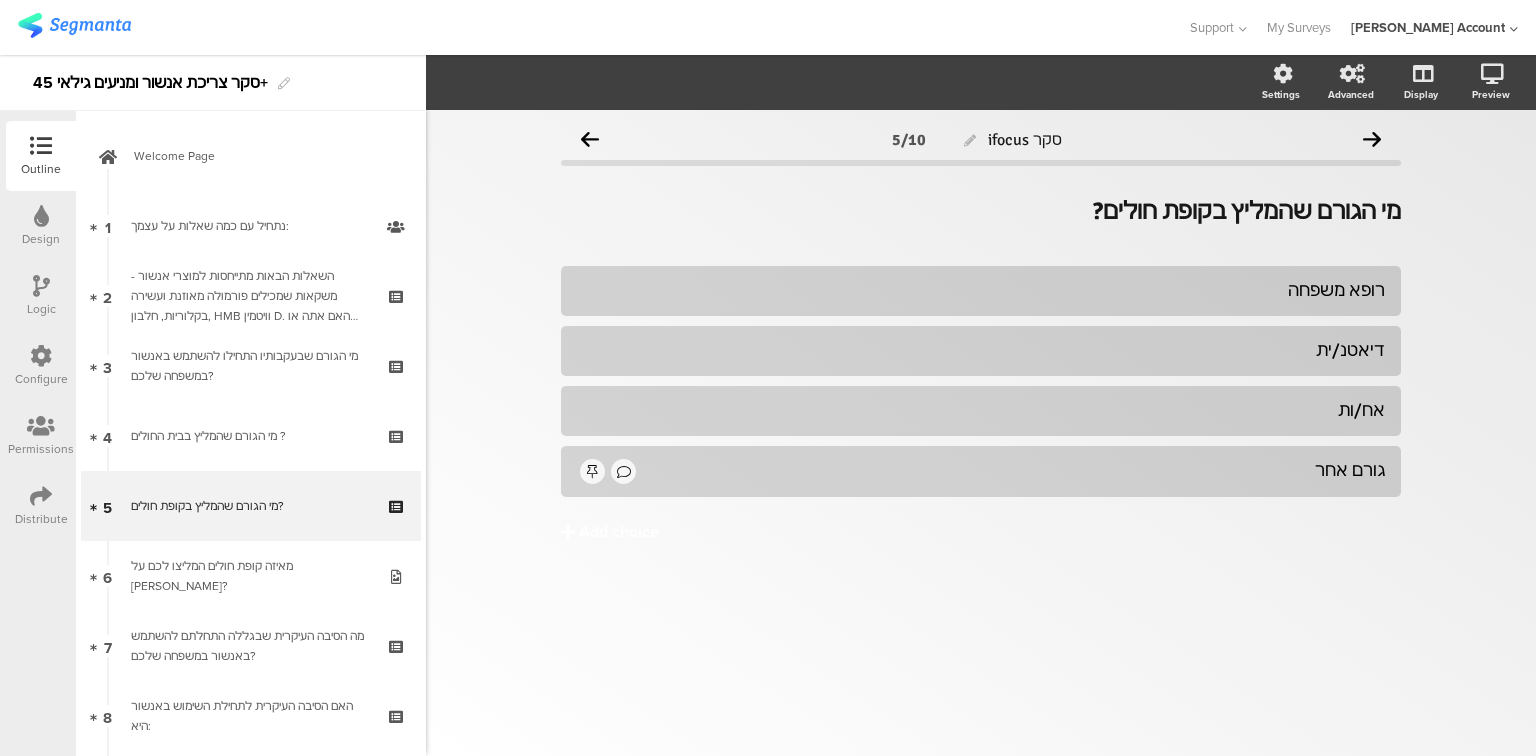 scroll, scrollTop: 72, scrollLeft: 0, axis: vertical 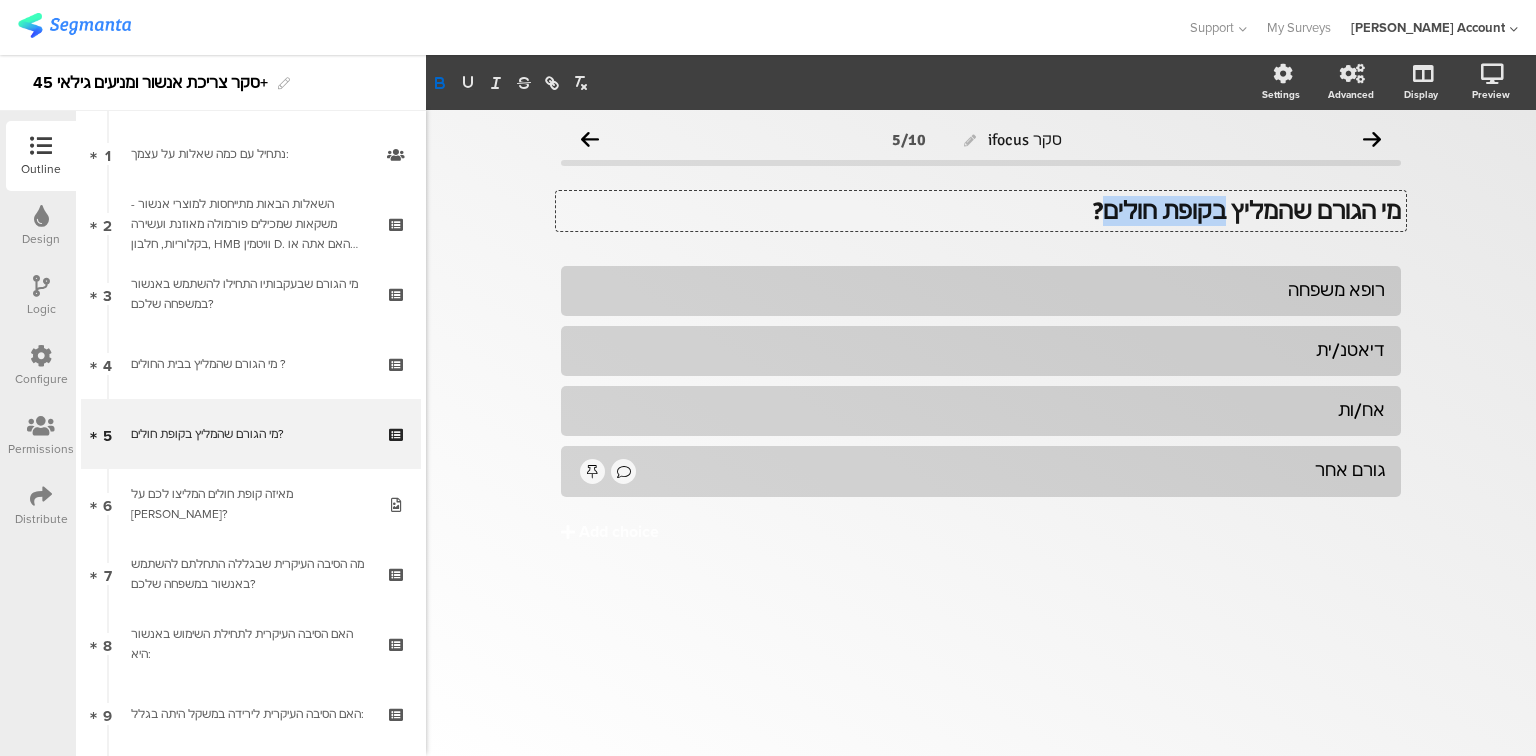 drag, startPoint x: 1239, startPoint y: 212, endPoint x: 1135, endPoint y: 207, distance: 104.120125 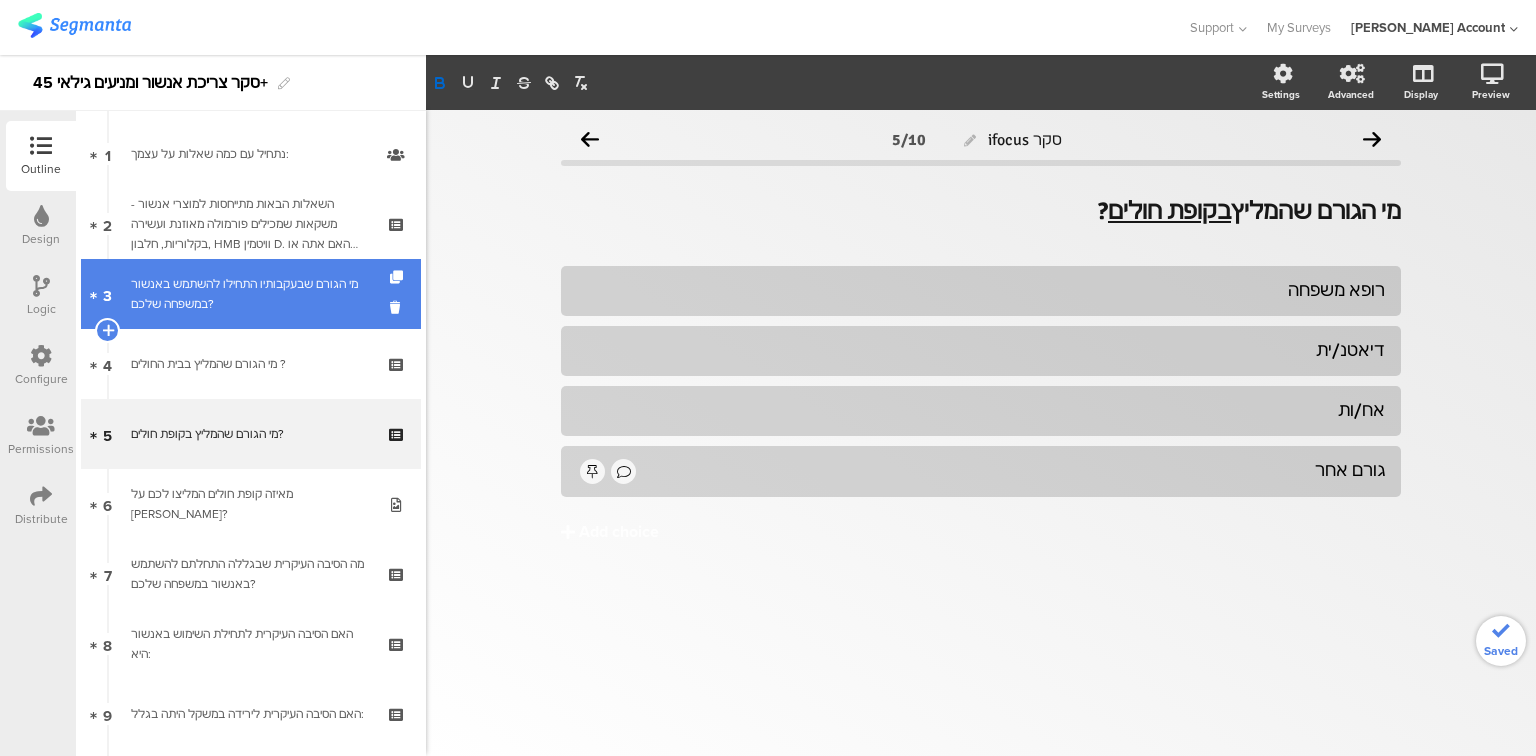 click on "מי הגורם שבעקבותיו התחילו להשתמש באנשור במשפחה שלכם?" at bounding box center (250, 294) 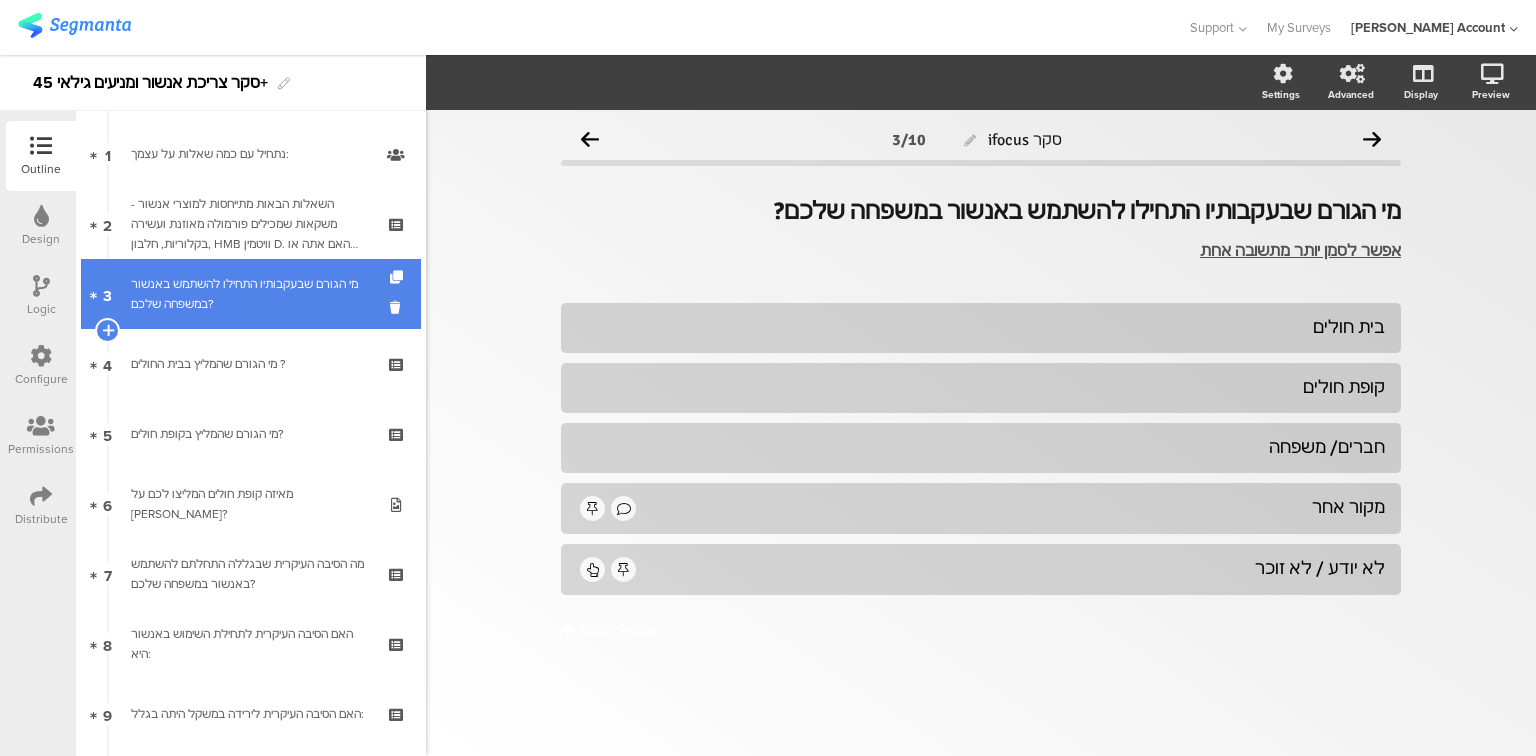 click on "מי הגורם שבעקבותיו התחילו להשתמש באנשור במשפחה שלכם?" at bounding box center [250, 294] 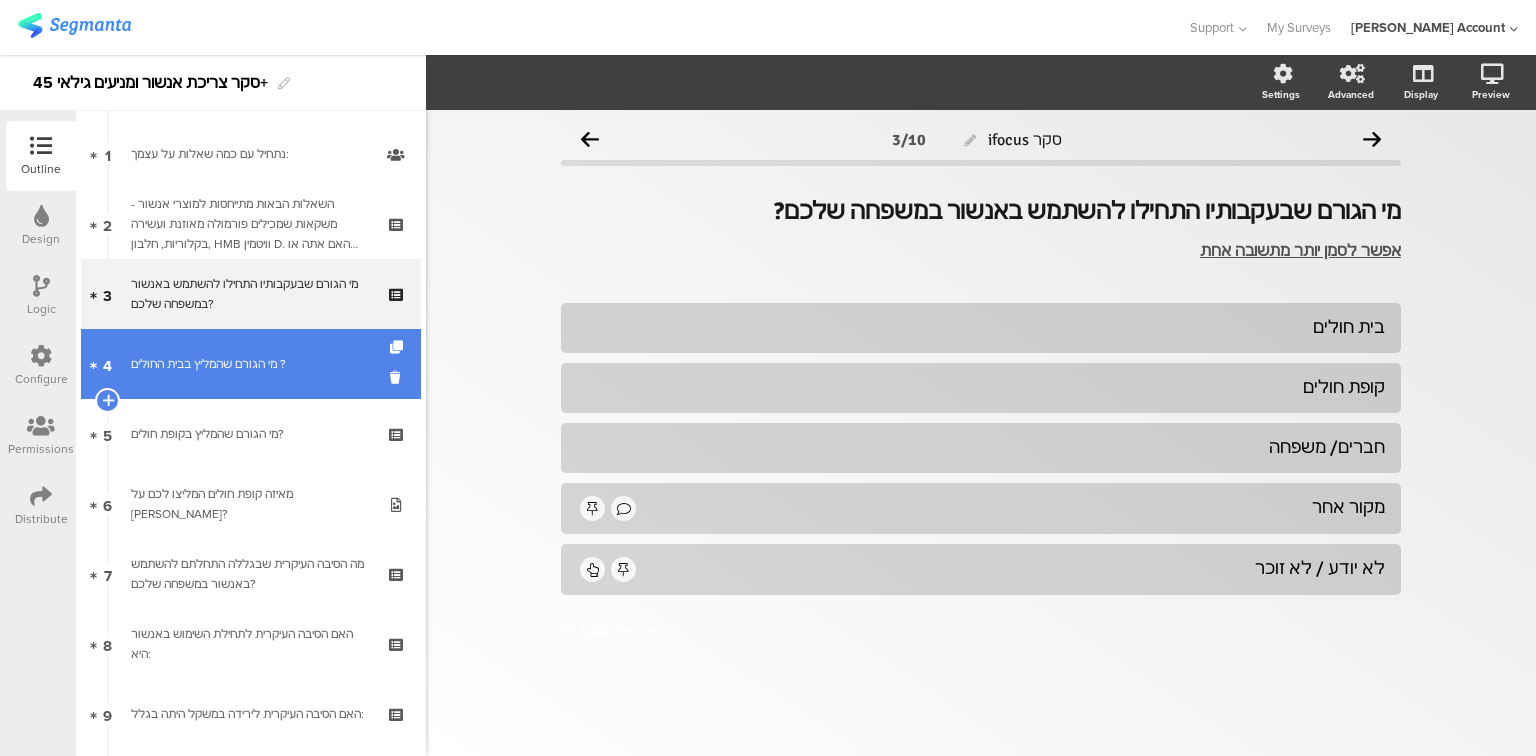 click on "4
מי הגורם שהמליץ בבית החולים ?" at bounding box center [251, 364] 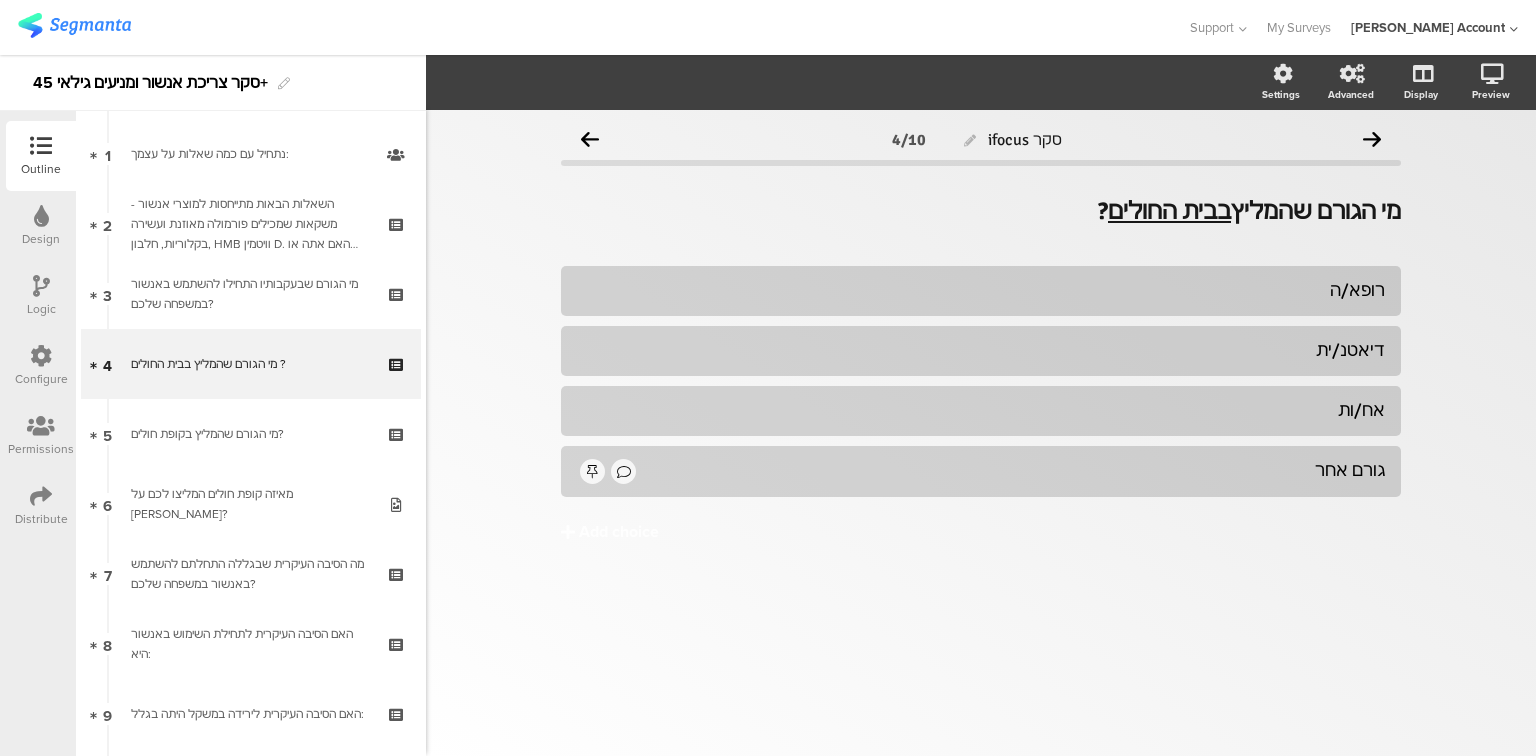 click on "Logic" at bounding box center [41, 309] 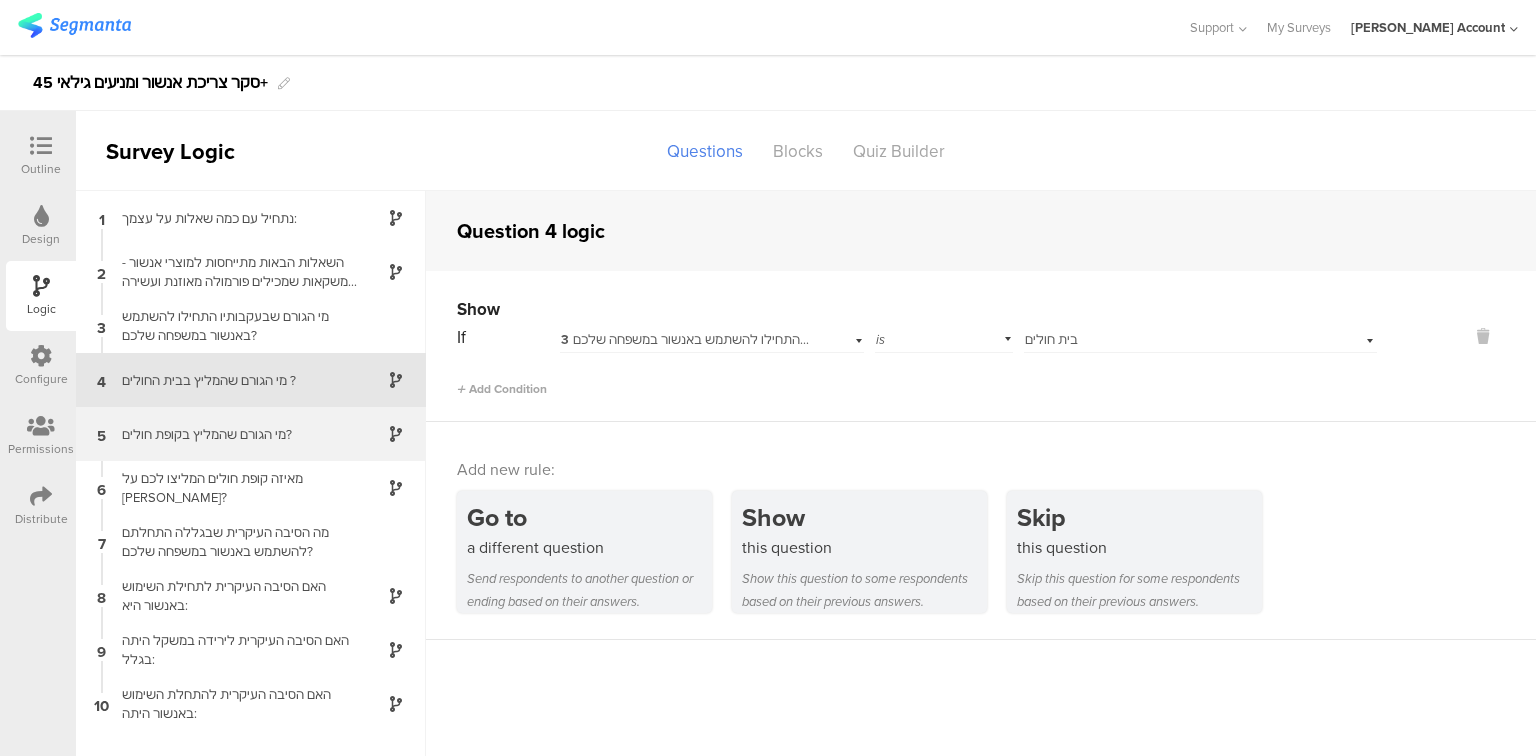 click on "מי הגורם שהמליץ בקופת חולים?" at bounding box center (235, 434) 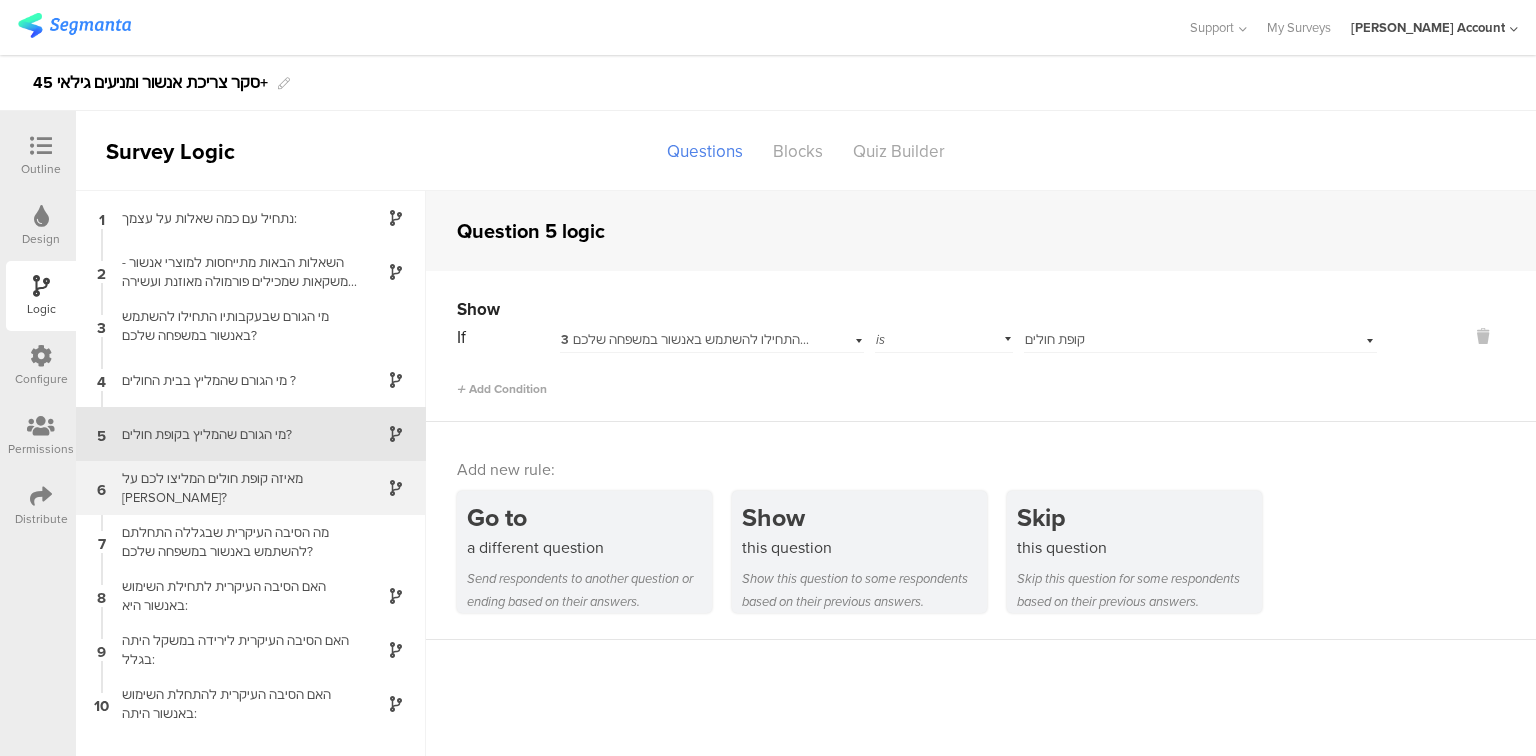 click on "מאיזה קופת חולים המליצו לכם על אנשור?" at bounding box center [235, 488] 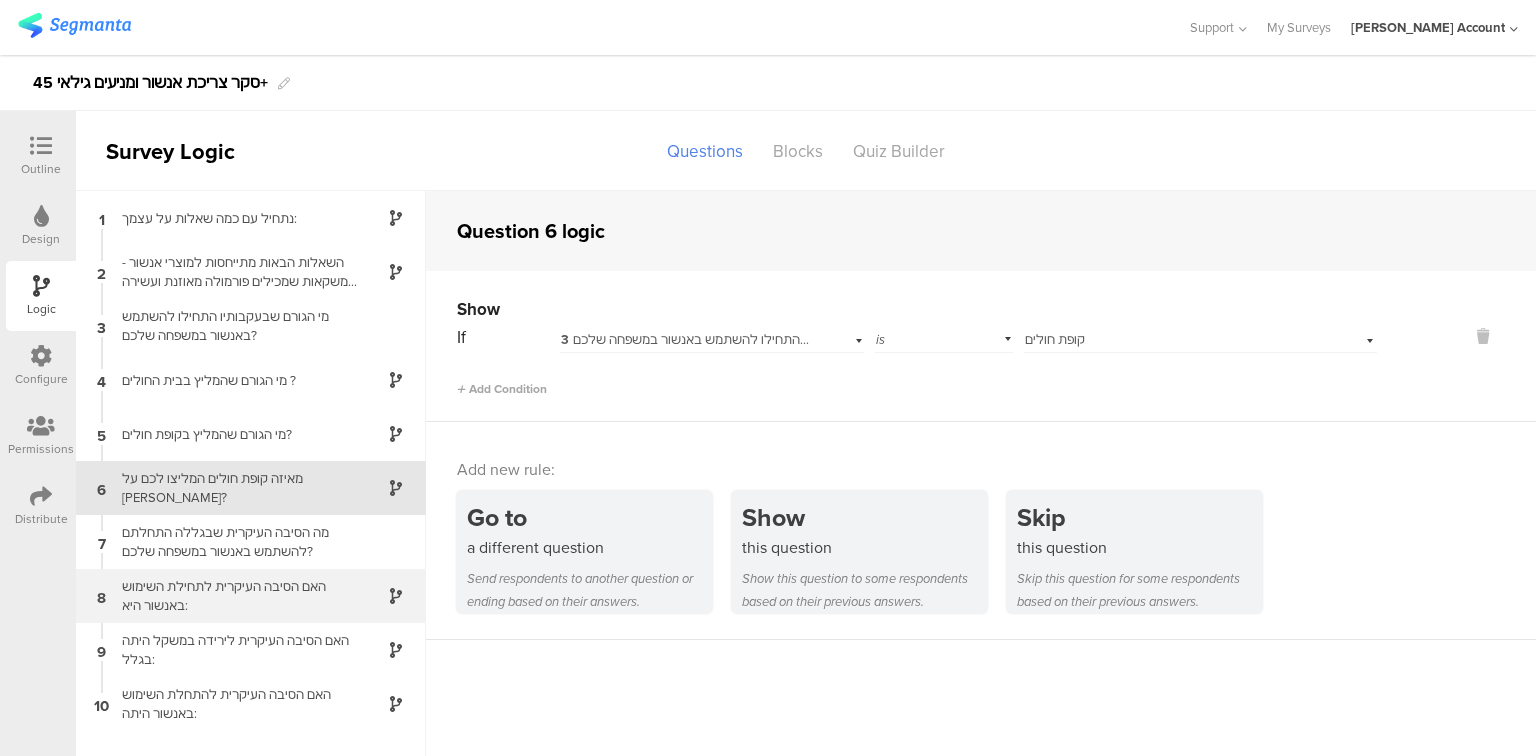 click on "האם הסיבה העיקרית לתחילת השימוש באנשור היא:" at bounding box center (235, 596) 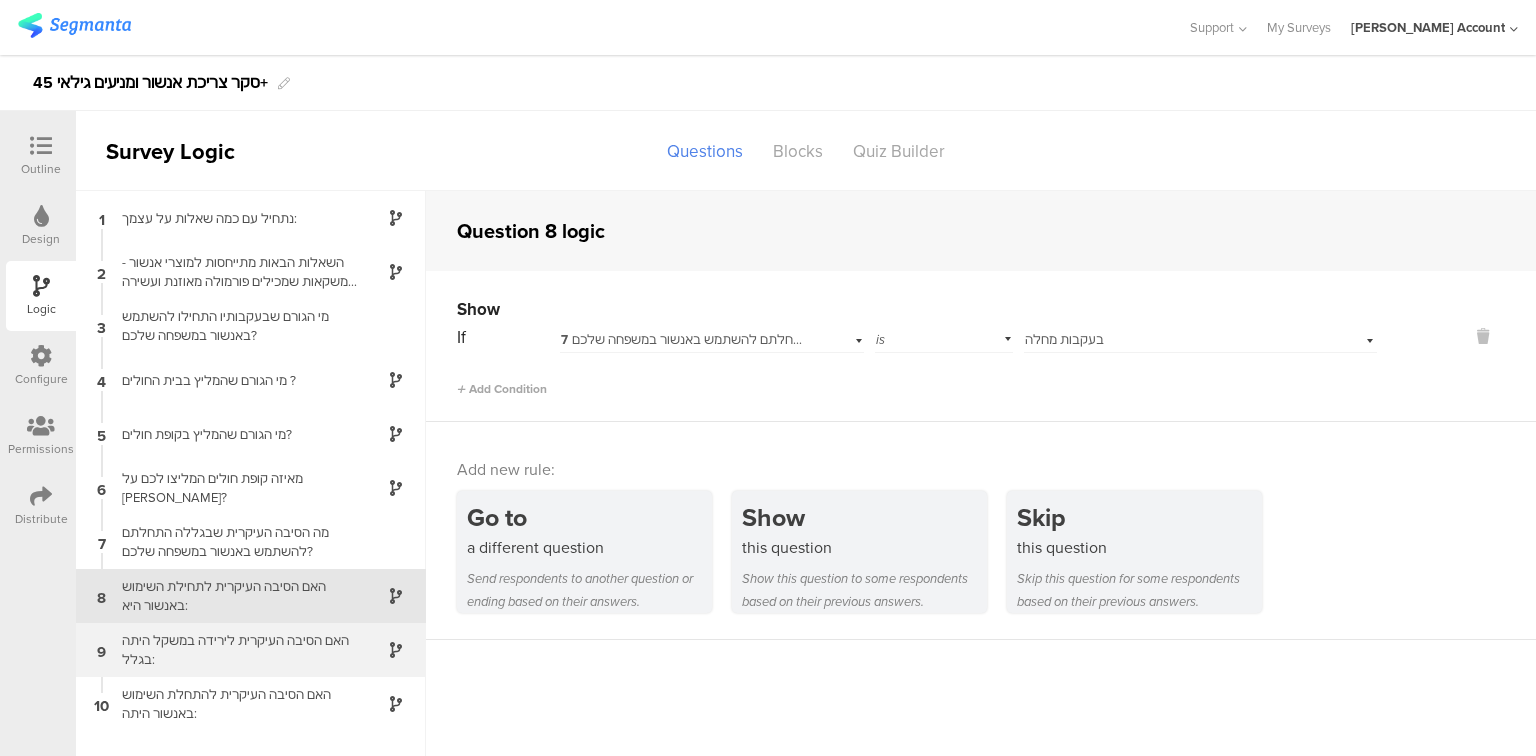 click on "האם הסיבה העיקרית לירידה במשקל היתה בגלל:" at bounding box center [235, 650] 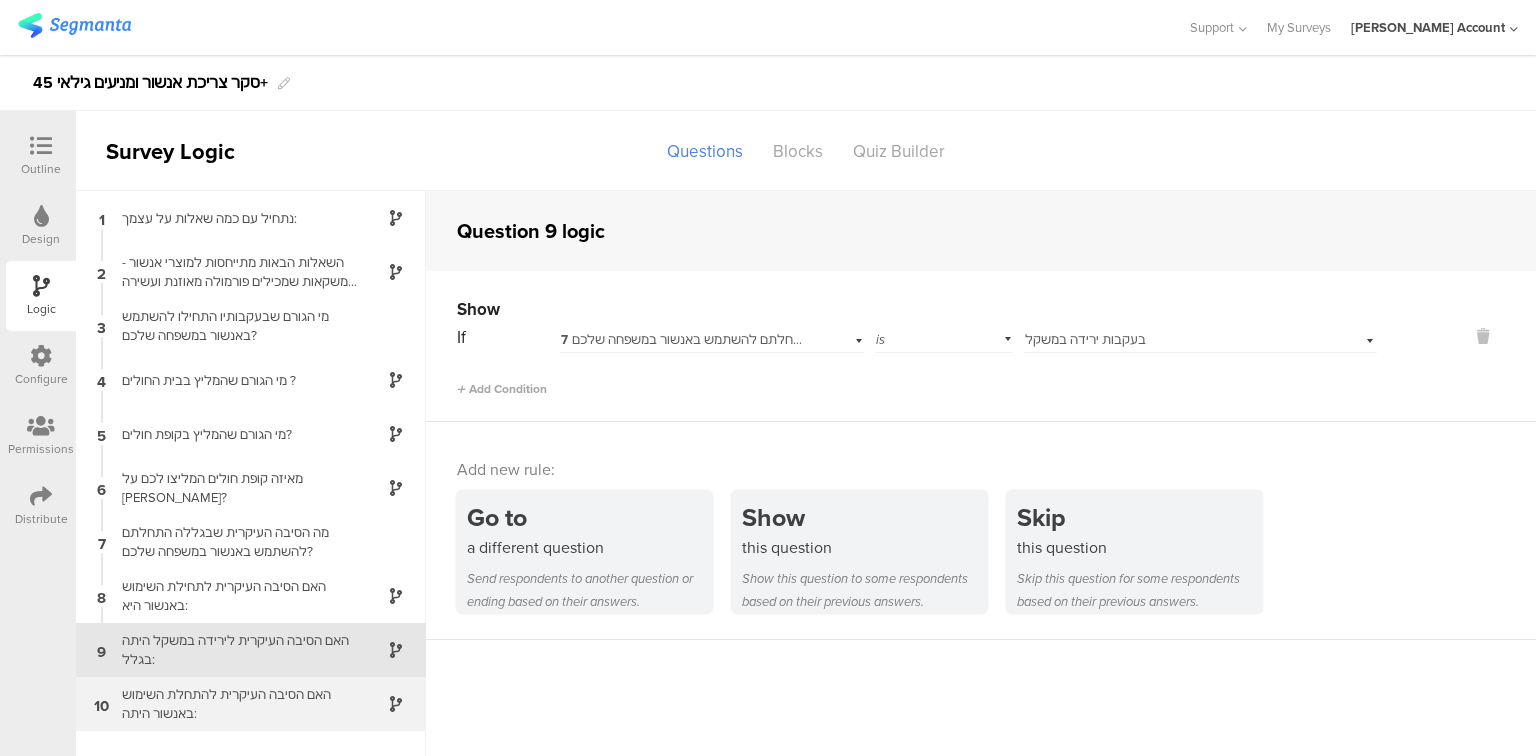 click on "האם הסיבה העיקרית להתחלת השימוש באנשור היתה:" at bounding box center [235, 704] 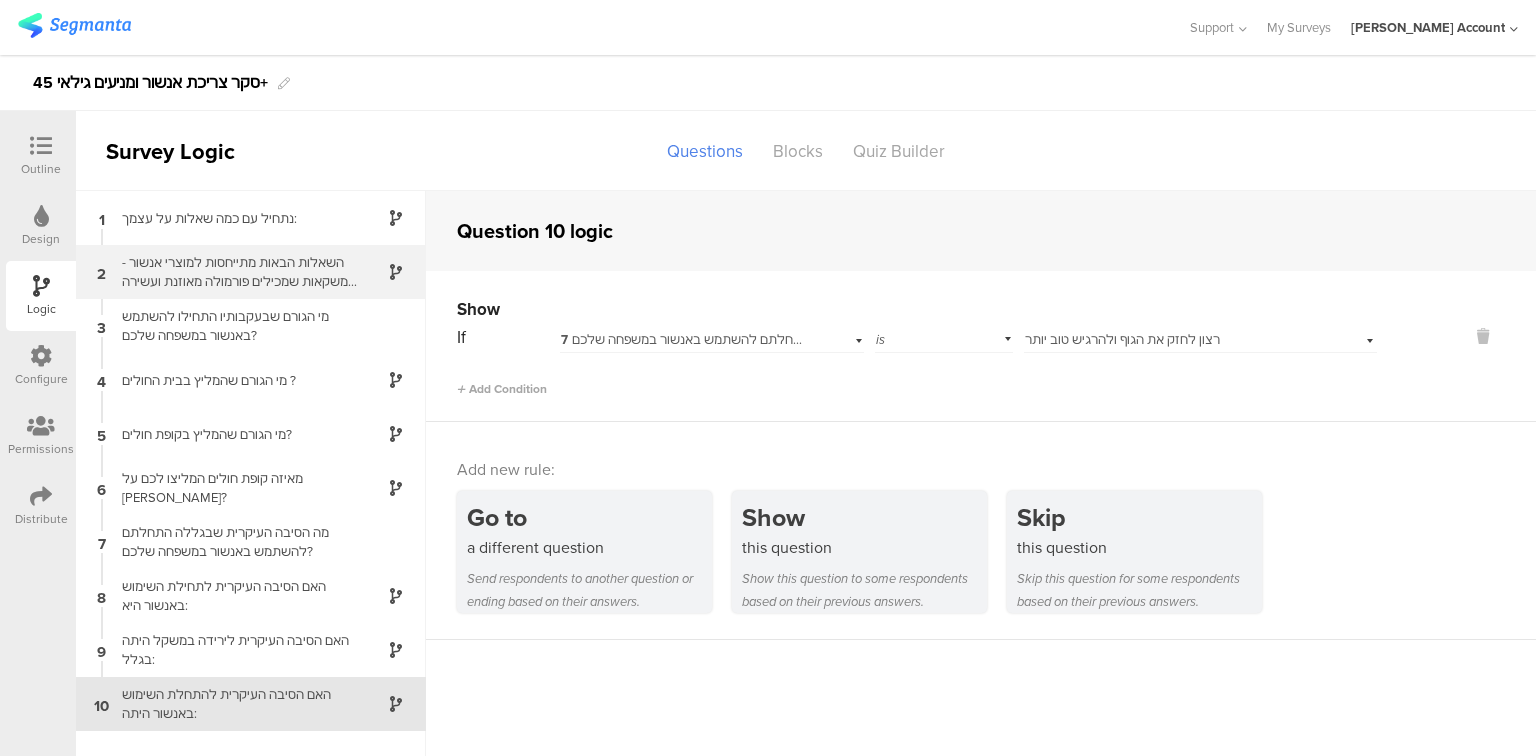click on "השאלות הבאות מתייחסות למוצרי אנשור - משקאות שמכילים פורמולה מאוזנת ועשירה בקלוריות, חלבון, HMB וויטמין D. האם אתה או מישהו מהמשפחה שלך השתמש באחד ממוצרי אנשור במהלך השנתיים האחרונות? ואם כן מי?" at bounding box center [235, 272] 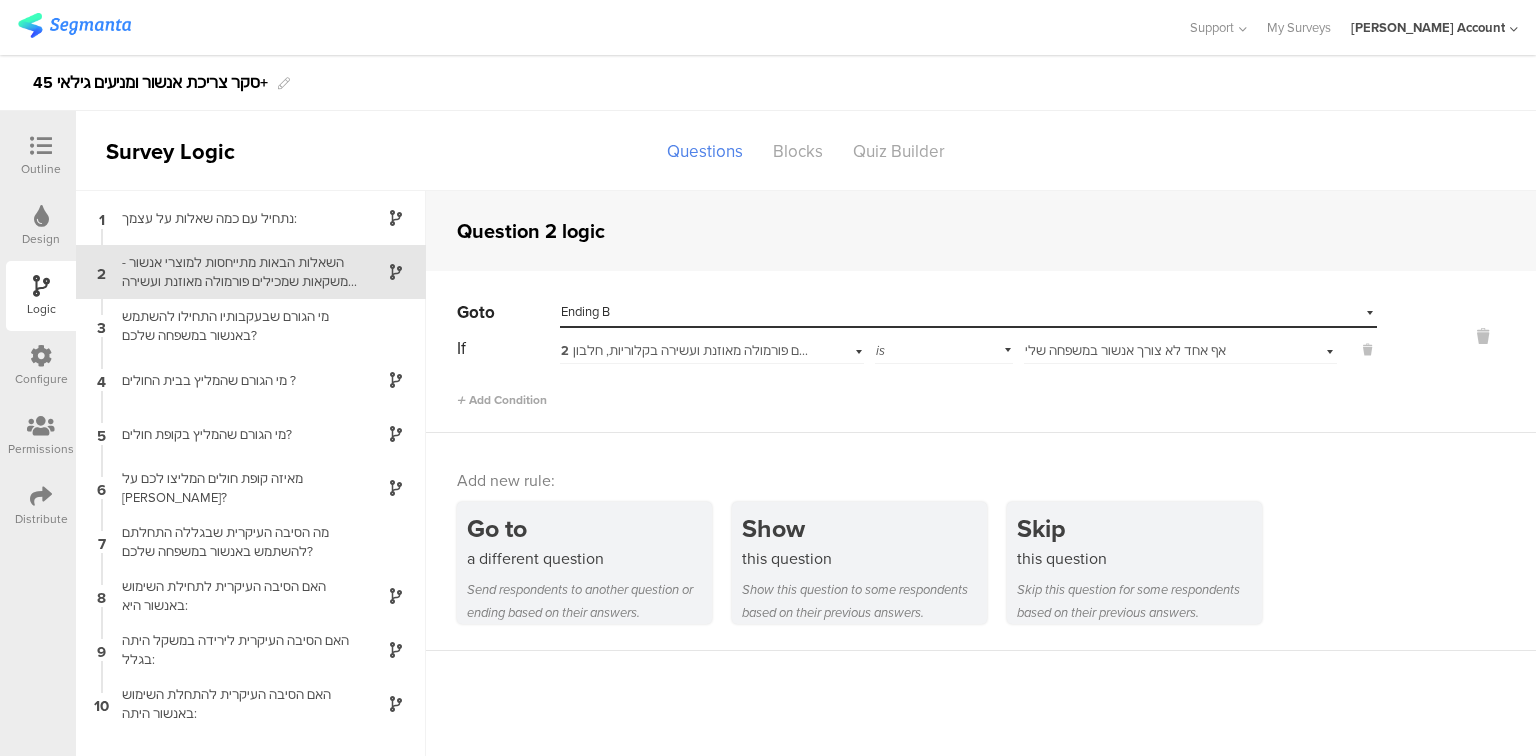 click at bounding box center (41, 146) 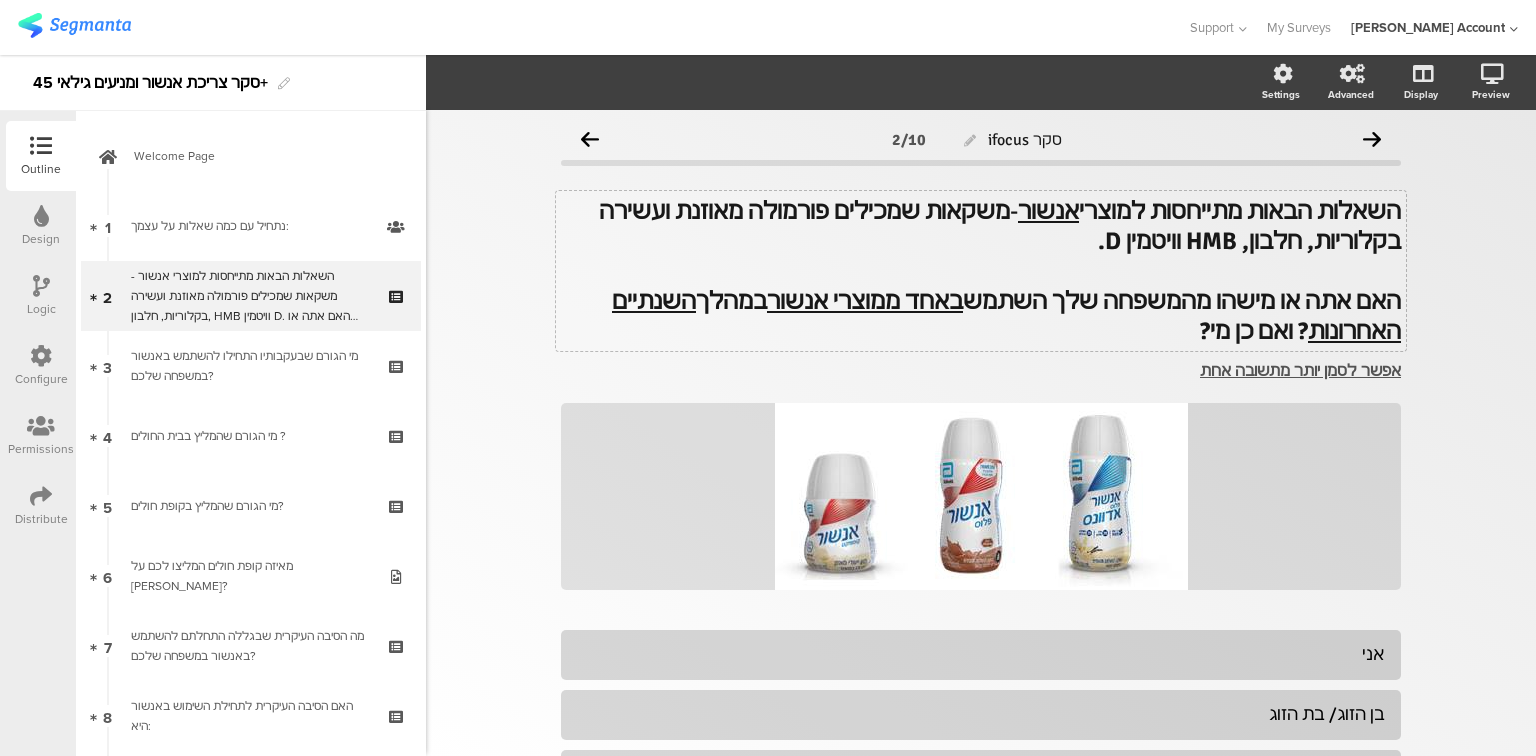 click on "השאלות הבאות מתייחסות למוצרי  אנשור  -  משקאות שמכילים פורמולה מאוזנת ועשירה בקלוריות, חלבון, HMB וויטמין D. האם אתה או מישהו מהמשפחה שלך השתמש  באחד ממוצרי אנשור  במהלך  השנתיים האחרונות ? ואם כן מי?
השאלות הבאות מתייחסות למוצרי  אנשור  -  משקאות שמכילים פורמולה מאוזנת ועשירה בקלוריות, חלבון, HMB וויטמין D. האם אתה או מישהו מהמשפחה שלך השתמש  באחד ממוצרי אנשור  במהלך  השנתיים האחרונות ? ואם כן מי?" 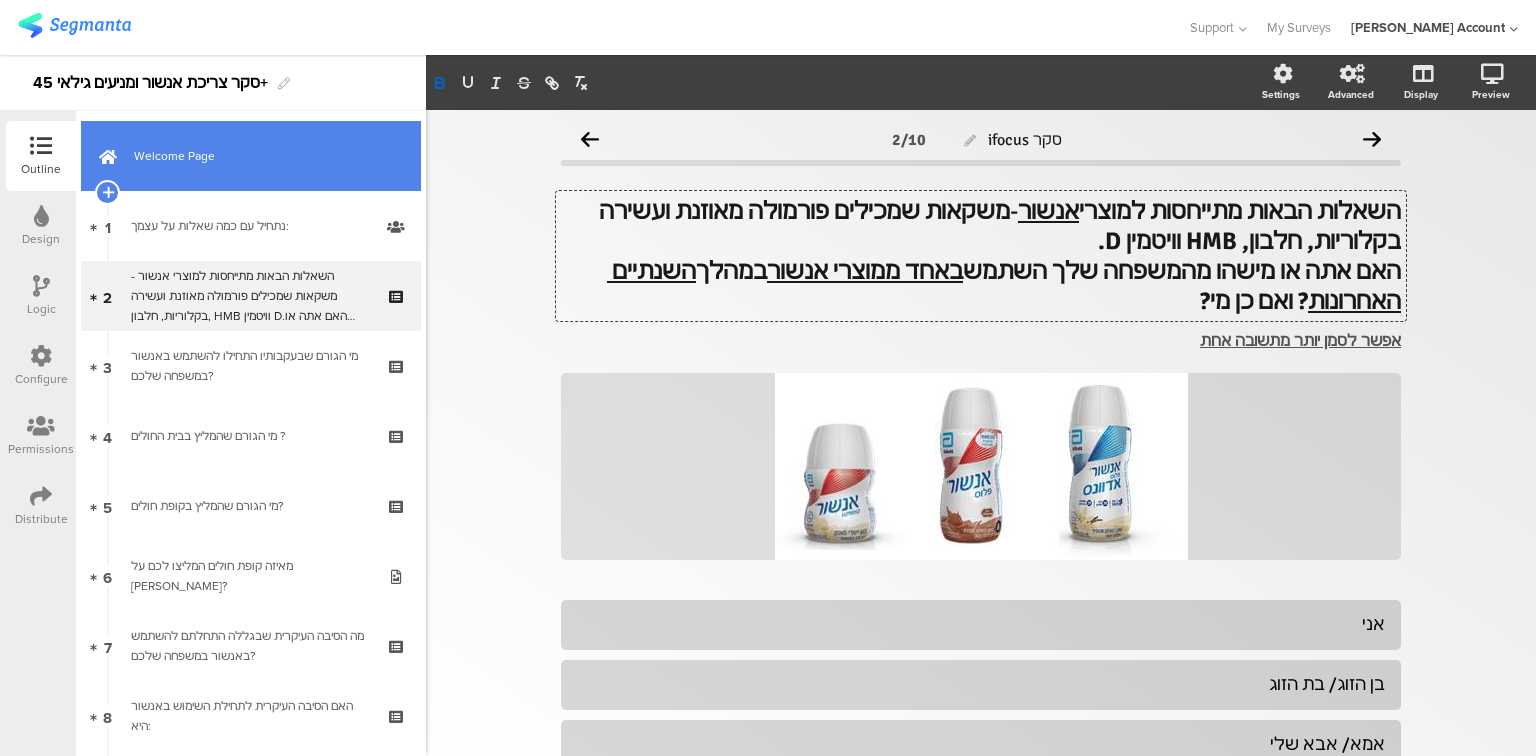click on "Welcome Page" at bounding box center (251, 156) 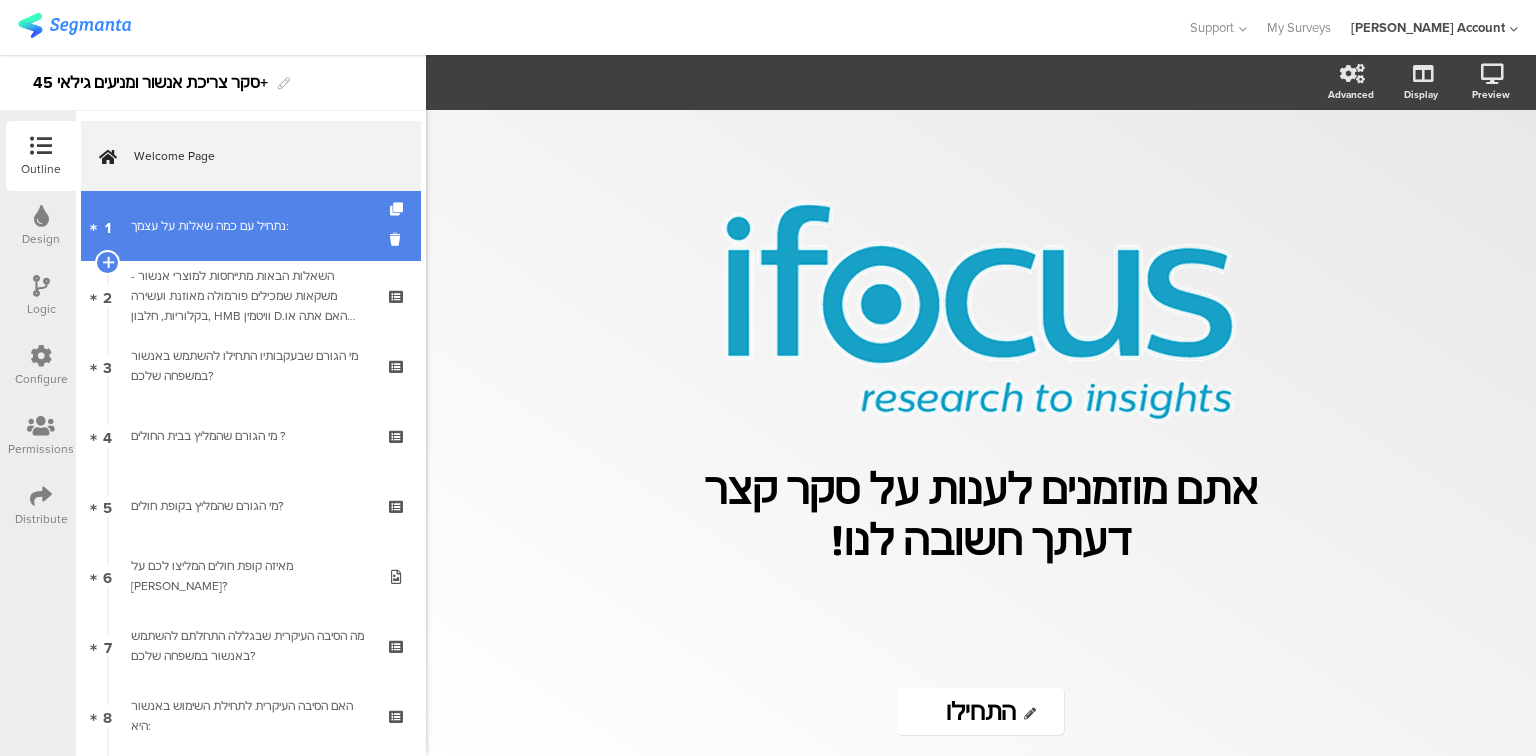 click on "נתחיל עם כמה ﻿שאלות על עצמך:" at bounding box center [250, 226] 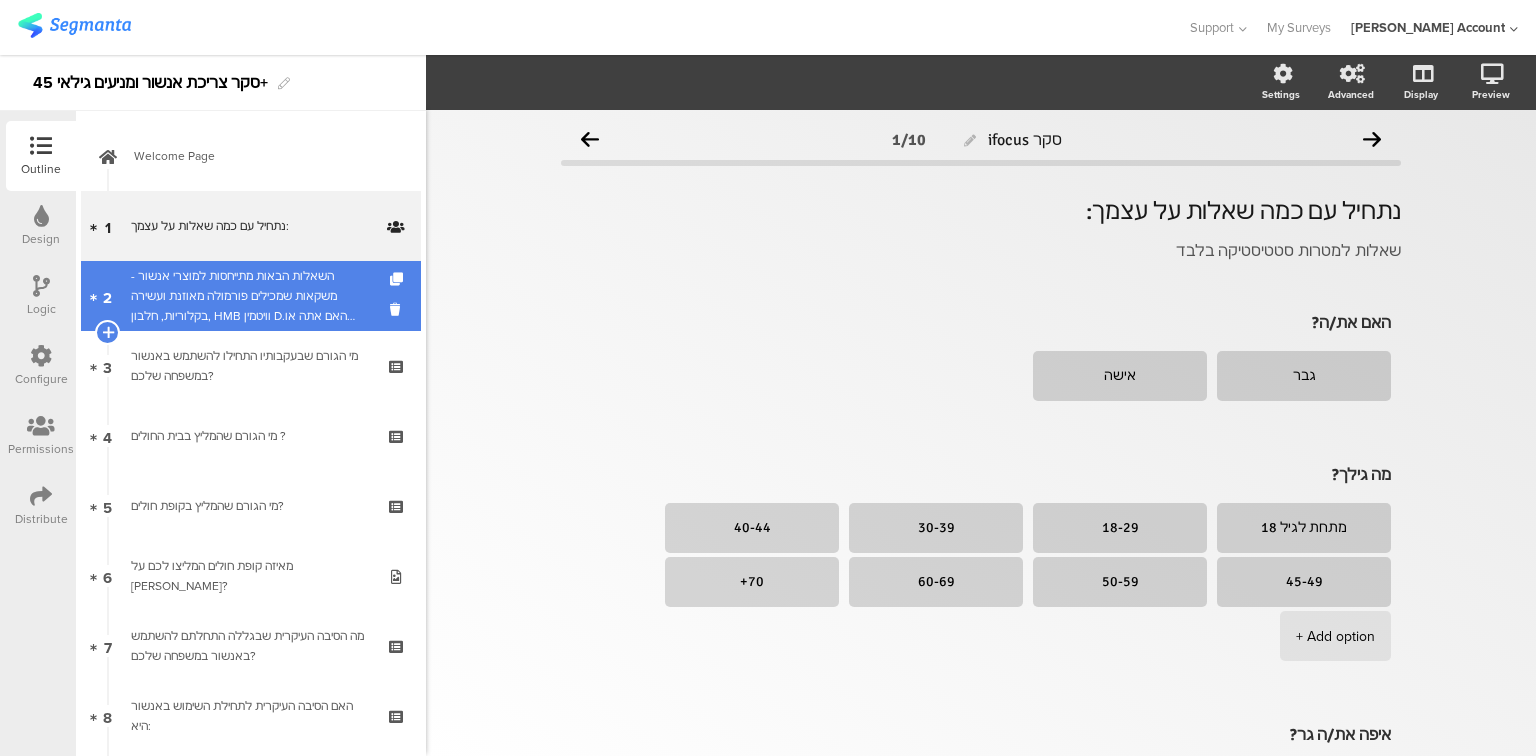 click on "השאלות הבאות מתייחסות למוצרי אנשור - משקאות שמכילים פורמולה מאוזנת ועשירה בקלוריות, חלבון, HMB וויטמין D.האם אתה או מישהו מהמשפחה שלך השתמש באחד ממוצרי אנשור במהלך השנתיים האחרונות? ואם כן מי?" at bounding box center (250, 296) 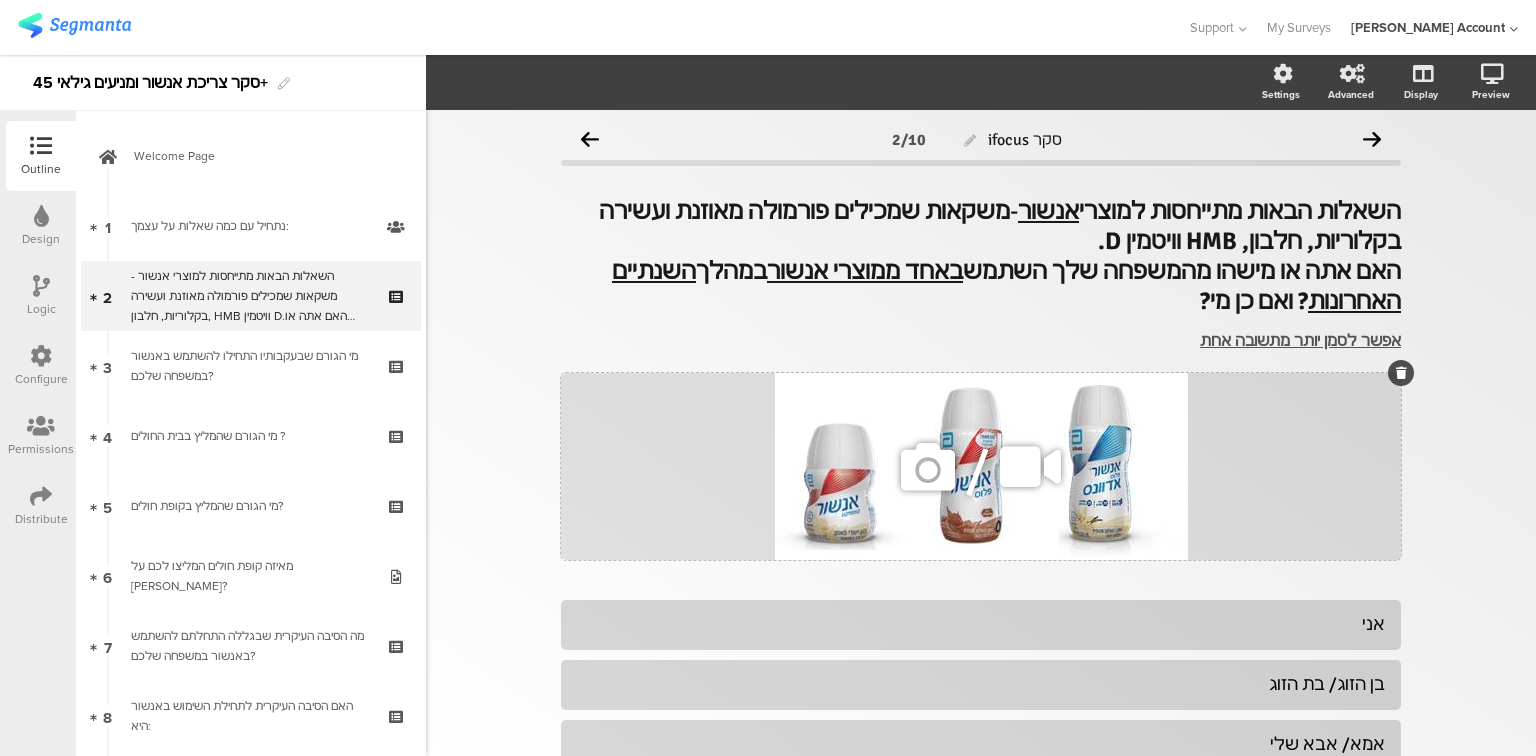 click 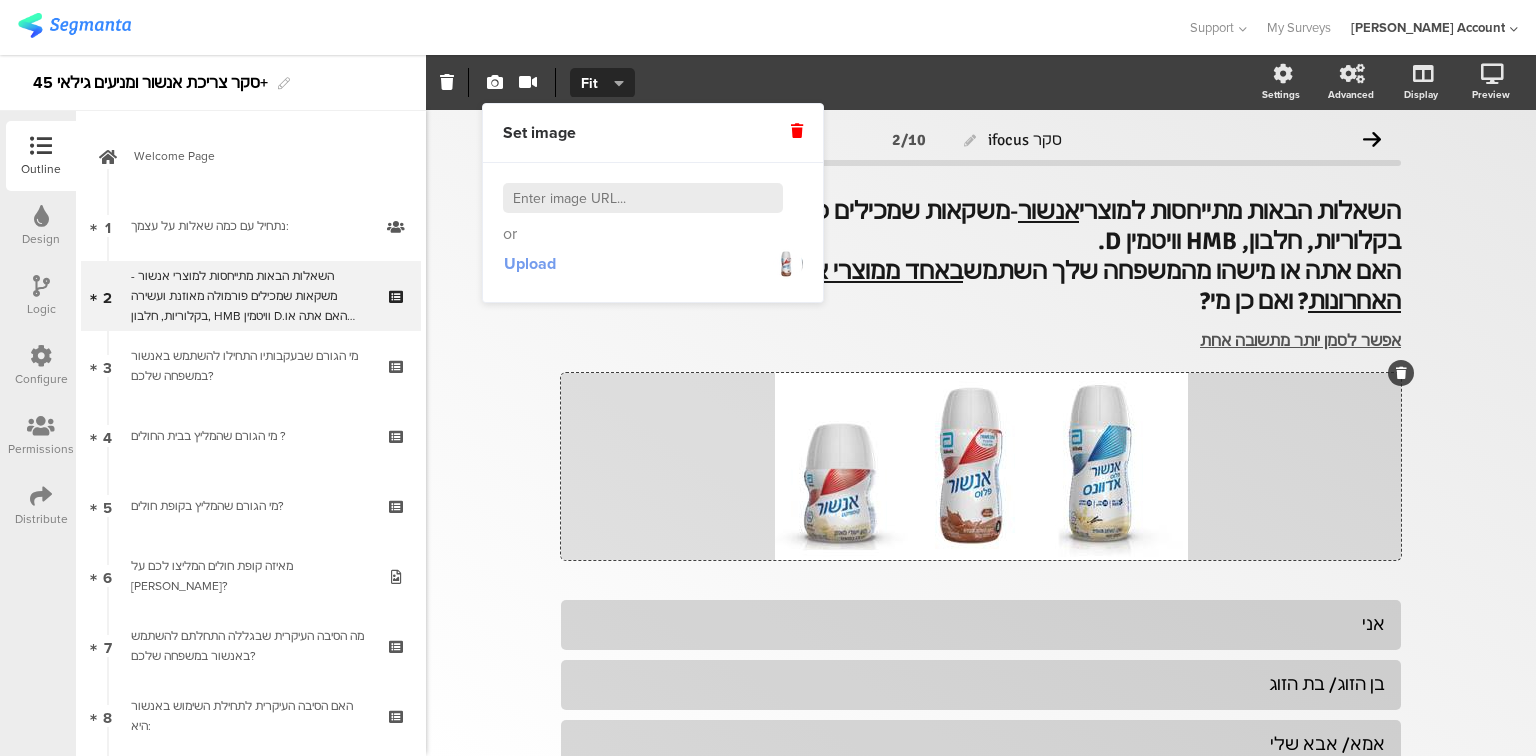 click on "Upload" at bounding box center [530, 263] 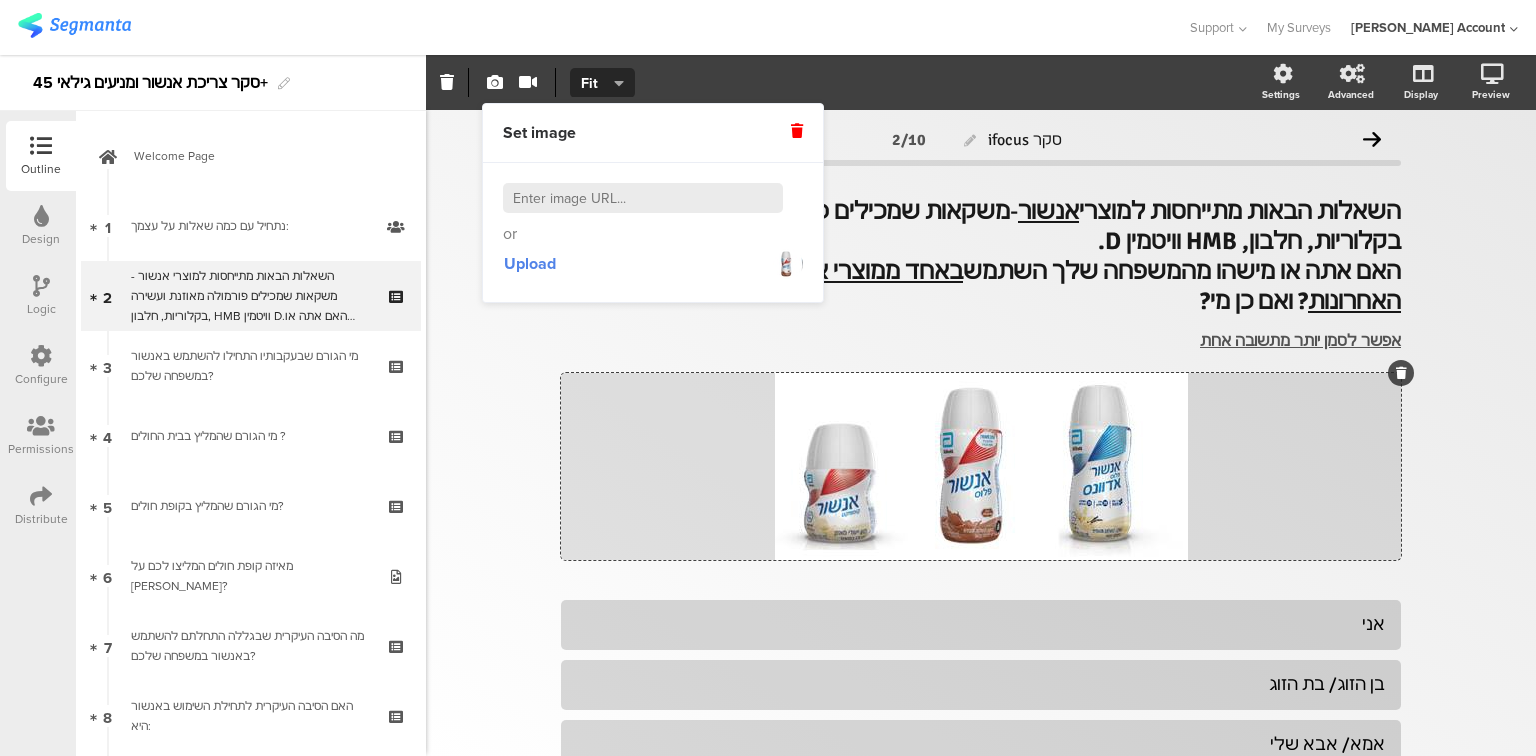 click on "סקר ifocus
2/10
השאלות הבאות מתייחסות למוצרי  אנשור  -  משקאות שמכילים פורמולה מאוזנת ועשירה בקלוריות, חלבון, HMB וויטמין D. האם אתה או מישהו מהמשפחה שלך השתמש  באחד ממוצרי אנשור  במהלך  השנתיים האחרונות ? ואם כן מי?
השאלות הבאות מתייחסות למוצרי  אנשור  -  האם אתה או מישהו מהמשפחה שלך השתמש  באחד ממוצרי אנשור  במהלך" 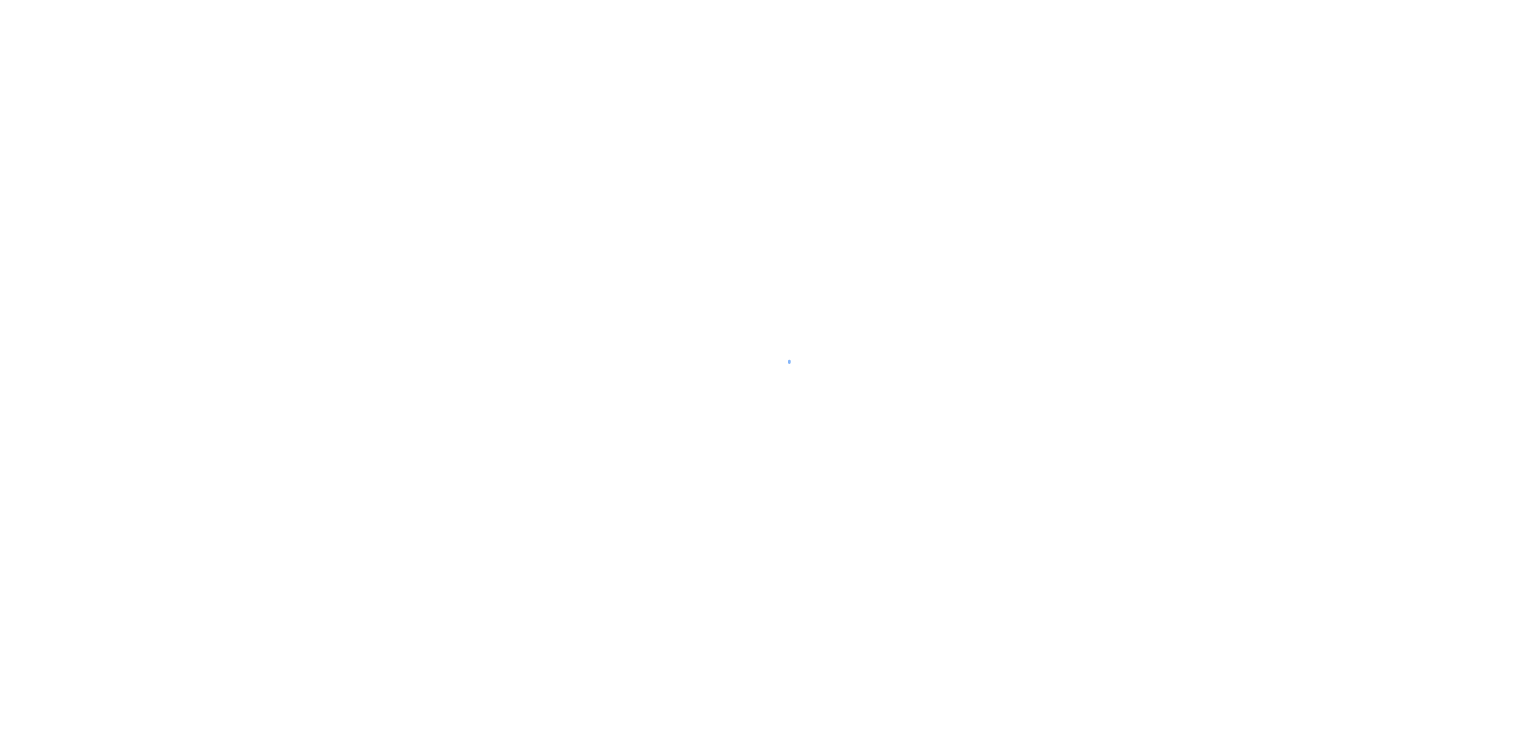 scroll, scrollTop: 0, scrollLeft: 0, axis: both 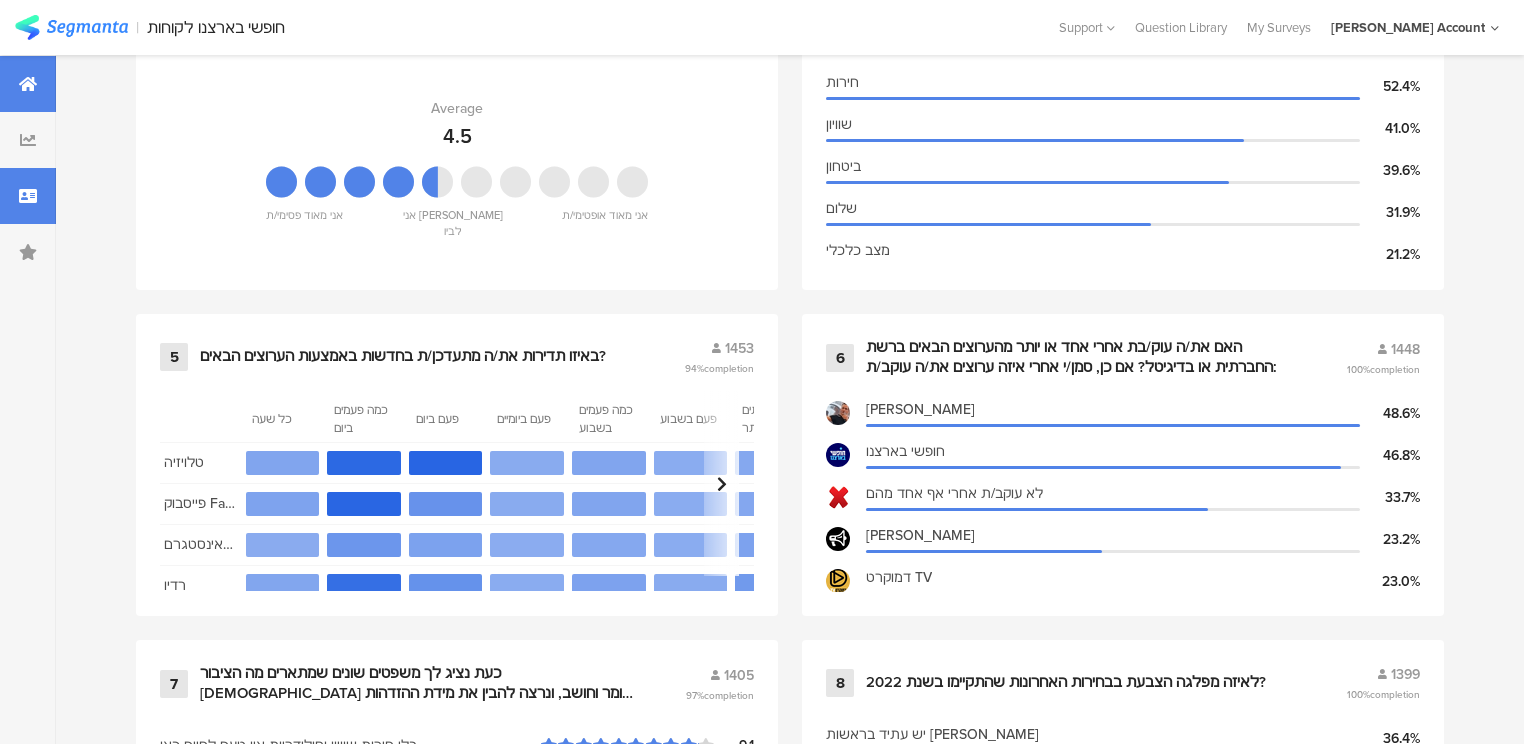 click at bounding box center [28, 196] 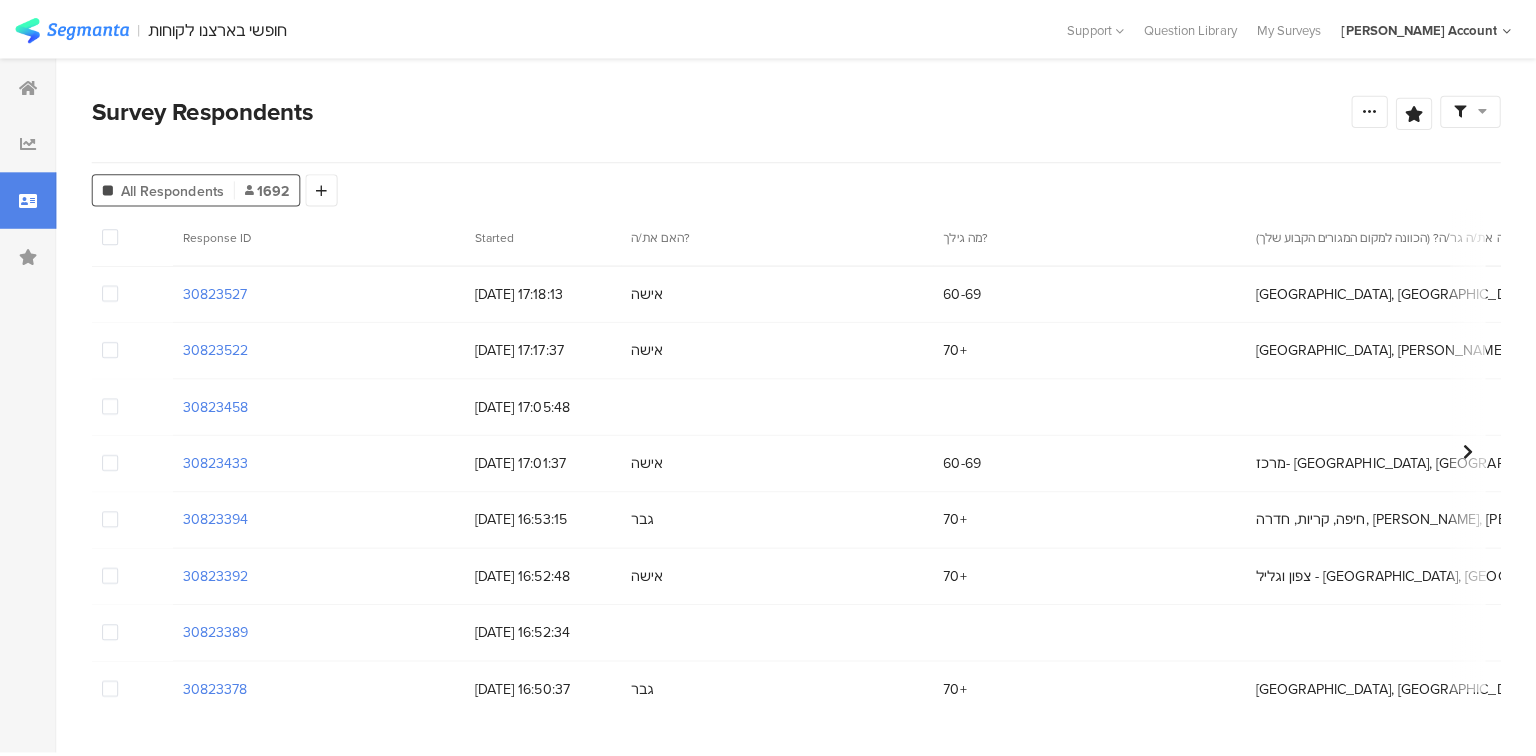 scroll, scrollTop: 0, scrollLeft: 0, axis: both 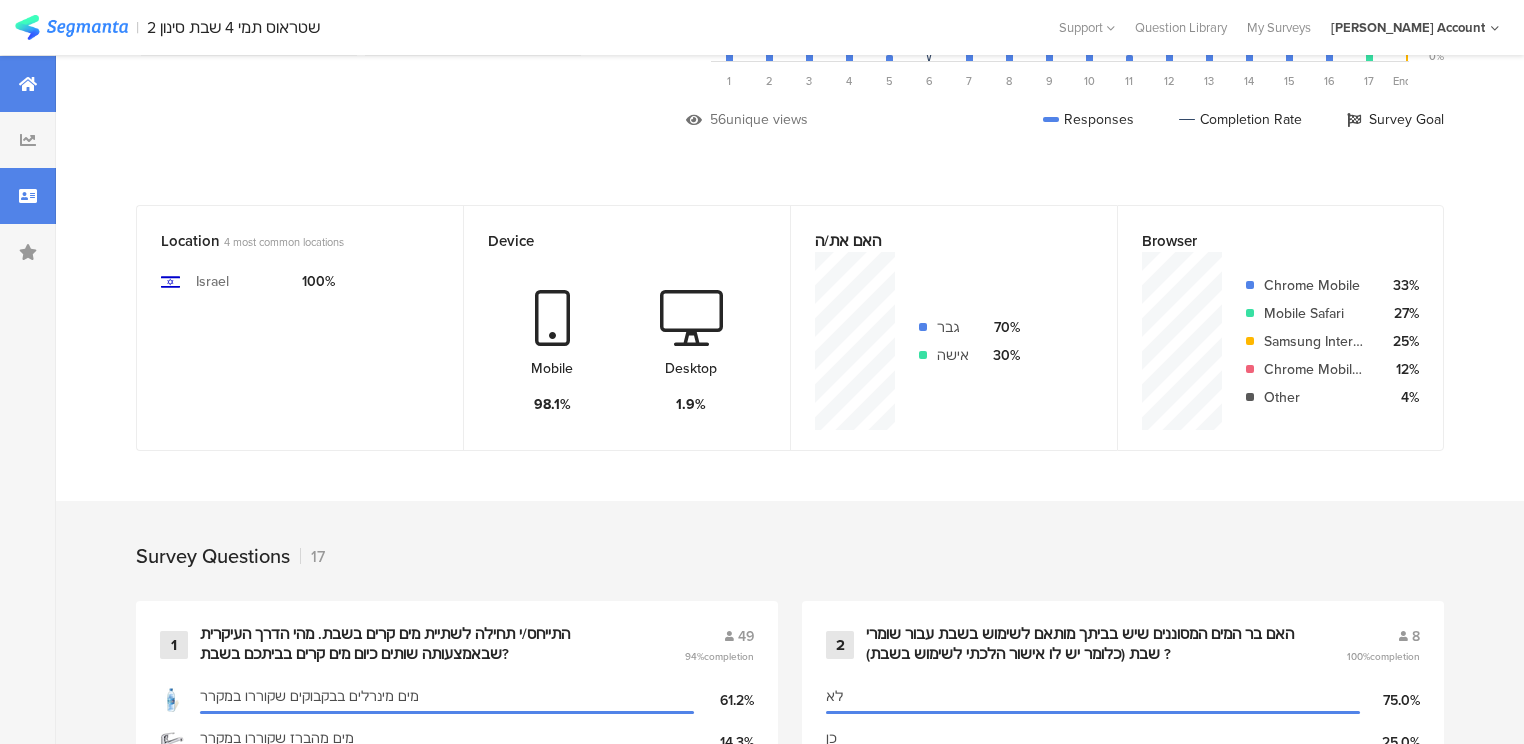 click at bounding box center [28, 196] 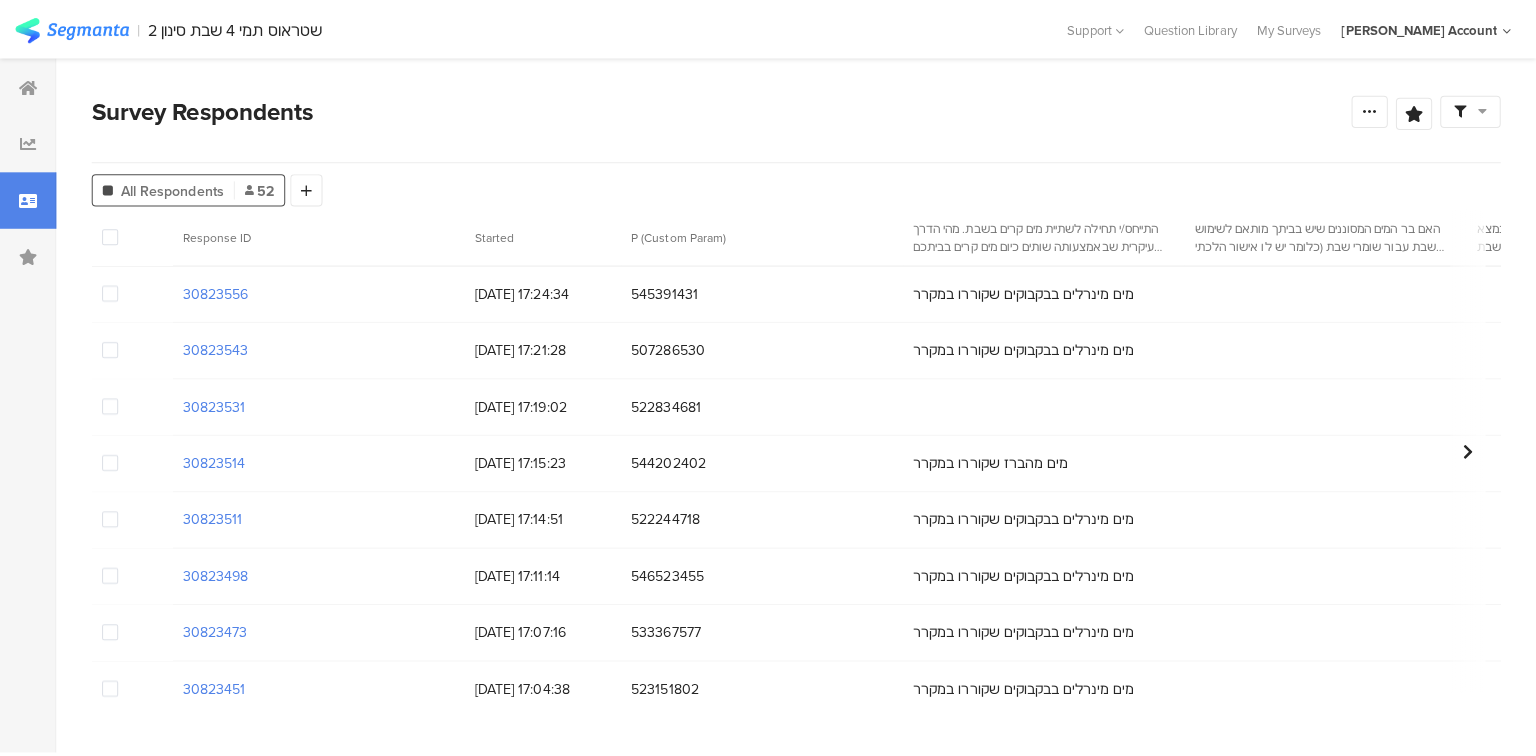 scroll, scrollTop: 0, scrollLeft: 0, axis: both 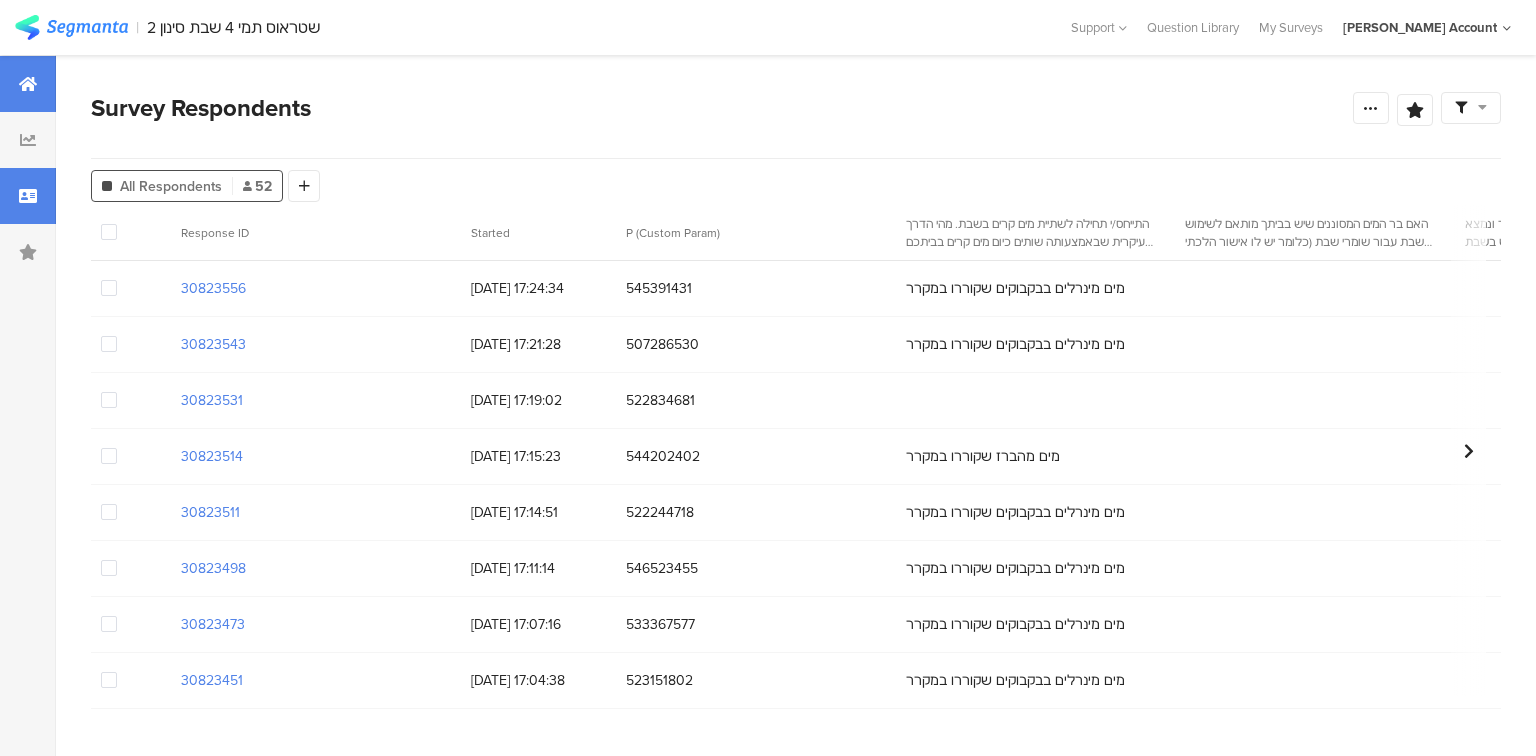 click at bounding box center (28, 84) 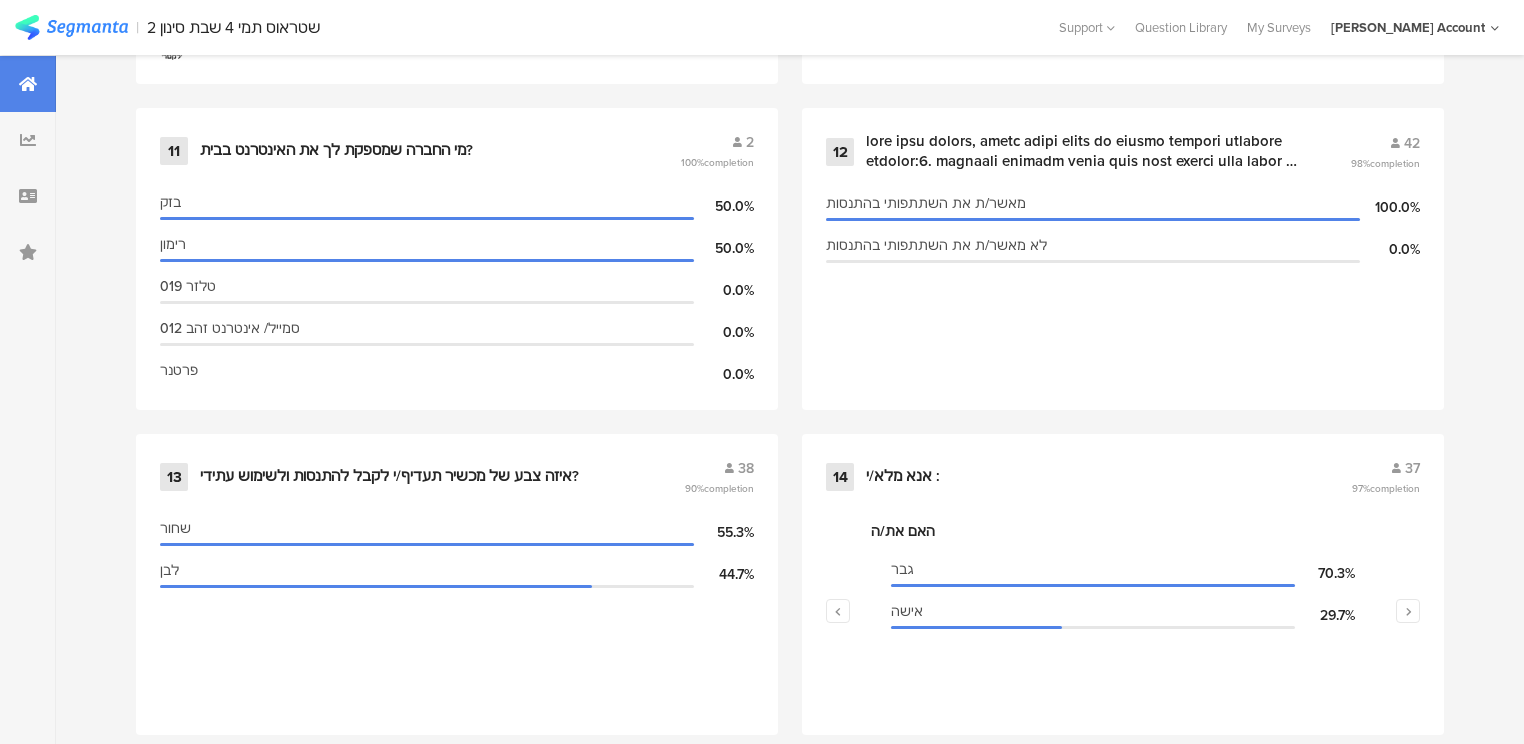scroll, scrollTop: 2400, scrollLeft: 0, axis: vertical 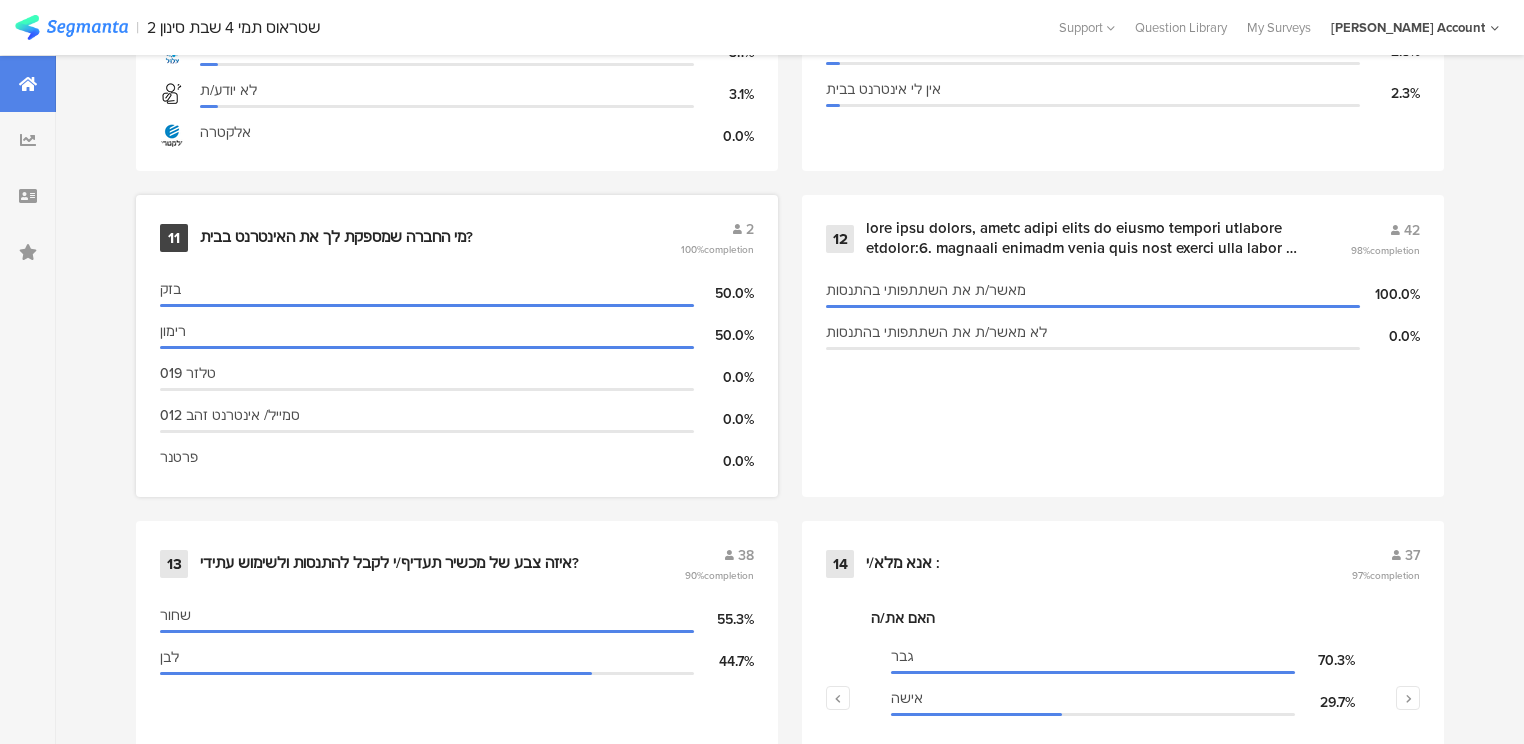 click on "מי החברה שמספקת לך את האינטרנט בבית?" at bounding box center [336, 238] 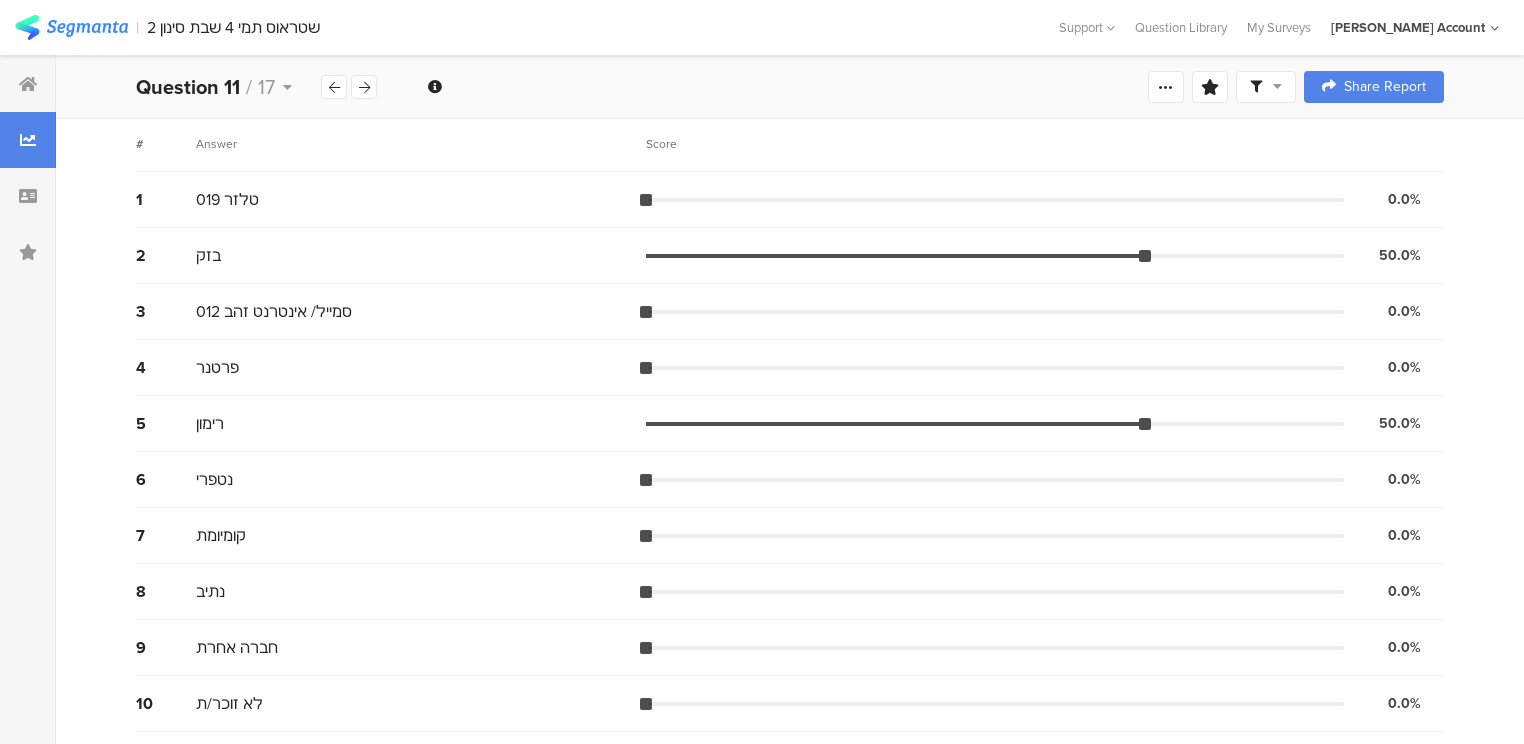 scroll, scrollTop: 0, scrollLeft: 0, axis: both 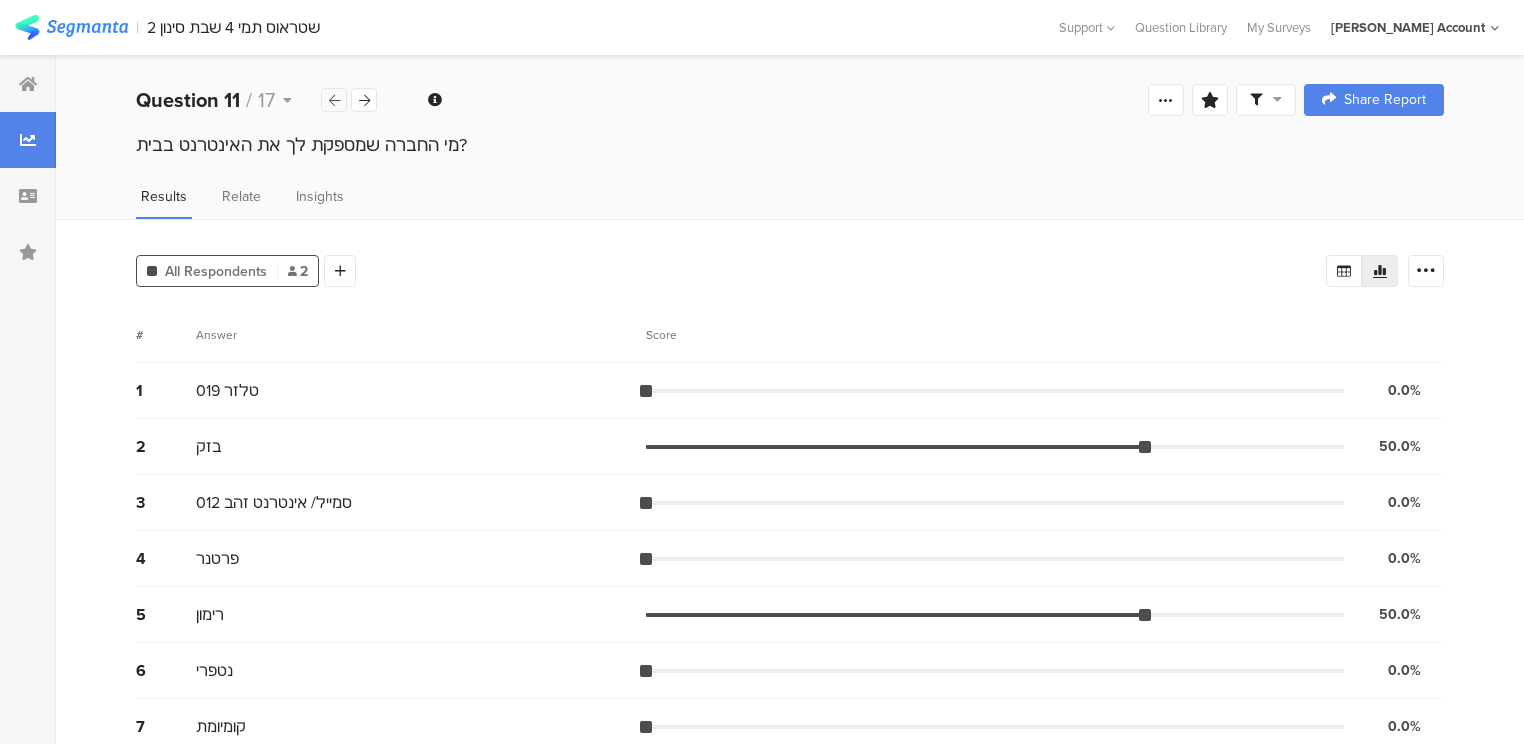click at bounding box center (334, 100) 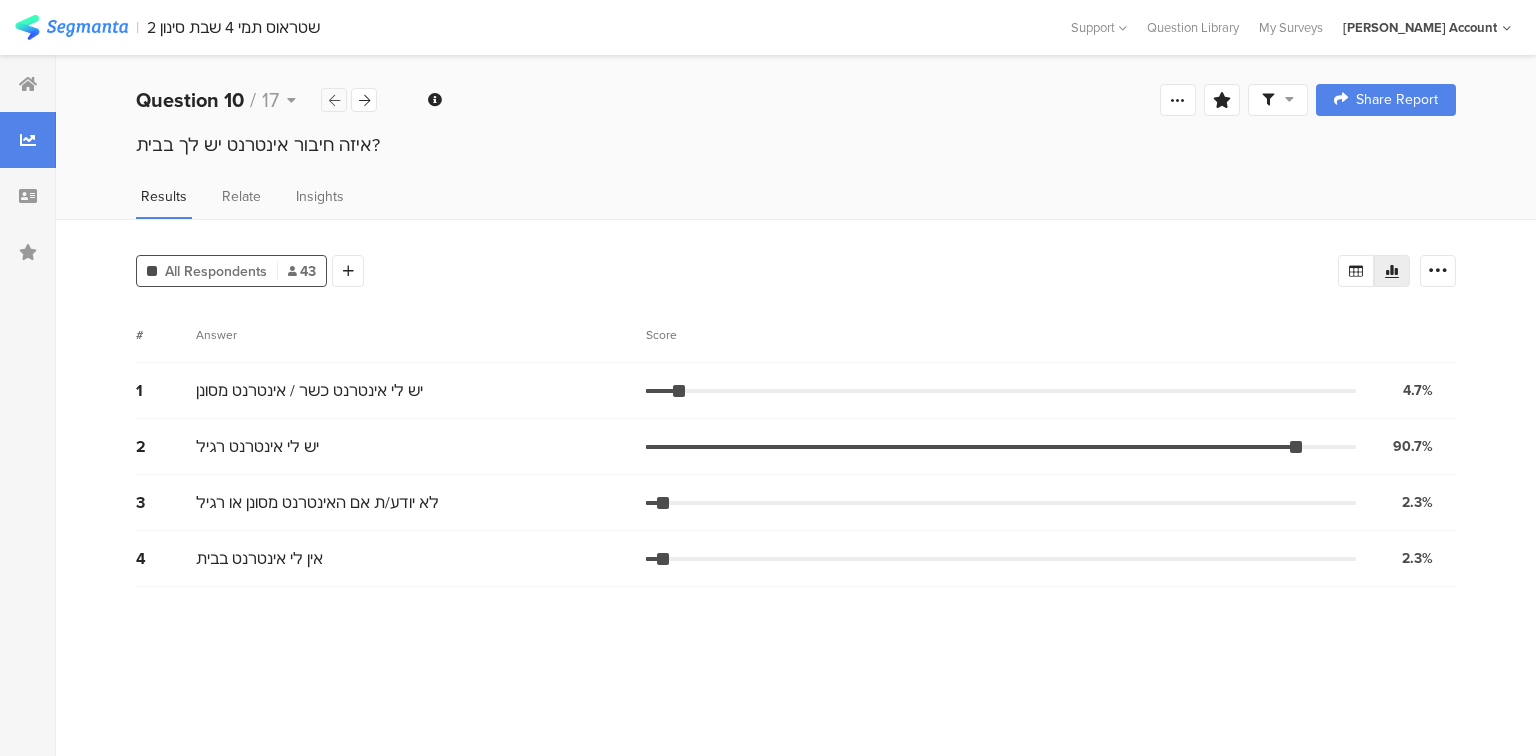 click at bounding box center (334, 100) 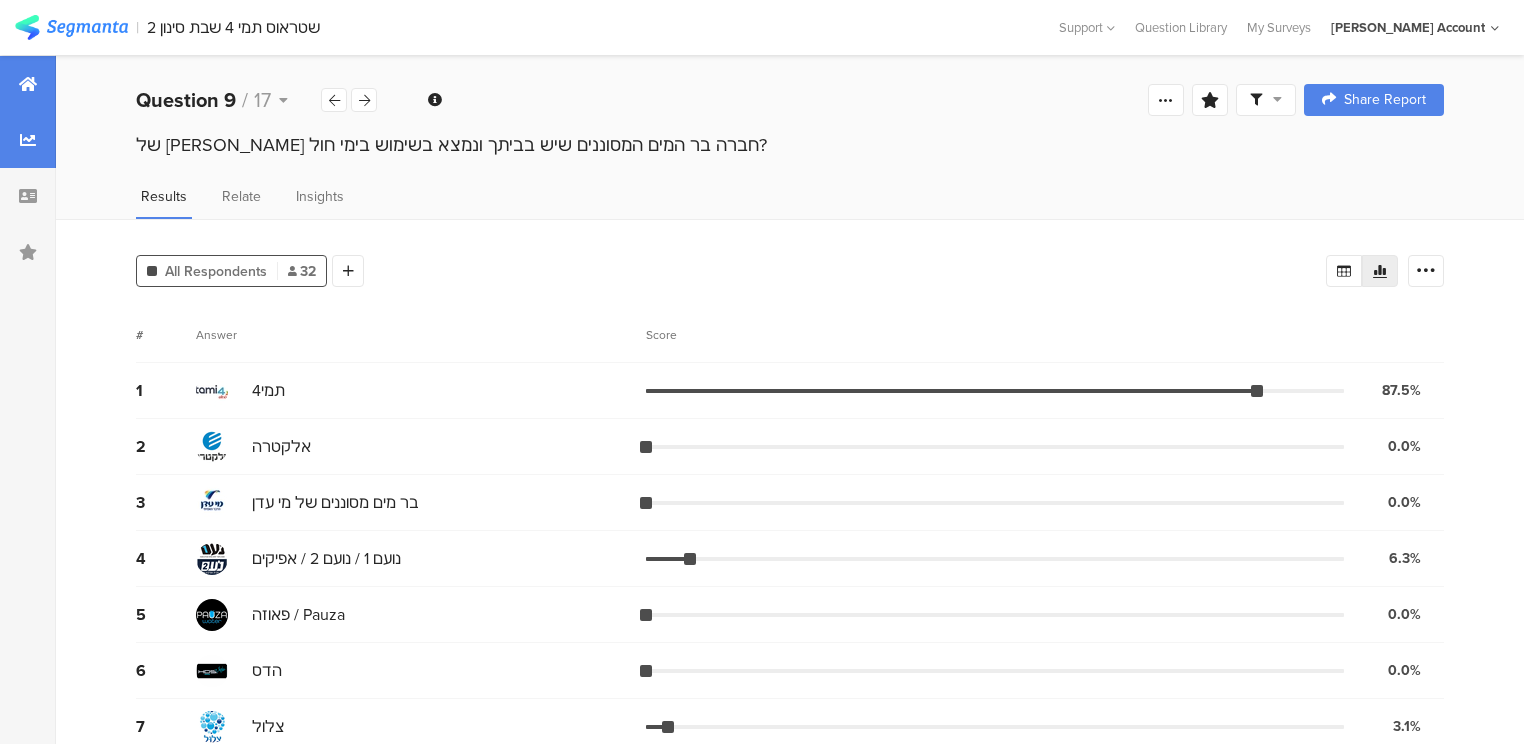 click at bounding box center [28, 84] 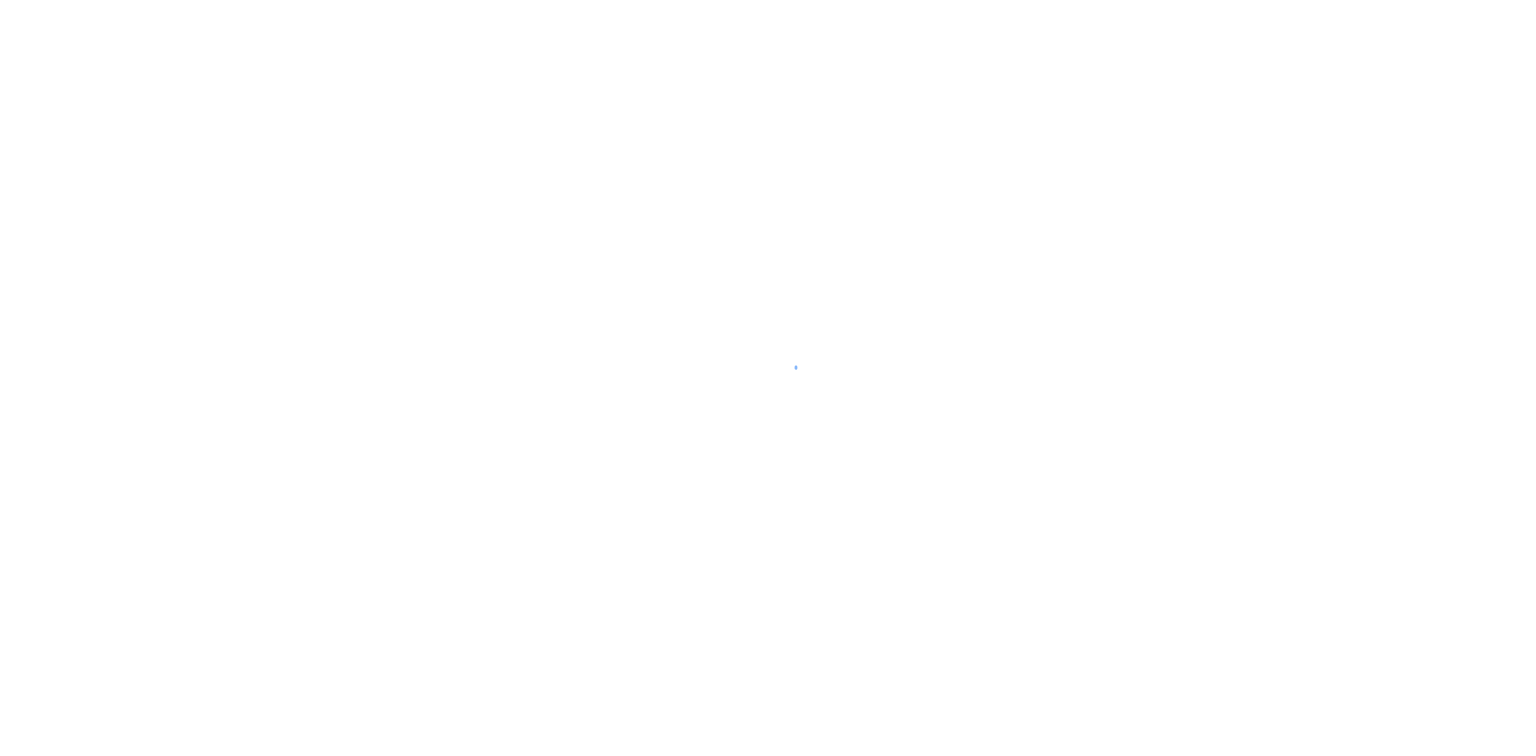scroll, scrollTop: 0, scrollLeft: 0, axis: both 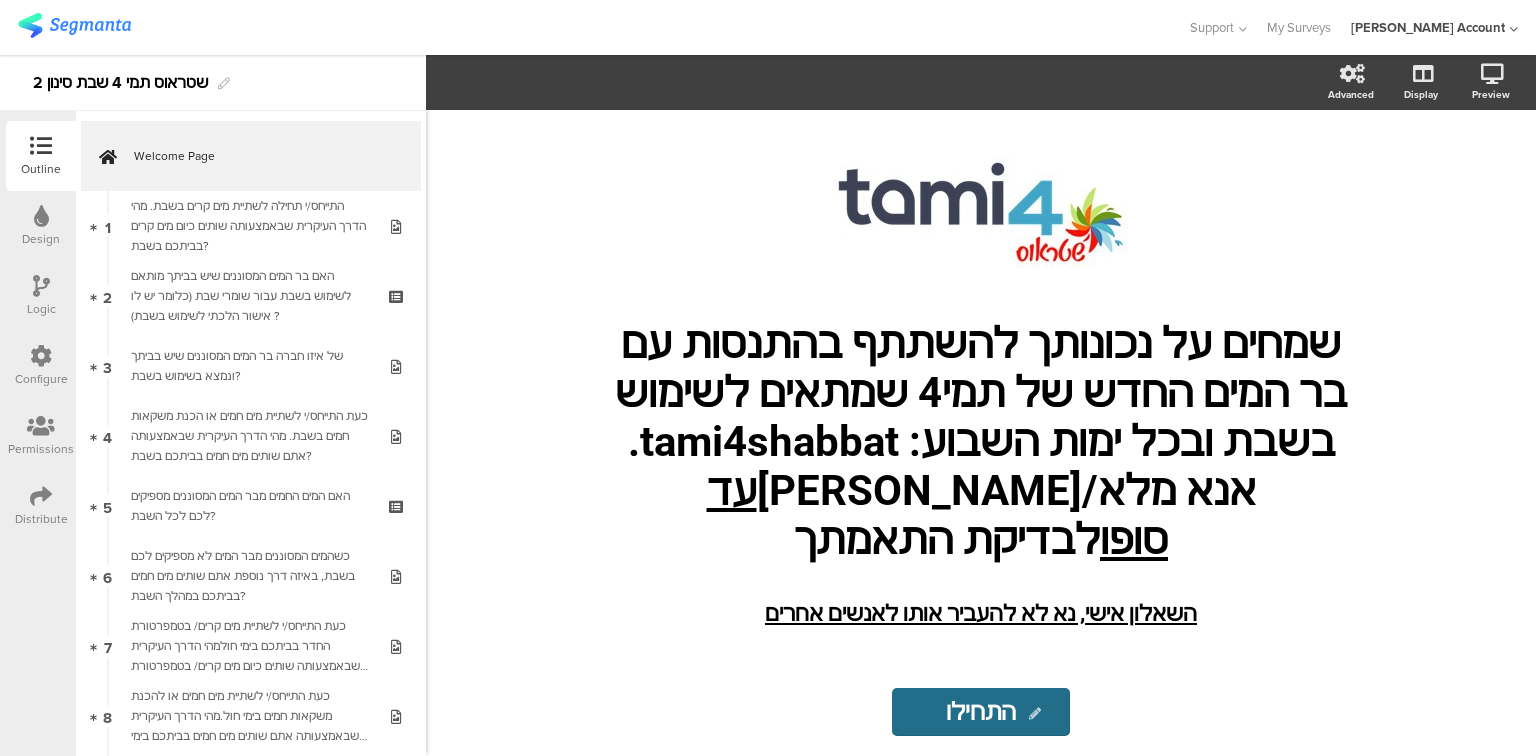 click at bounding box center (41, 427) 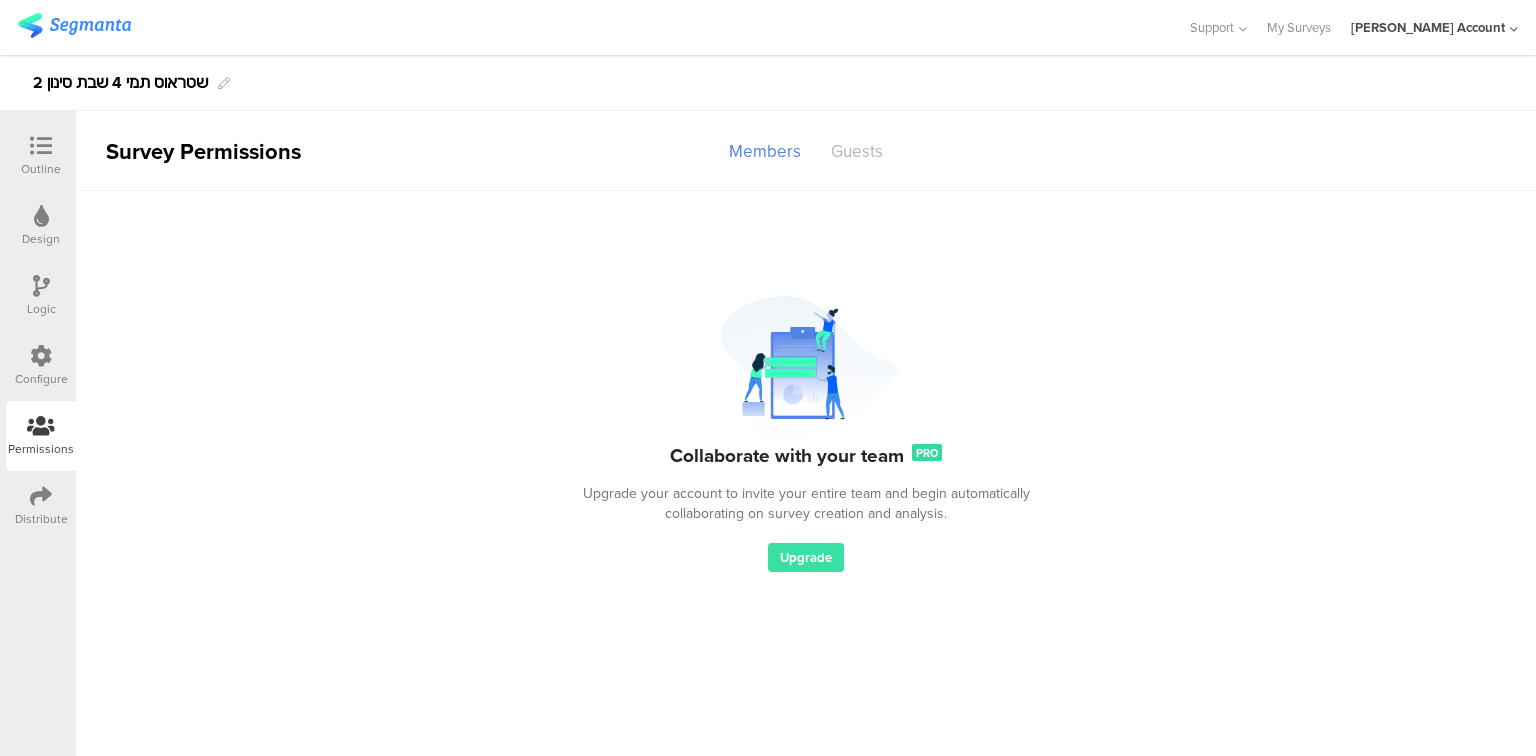 click on "Guests" at bounding box center [857, 151] 